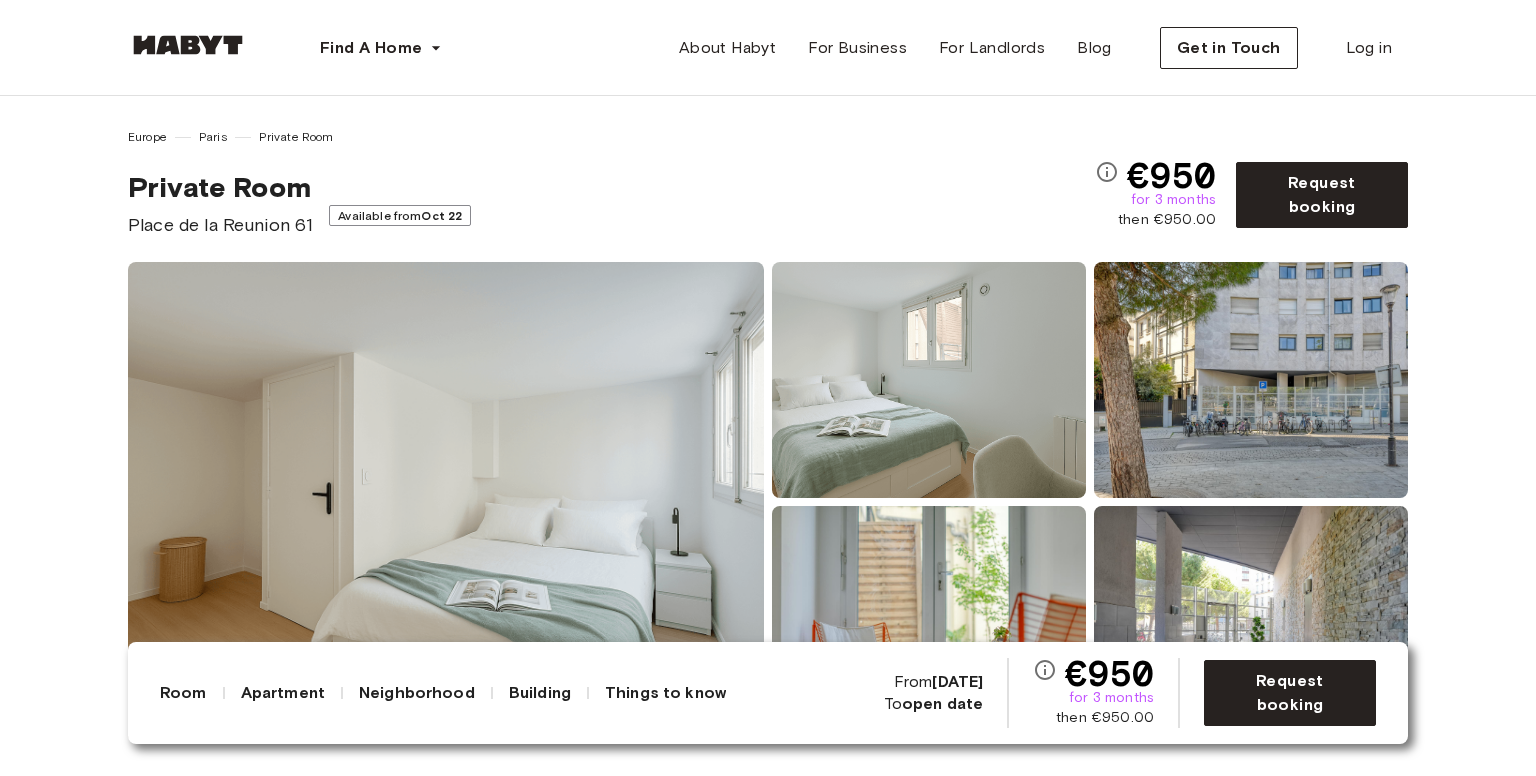 scroll, scrollTop: 0, scrollLeft: 0, axis: both 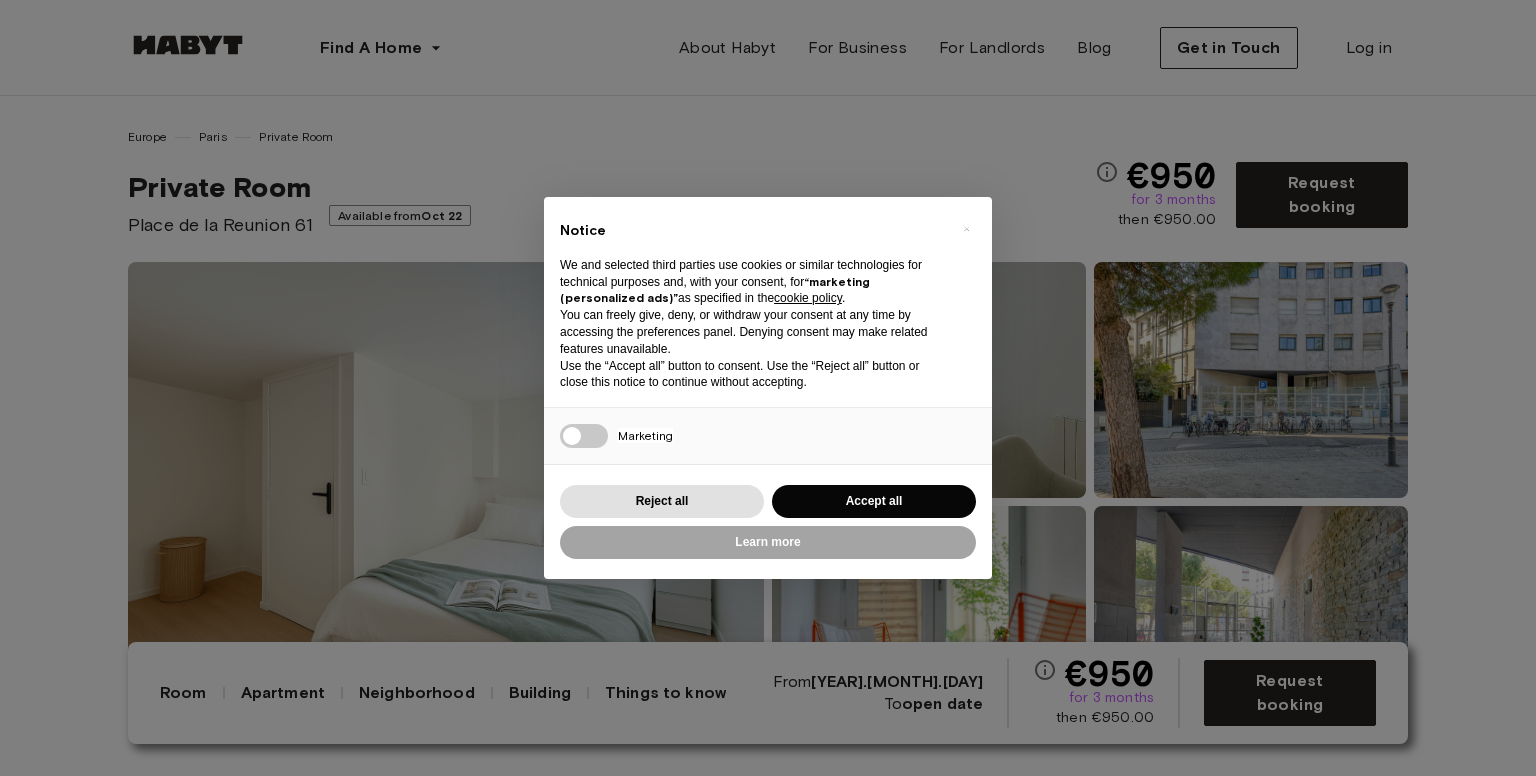click on "×
Notice We   and selected third parties   use cookies or similar technologies for technical purposes and, with your consent, for  “marketing (personalized ads)”  as specified in the  cookie policy .  You can freely give, deny, or withdraw your consent at any time by accessing the preferences panel.  Denying consent may make related features unavailable. Use the “Accept all” button to consent. Use the “Reject all” button or close this notice to continue without accepting. Necessary Marketing Press again to continue 0/1 Learn more Reject all Accept all" at bounding box center [768, 388] 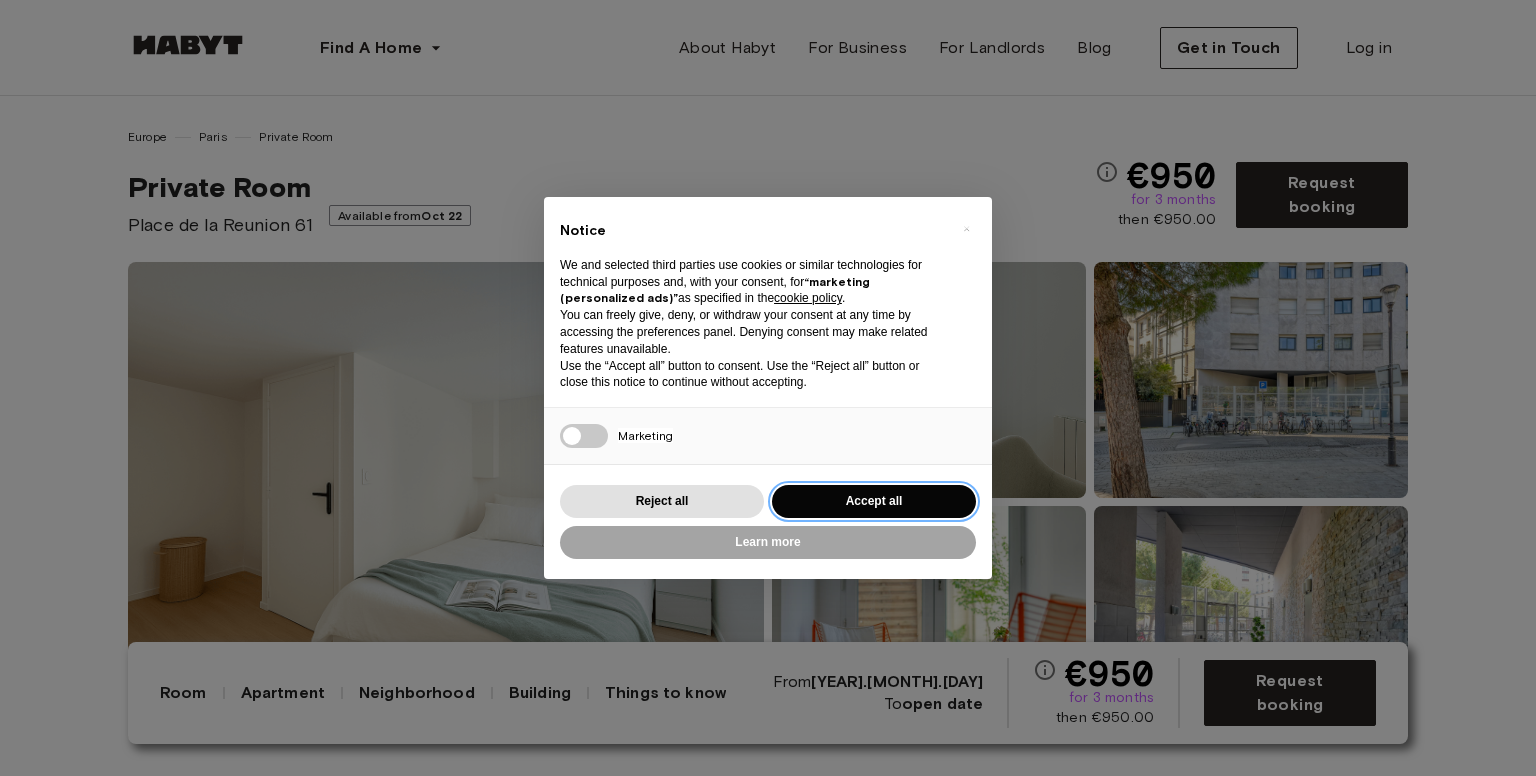 click on "Accept all" at bounding box center (874, 501) 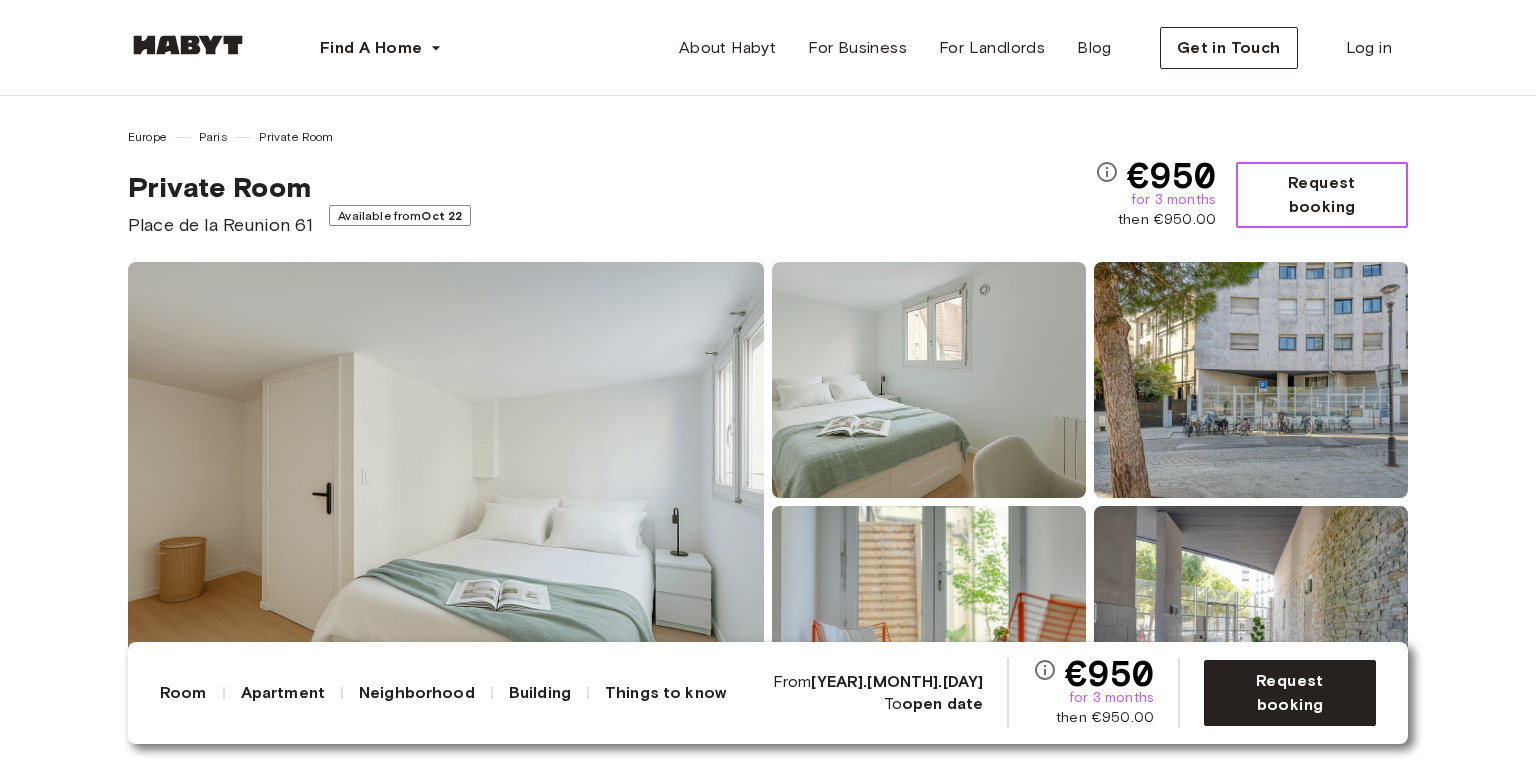 click on "Request booking" at bounding box center [1322, 195] 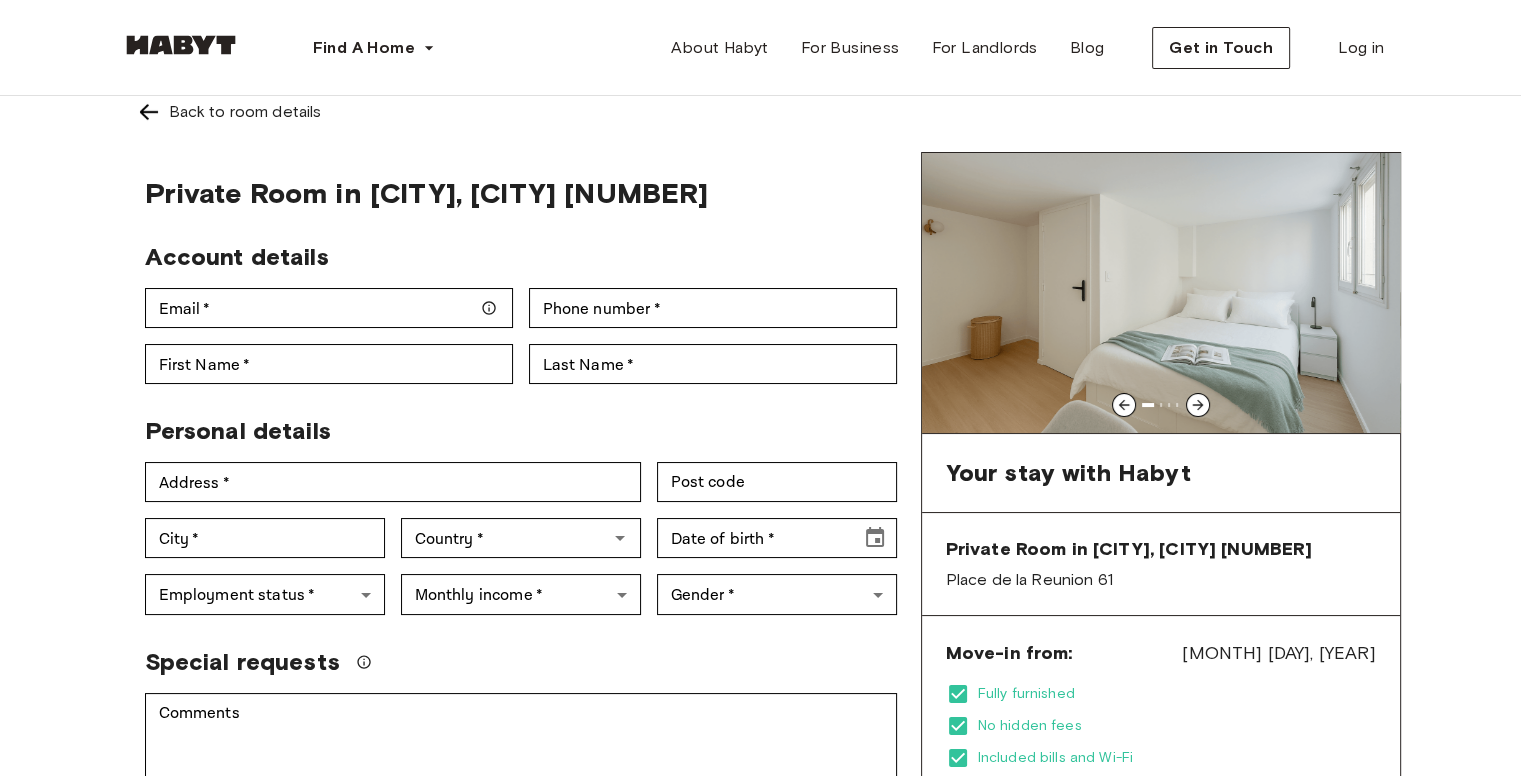scroll, scrollTop: 0, scrollLeft: 0, axis: both 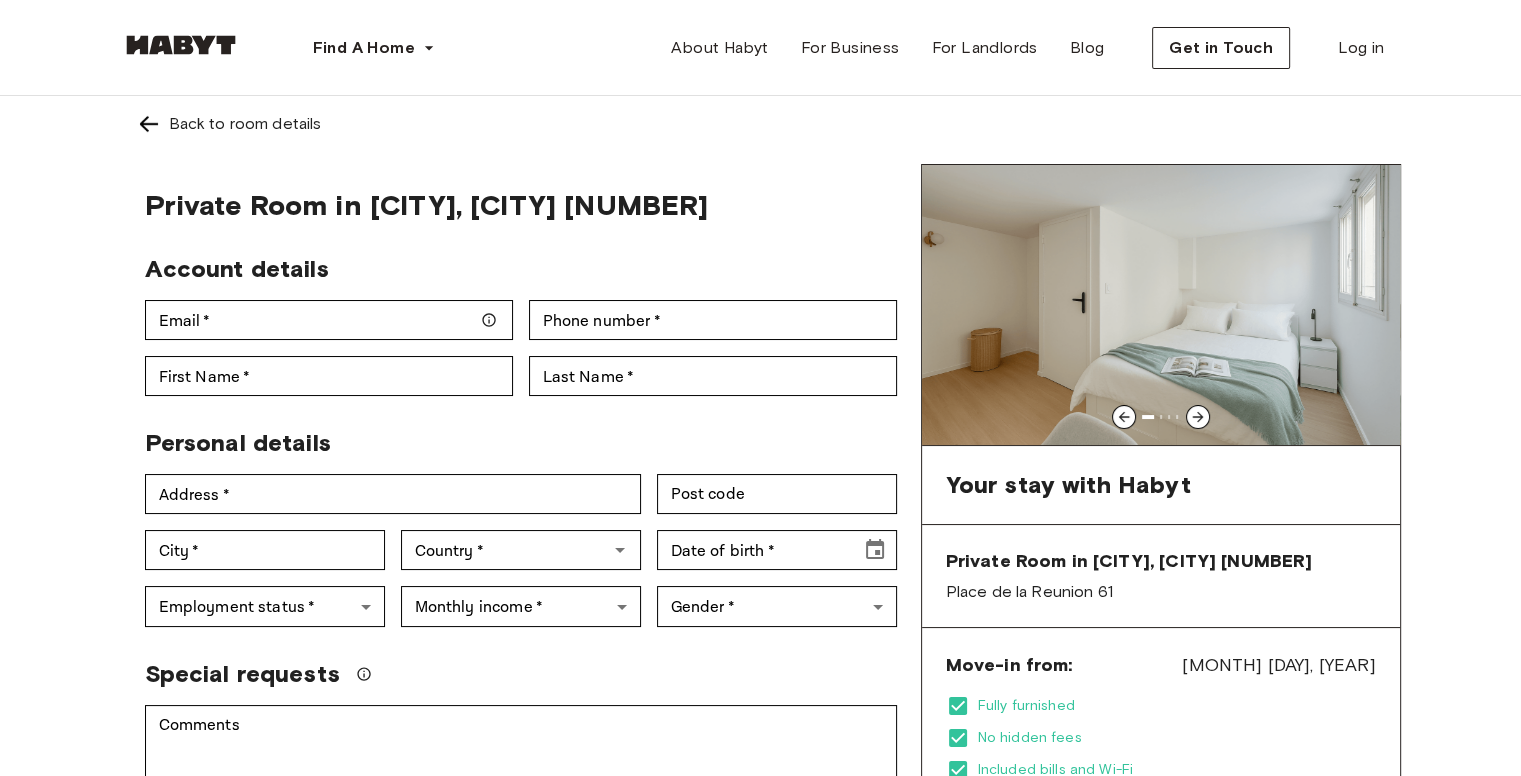 click at bounding box center [181, 45] 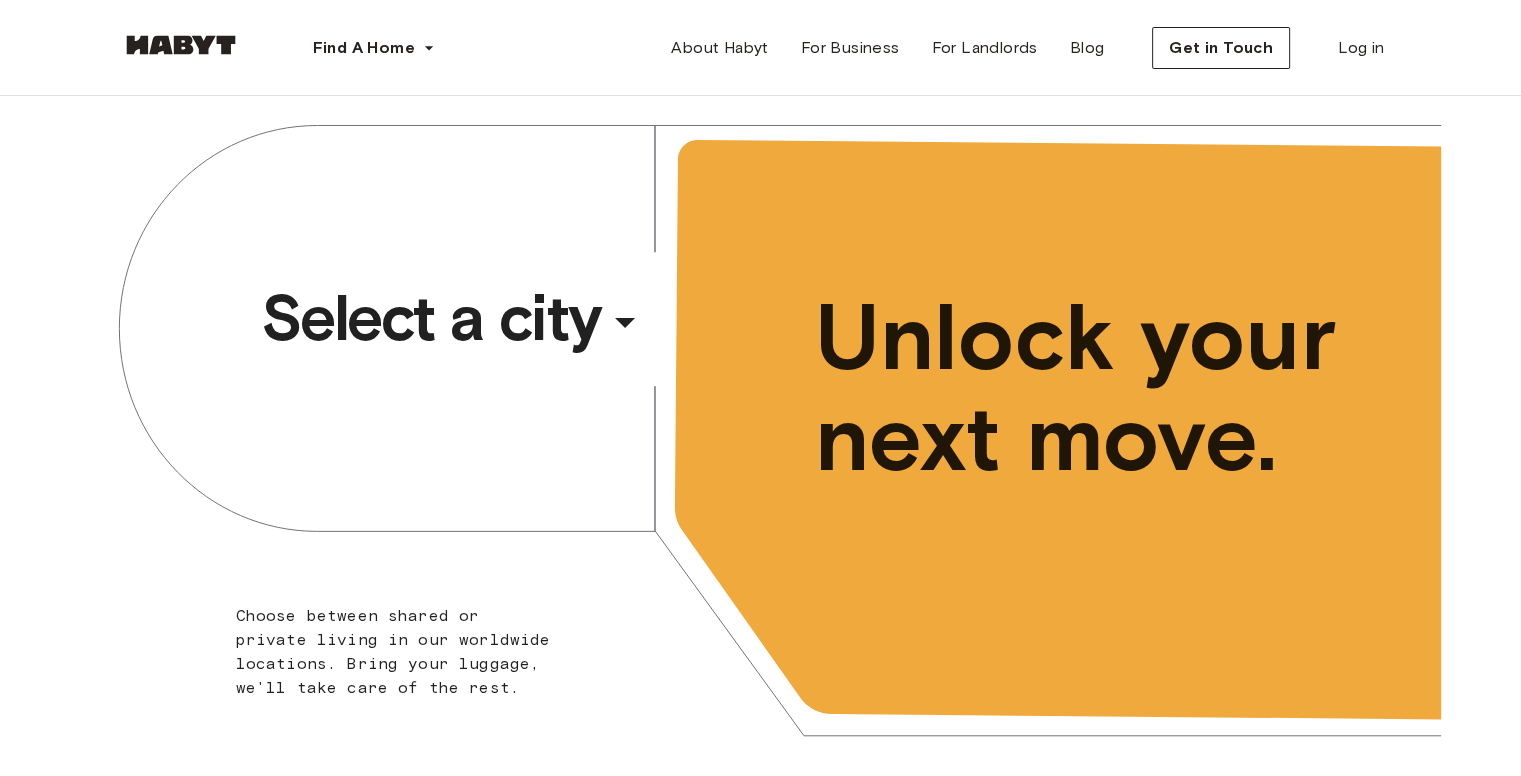 click on "​" at bounding box center (652, 338) 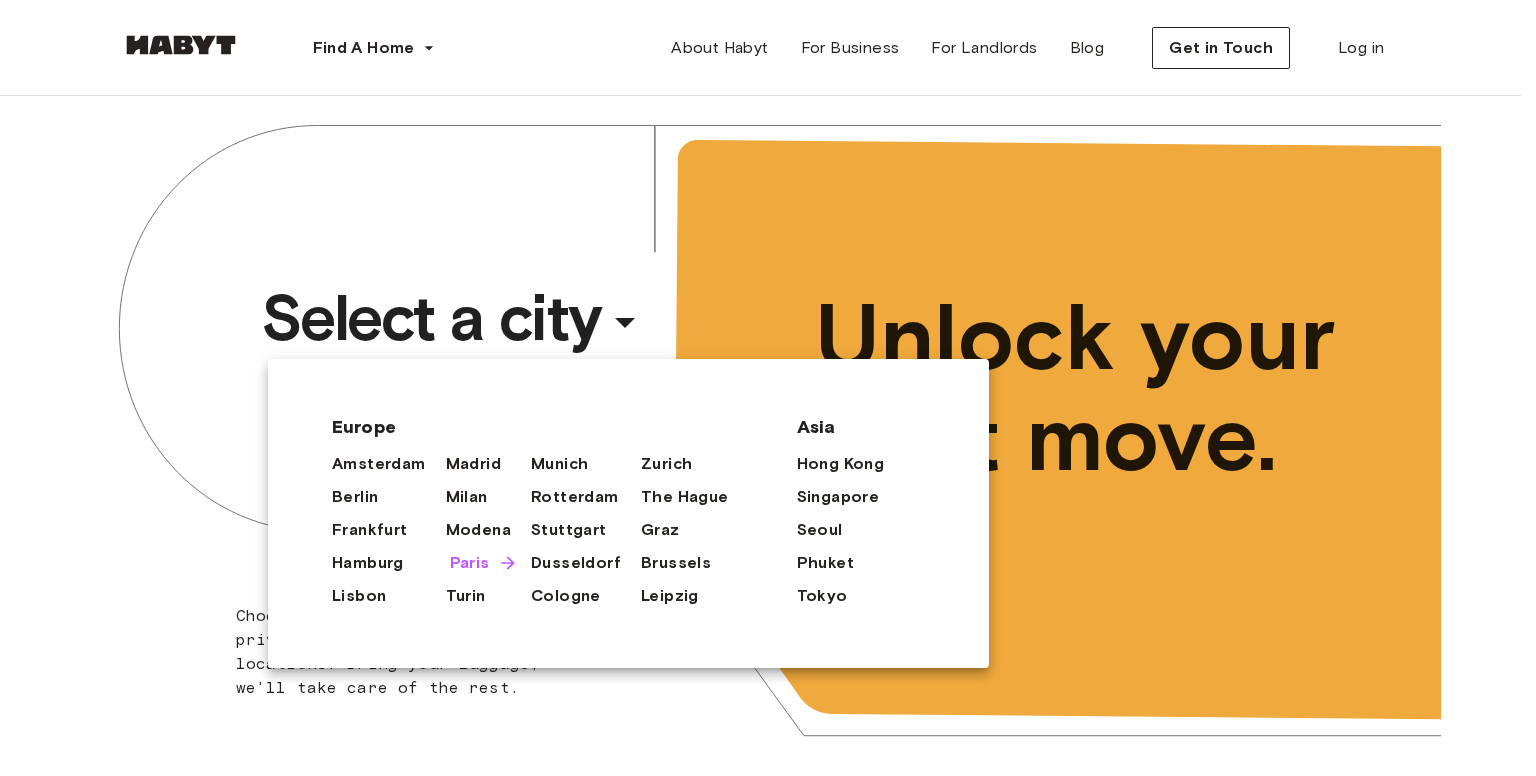 click on "Paris" at bounding box center (470, 563) 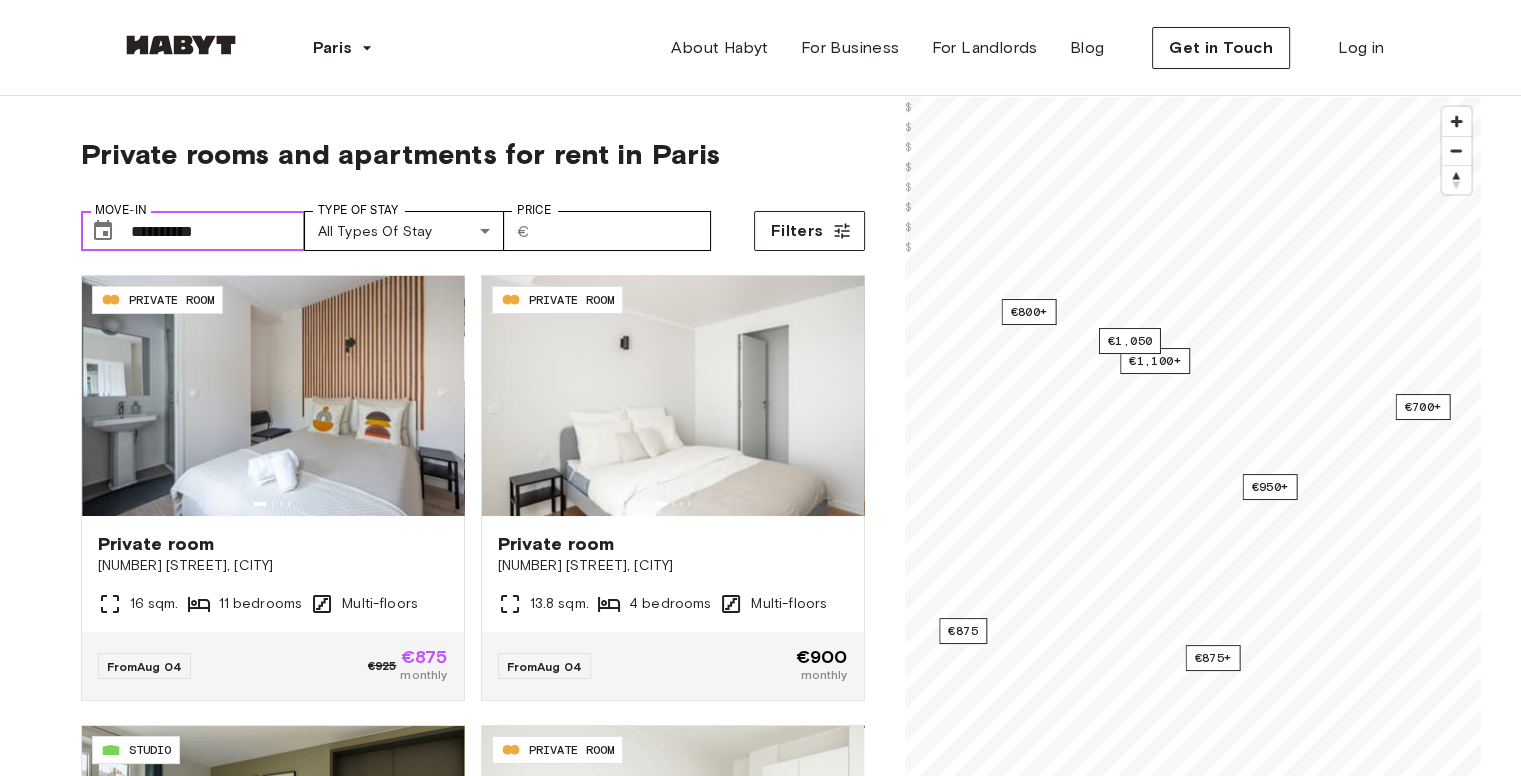 click on "**********" at bounding box center [218, 231] 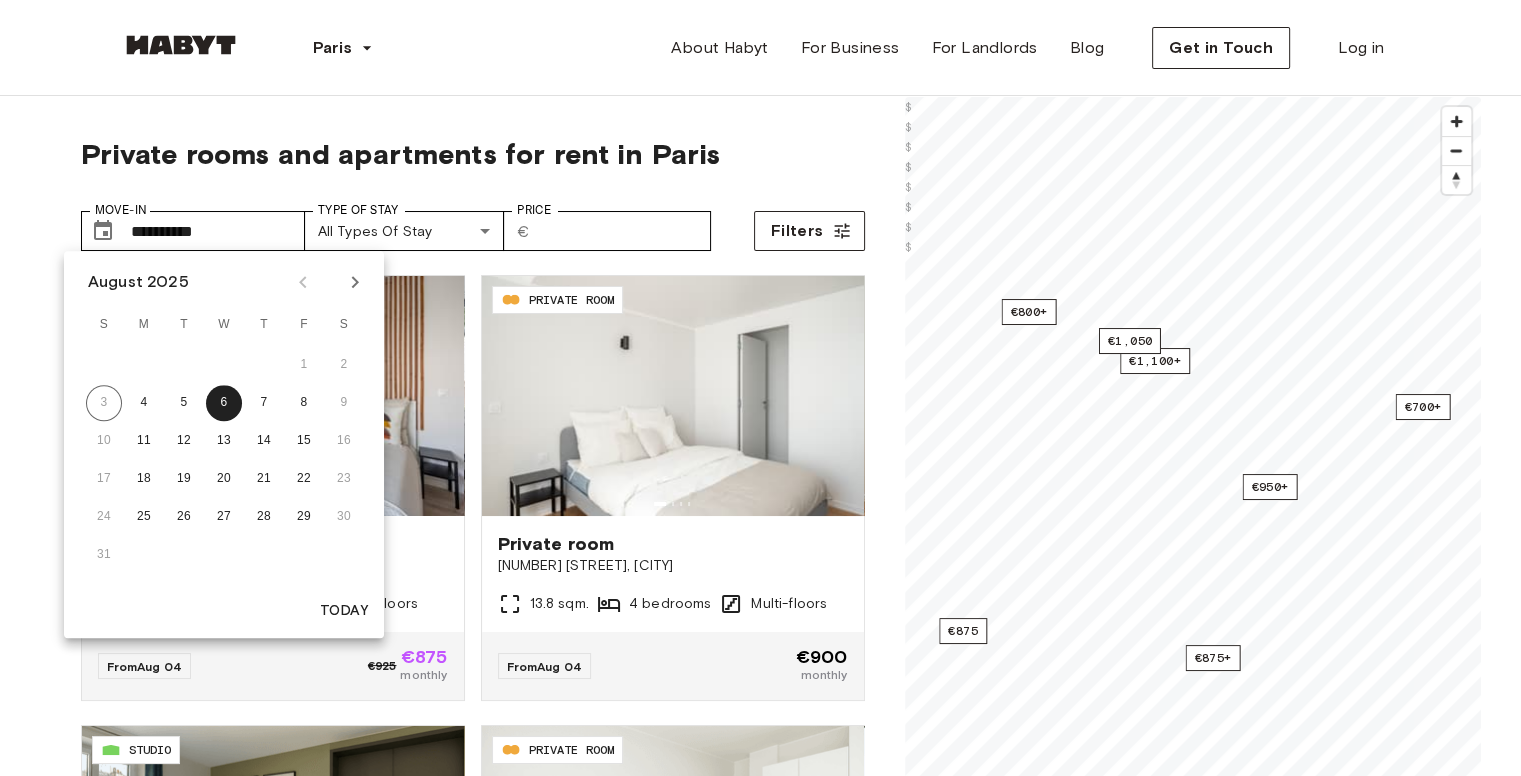 click 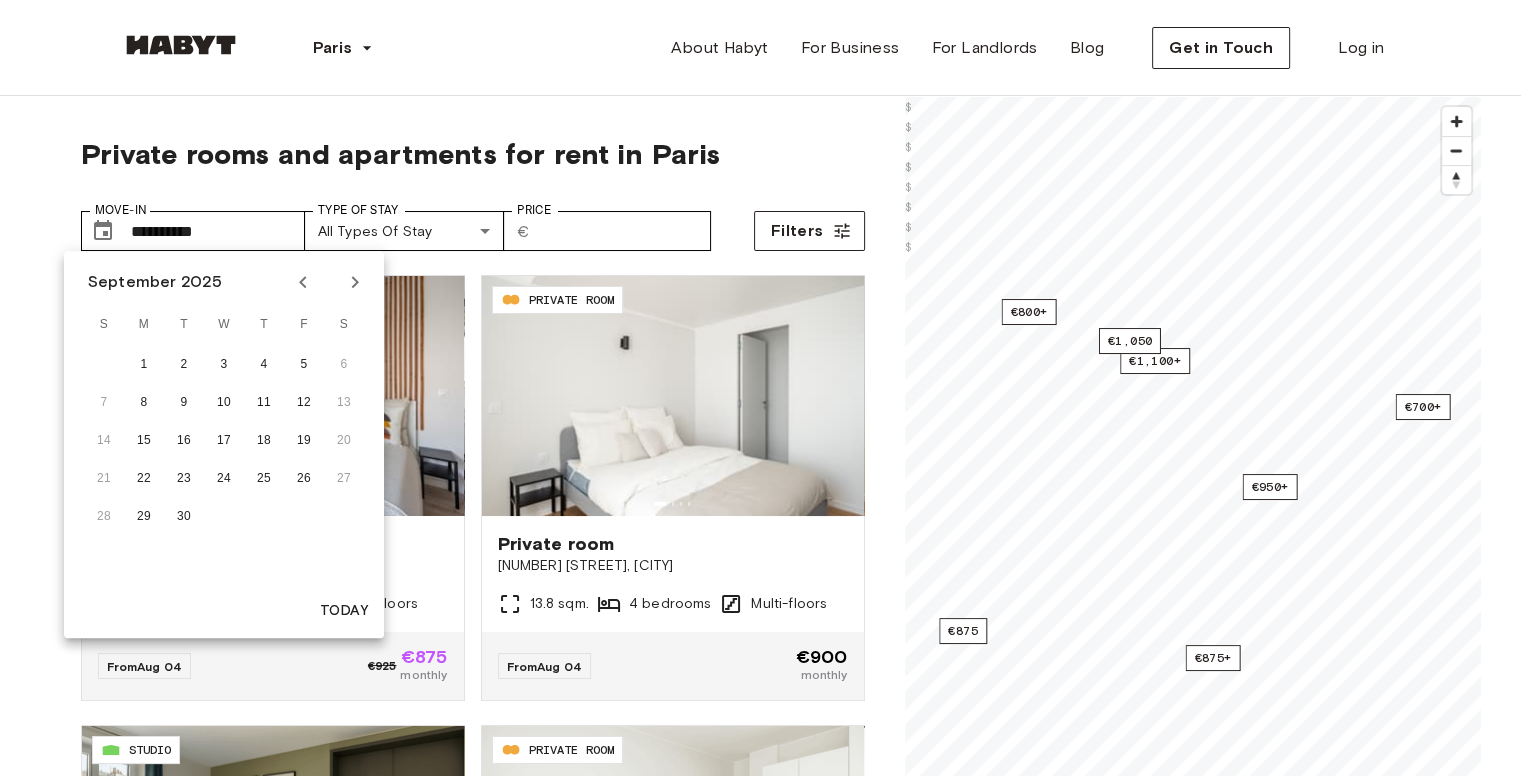 click 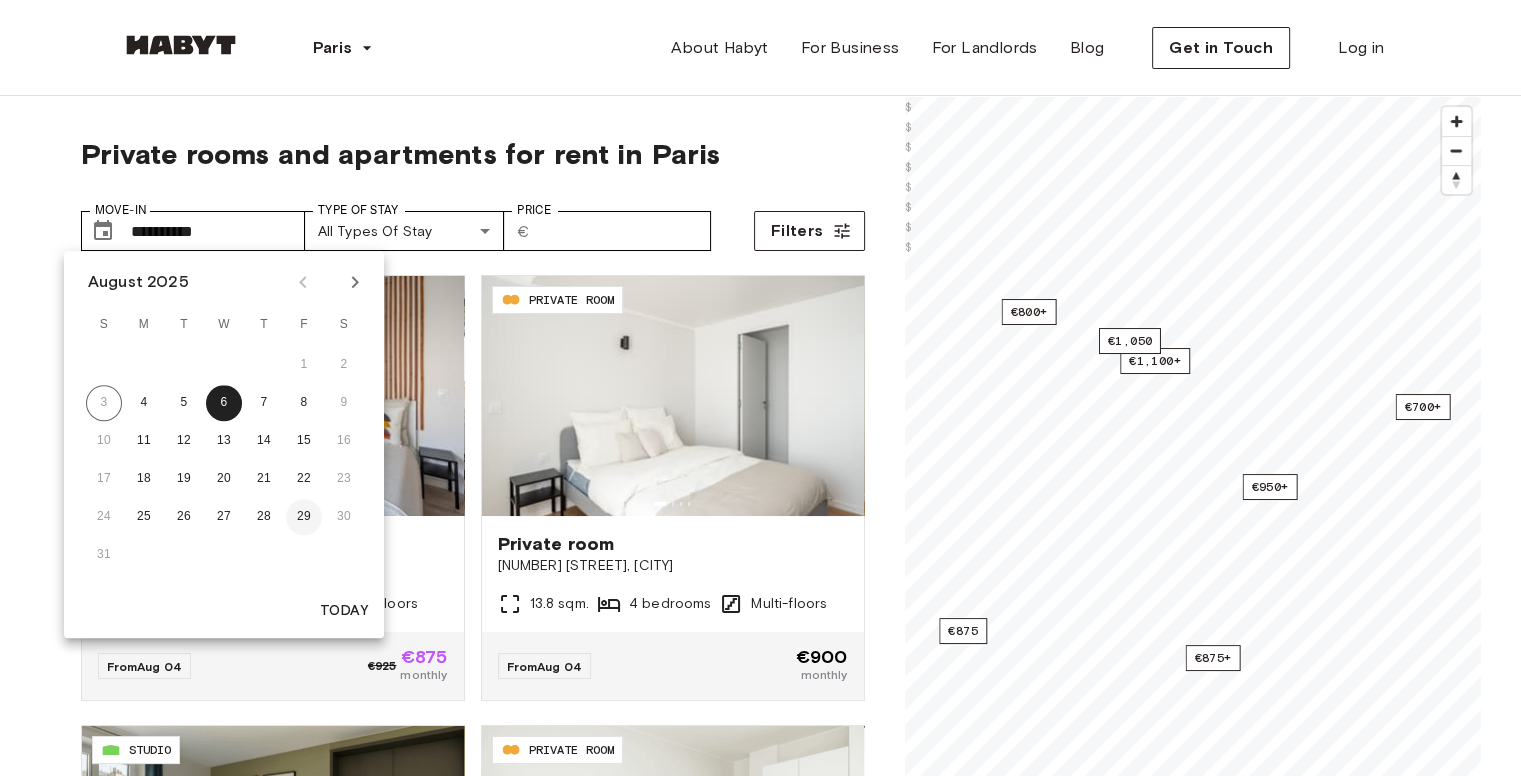 click on "29" at bounding box center [304, 517] 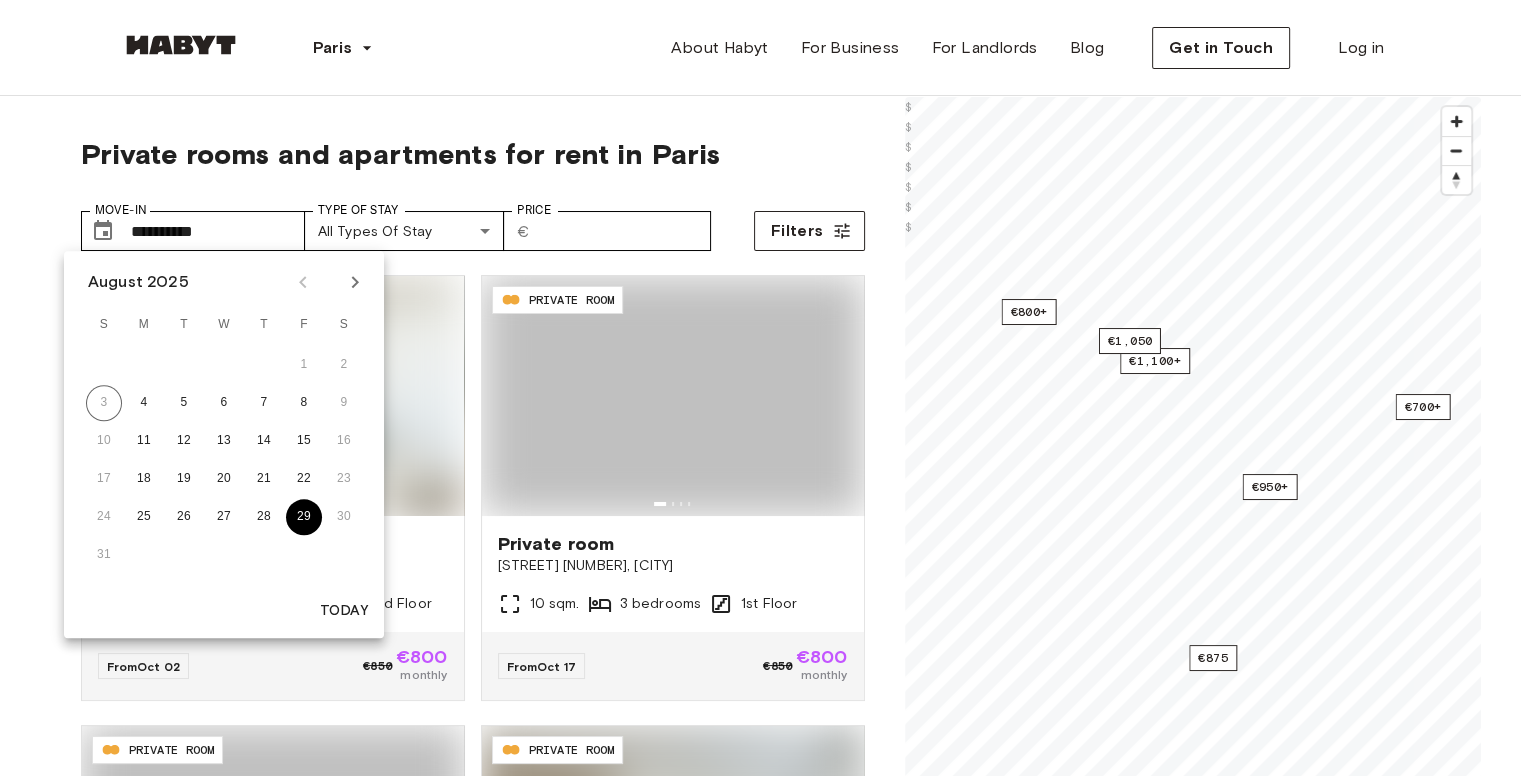 type on "**********" 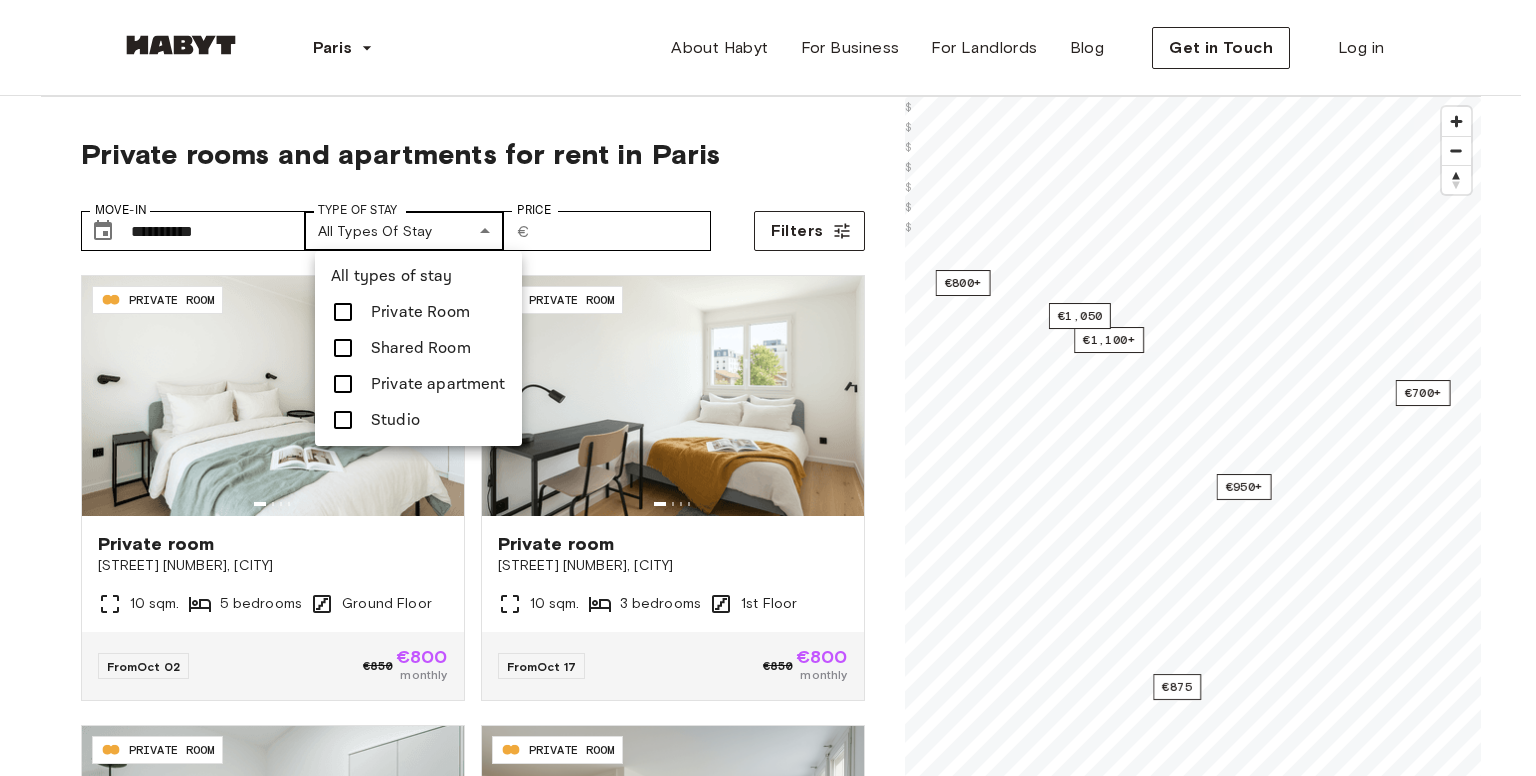 click on "**********" at bounding box center (768, 2451) 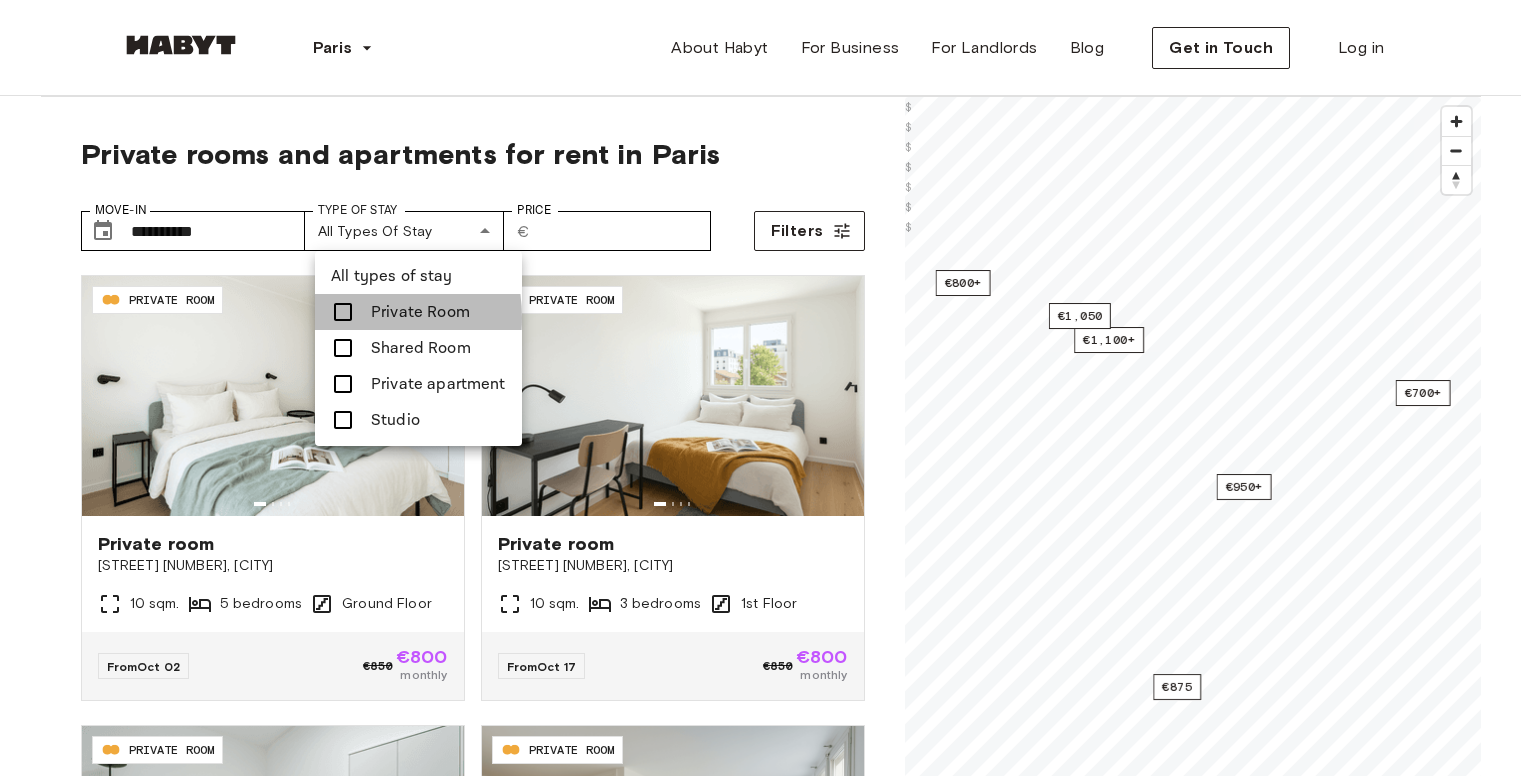 click at bounding box center (343, 312) 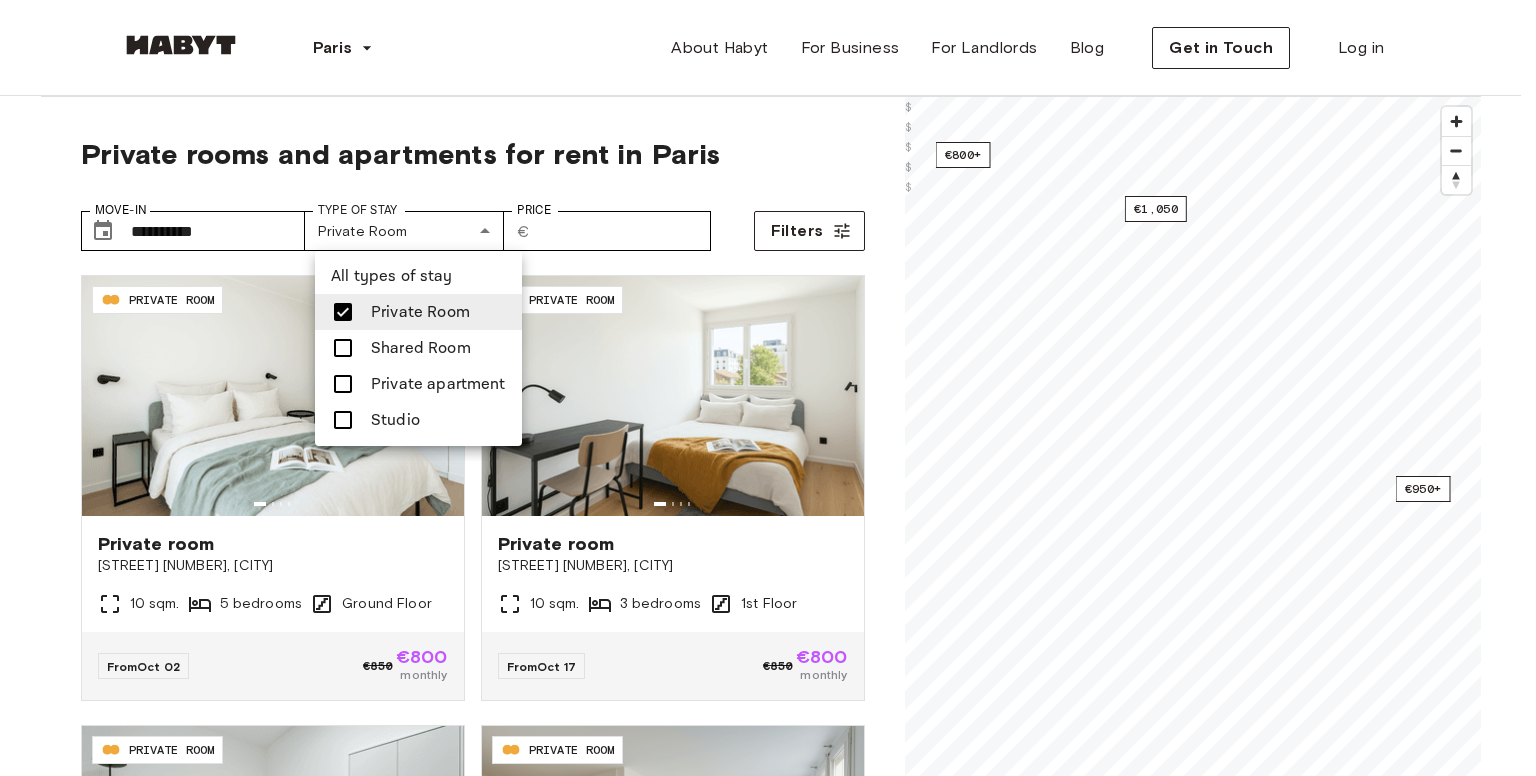 click at bounding box center [768, 388] 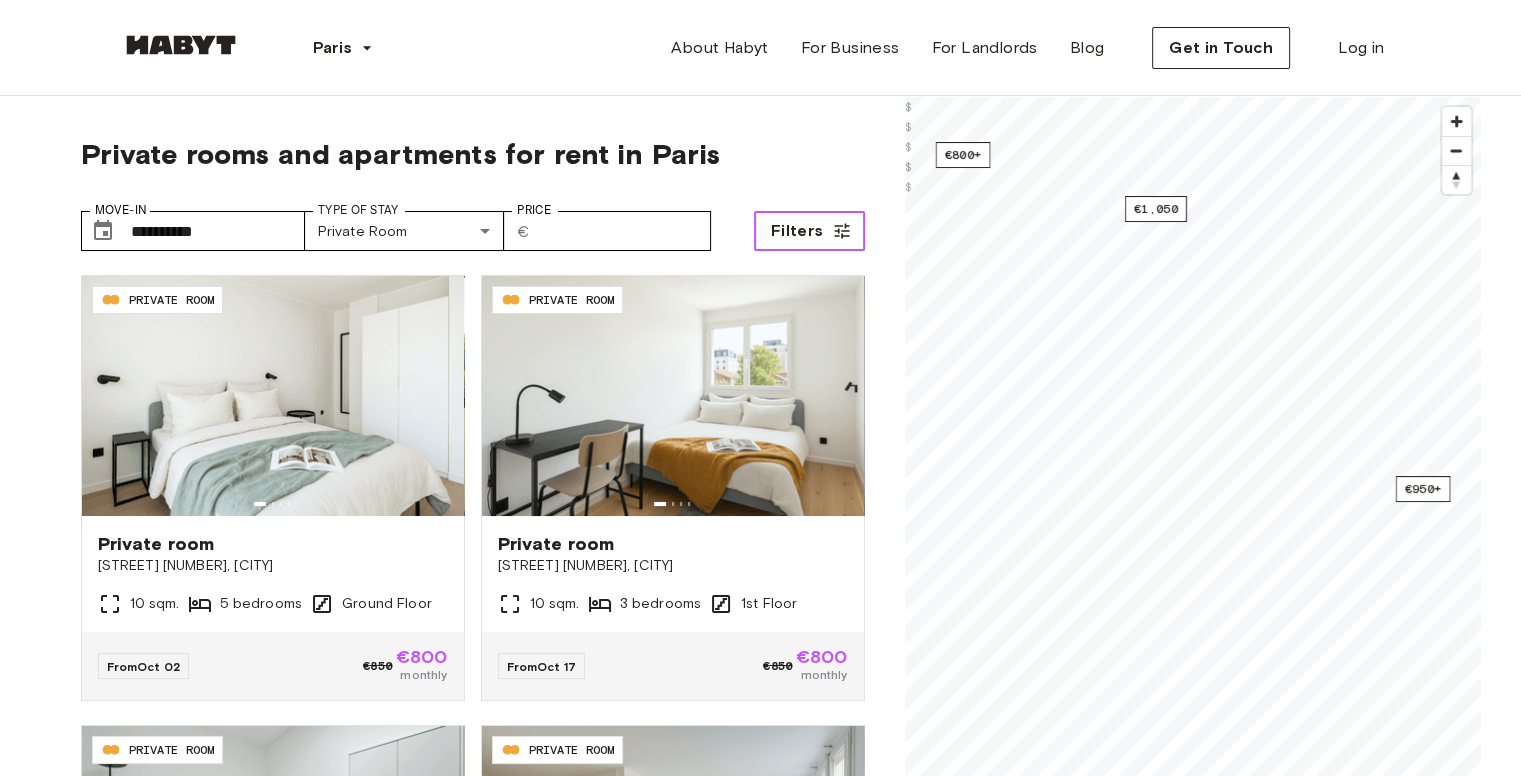 click on "Filters" at bounding box center (797, 231) 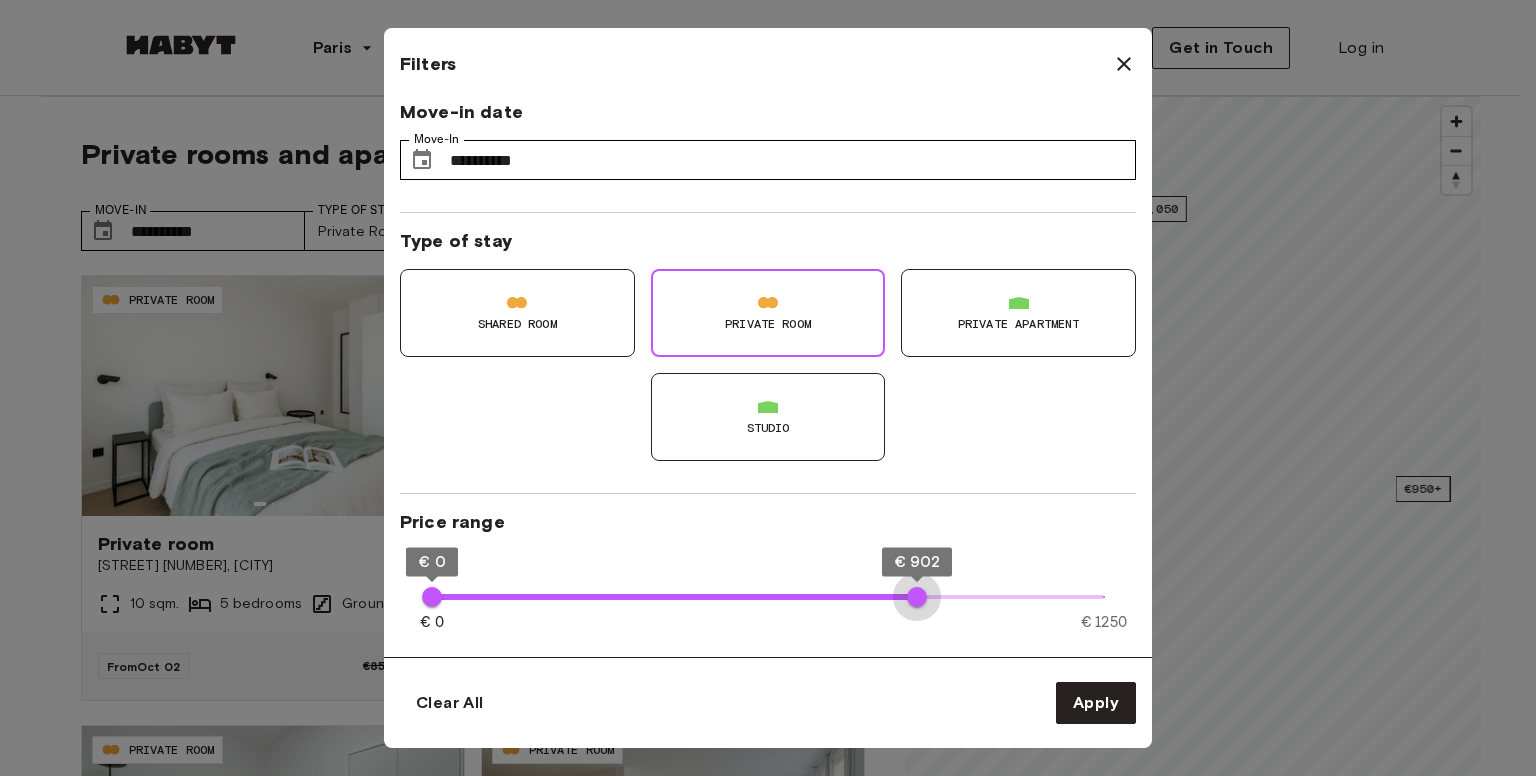 type on "***" 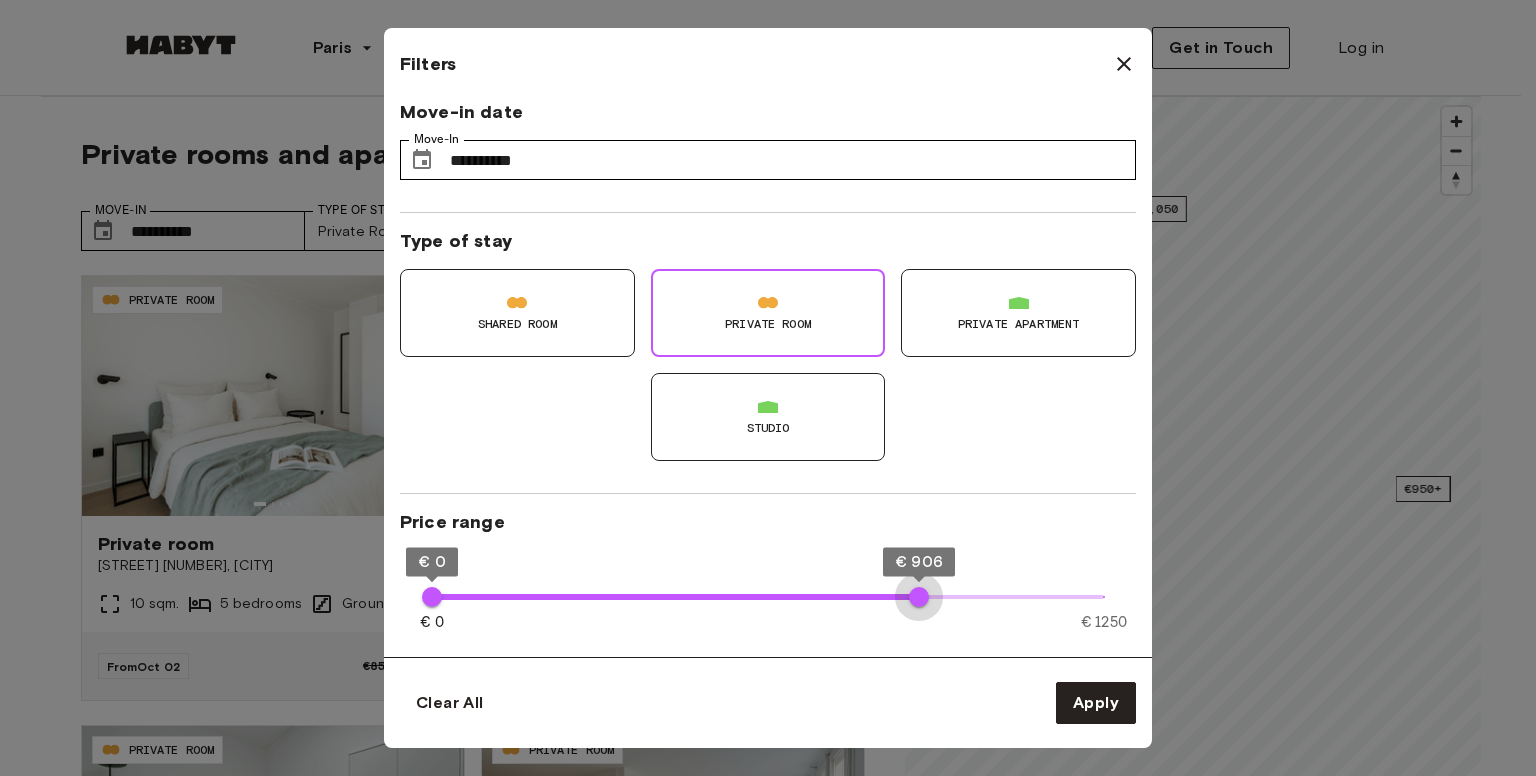 drag, startPoint x: 1095, startPoint y: 593, endPoint x: 919, endPoint y: 589, distance: 176.04546 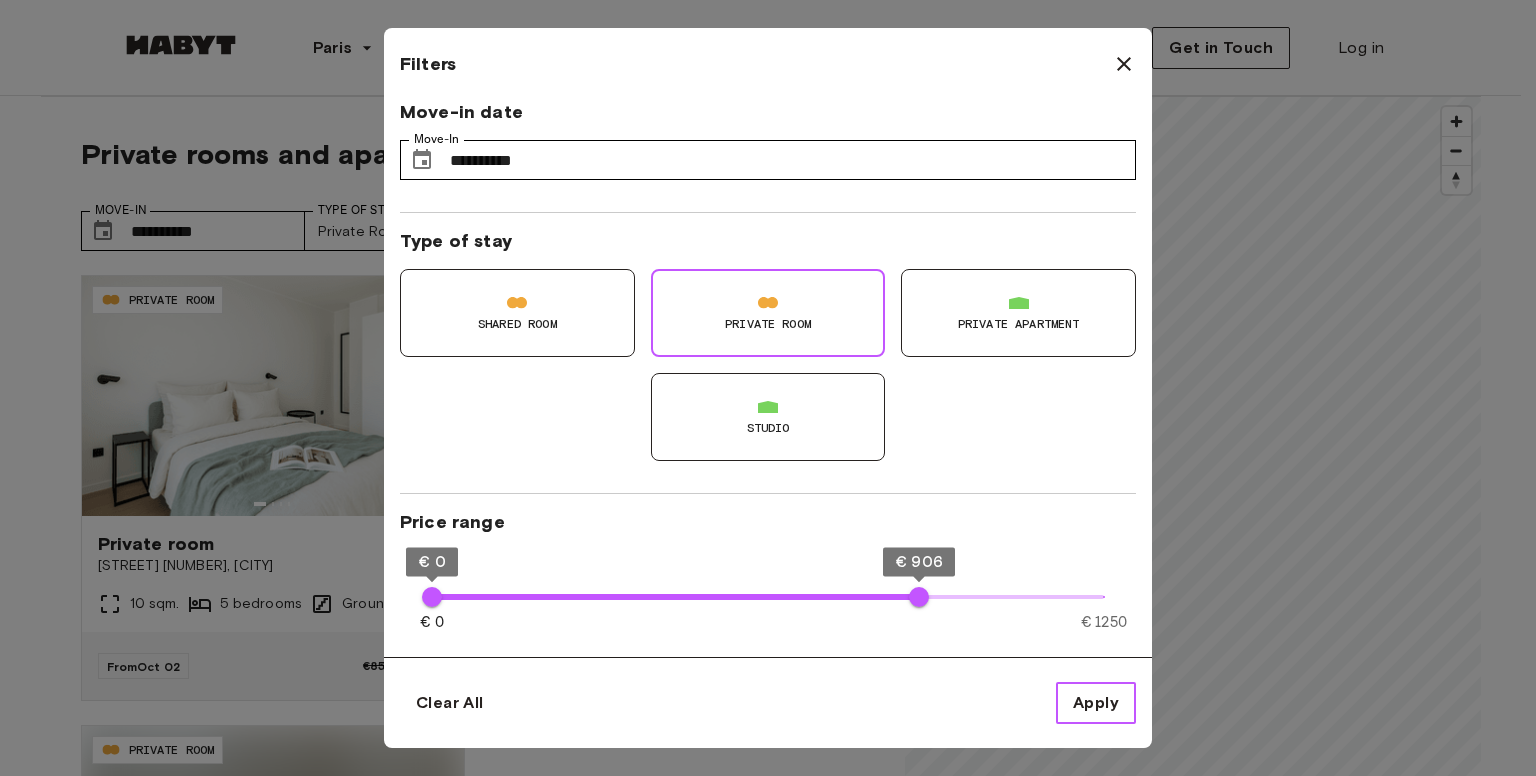 click on "Apply" at bounding box center (1096, 703) 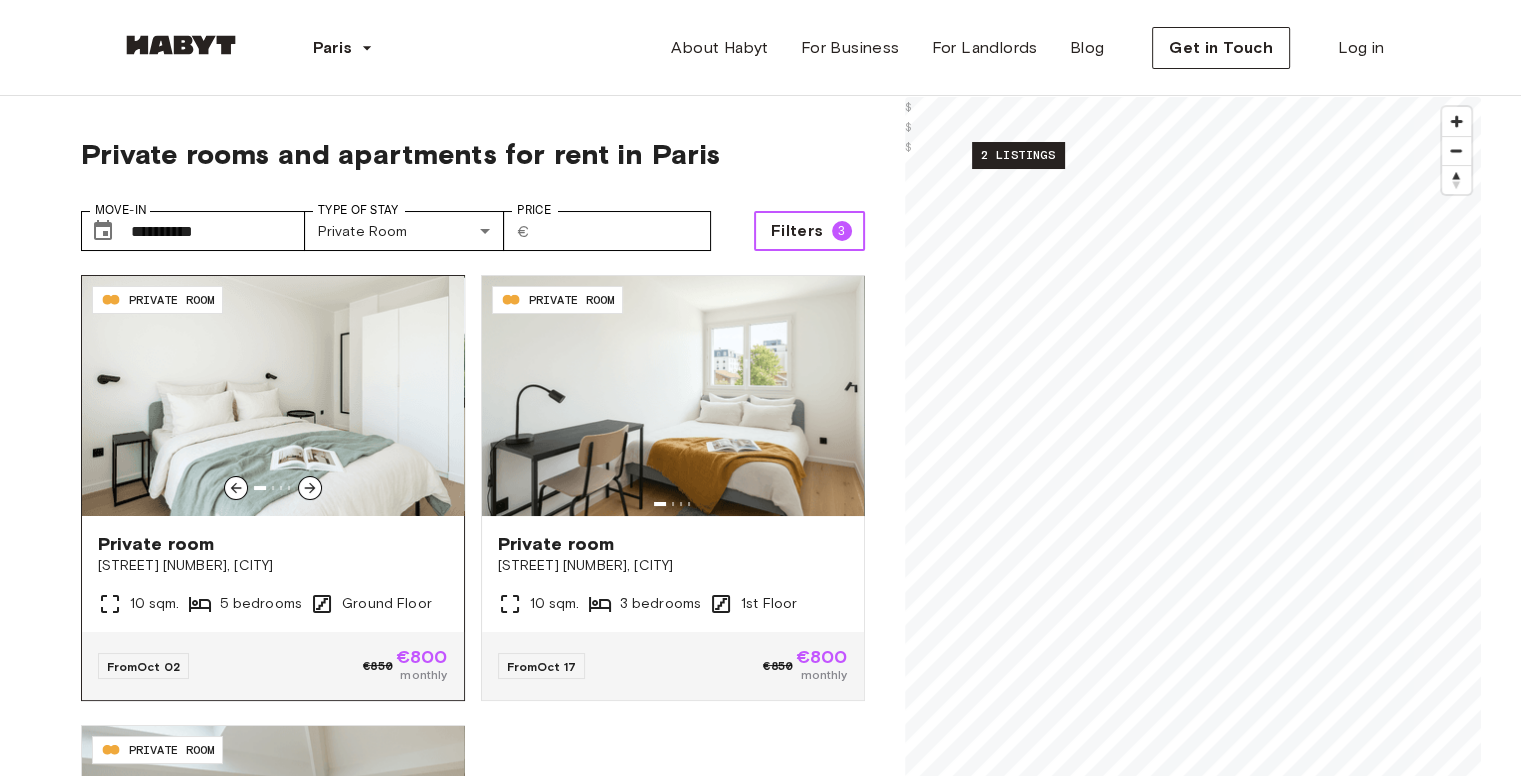 scroll, scrollTop: 154, scrollLeft: 0, axis: vertical 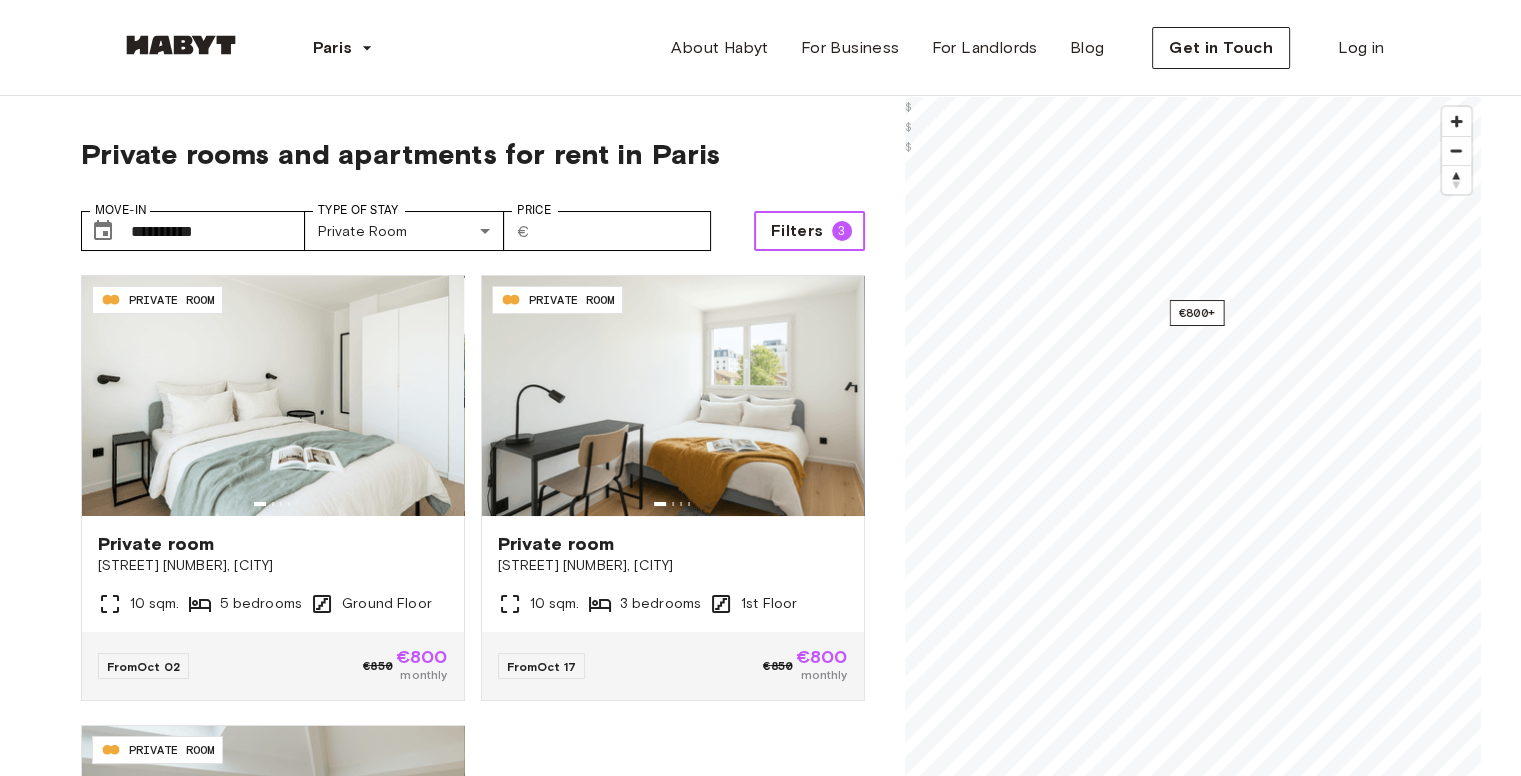 click on "Filters 3" at bounding box center (809, 231) 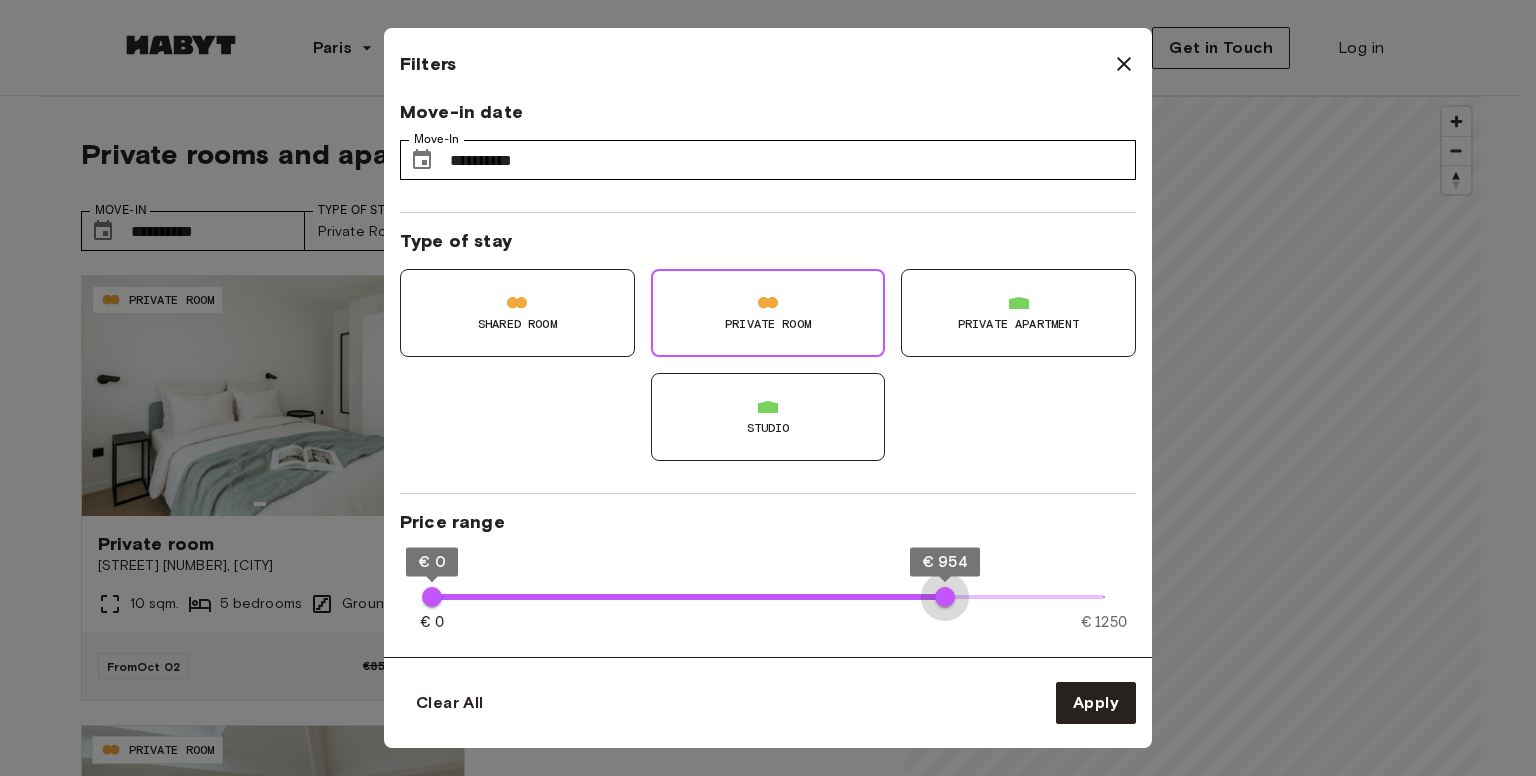type on "***" 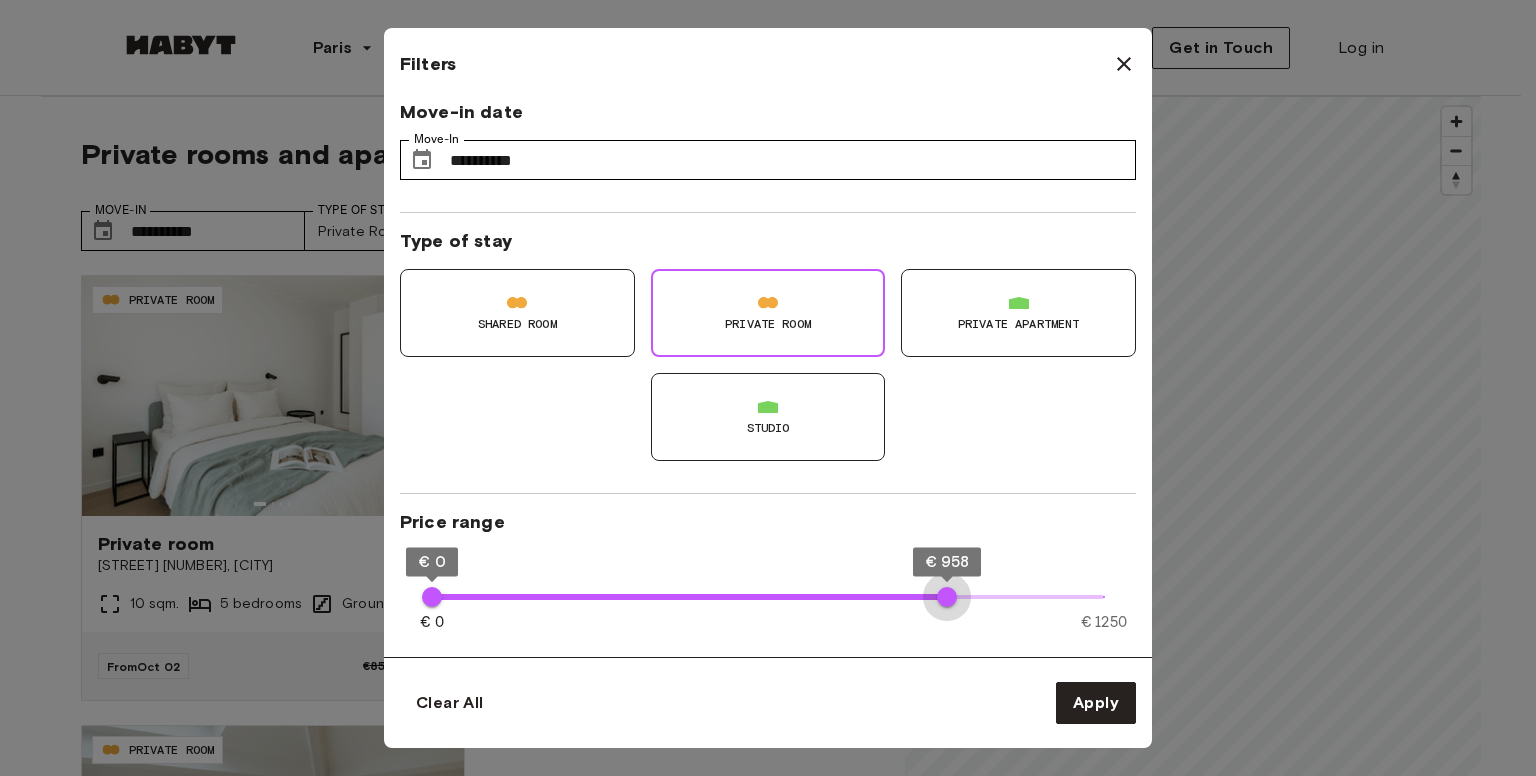 drag, startPoint x: 928, startPoint y: 591, endPoint x: 947, endPoint y: 593, distance: 19.104973 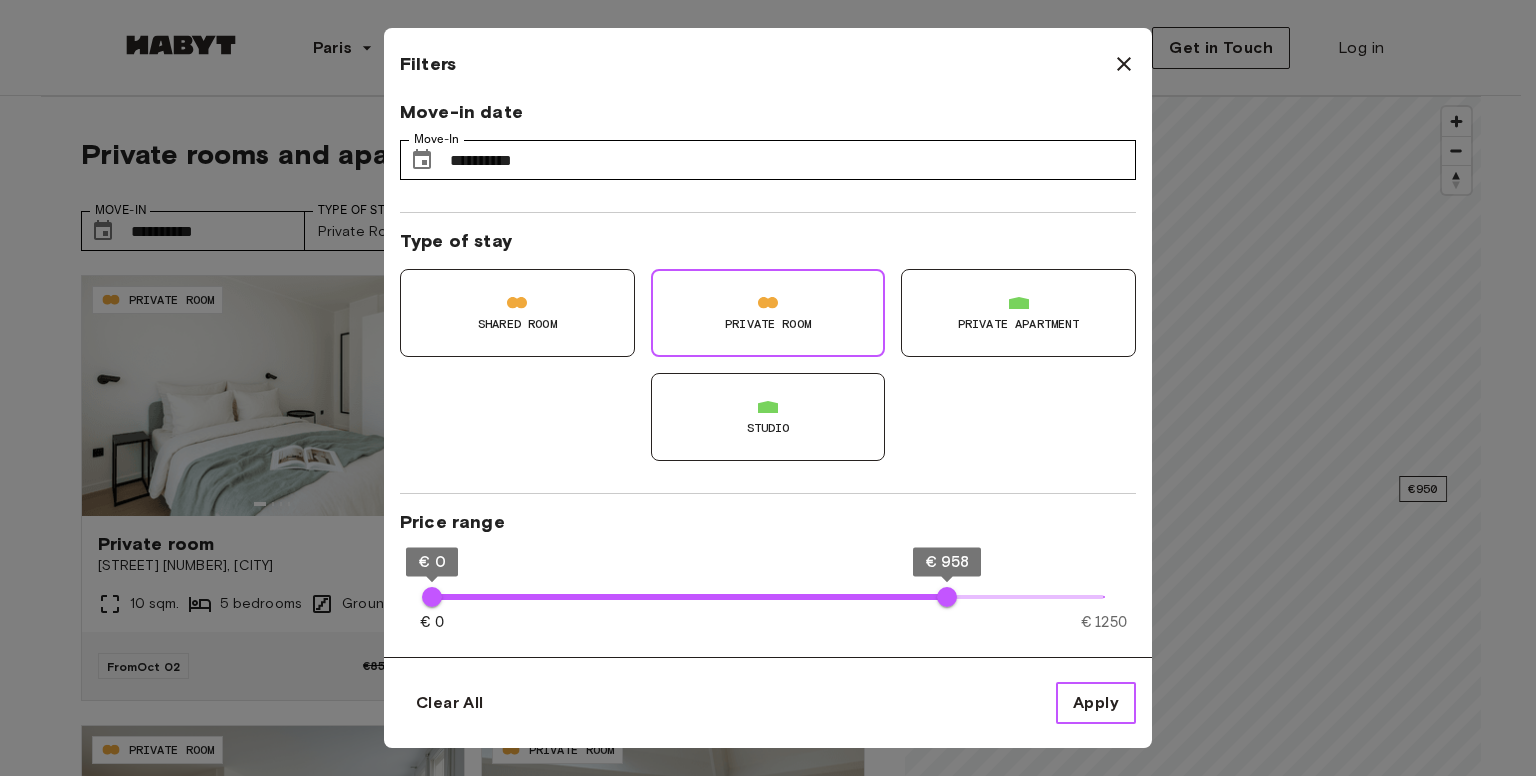 click on "Apply" at bounding box center (1096, 703) 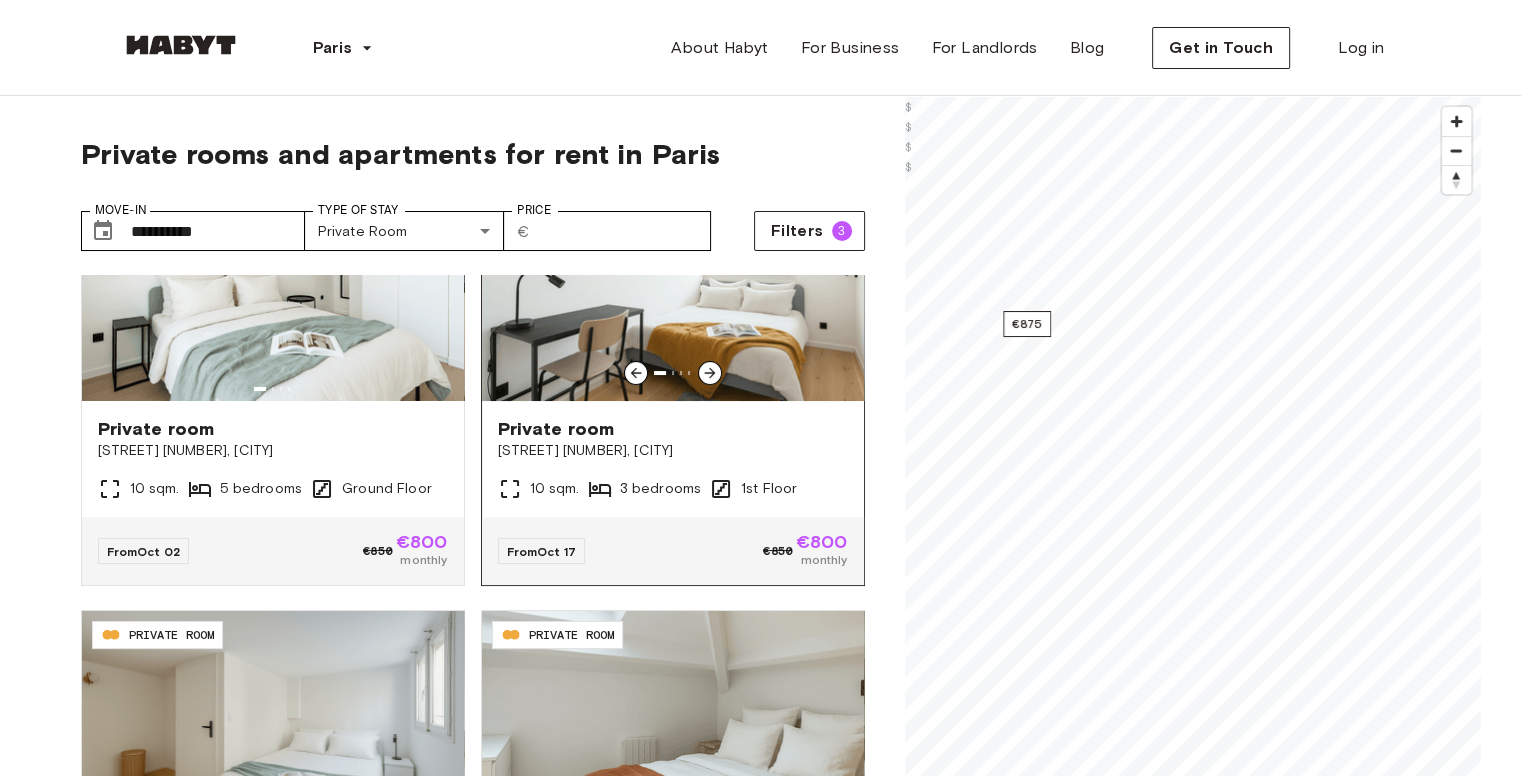 scroll, scrollTop: 154, scrollLeft: 0, axis: vertical 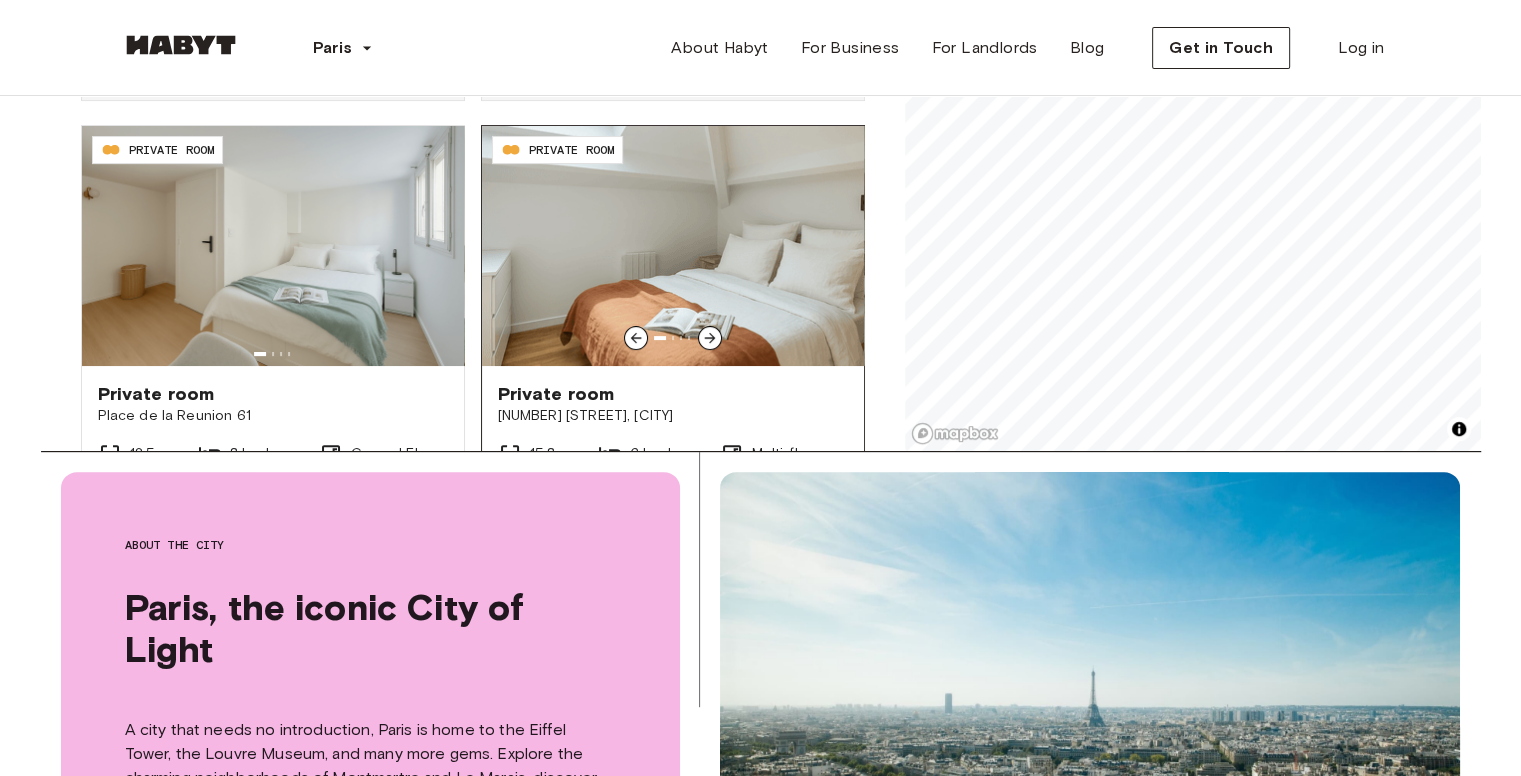 click at bounding box center (673, 246) 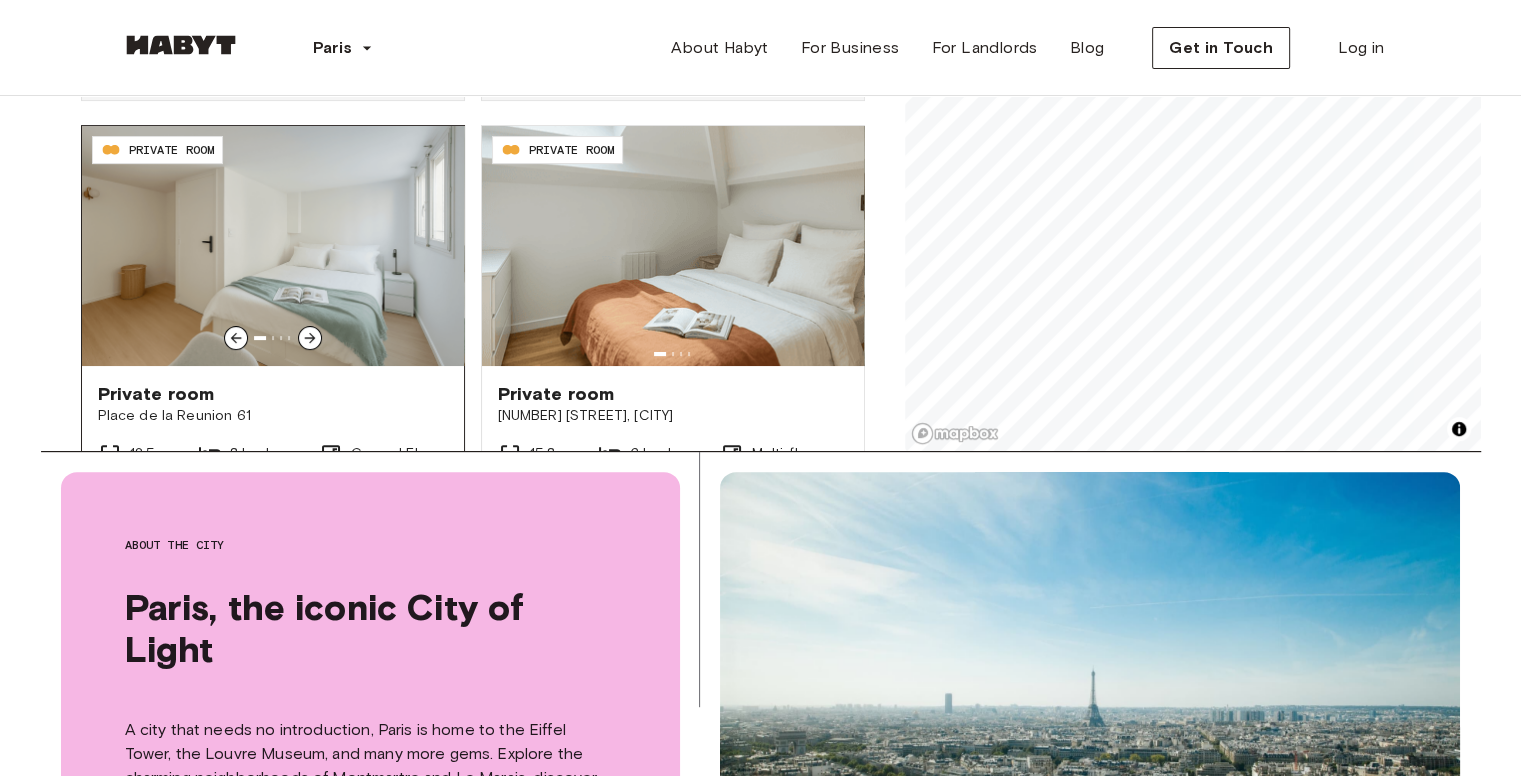 scroll, scrollTop: 0, scrollLeft: 0, axis: both 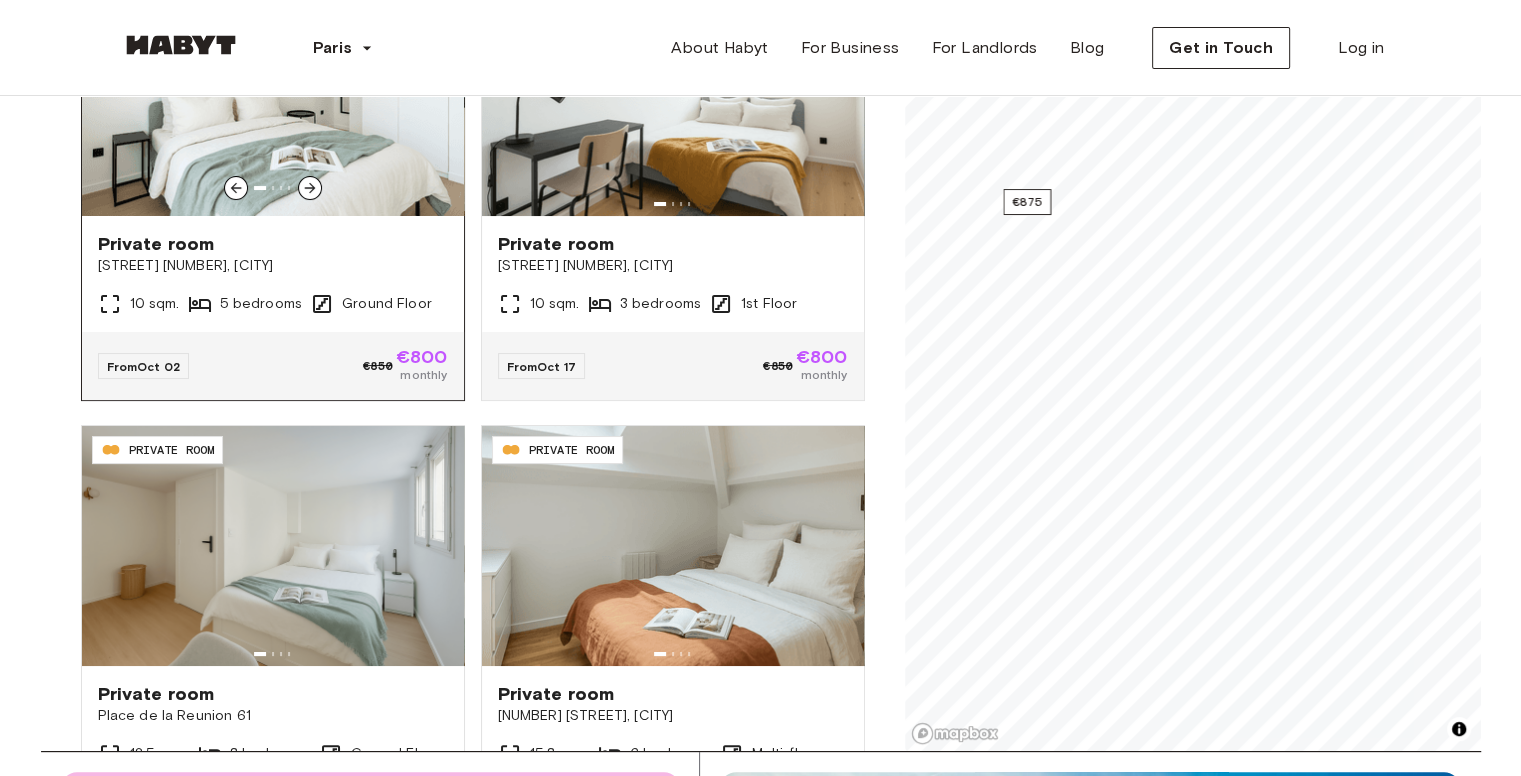 click on "Rue Fernand Pelloutier 32, Clichy" at bounding box center (273, 266) 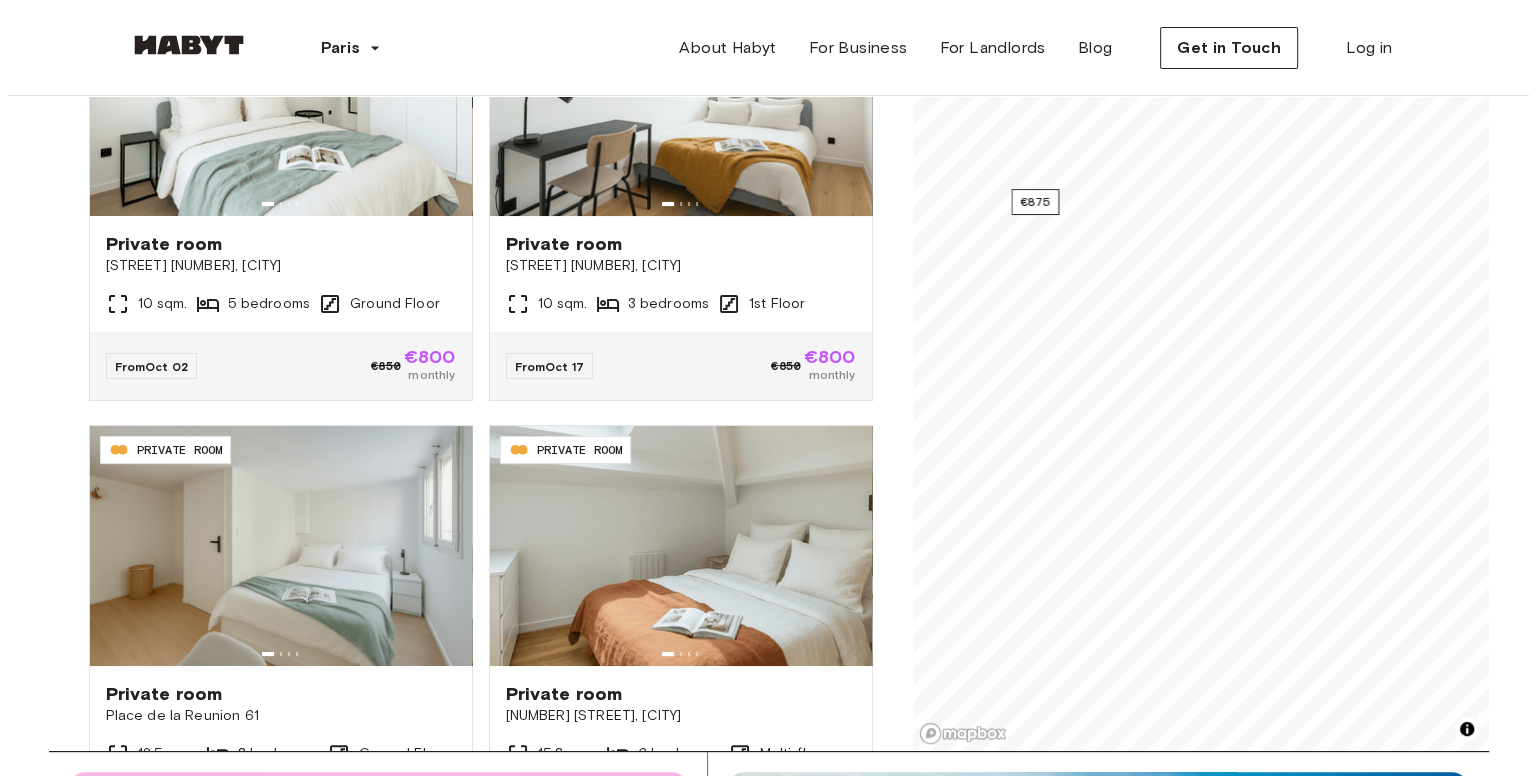 scroll, scrollTop: 0, scrollLeft: 0, axis: both 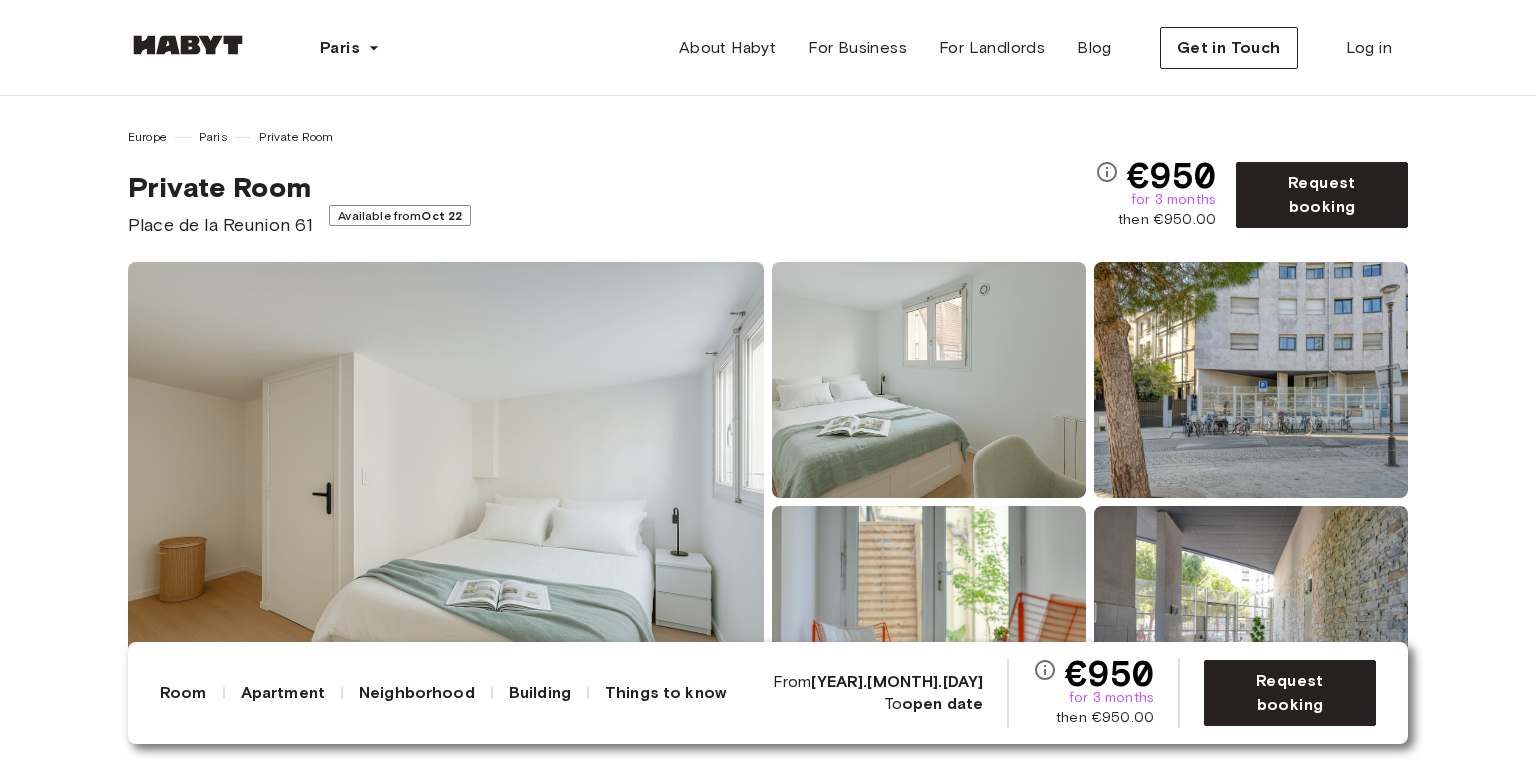 click at bounding box center [446, 502] 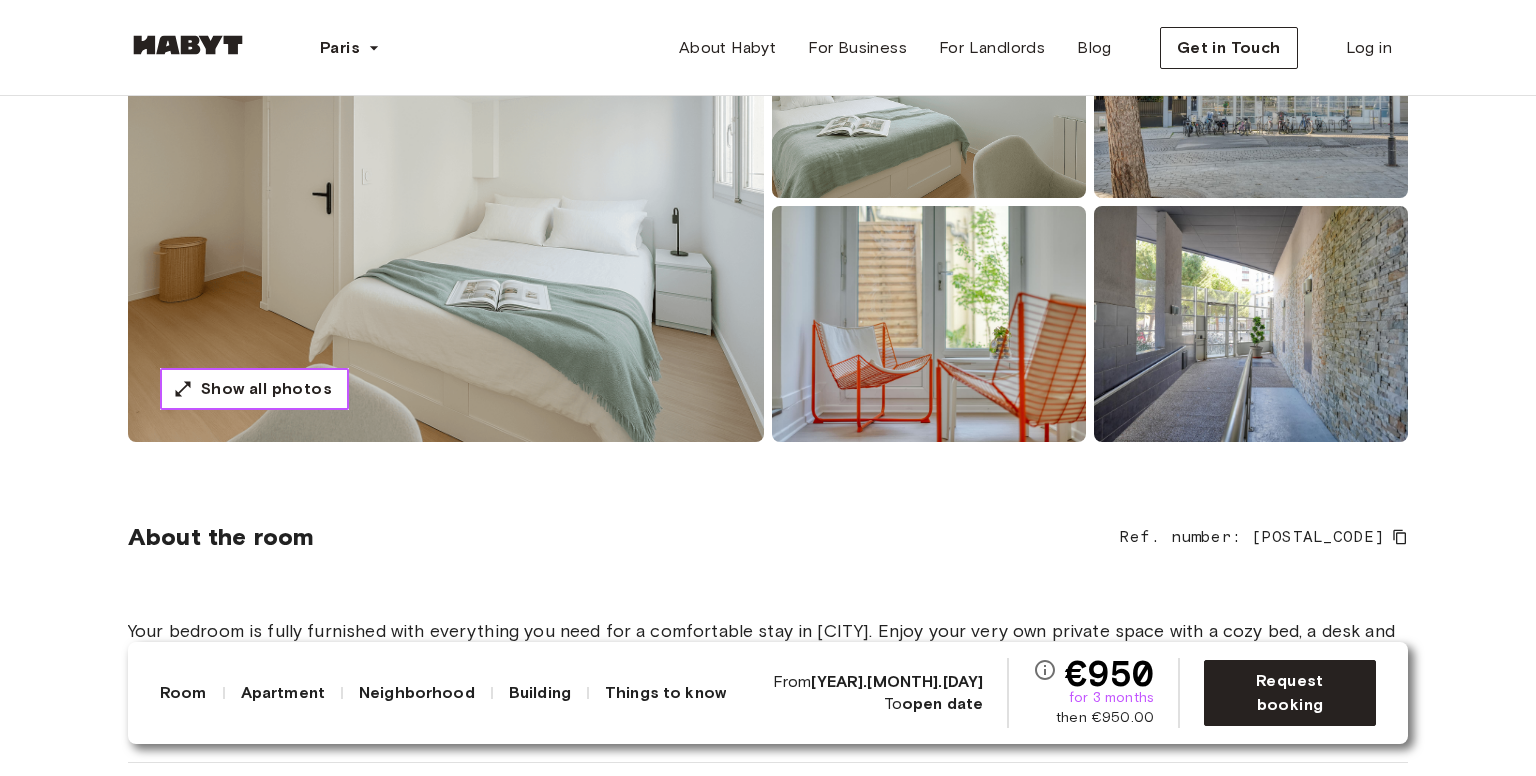 click on "Show all photos" at bounding box center (266, 389) 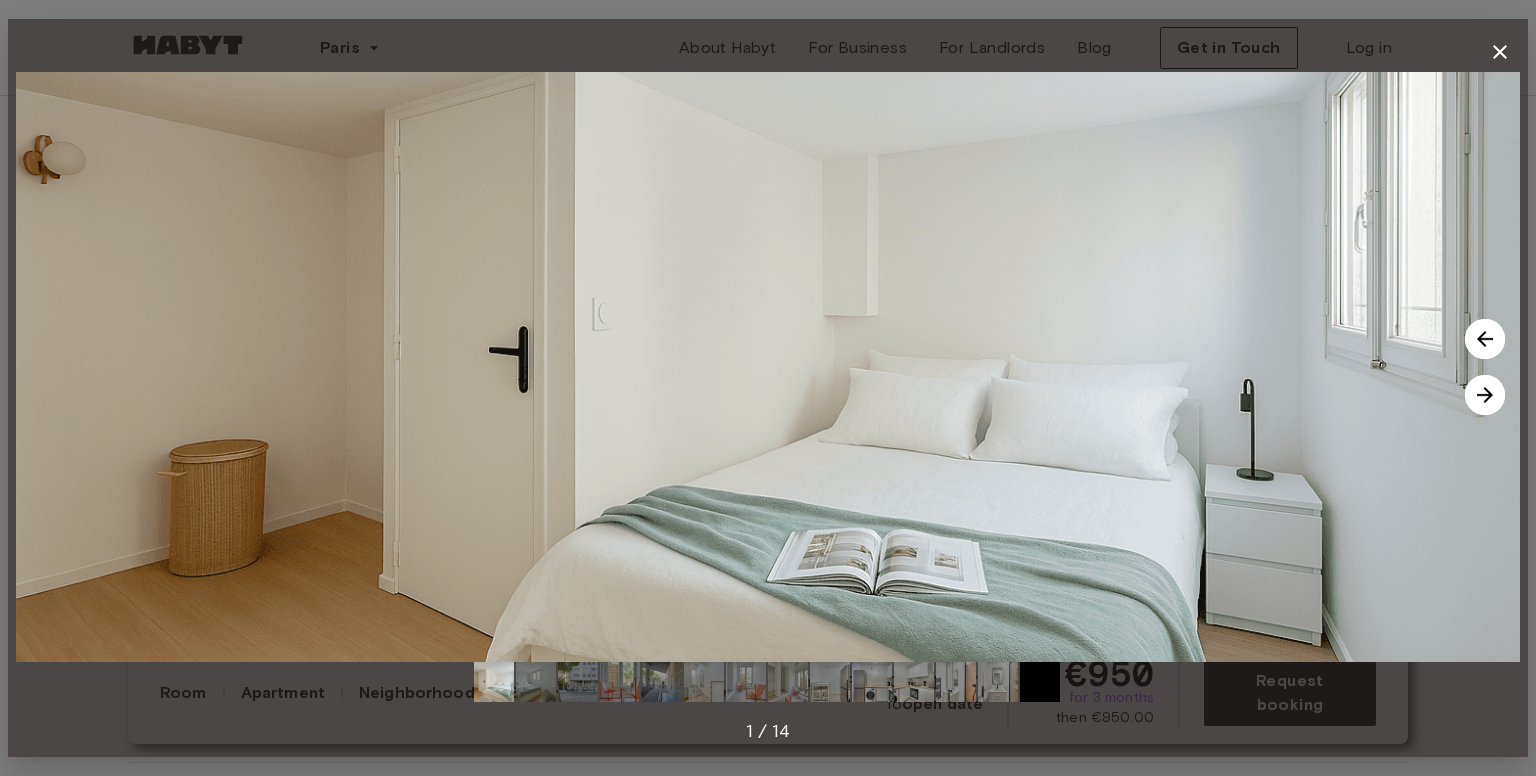 click at bounding box center (1485, 395) 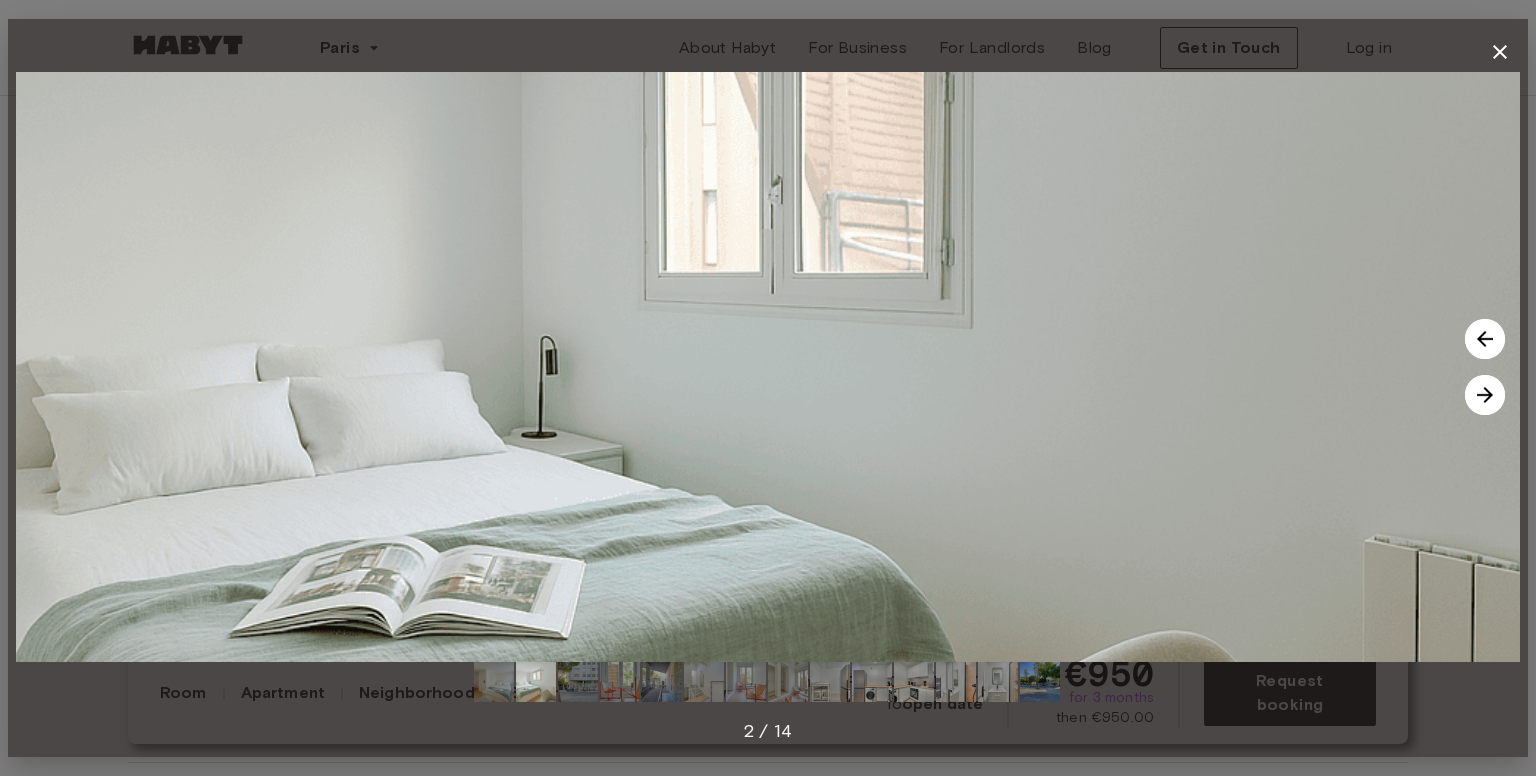 click at bounding box center (1485, 395) 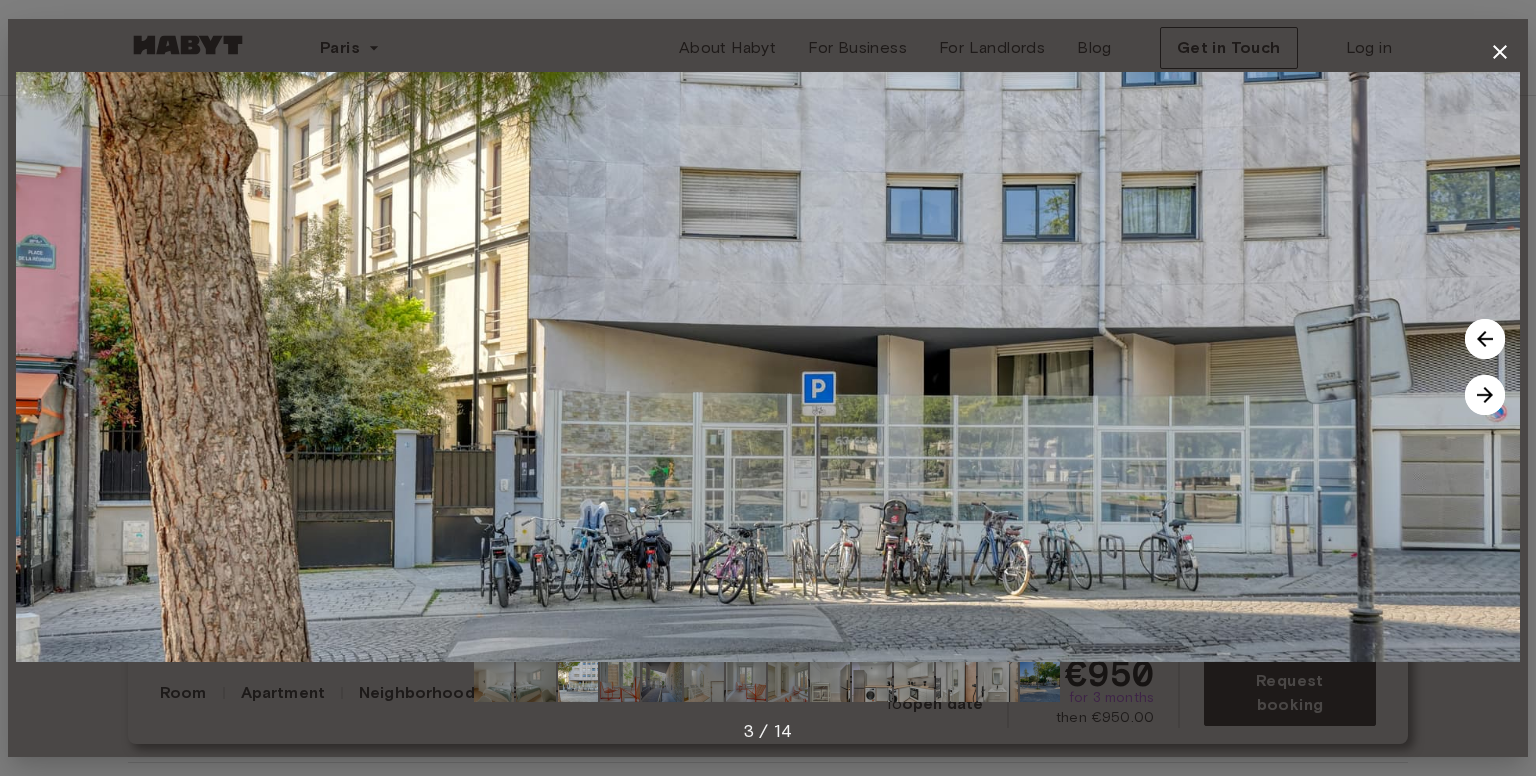 click at bounding box center [1485, 395] 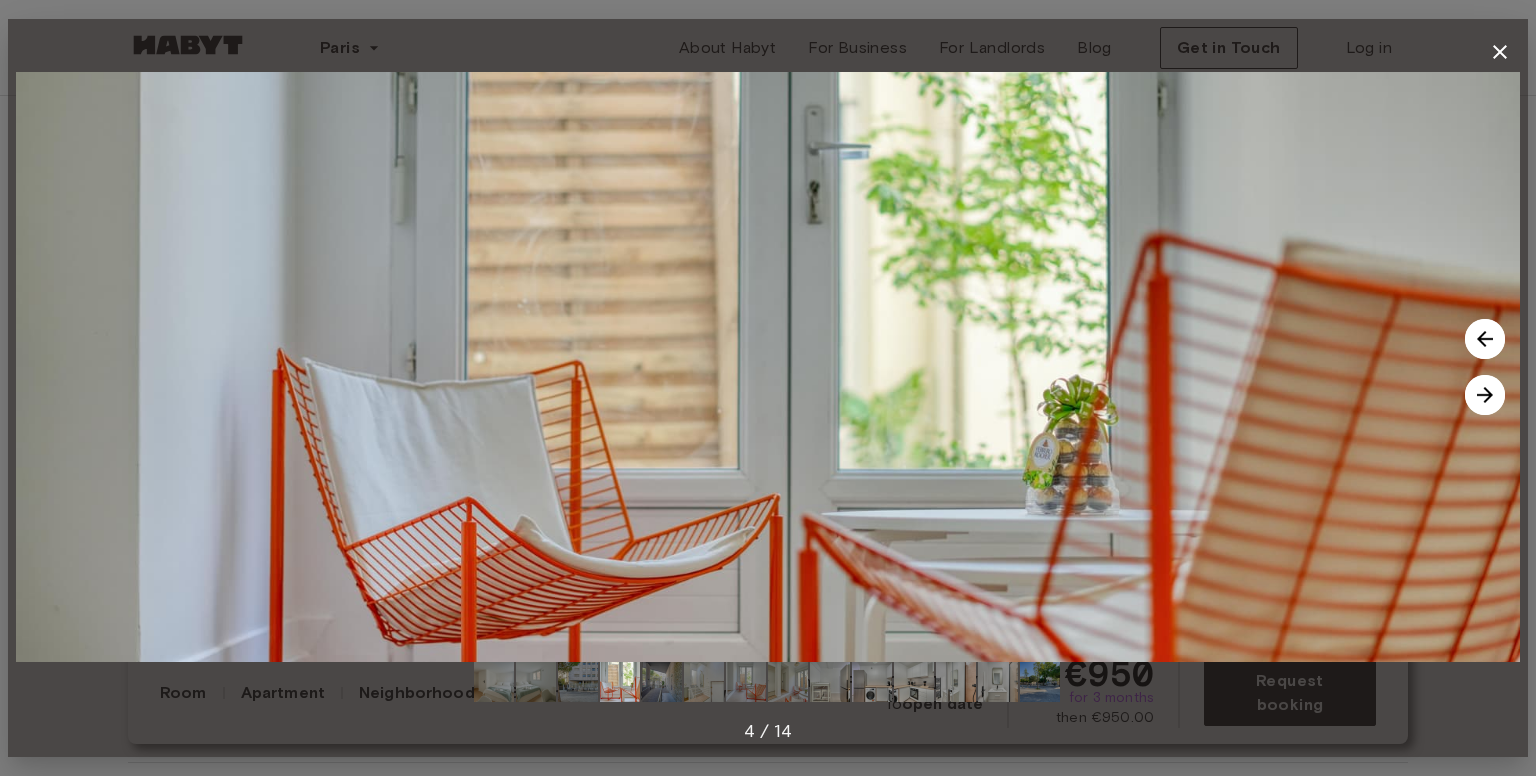 click at bounding box center (1485, 395) 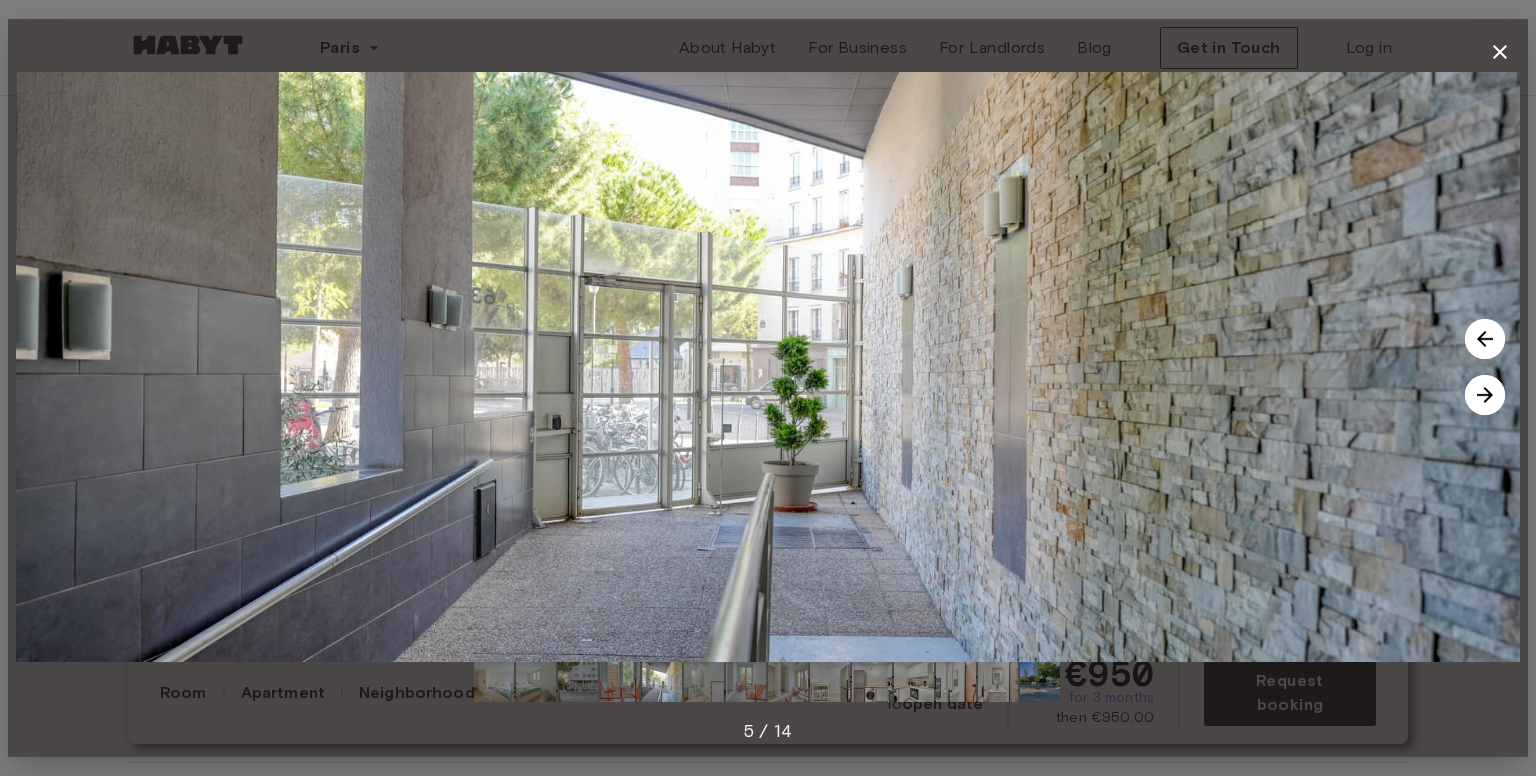 click at bounding box center (1485, 395) 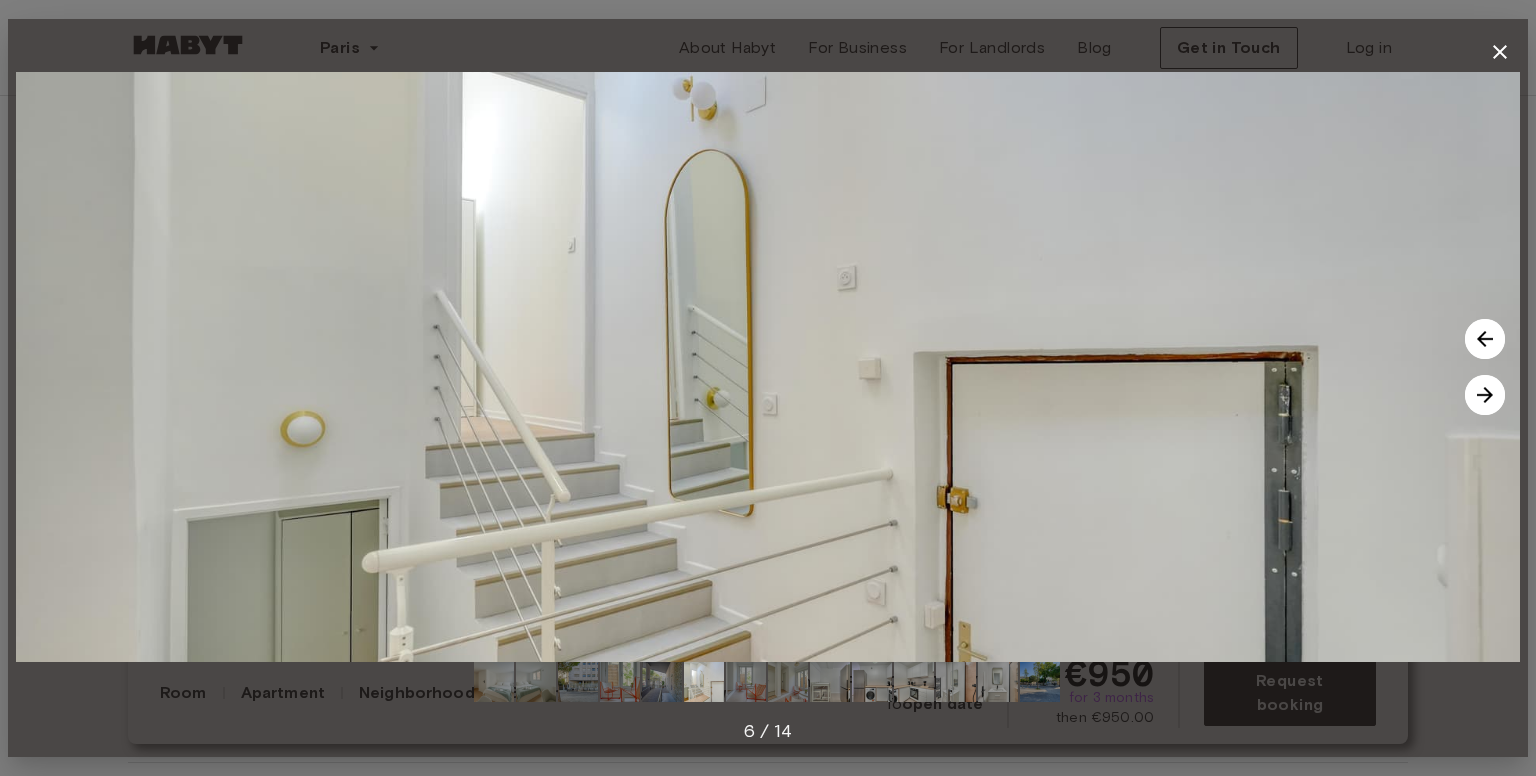 click at bounding box center (1485, 395) 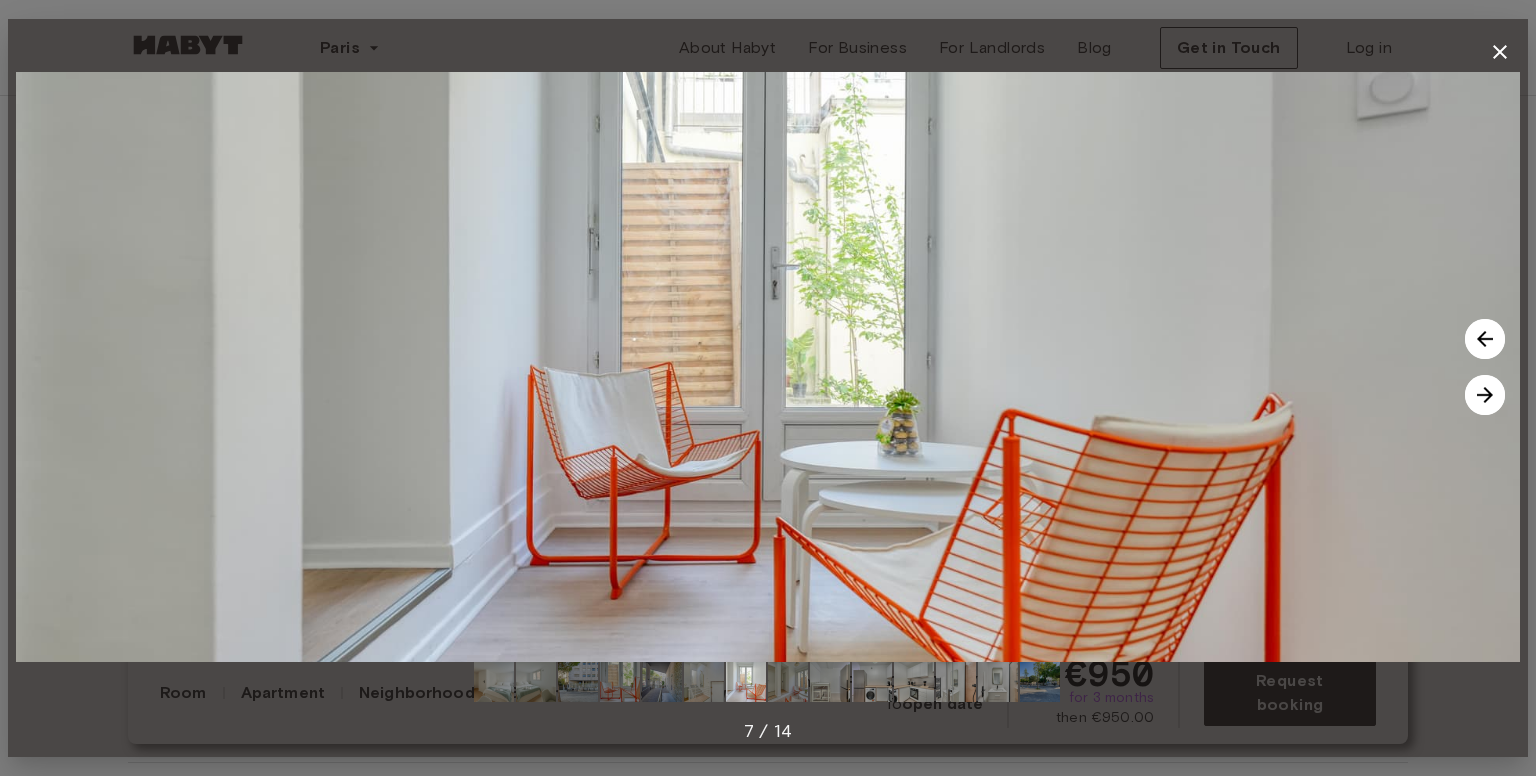 click at bounding box center [1485, 395] 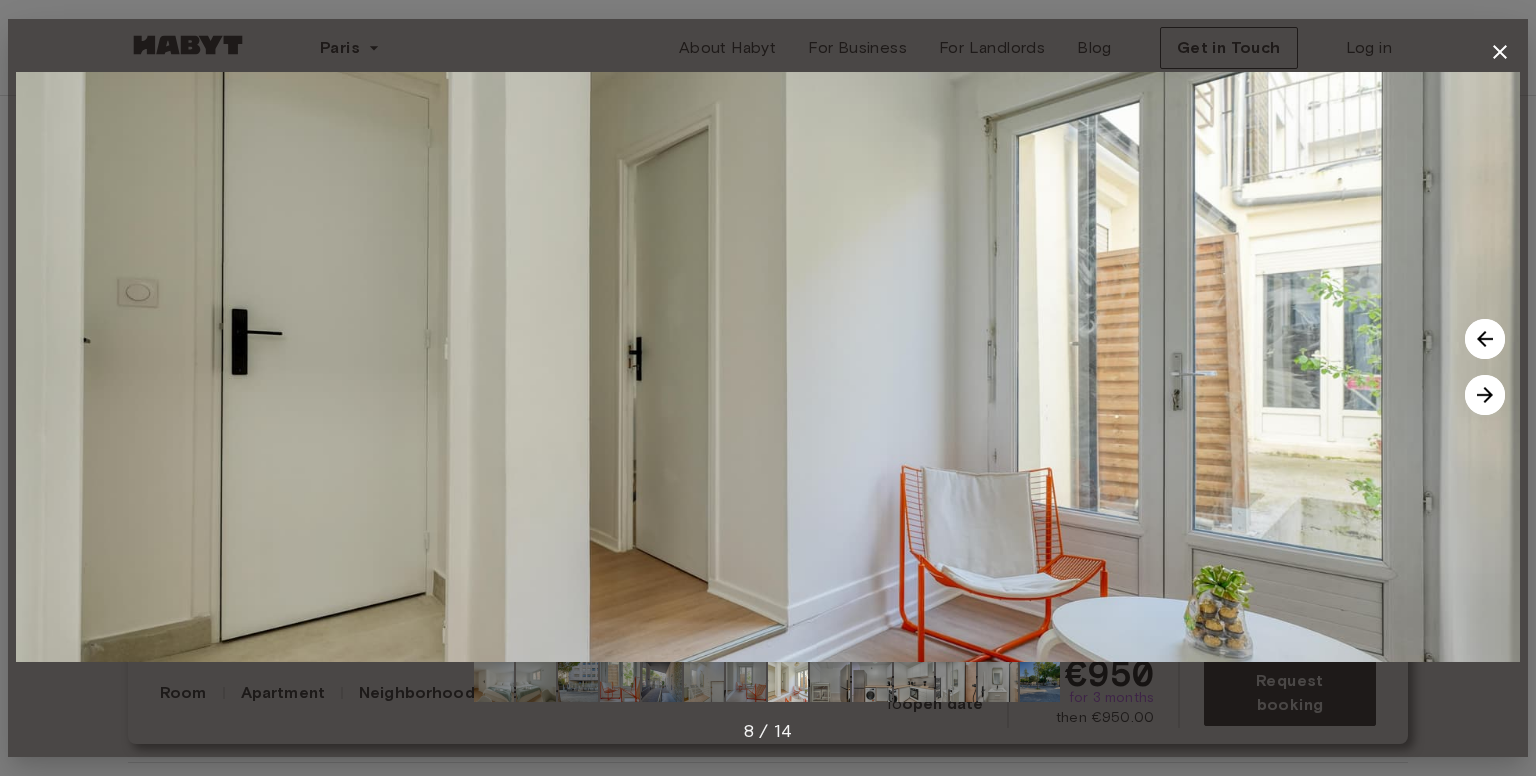 click at bounding box center [1485, 395] 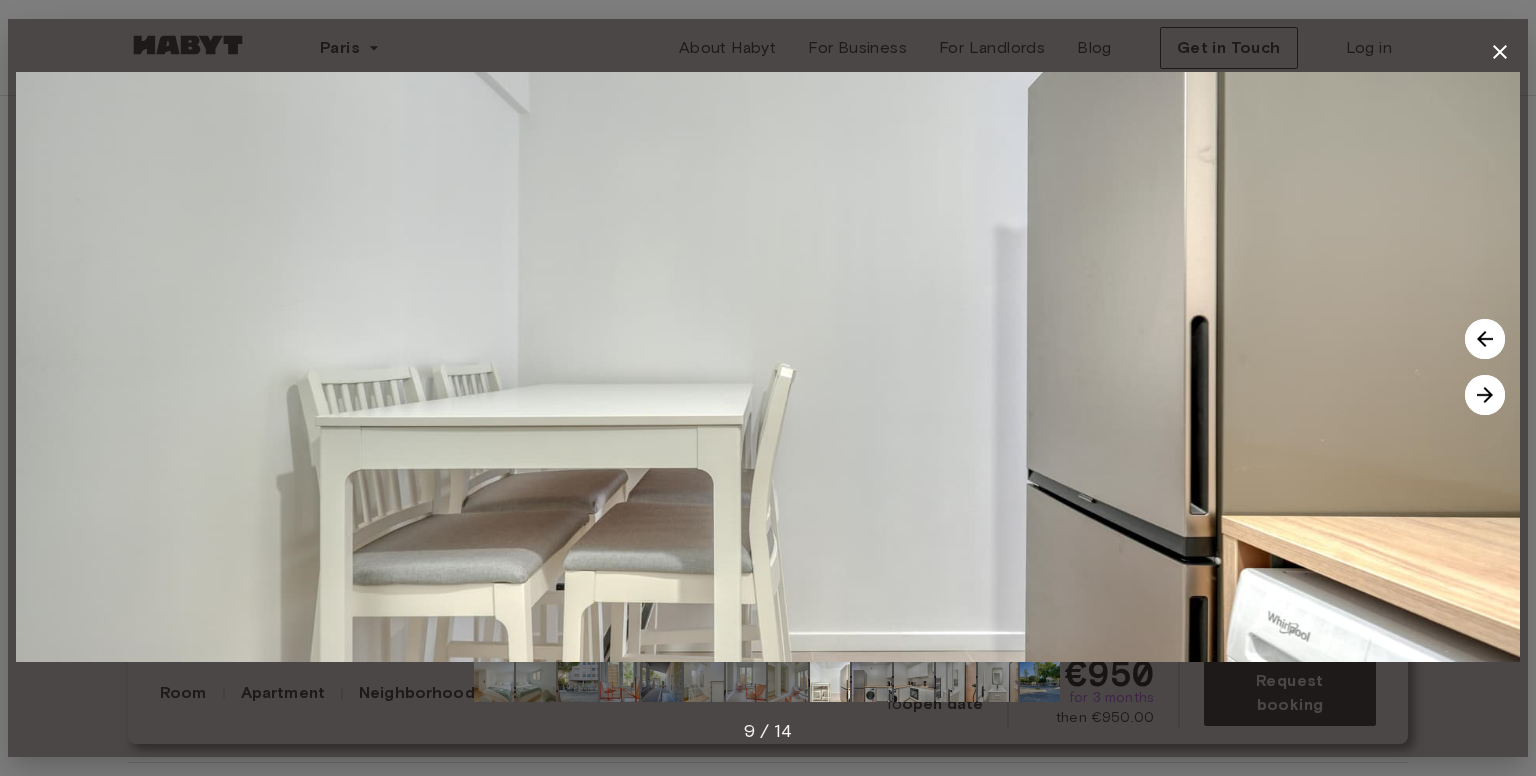 click at bounding box center [1485, 339] 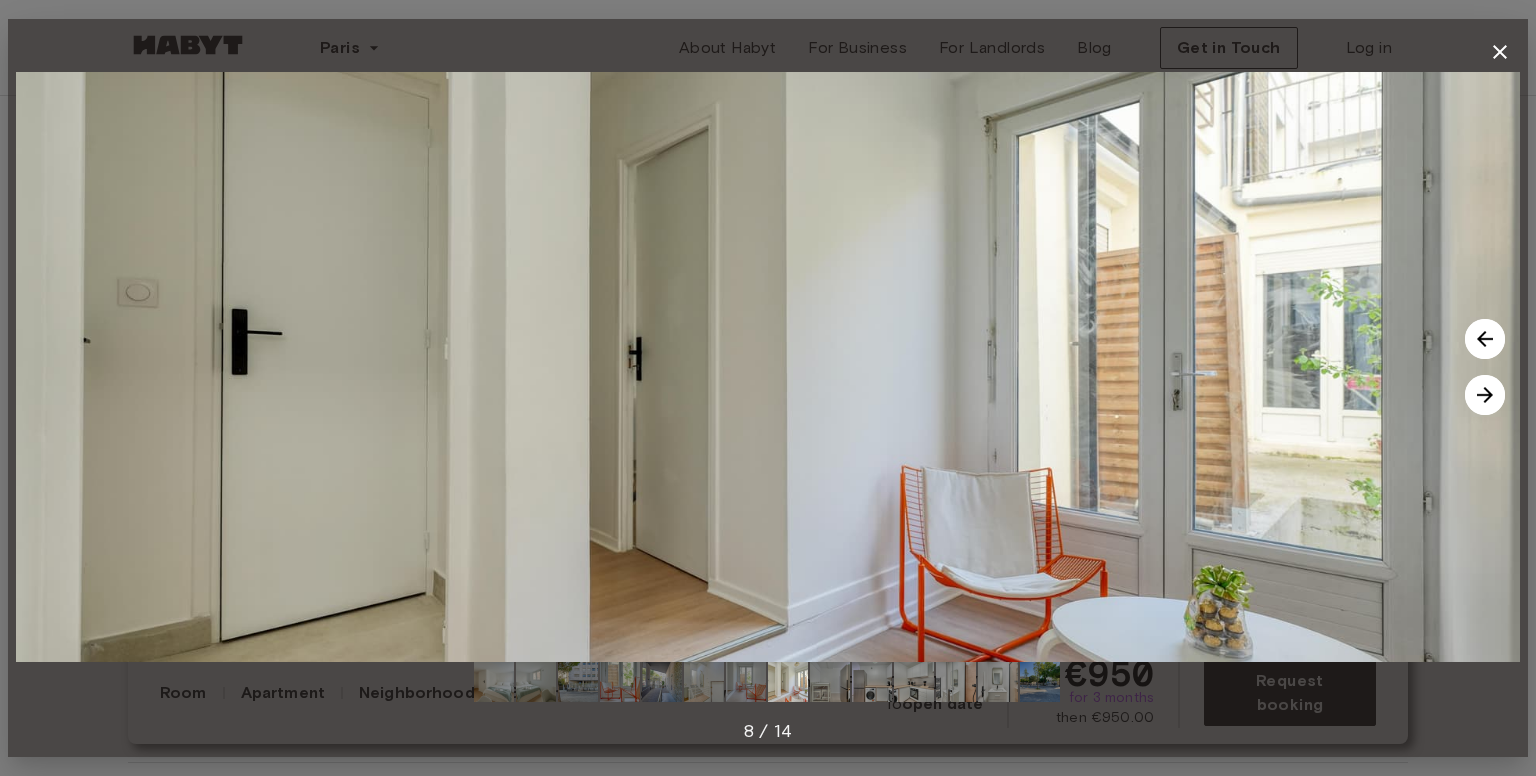 click at bounding box center [1485, 339] 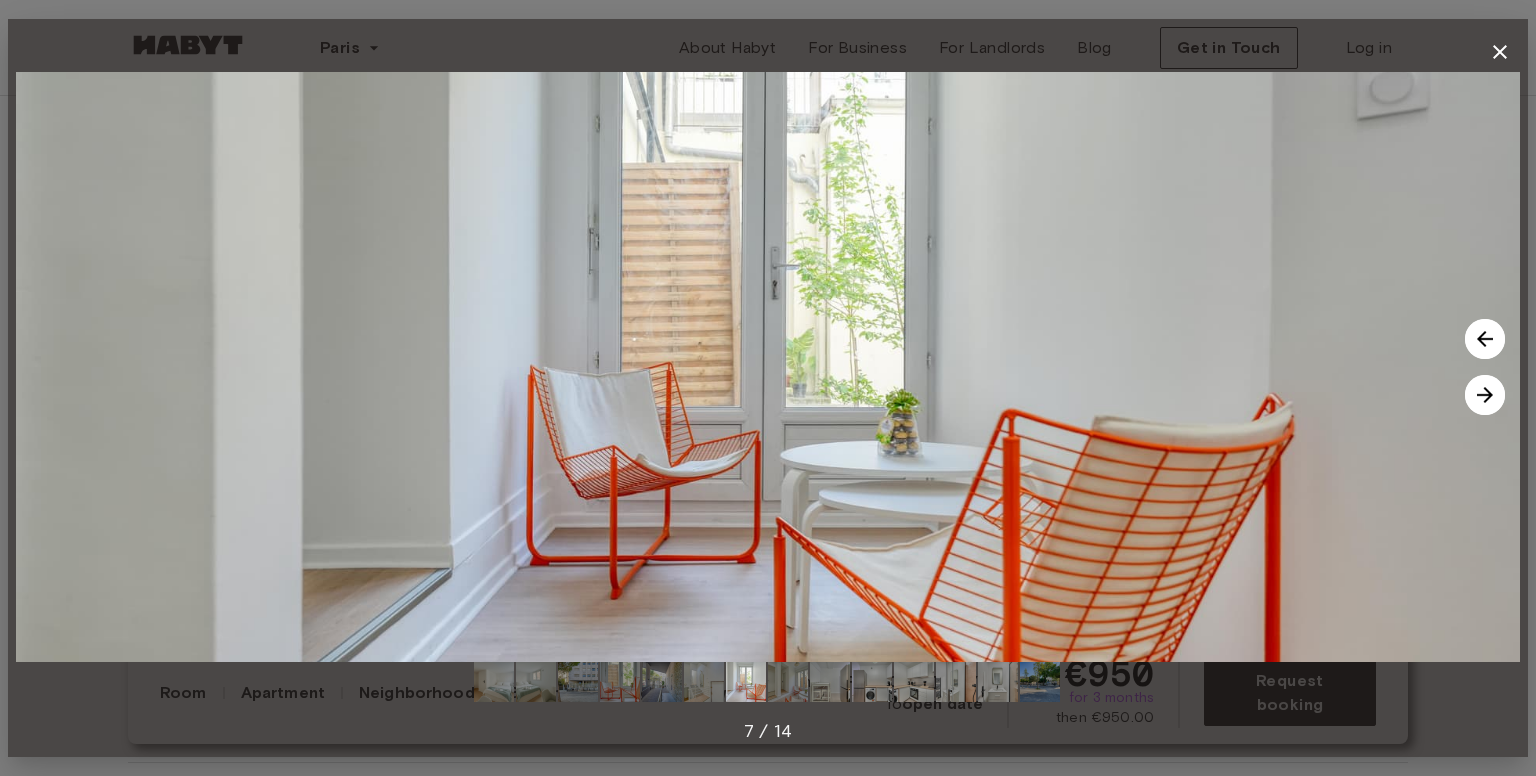 click at bounding box center (1485, 339) 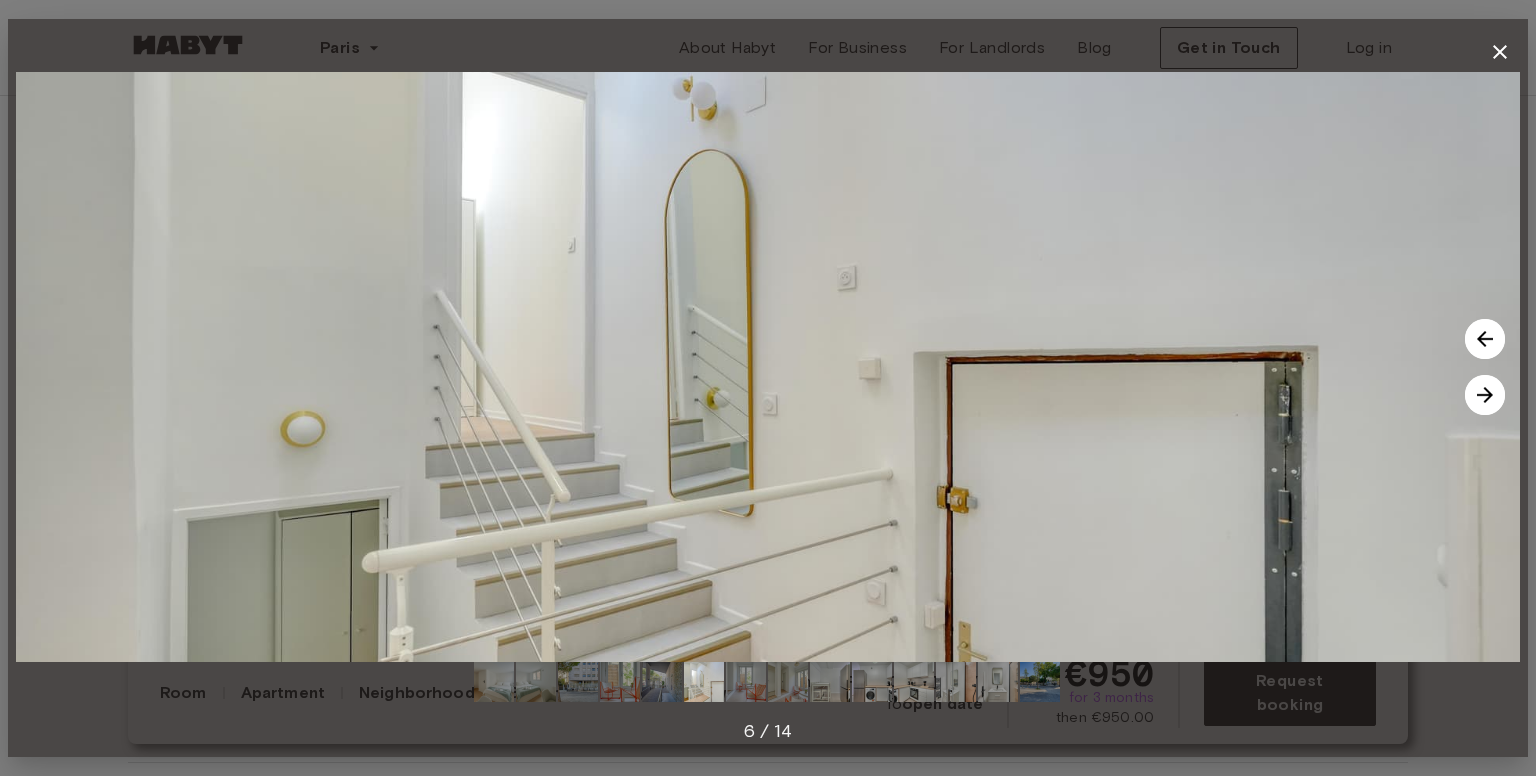 click at bounding box center (1485, 339) 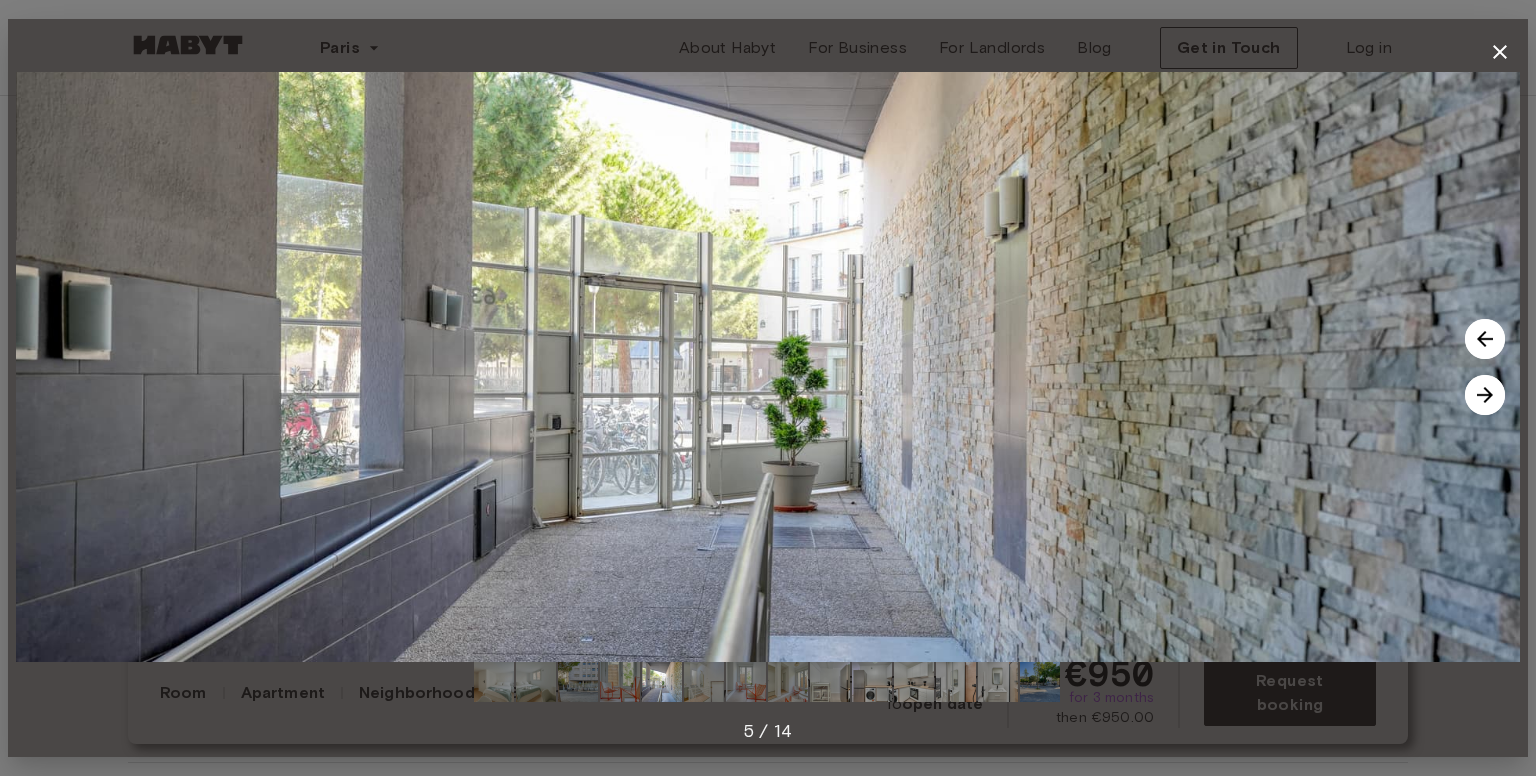 click at bounding box center [1485, 339] 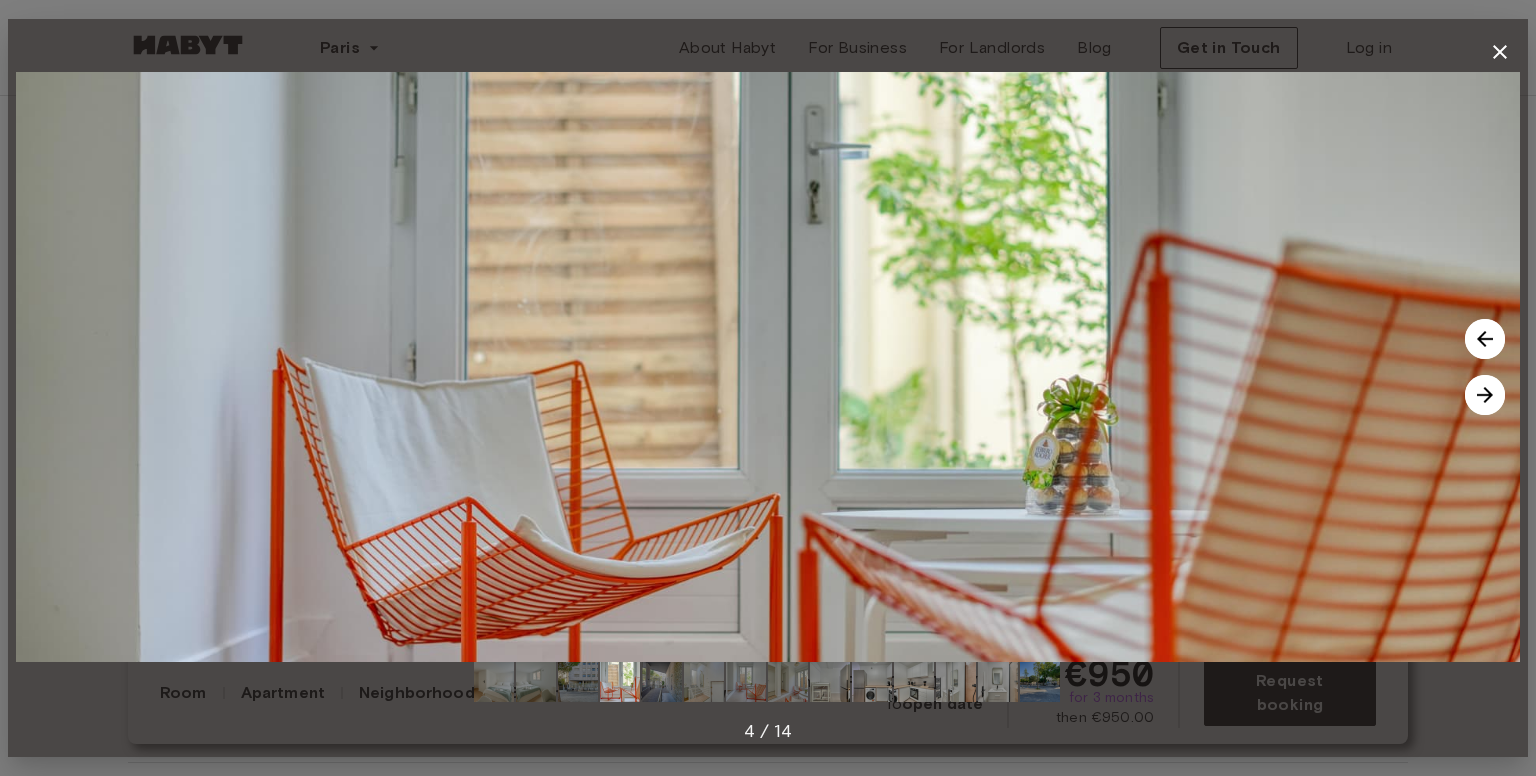 click at bounding box center (1485, 339) 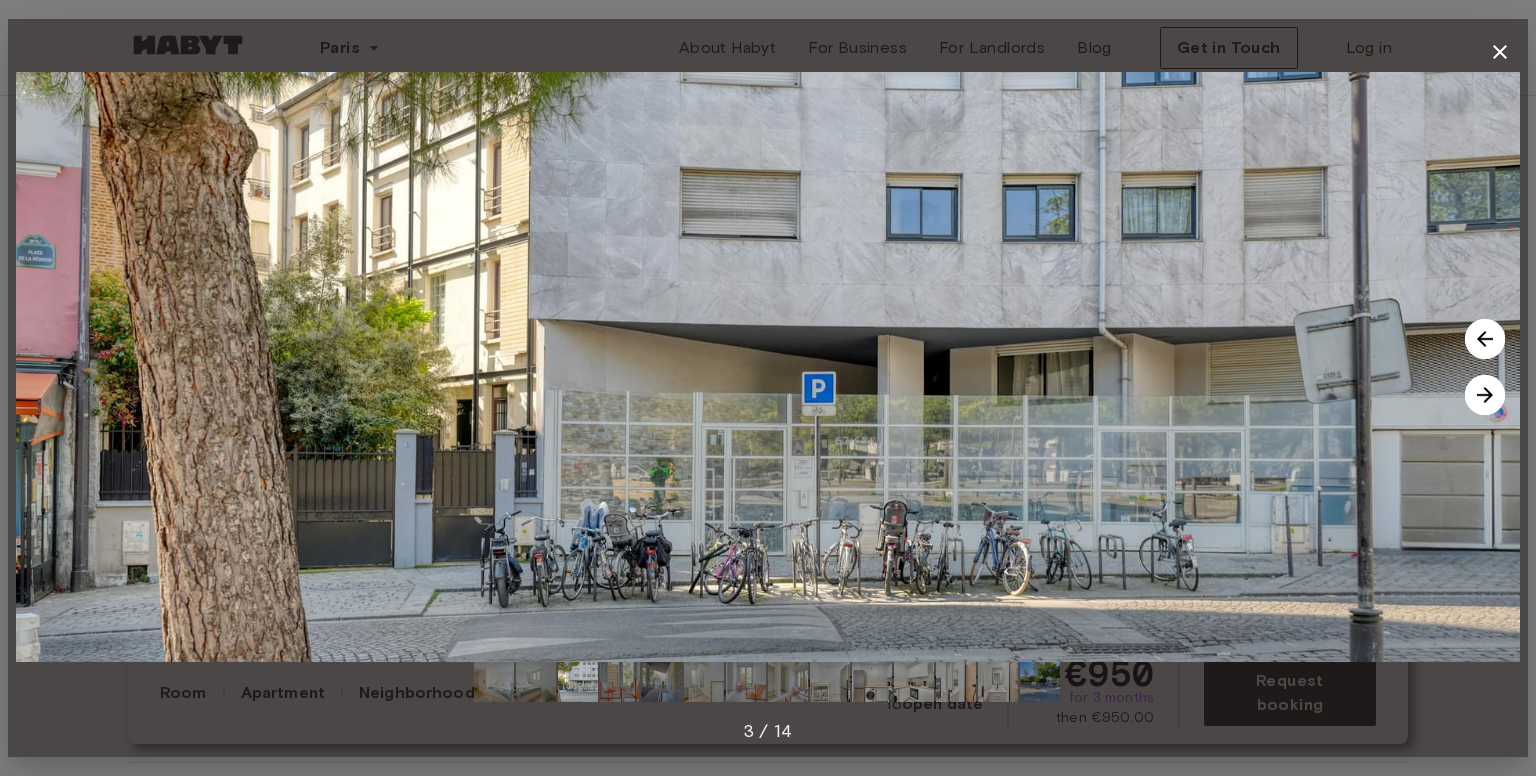 click 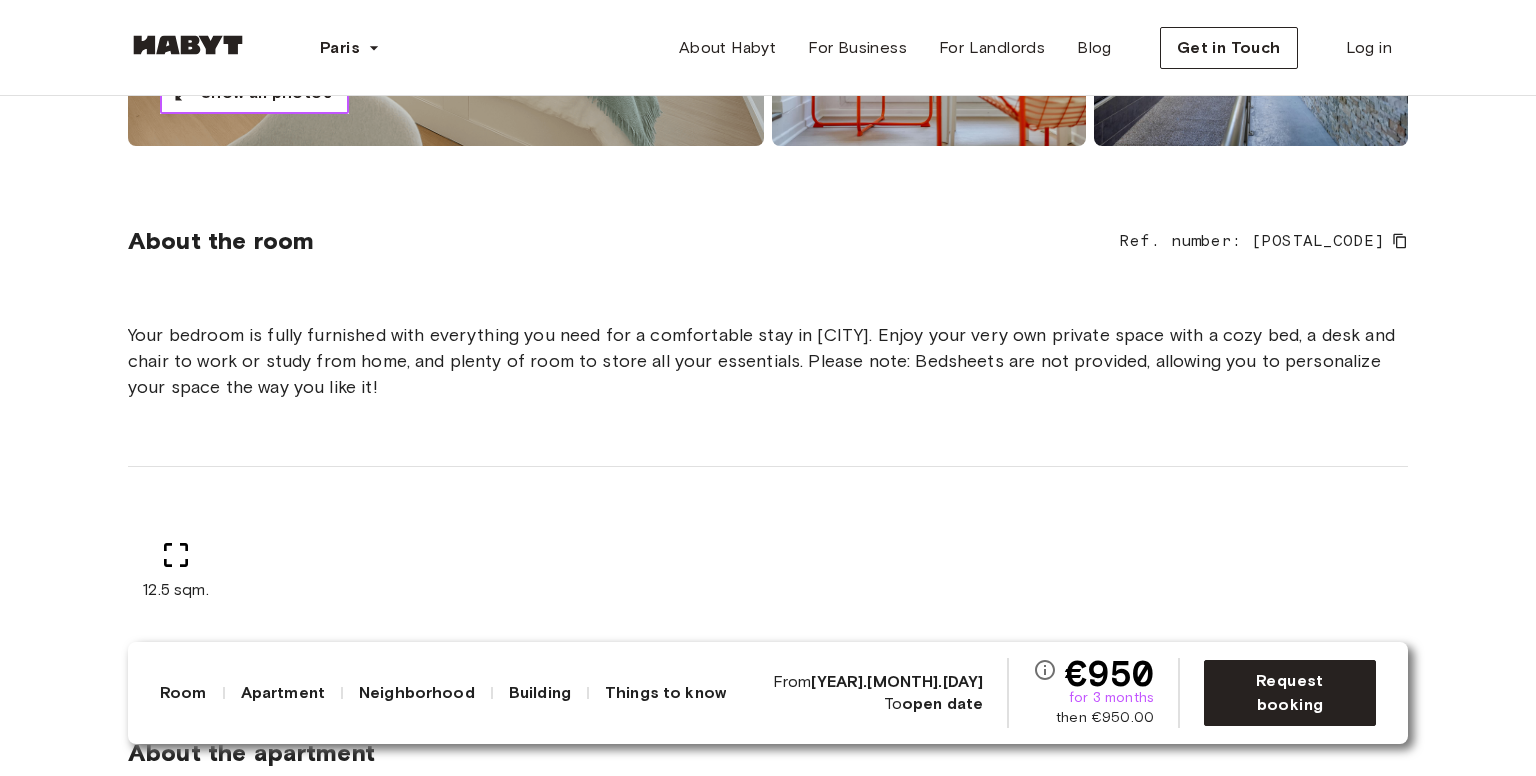 scroll, scrollTop: 600, scrollLeft: 0, axis: vertical 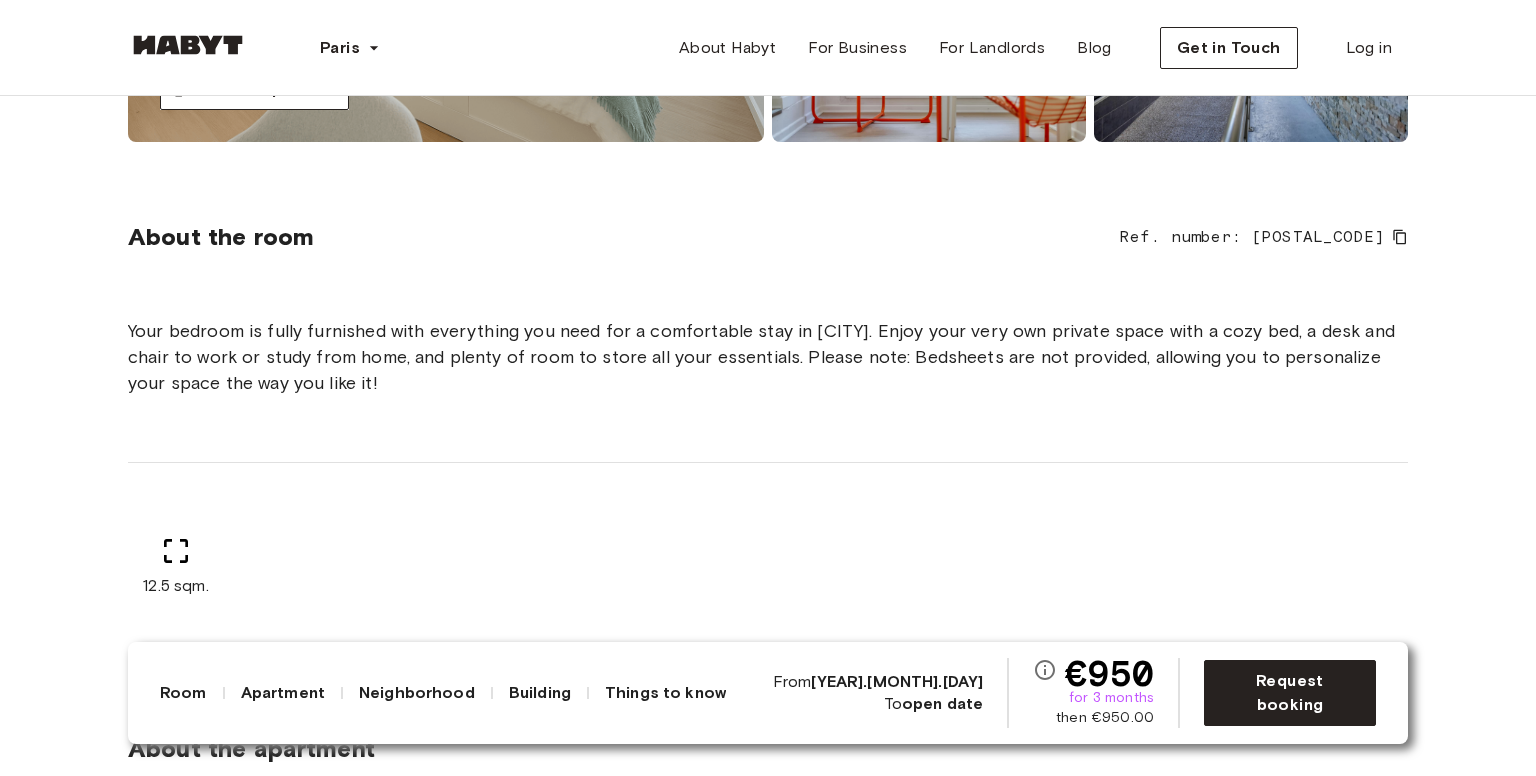 click on "Building" at bounding box center (540, 693) 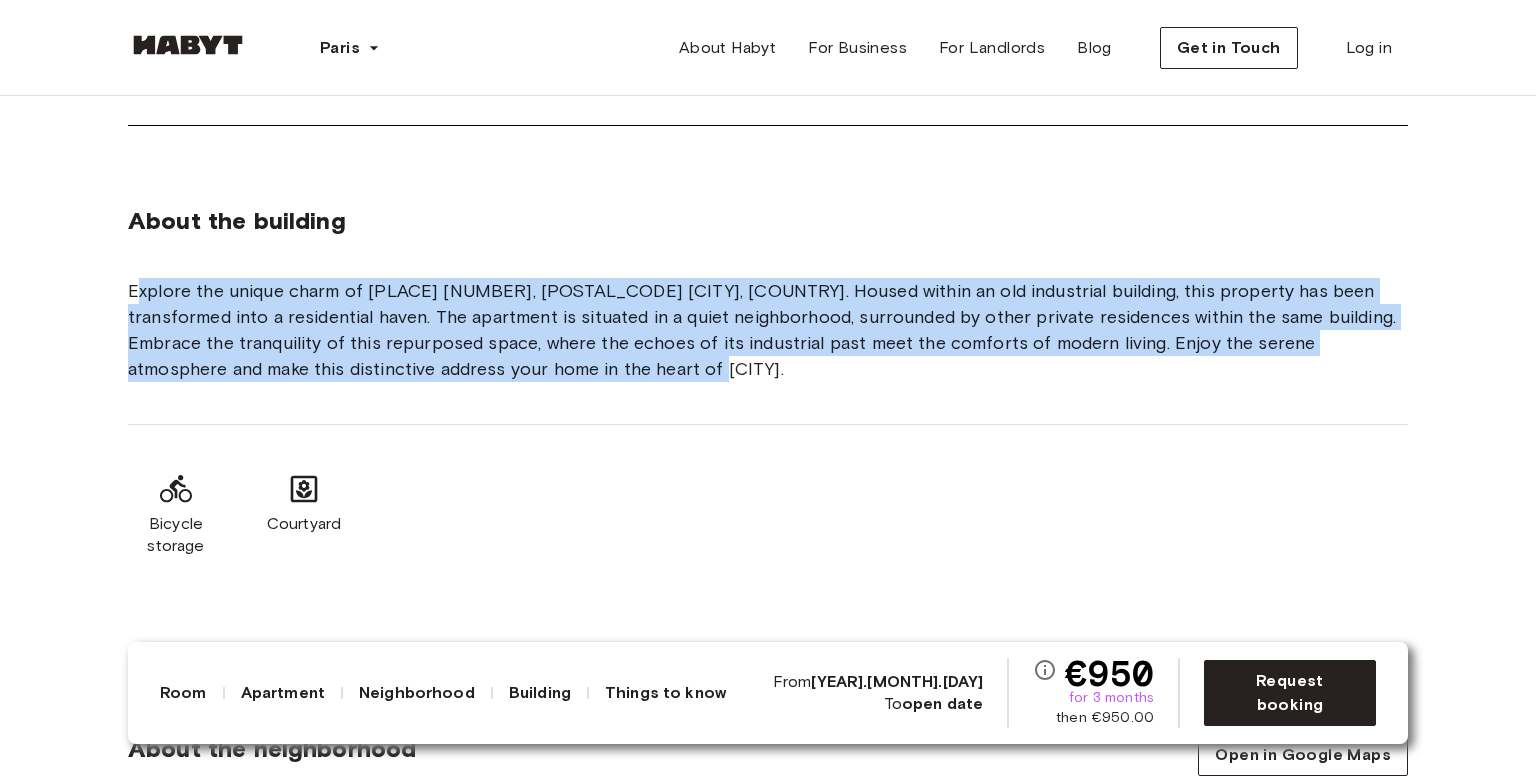 drag, startPoint x: 136, startPoint y: 290, endPoint x: 586, endPoint y: 364, distance: 456.04385 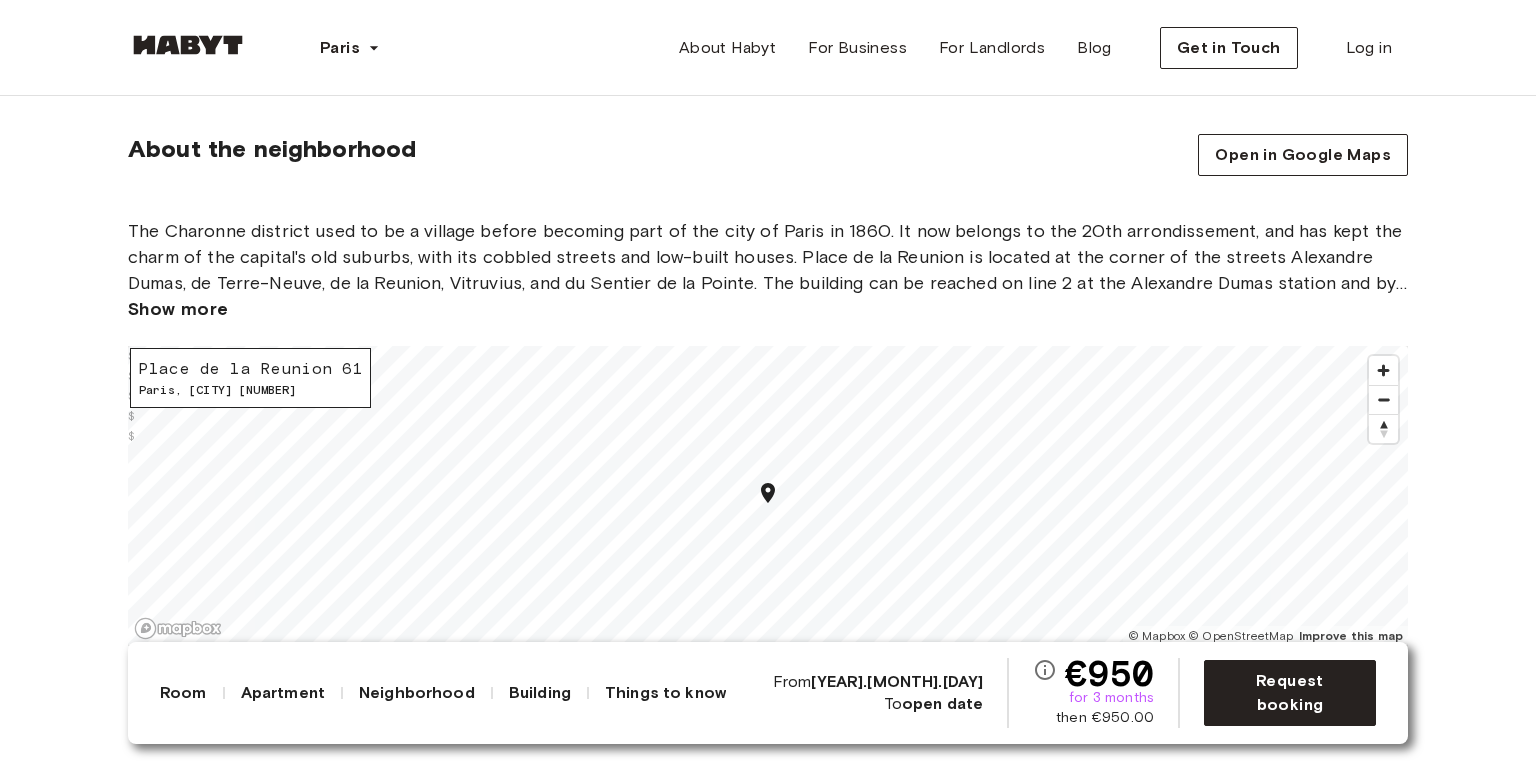 click on "Neighborhood" at bounding box center [417, 693] 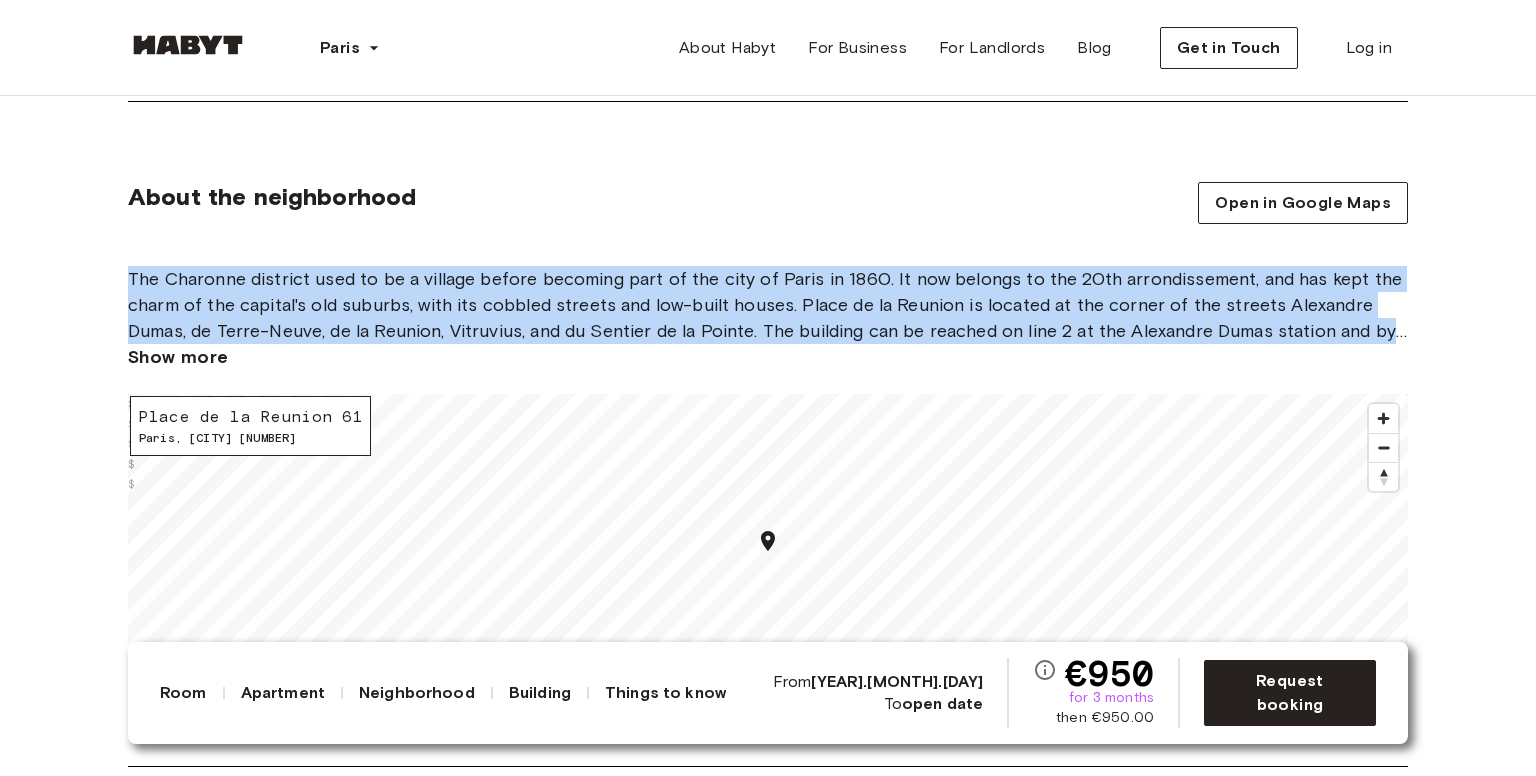drag, startPoint x: 128, startPoint y: 273, endPoint x: 724, endPoint y: 342, distance: 599.98083 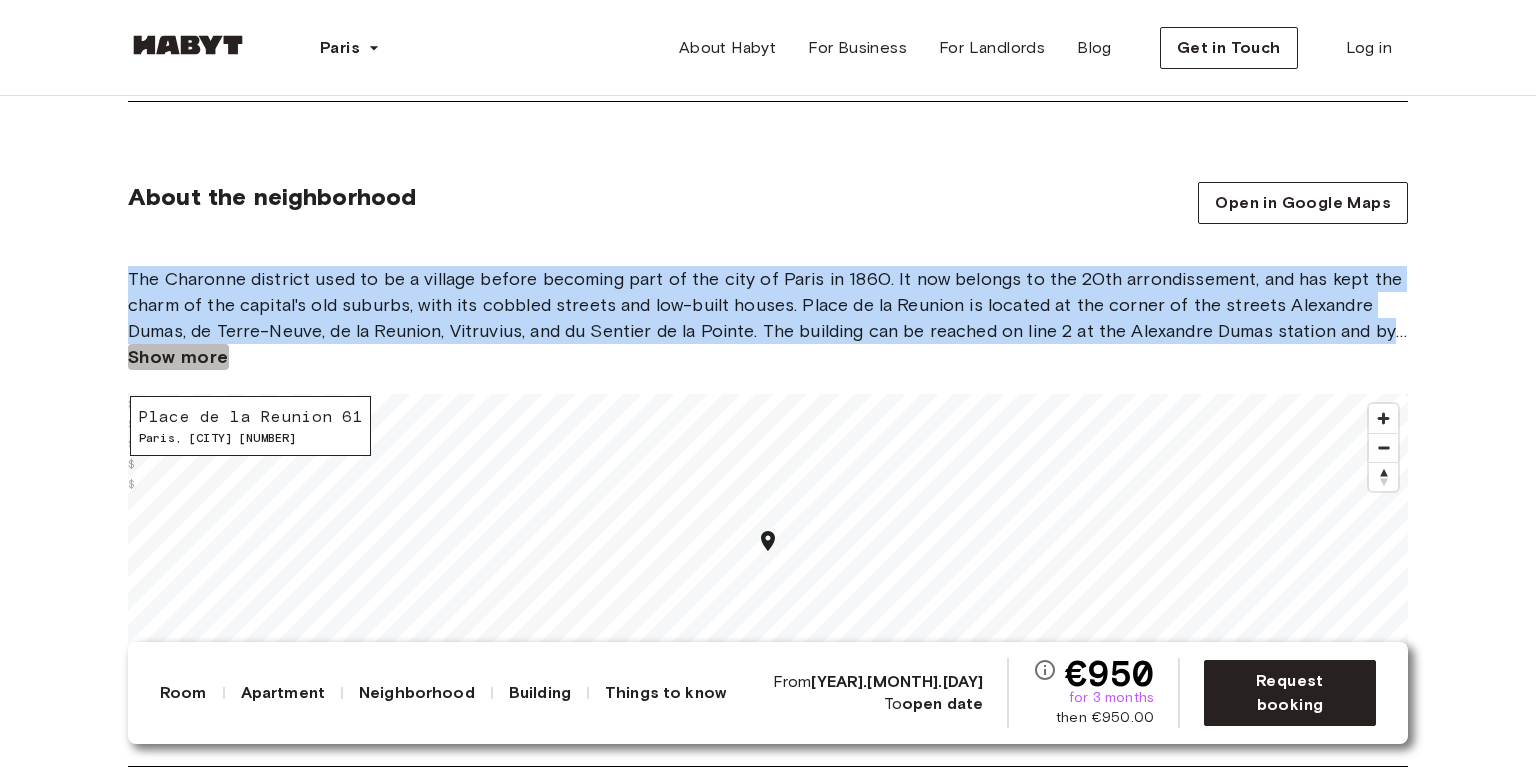 click on "Show more" at bounding box center [178, 357] 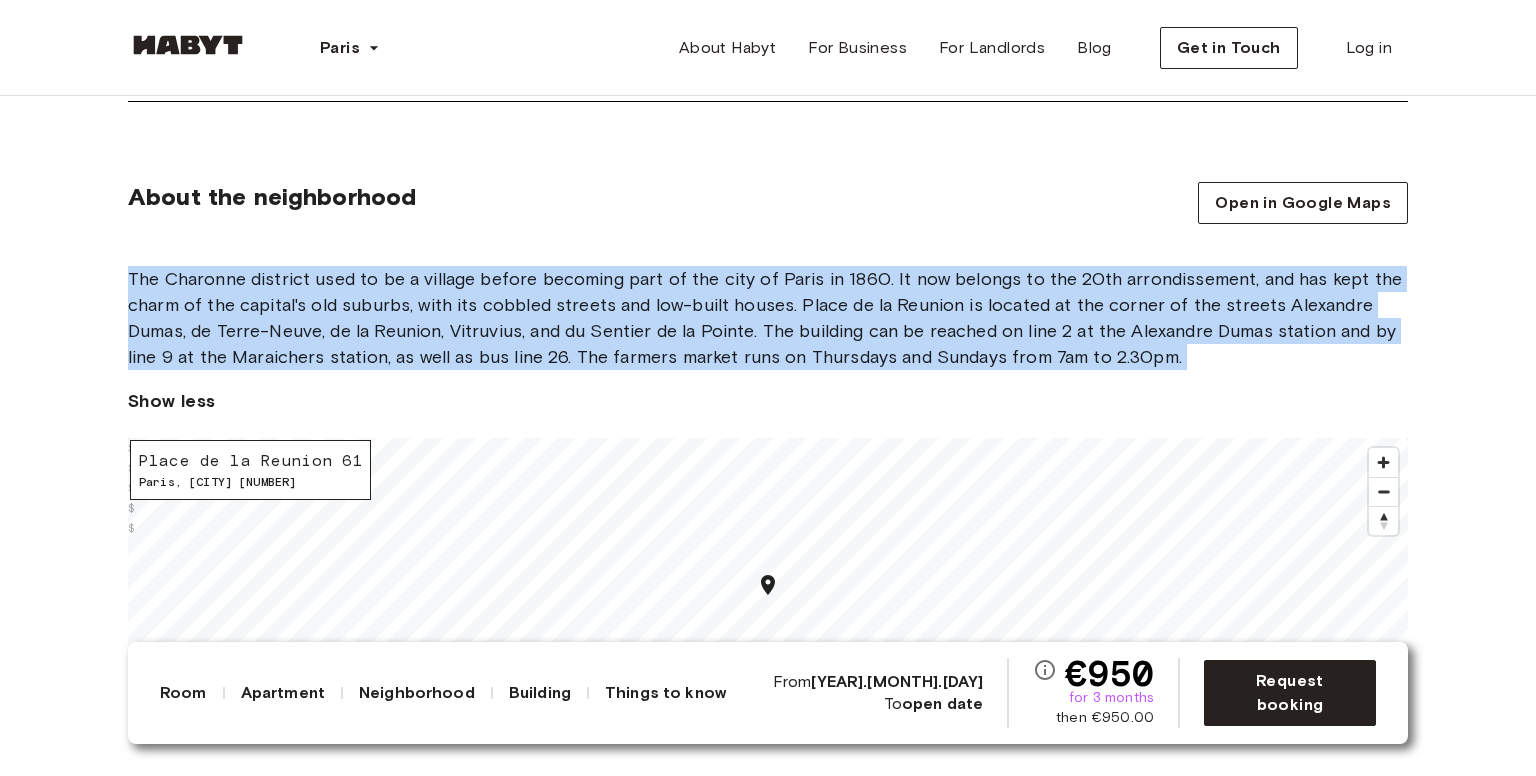 click on "The Charonne district used to be a village before becoming part of the city of Paris in 1860. It now belongs to the 20th arrondissement, and has kept the charm of the capital's old suburbs, with its cobbled streets and low-built houses. Place de la Reunion is located at the corner of the streets Alexandre Dumas, de Terre-Neuve, de la Reunion, Vitruvius, and du Sentier de la Pointe. The building can be reached on line 2 at the Alexandre Dumas station and by line 9 at the Maraichers station, as well as bus line 26. The farmers market runs on Thursdays and Sundays from 7am to 2.30pm." at bounding box center [768, 318] 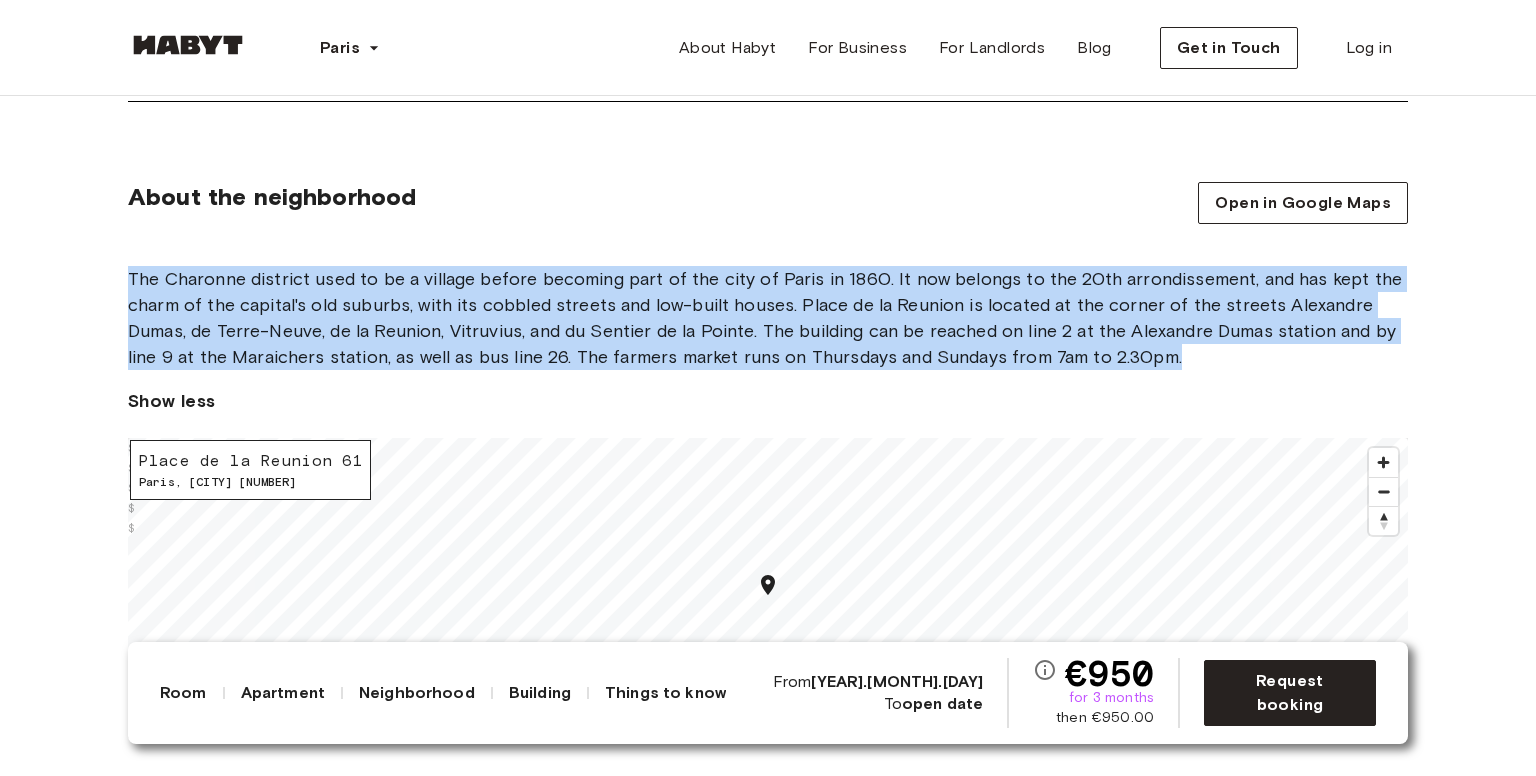drag, startPoint x: 130, startPoint y: 276, endPoint x: 1205, endPoint y: 357, distance: 1078.0474 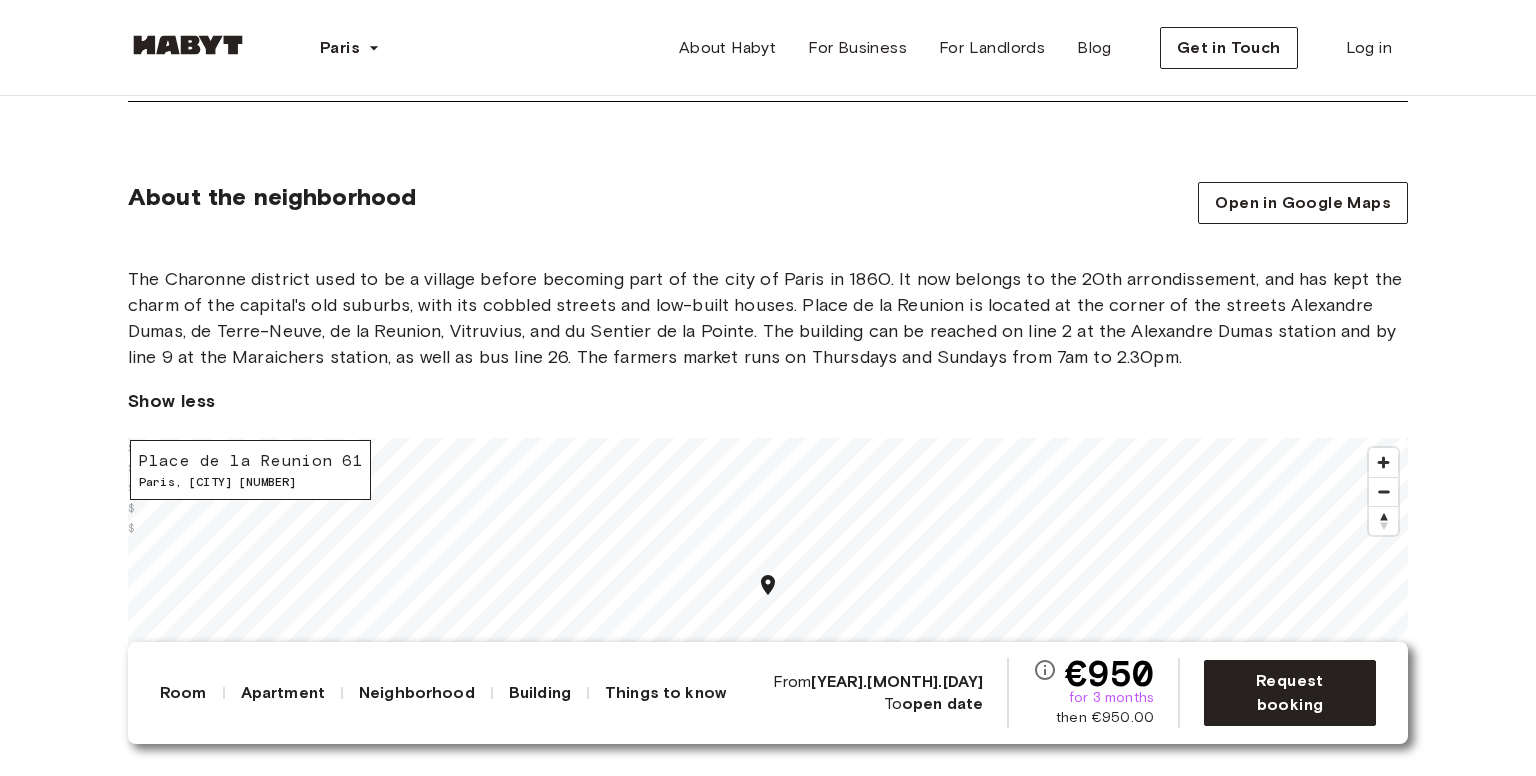 click on "Show less" at bounding box center (768, 401) 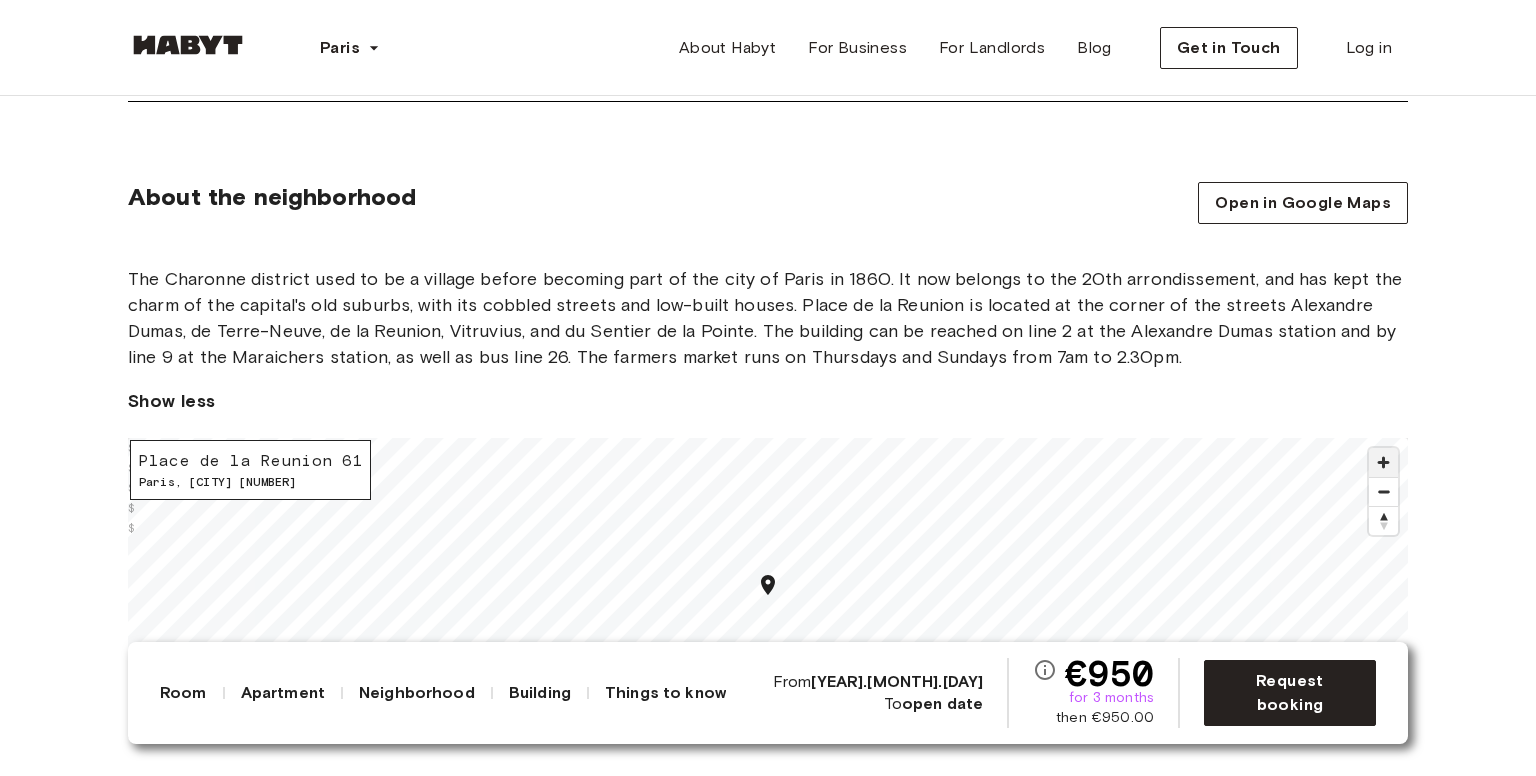 click at bounding box center [1383, 462] 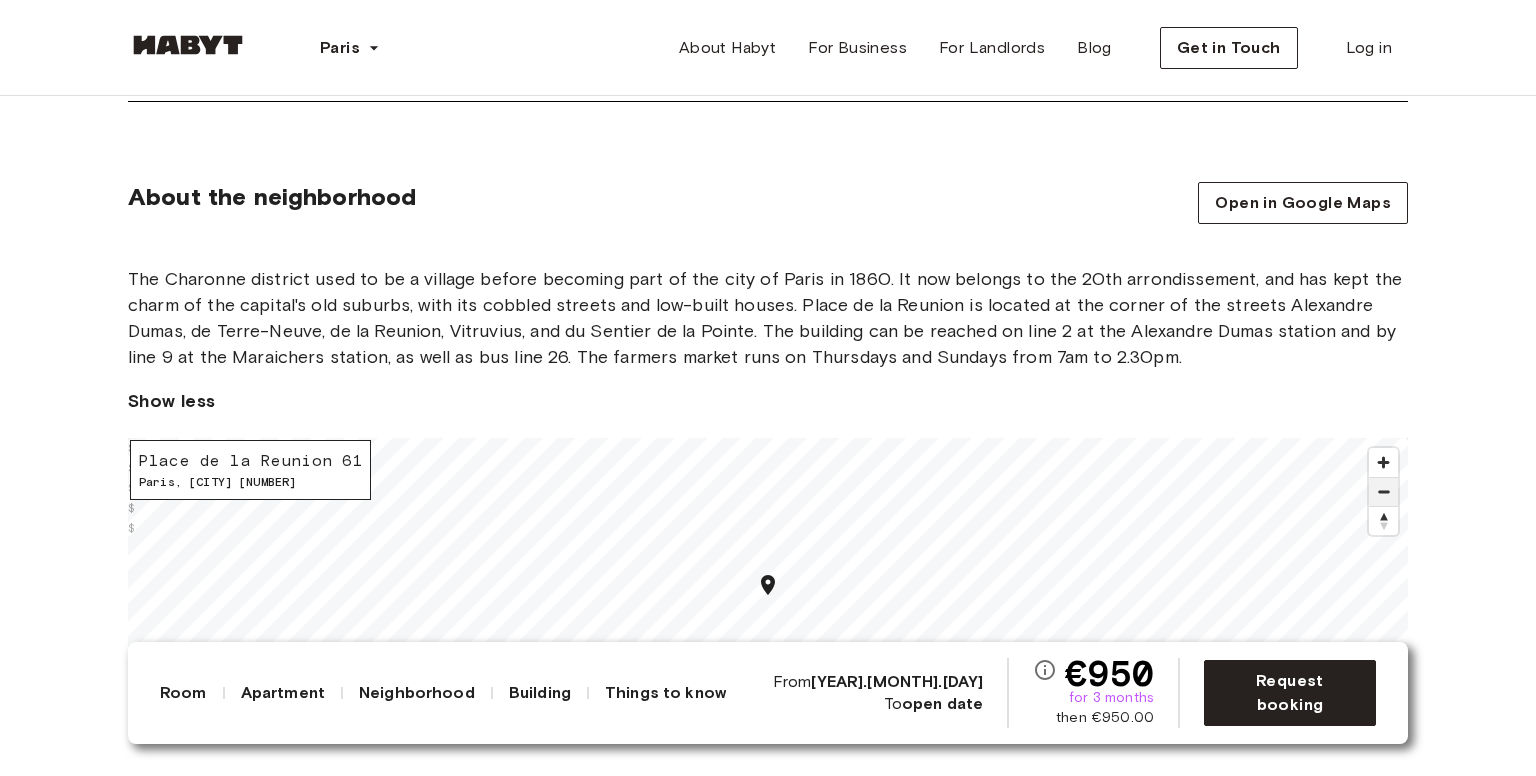 click at bounding box center [1383, 492] 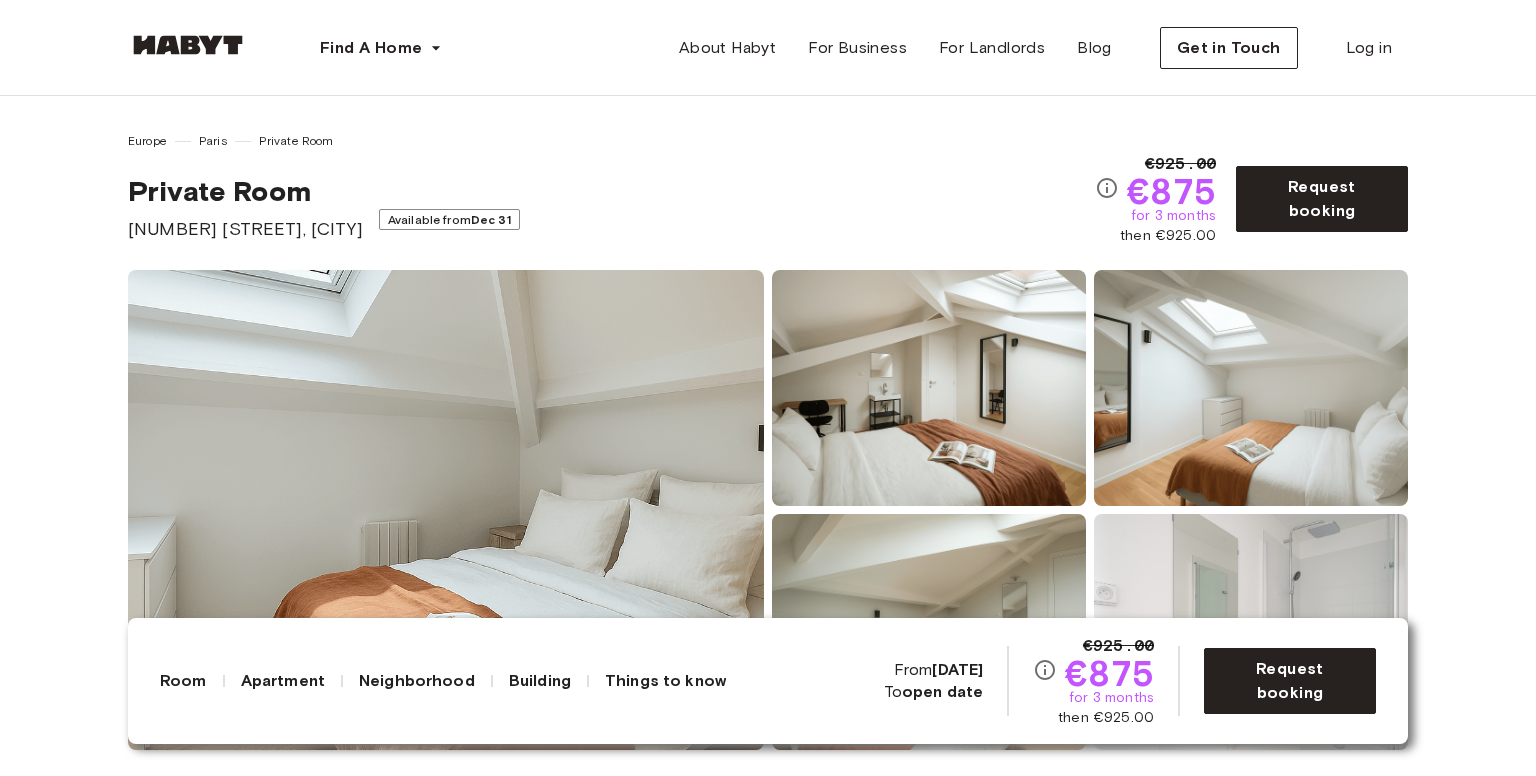 scroll, scrollTop: 0, scrollLeft: 0, axis: both 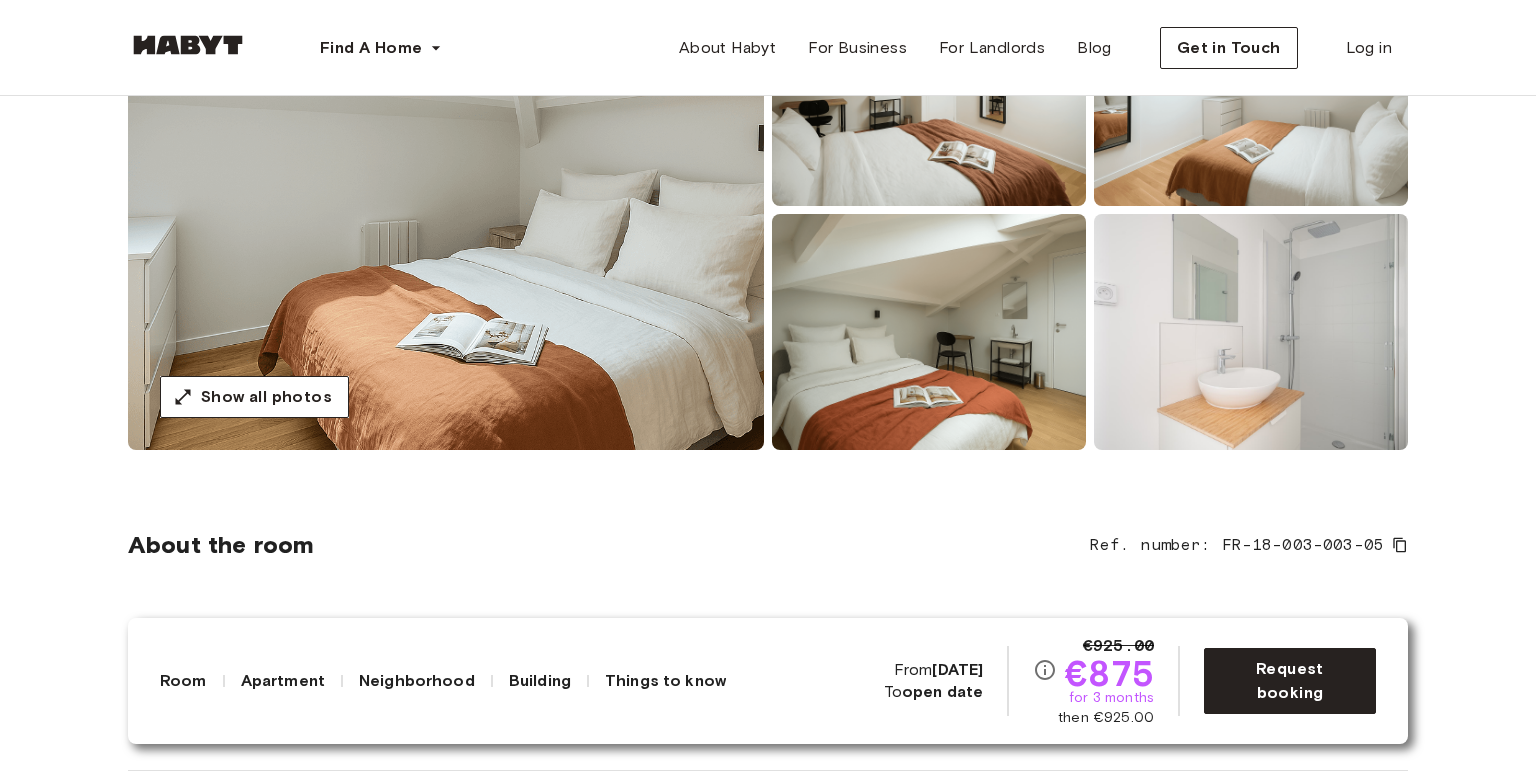 click on "Room" at bounding box center (183, 681) 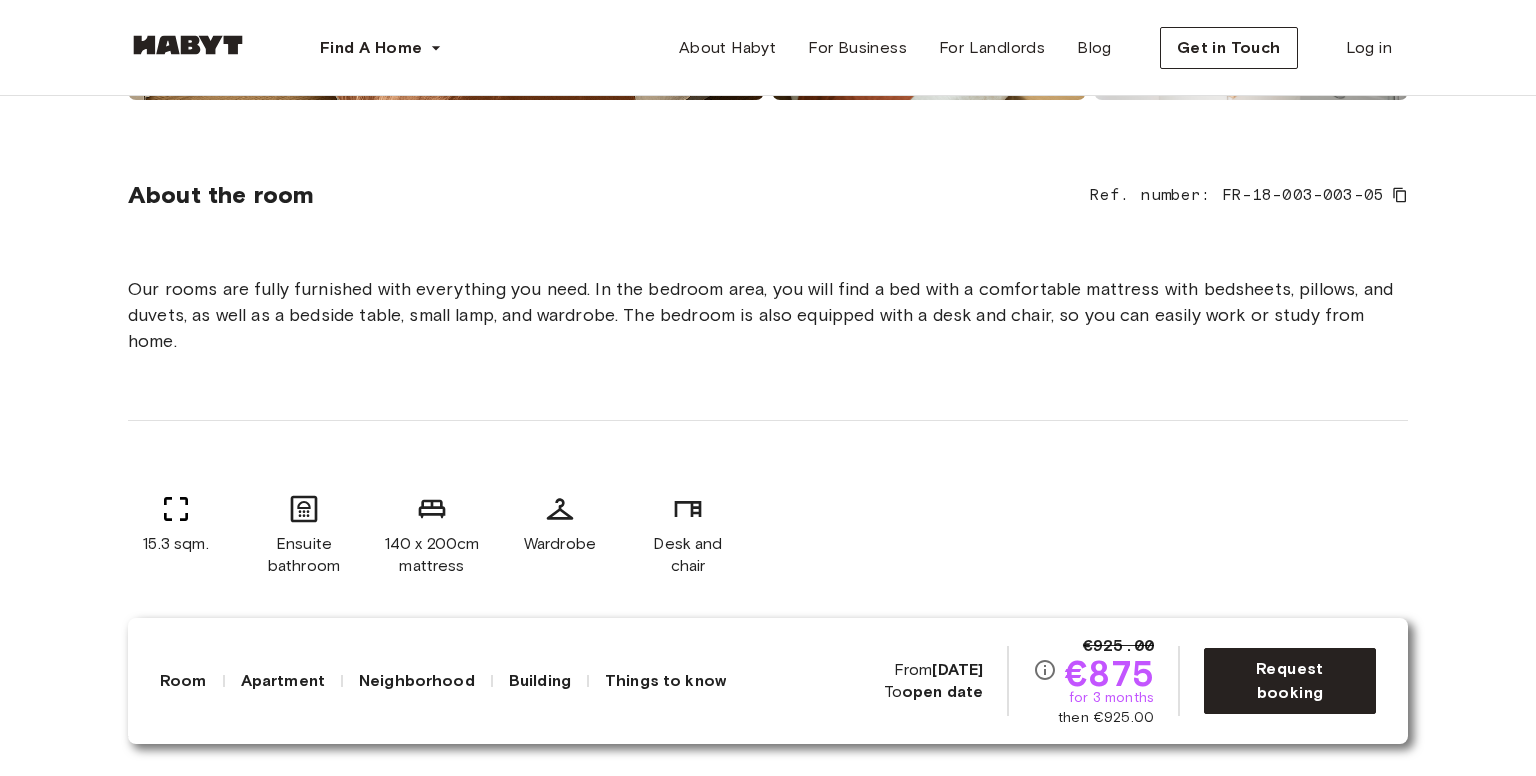 click on "Apartment" at bounding box center [283, 681] 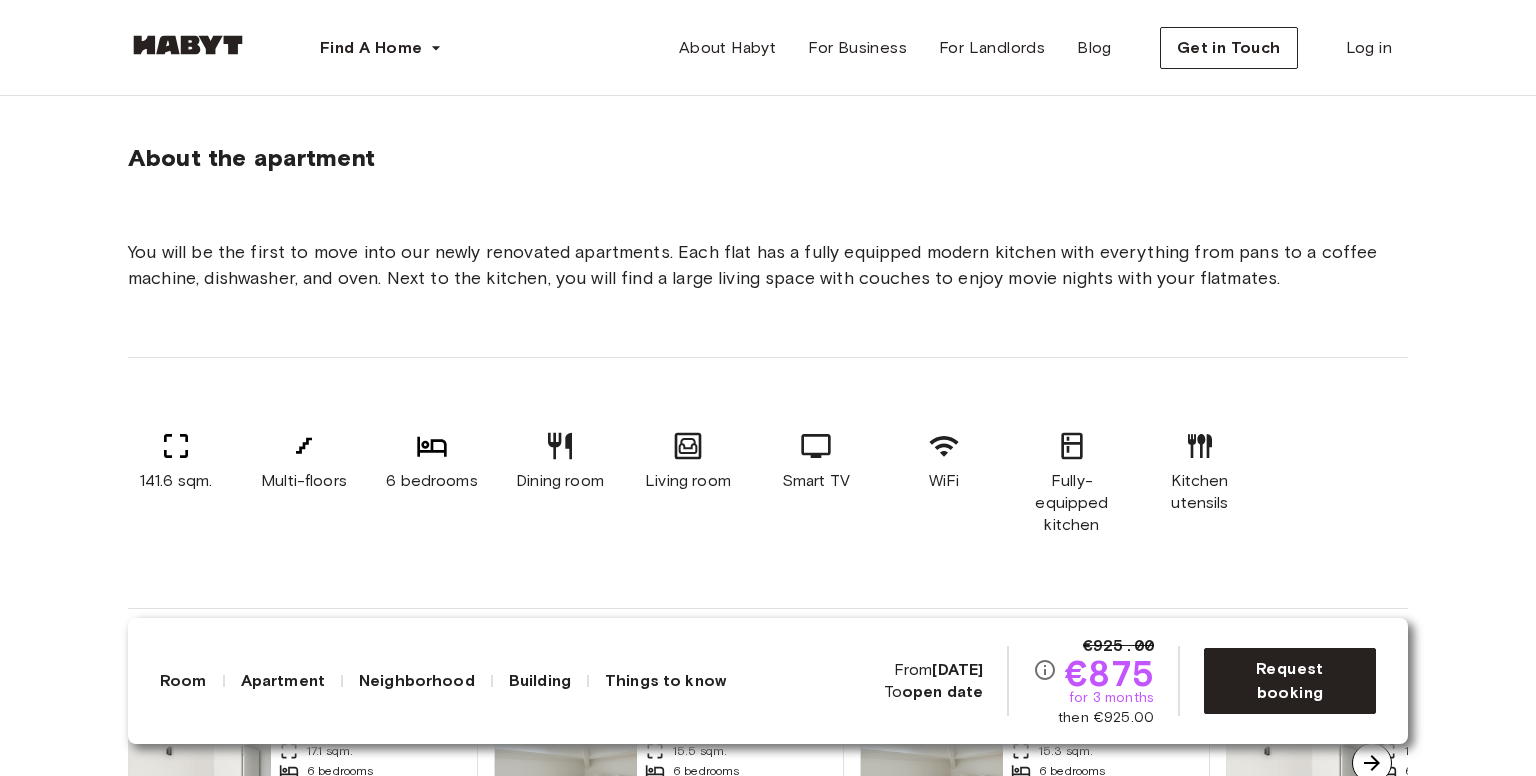 click at bounding box center [188, 45] 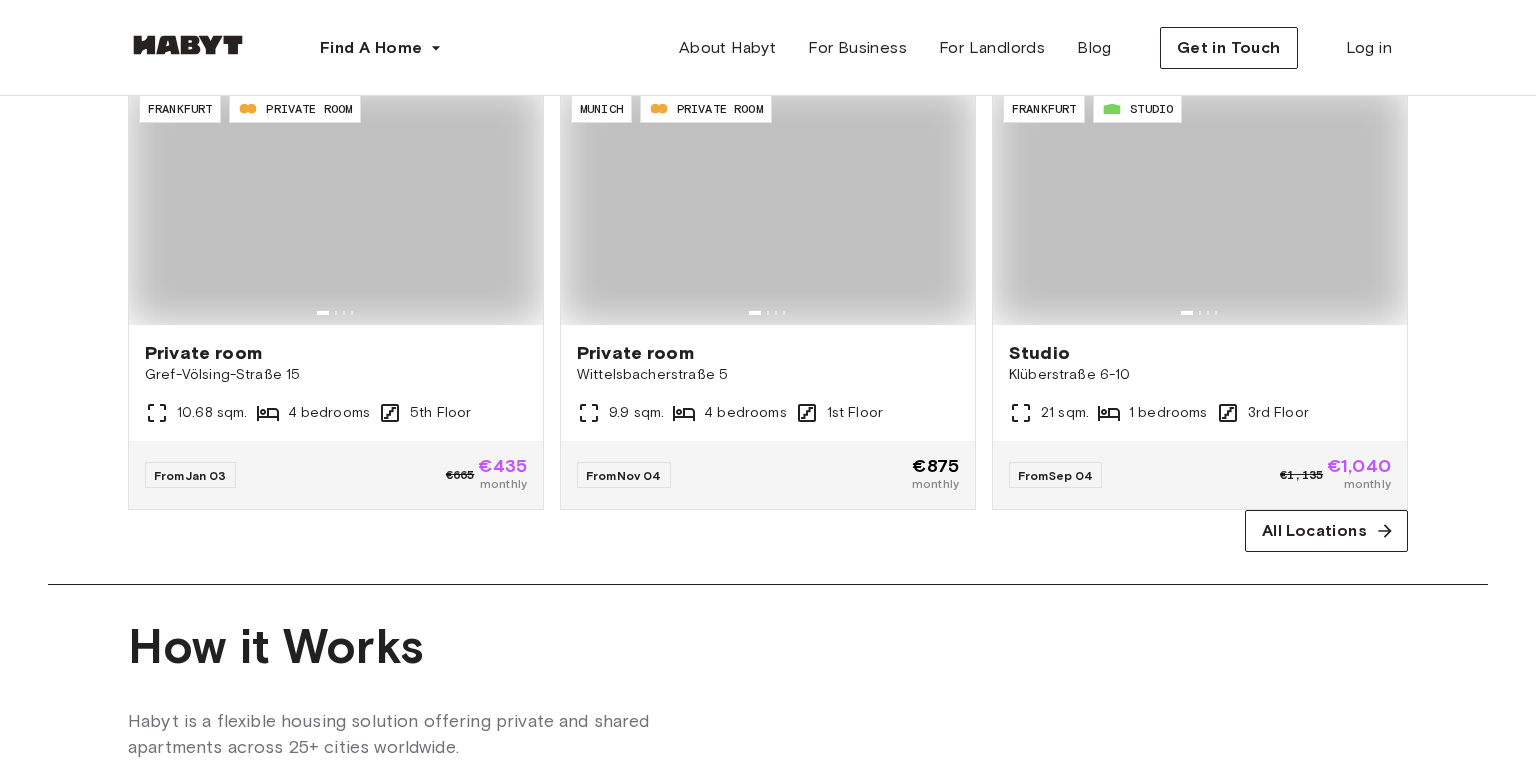 scroll, scrollTop: 0, scrollLeft: 0, axis: both 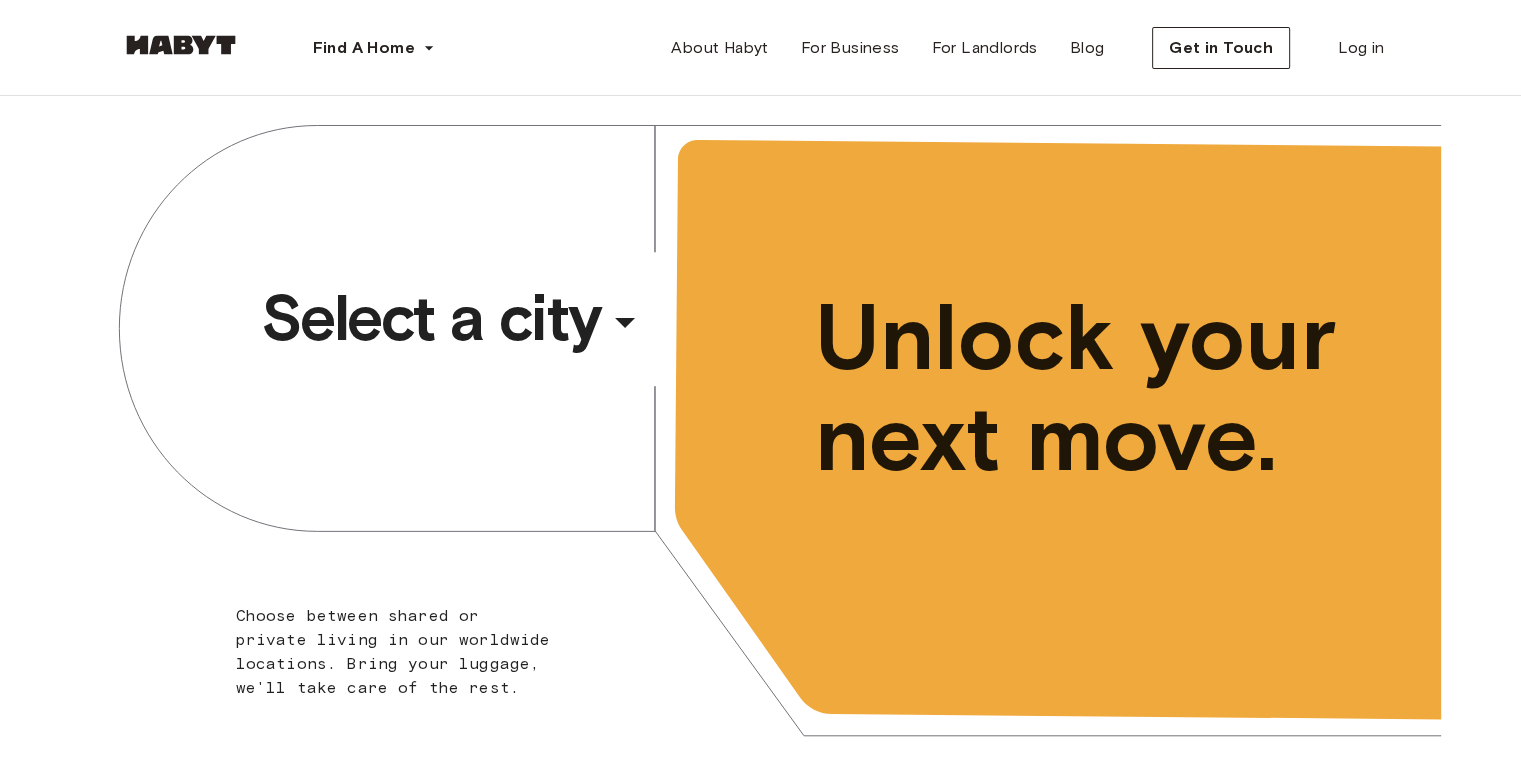 click on "​" at bounding box center [652, 338] 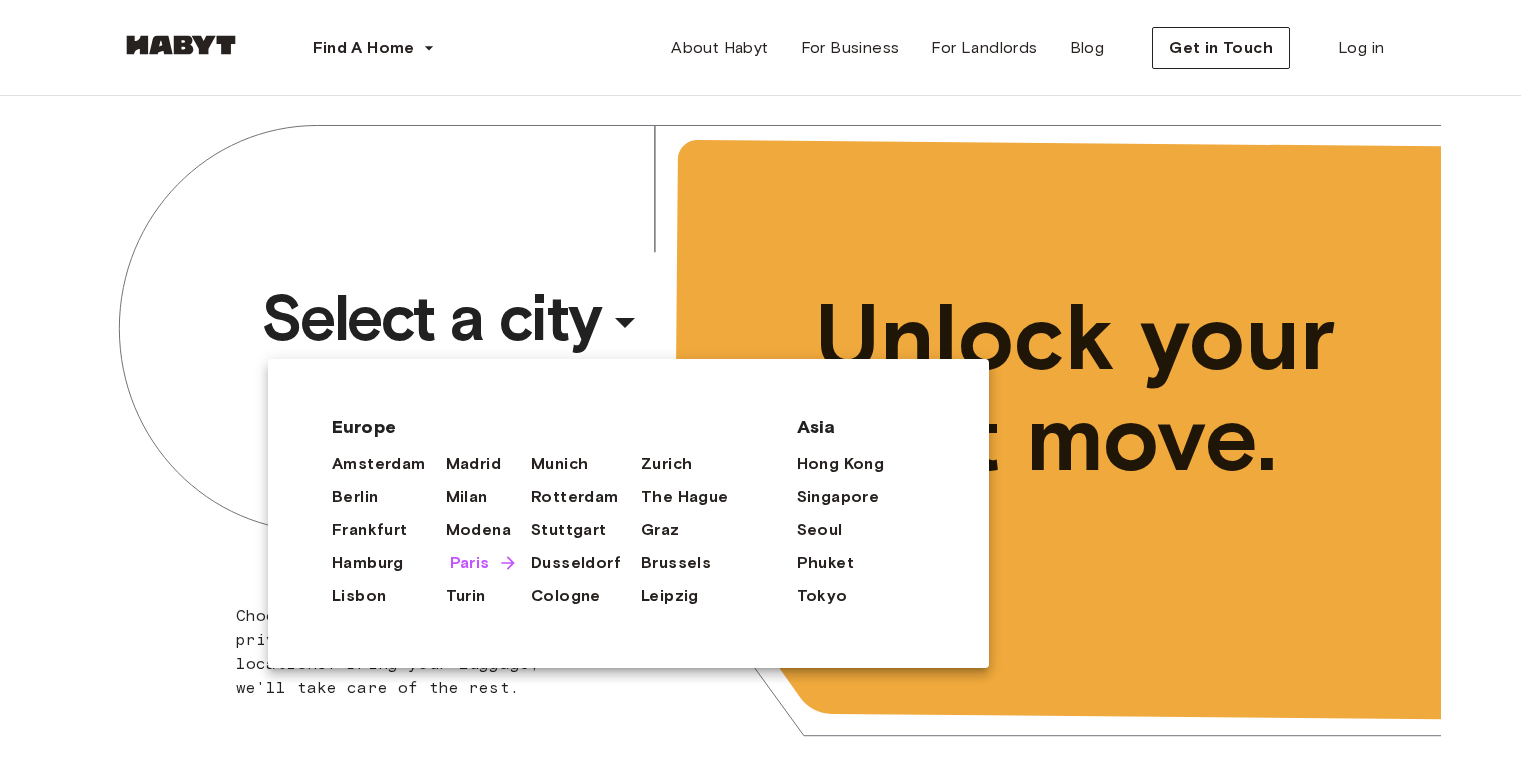 click on "Paris" at bounding box center (470, 563) 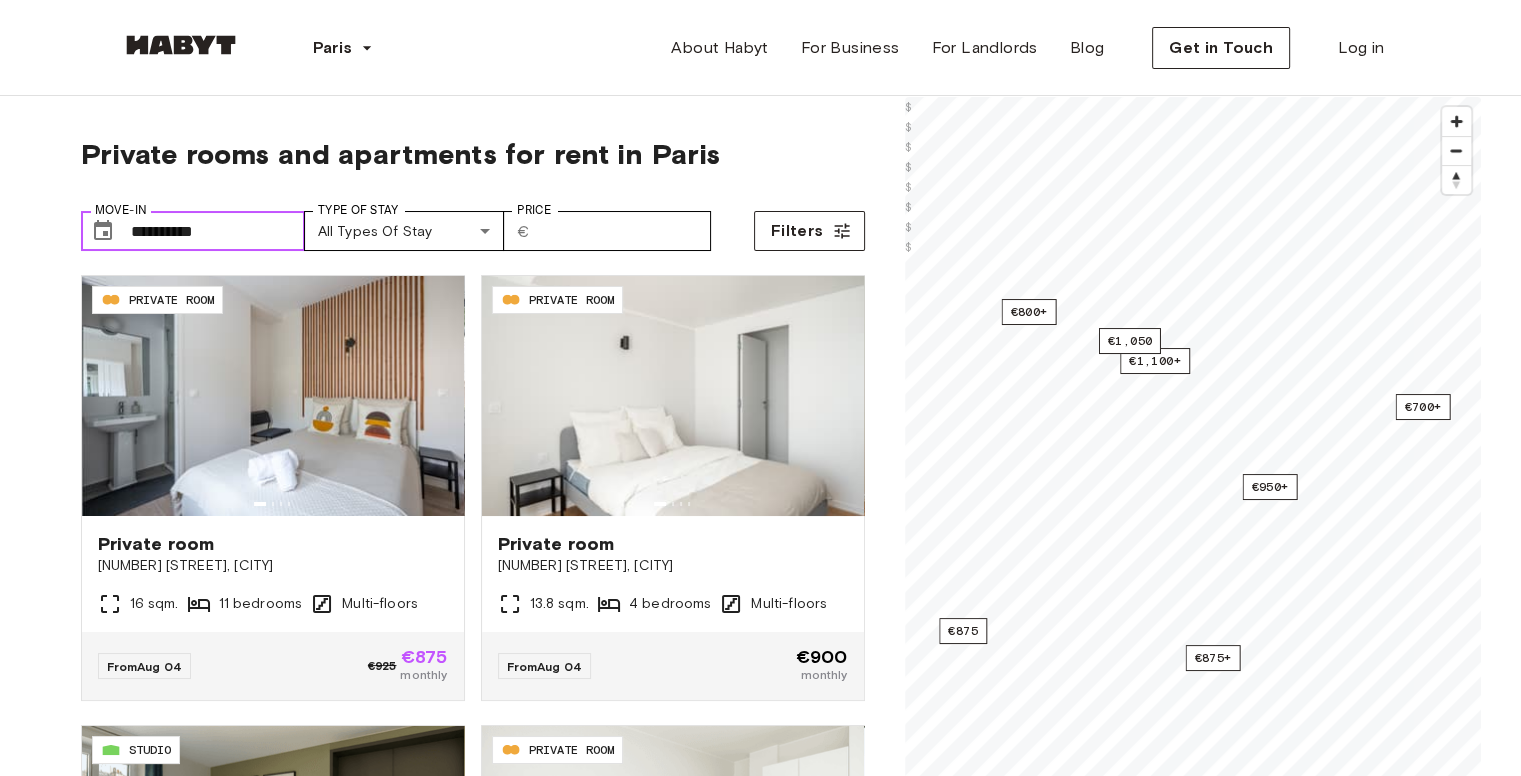 click on "**********" at bounding box center (218, 231) 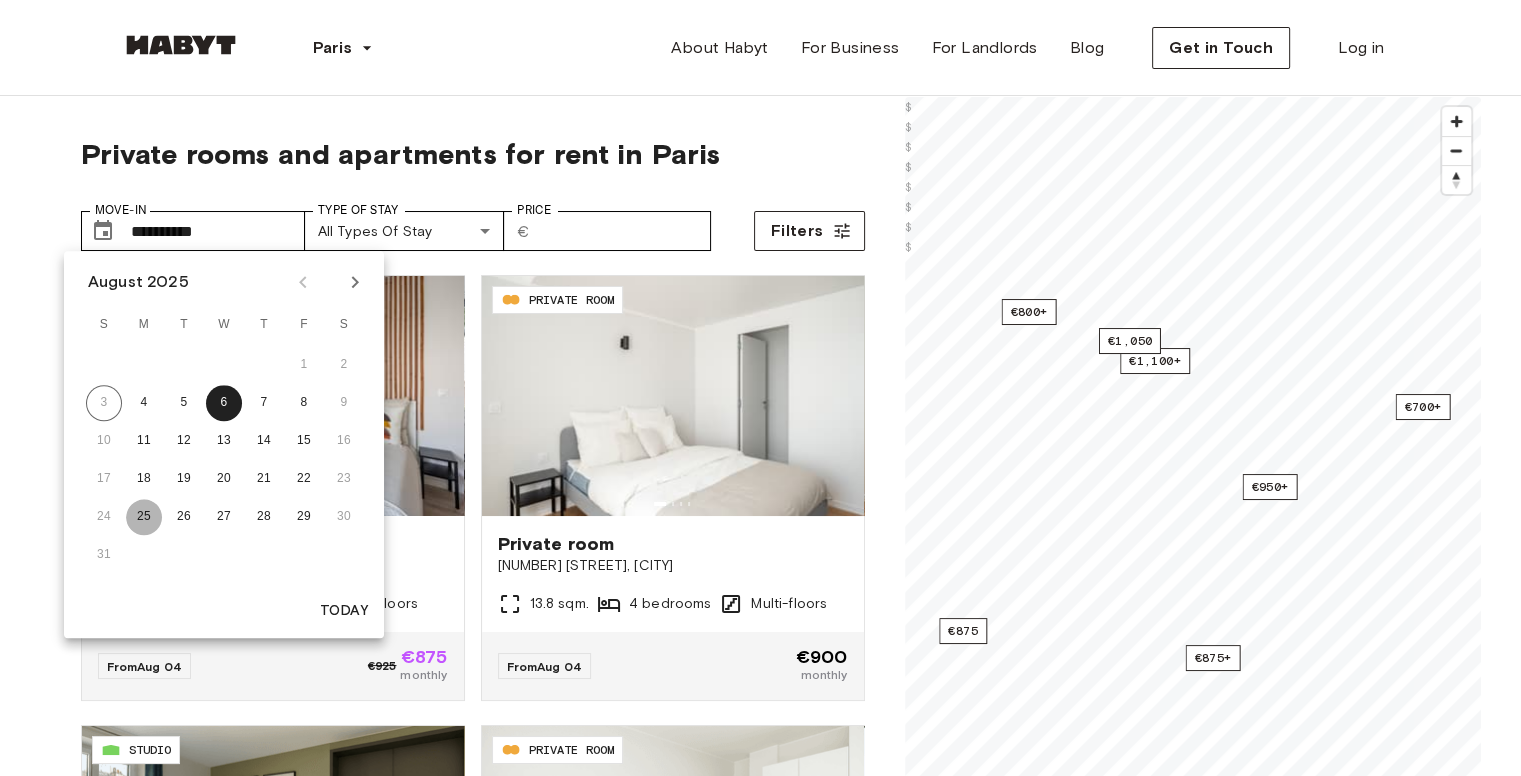 click on "25" at bounding box center (144, 517) 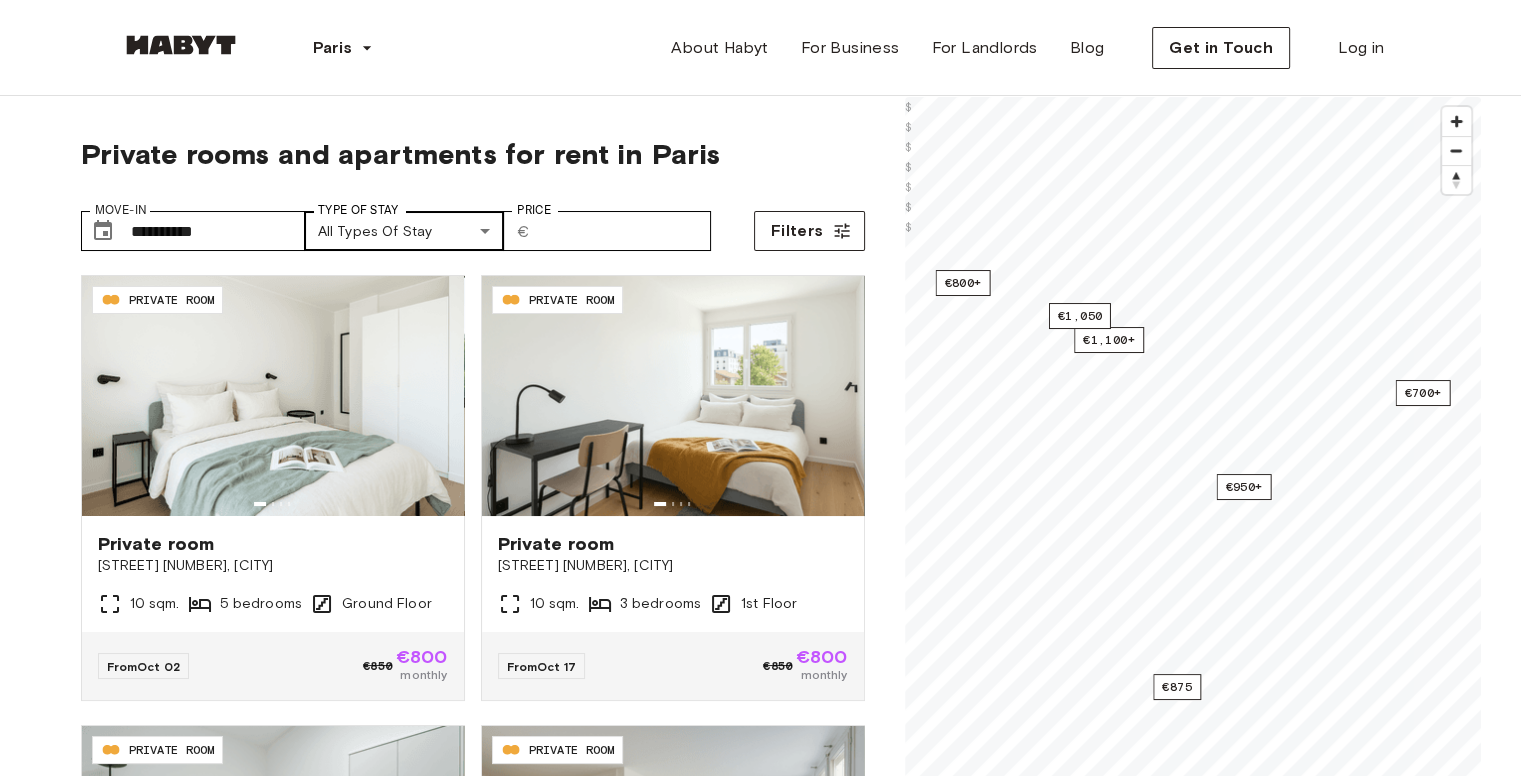 click on "Europe [CITY] Private Room Private Room [STREET] [NUMBER] 10 sqm. 5 bedrooms Ground Floor From [DATE] €850 €800 monthly [STREET] [NUMBER] 10 sqm. 3 bedrooms 1st Floor From [DATE] €850 €800 monthly Private room [STREET] [NUMBER] 12.5 sqm. 3 bedrooms Ground Floor From [DATE] €975 monthly Private room [STREET] [NUMBER] 12.5 sqm. 3 bedrooms Ground Floor From [DATE] €950 monthly STUDIO Studio 14 sqm. 2nd Floor" at bounding box center [760, 2451] 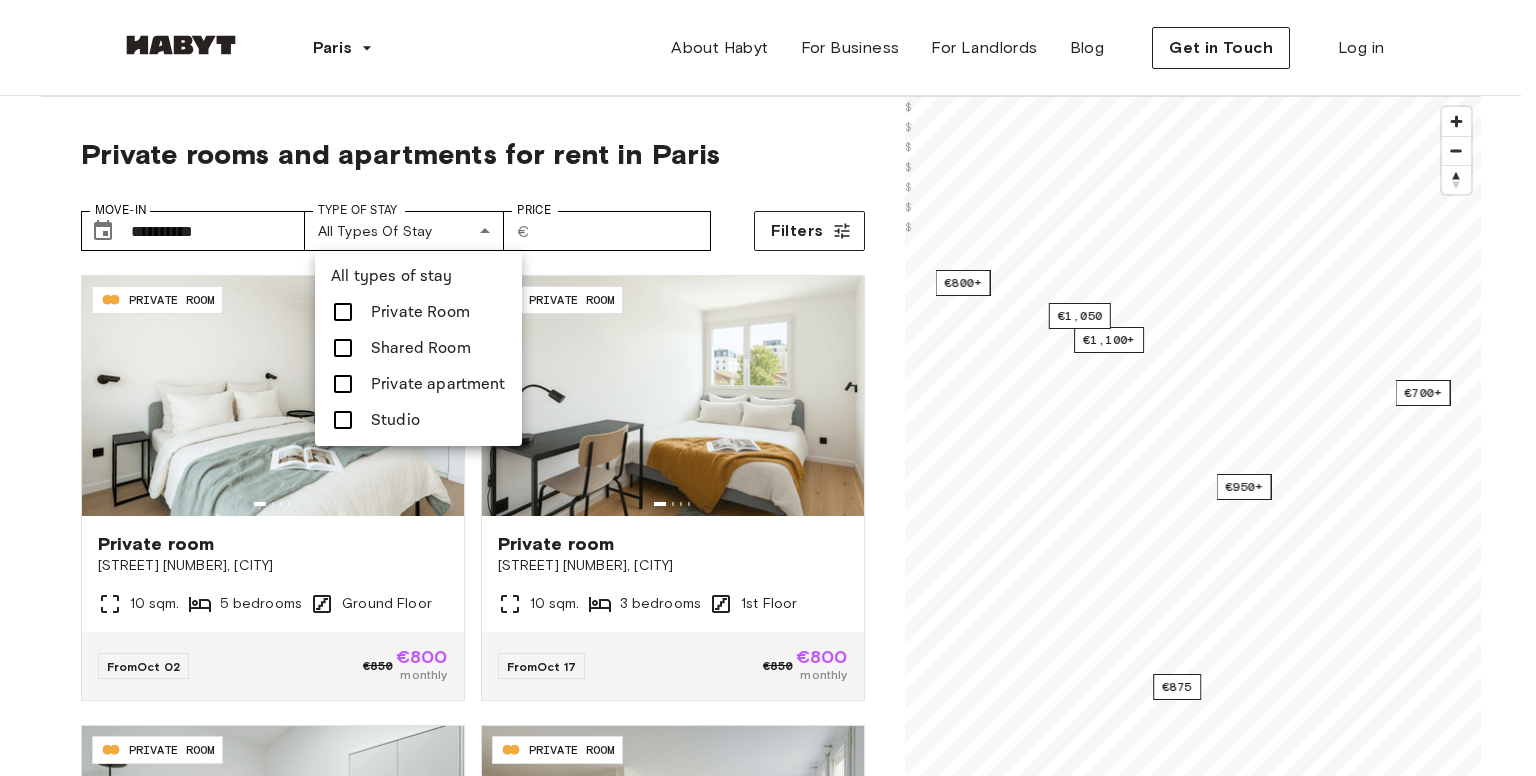 click on "Private Room" at bounding box center [420, 312] 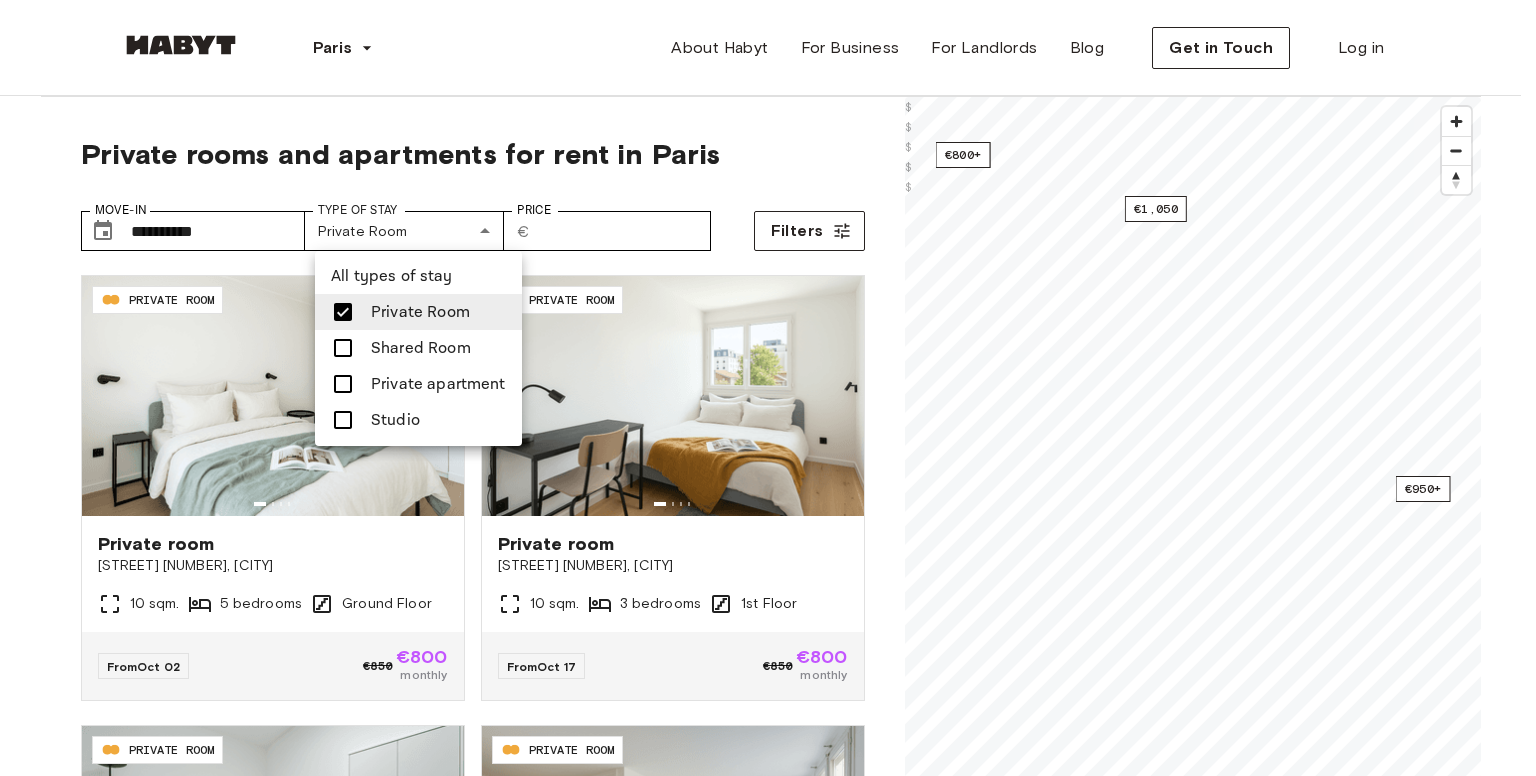 click at bounding box center (349, 420) 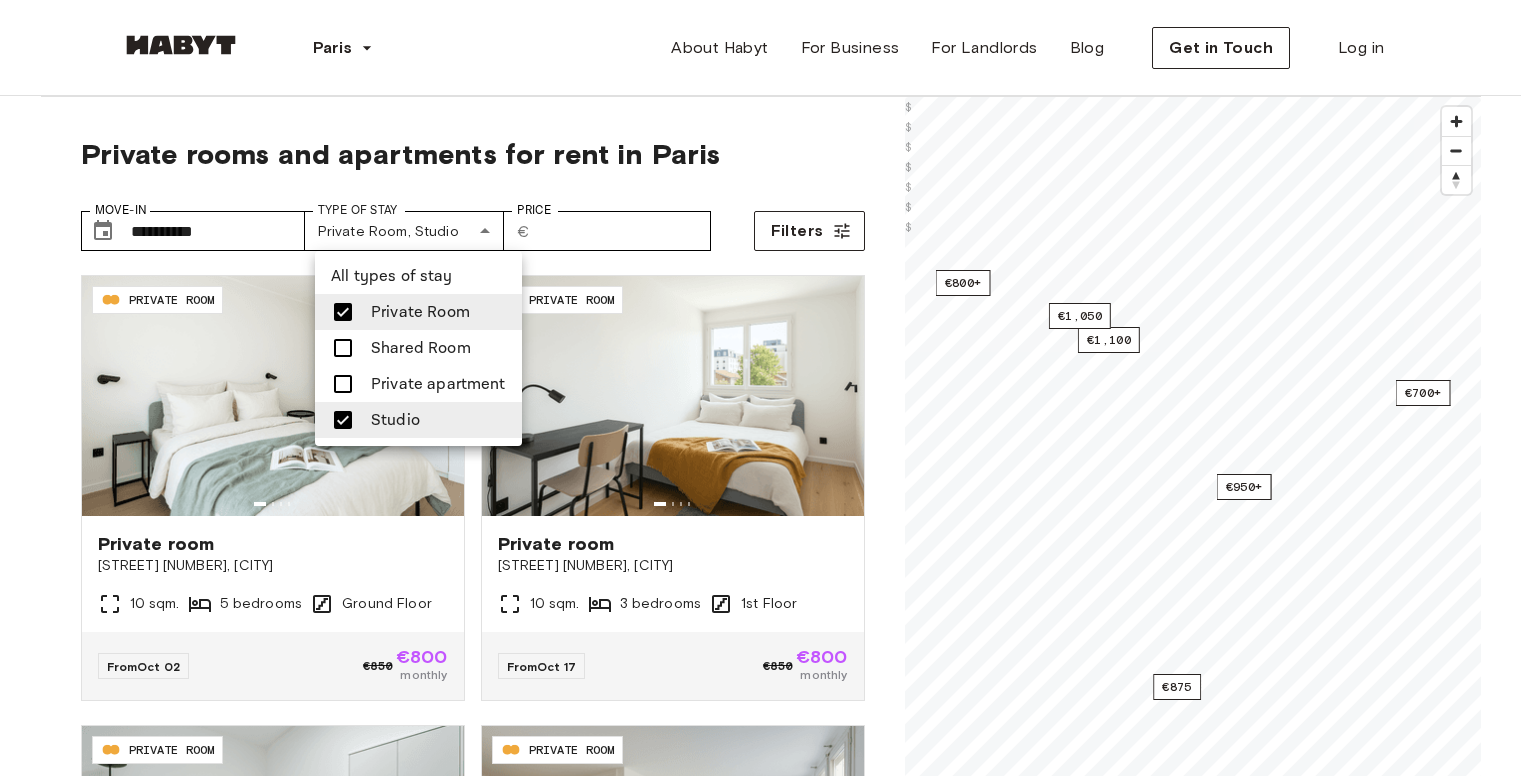 click at bounding box center [768, 388] 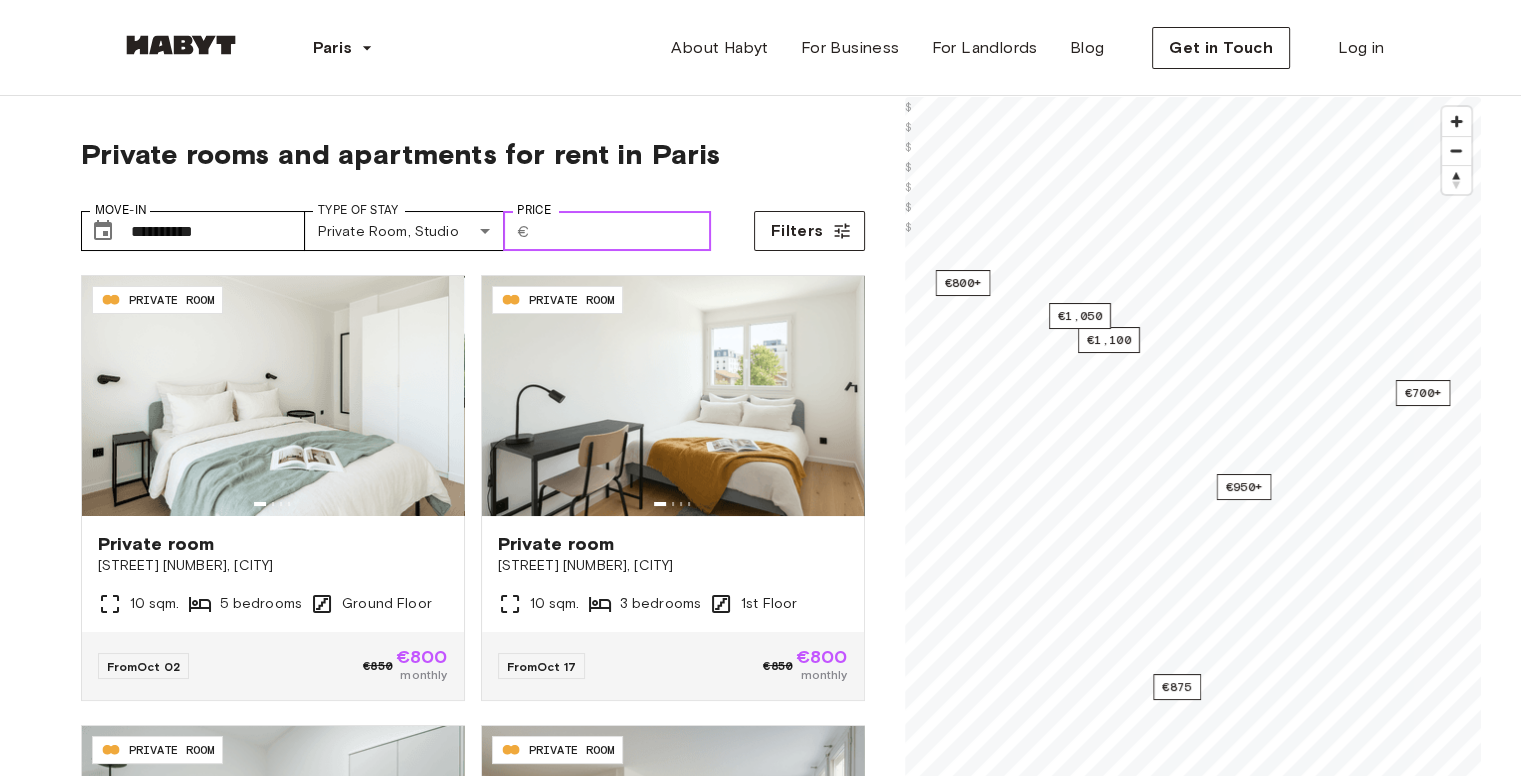 click on "Price" at bounding box center [624, 231] 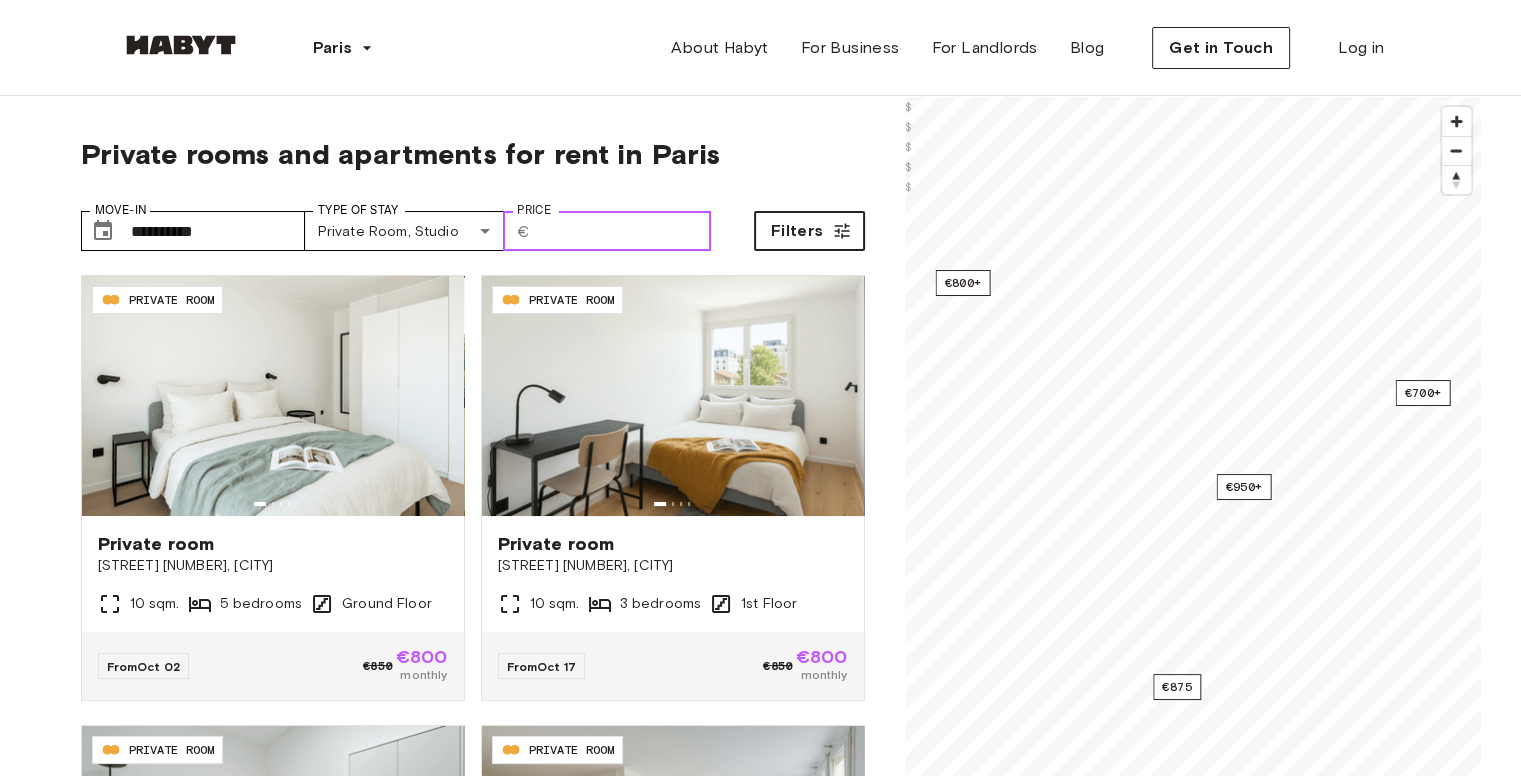 type on "****" 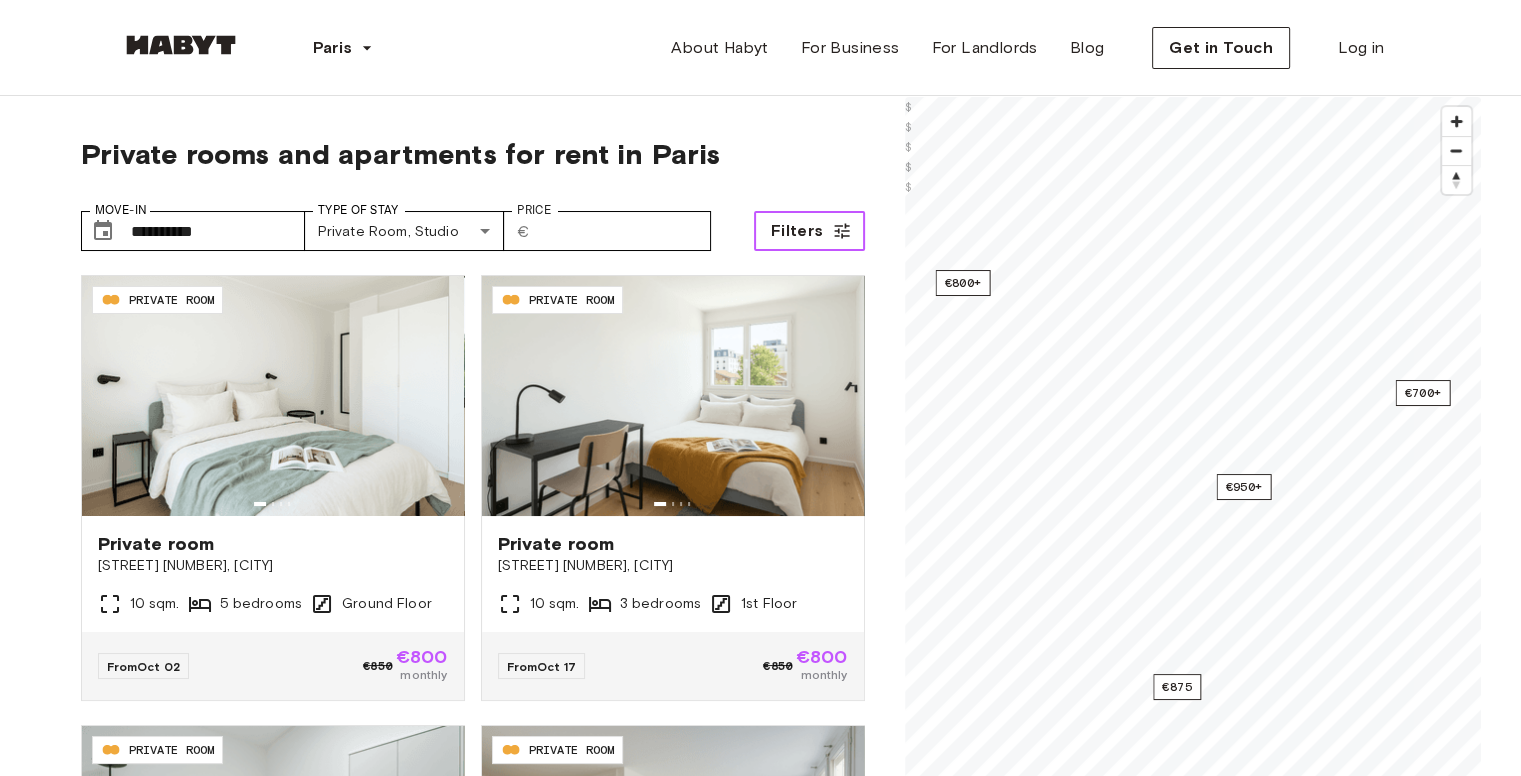 click on "Filters" at bounding box center [797, 231] 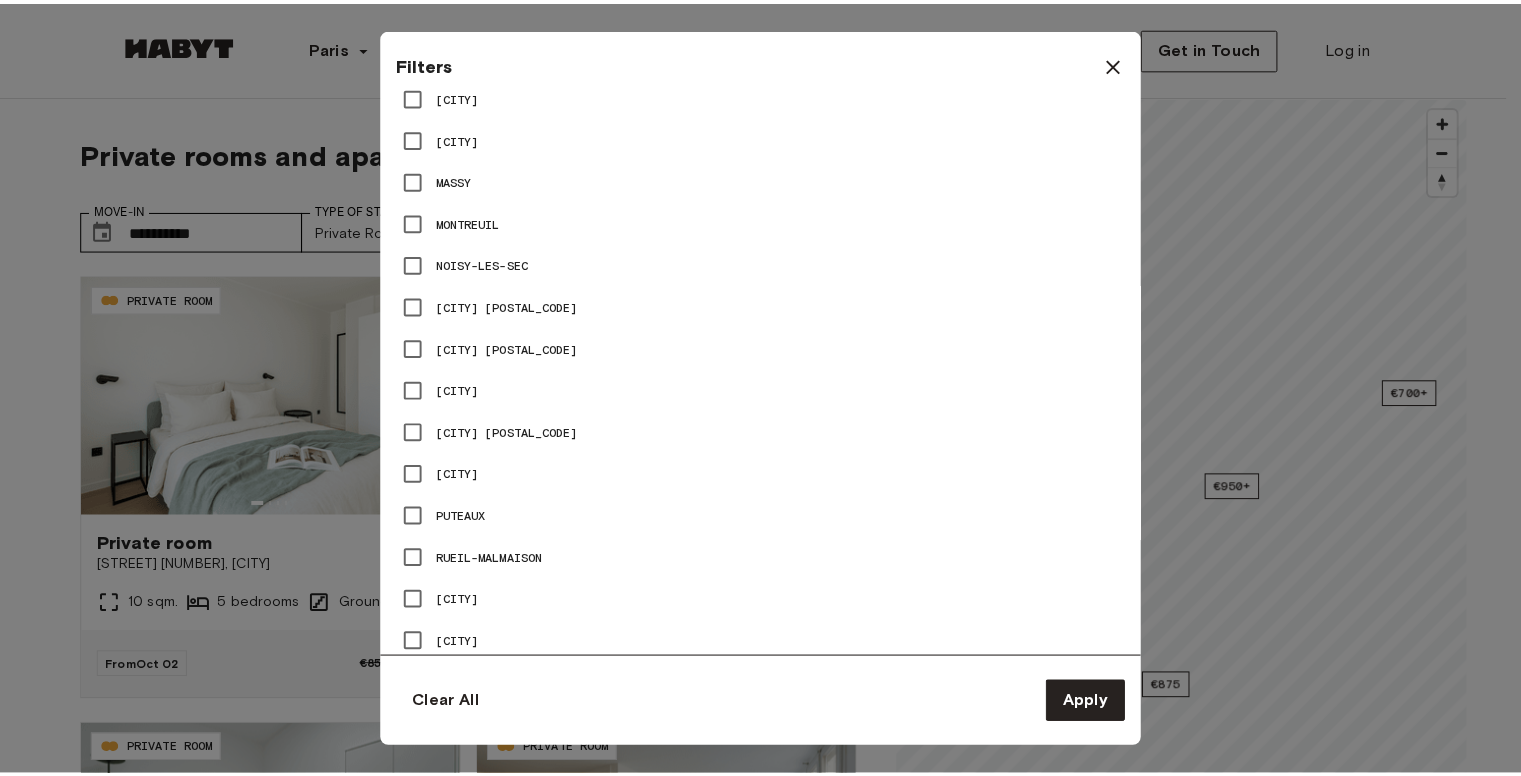scroll, scrollTop: 1256, scrollLeft: 0, axis: vertical 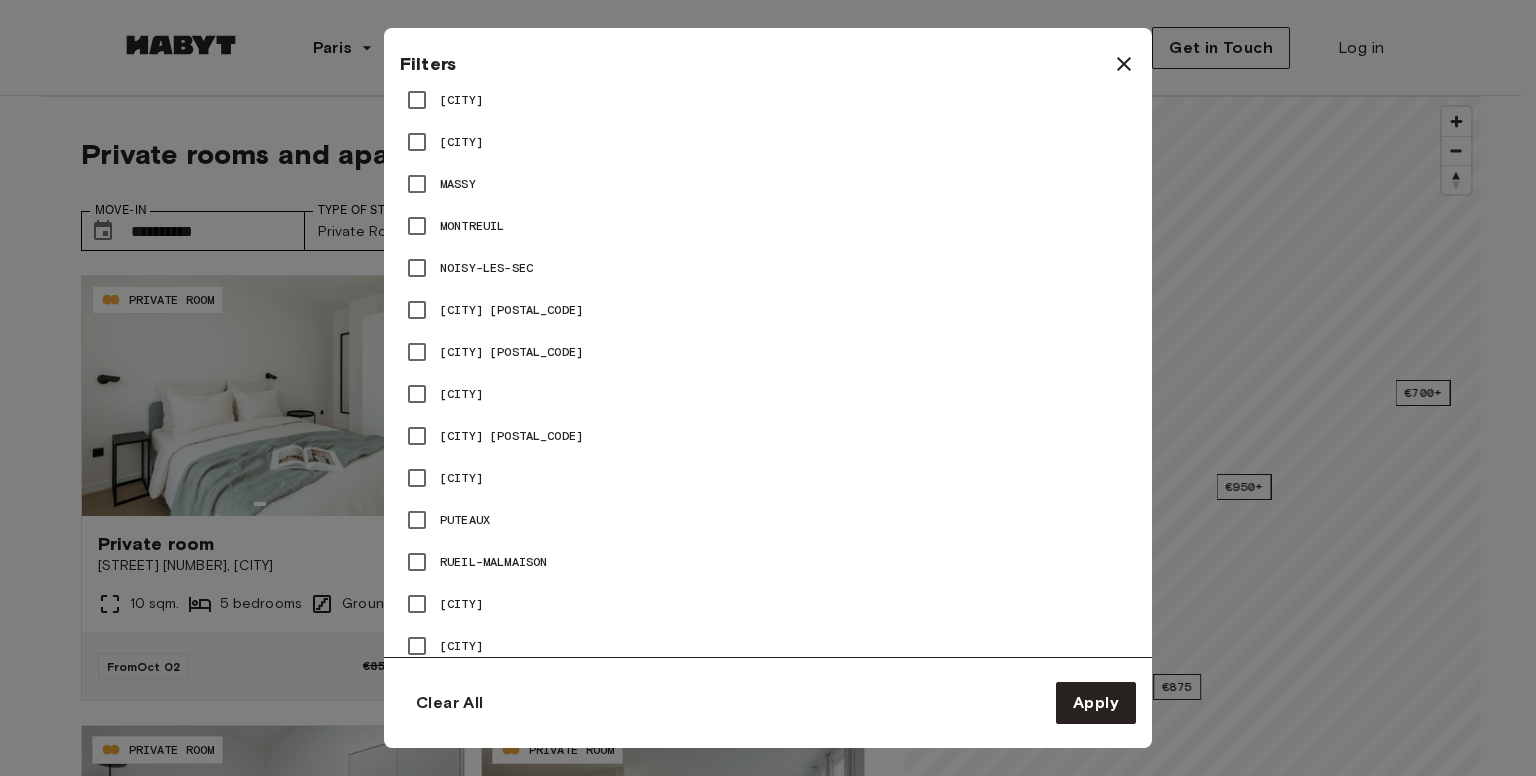 click 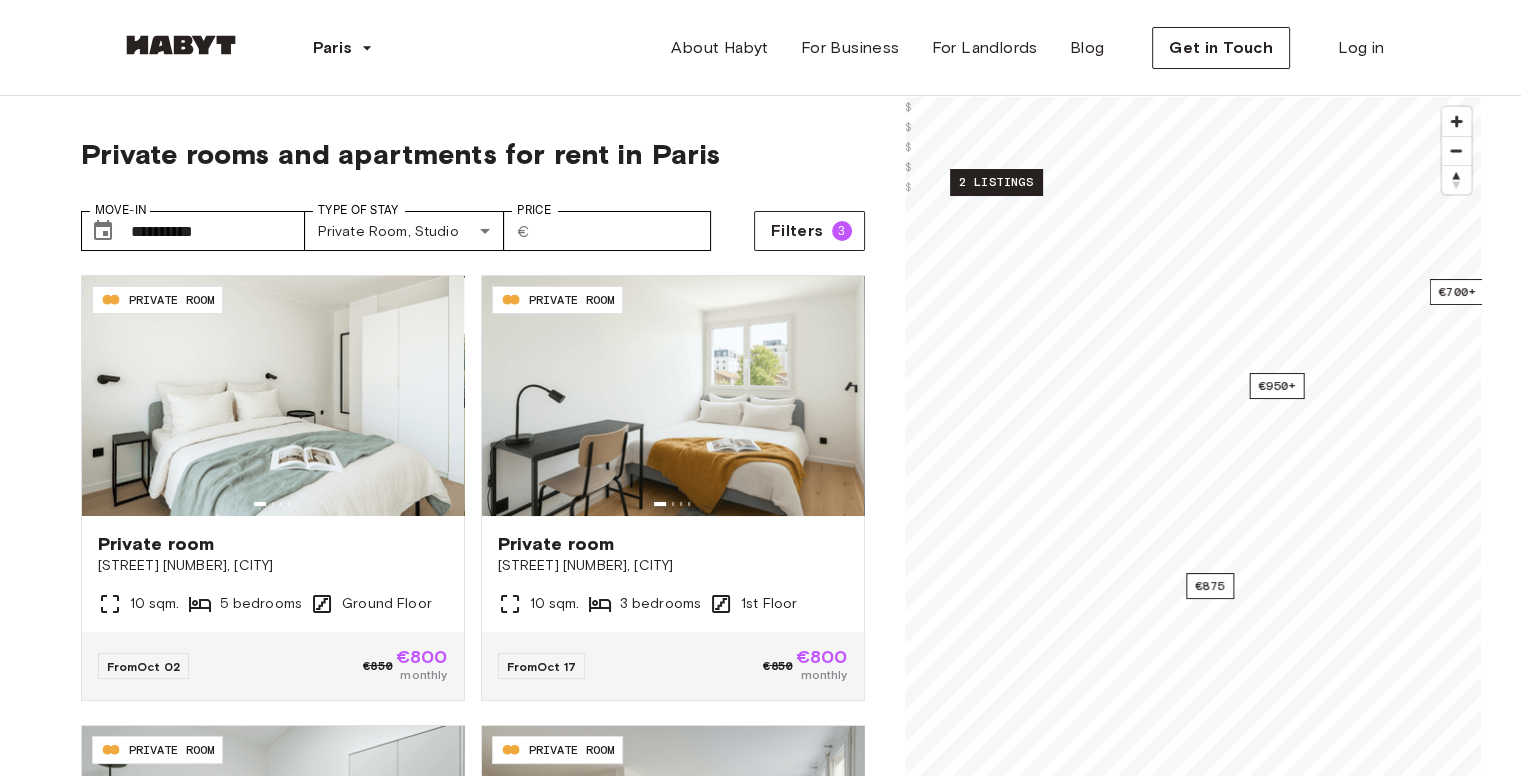 click on "2 listings" at bounding box center [996, 182] 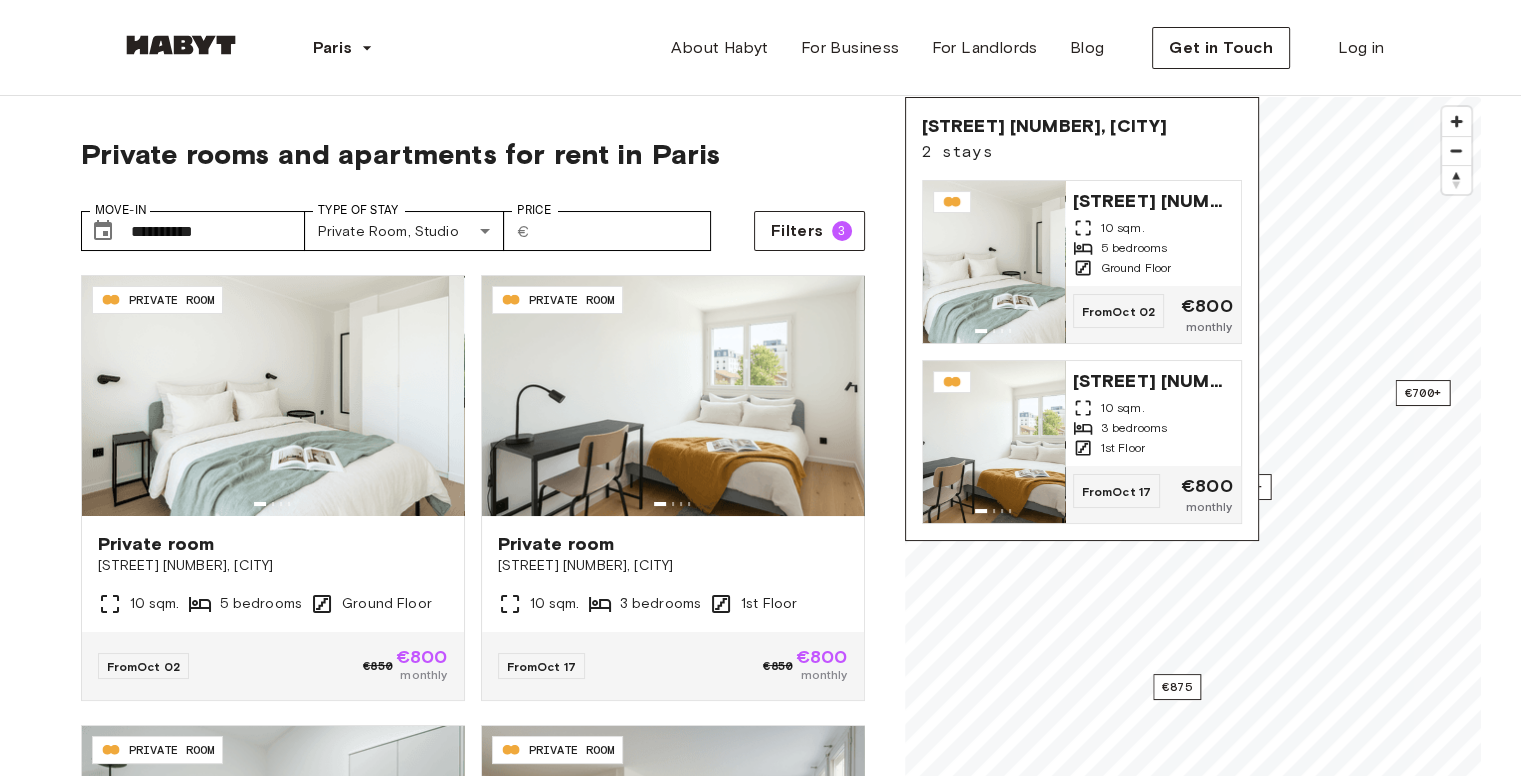 click on "Paris Europe Amsterdam Berlin Frankfurt Hamburg Lisbon Madrid Milan Modena Paris Turin Munich Rotterdam Stuttgart Dusseldorf Cologne Zurich The Hague Graz Brussels Leipzig Asia Hong Kong Singapore Seoul Phuket Tokyo About Habyt For Business For Landlords Blog Get in Touch Log in" at bounding box center (761, 48) 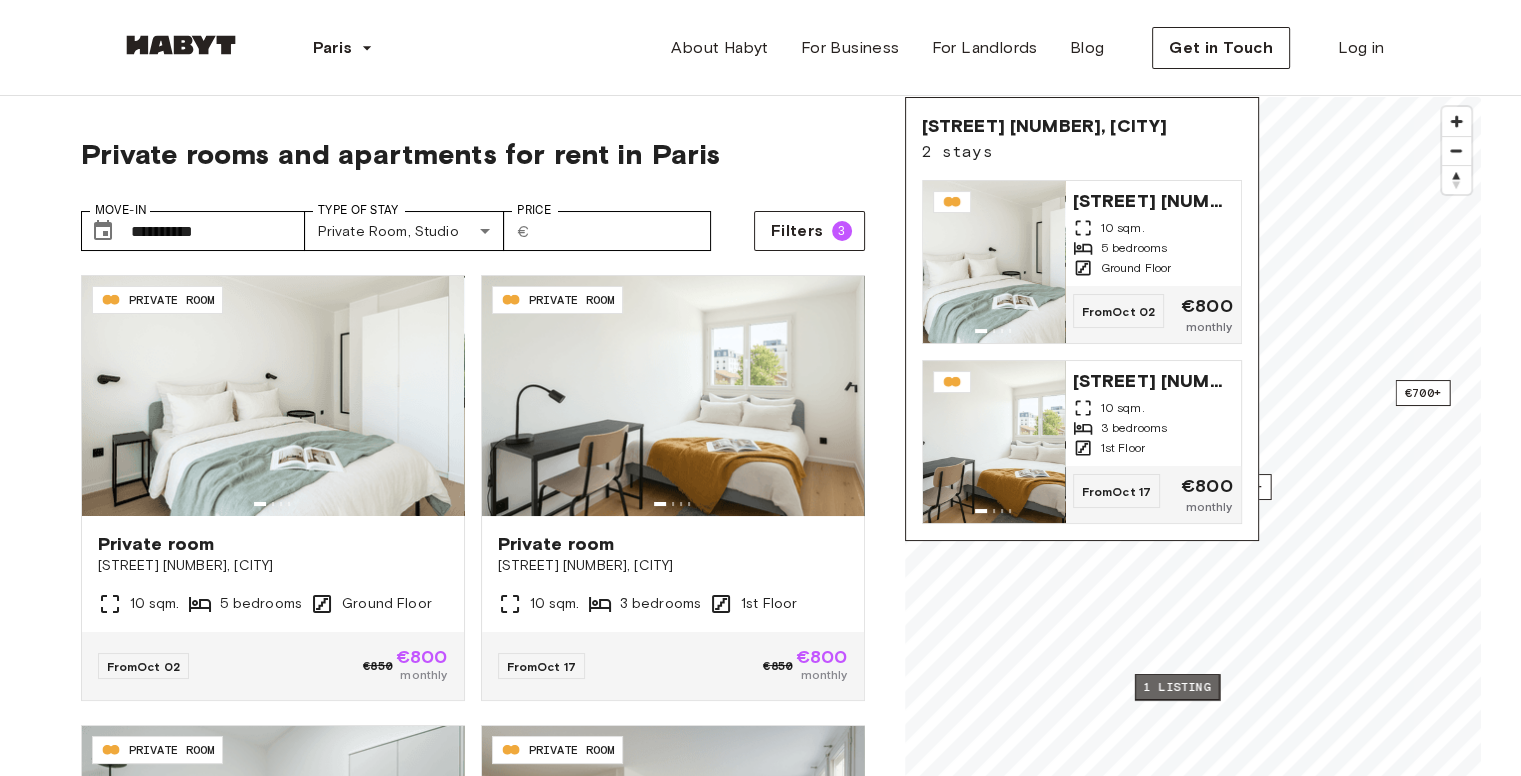 click on "1 listing" at bounding box center (1176, 687) 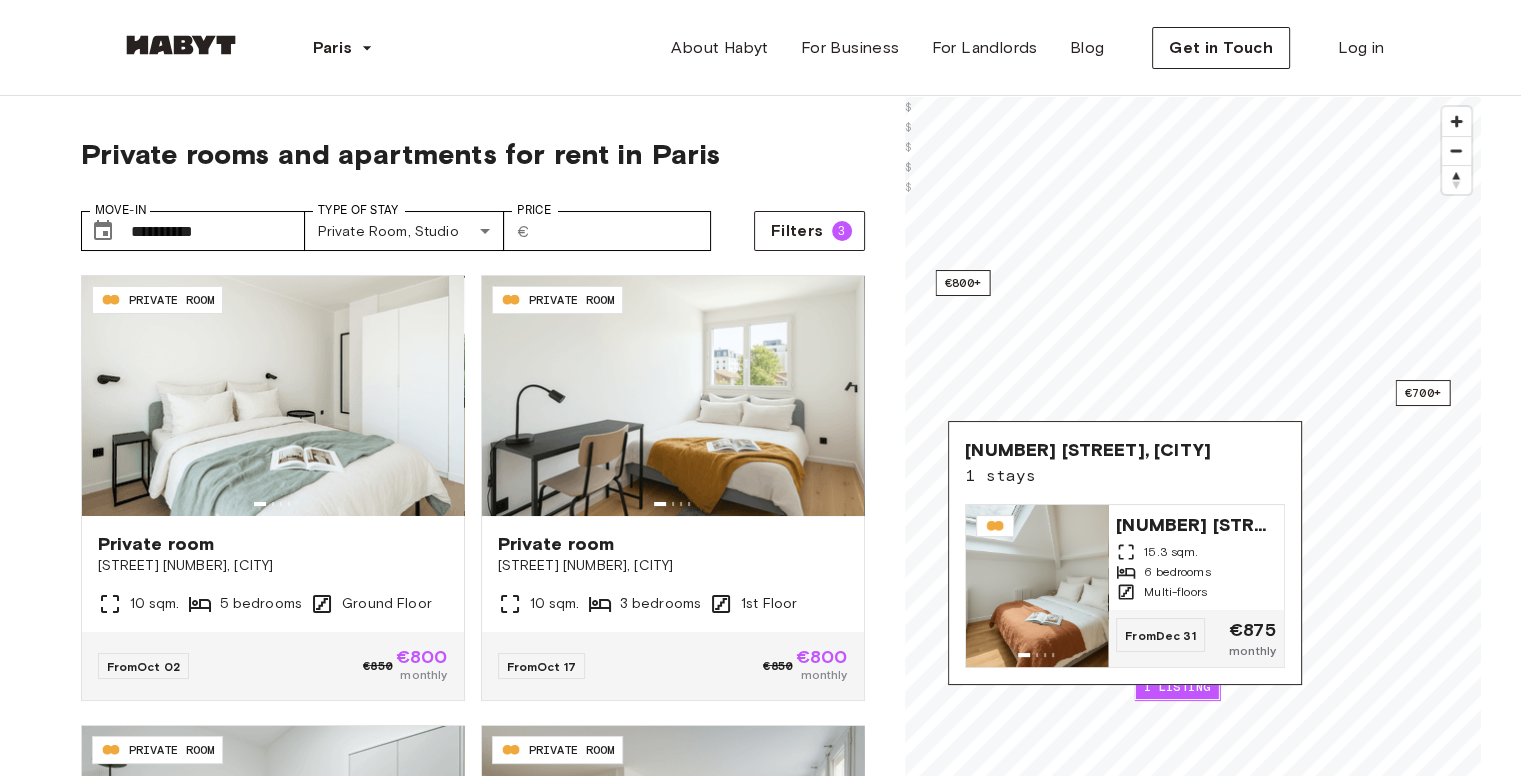 click on "Paris Europe Amsterdam Berlin Frankfurt Hamburg Lisbon Madrid Milan Modena Paris Turin Munich Rotterdam Stuttgart Dusseldorf Cologne Zurich The Hague Graz Brussels Leipzig Asia Hong Kong Singapore Seoul Phuket Tokyo About Habyt For Business For Landlords Blog Get in Touch Log in" at bounding box center [761, 48] 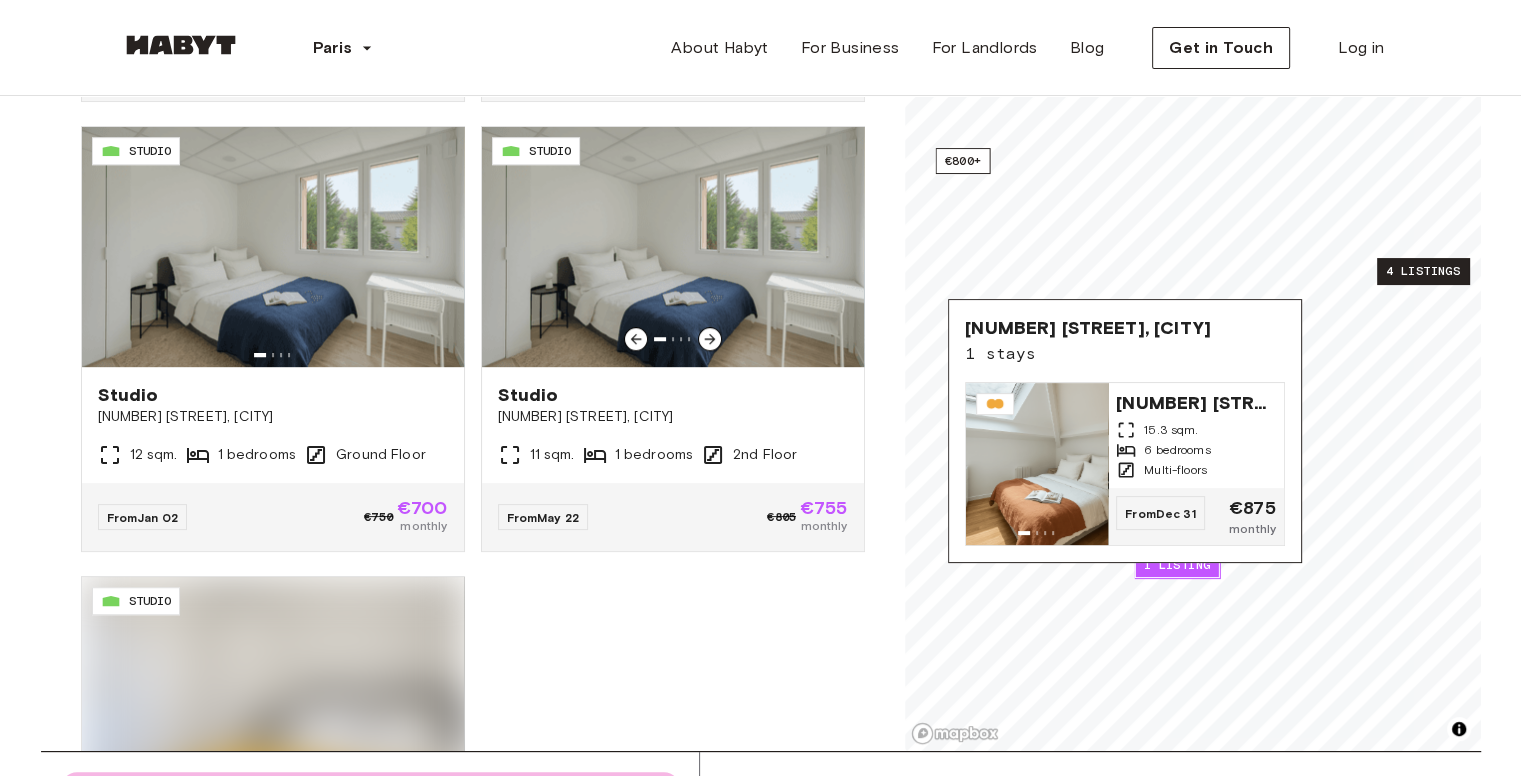 scroll, scrollTop: 1200, scrollLeft: 0, axis: vertical 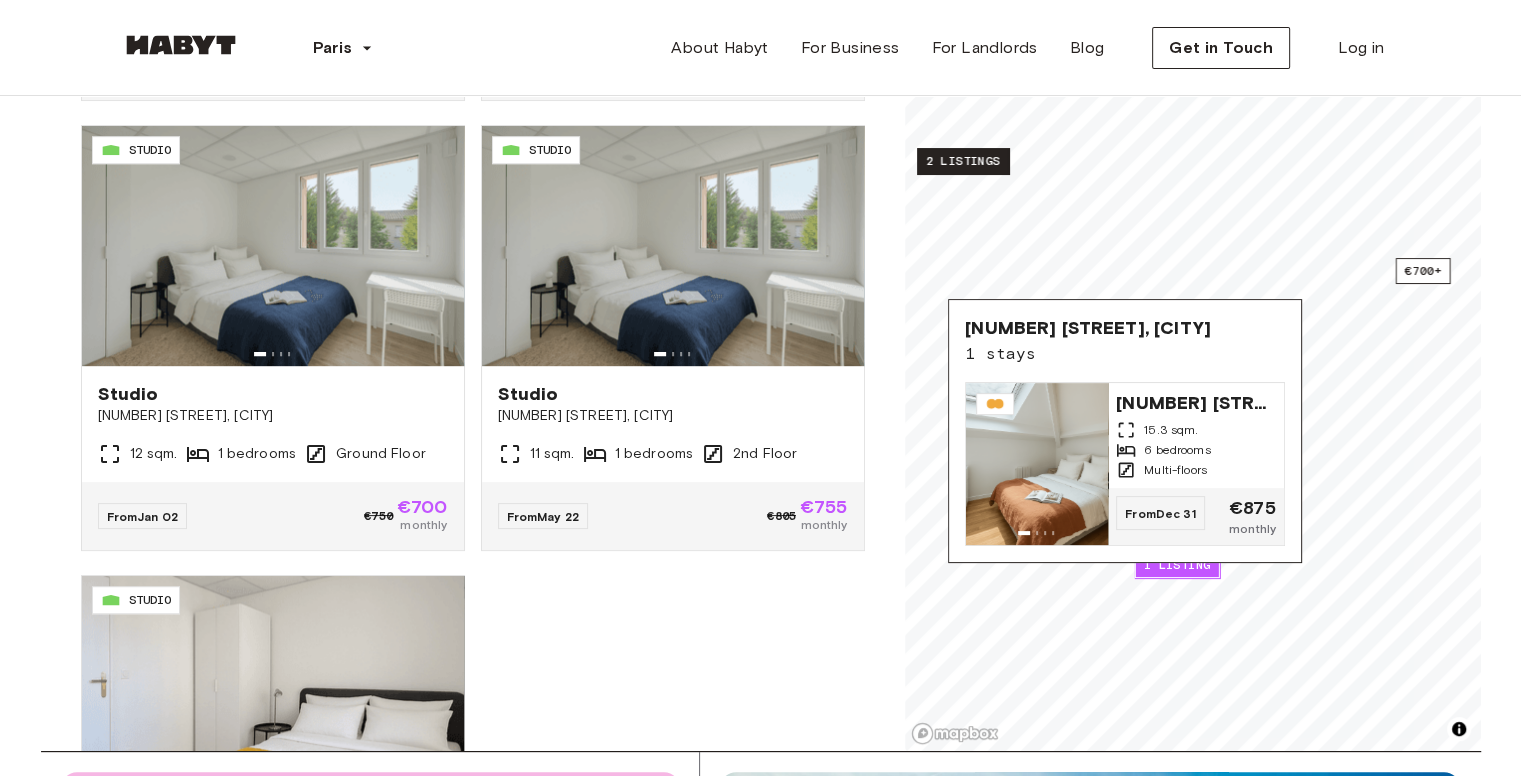 click on "2 listings" at bounding box center [963, 161] 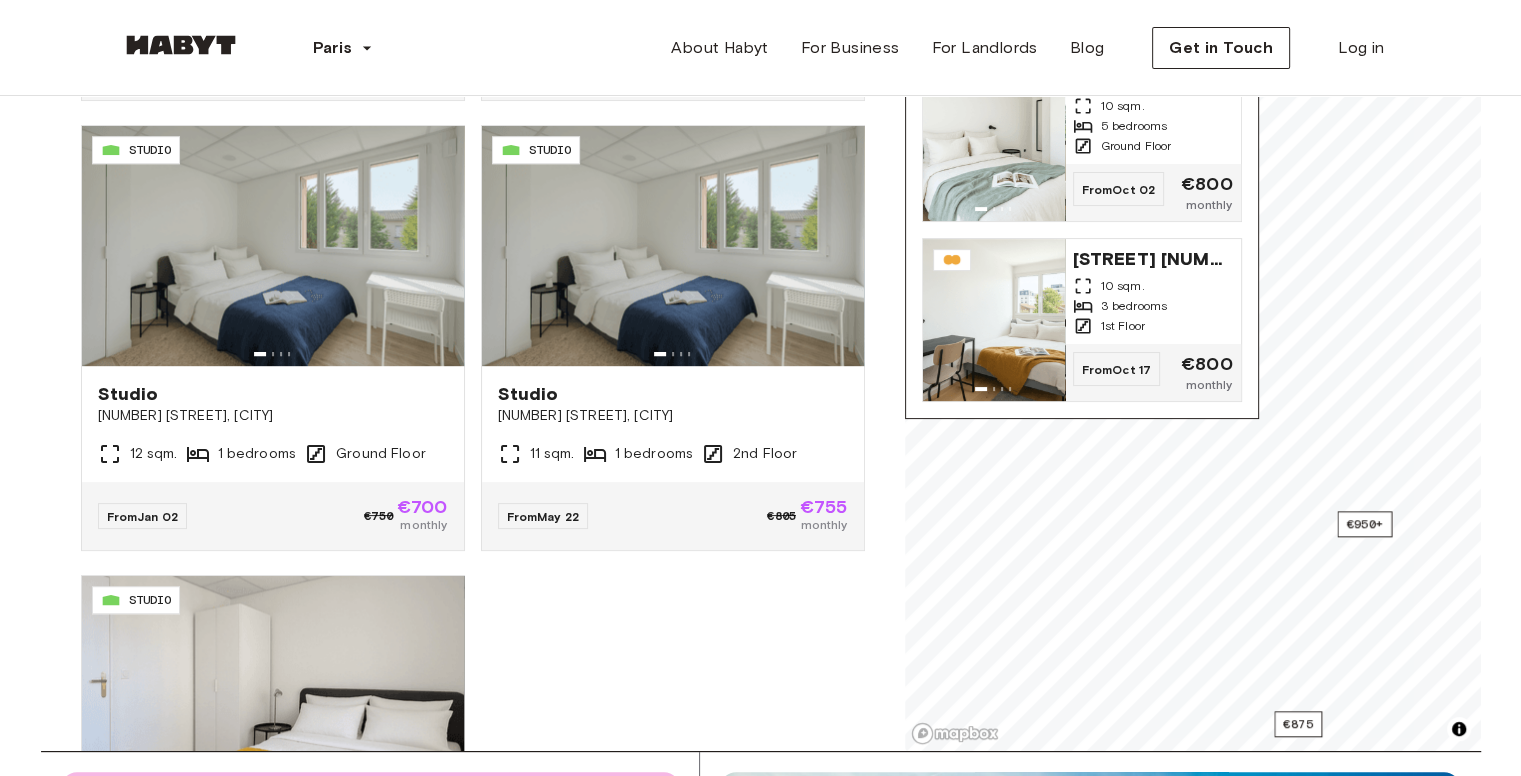 click on "**********" at bounding box center [760, 1732] 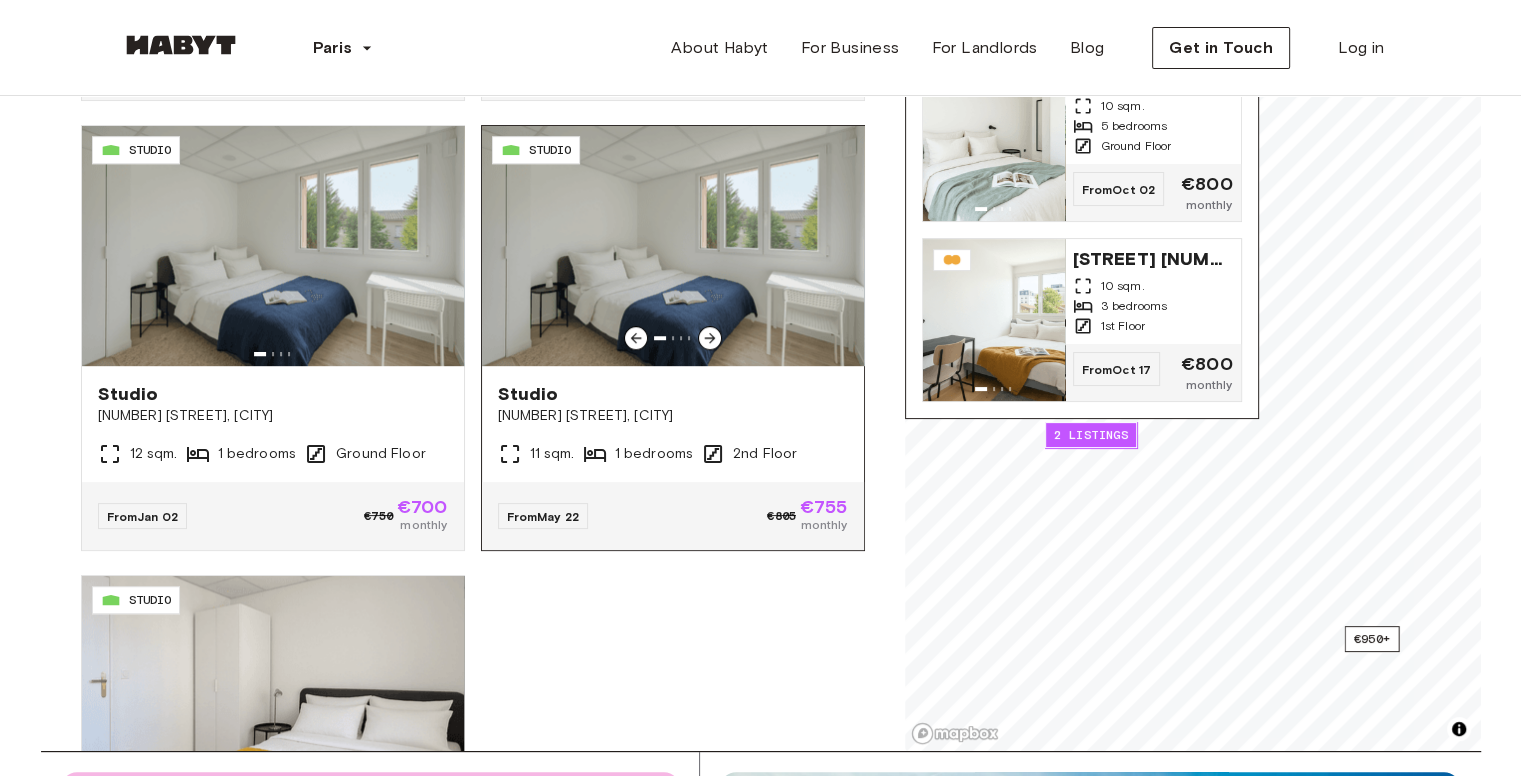 click at bounding box center (673, 246) 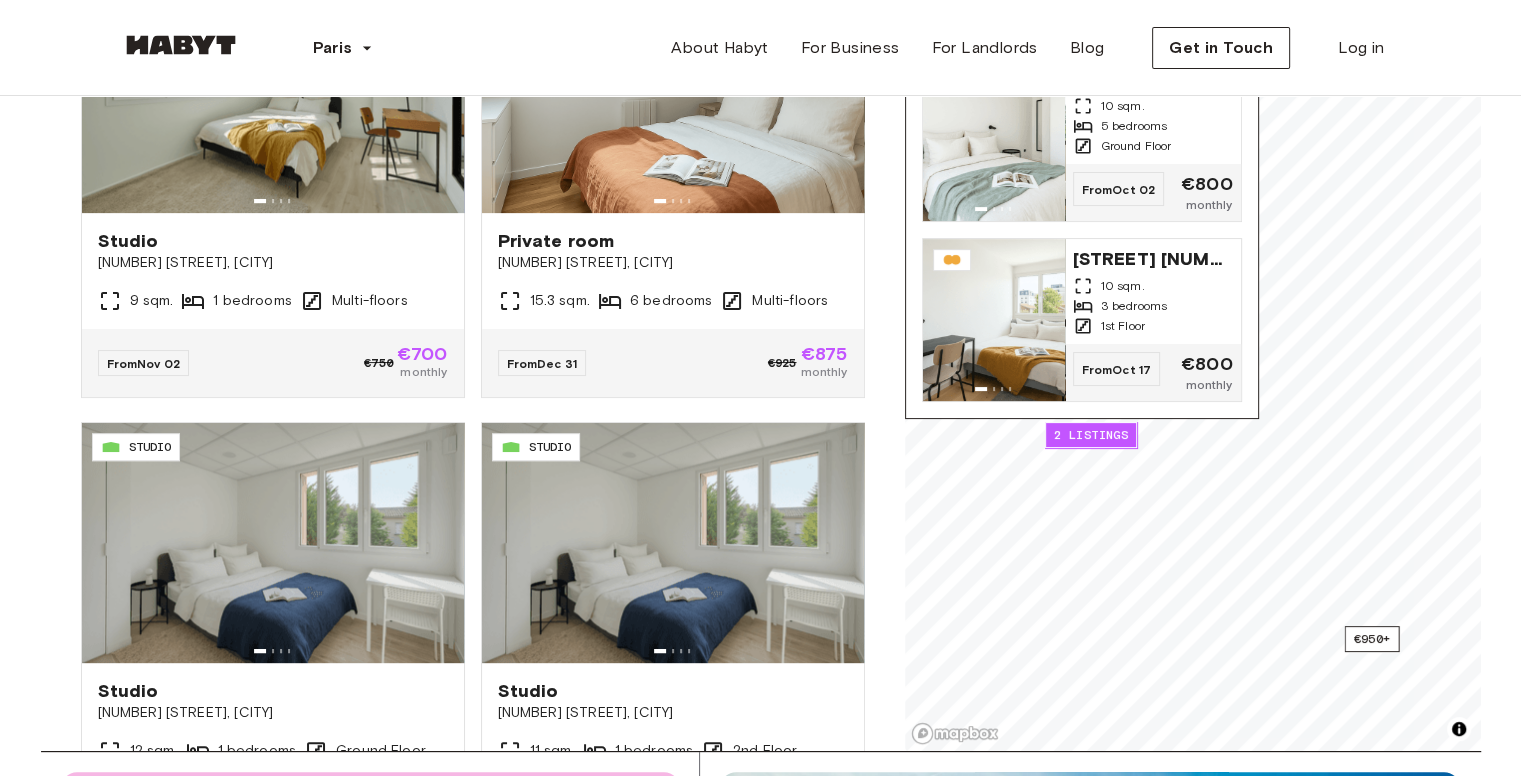 scroll, scrollTop: 303, scrollLeft: 0, axis: vertical 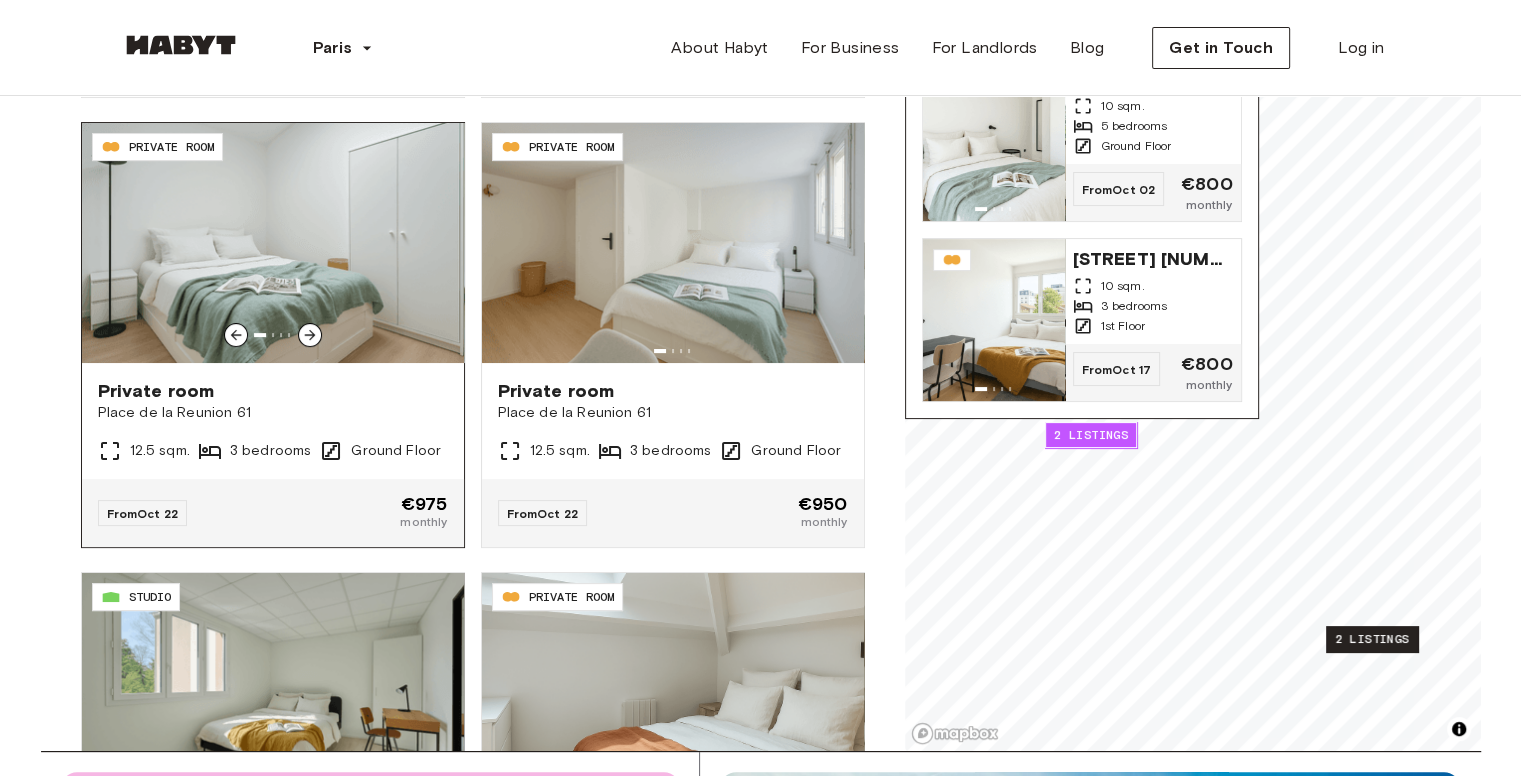 click on "From  Oct 22 €975 monthly" at bounding box center (273, 513) 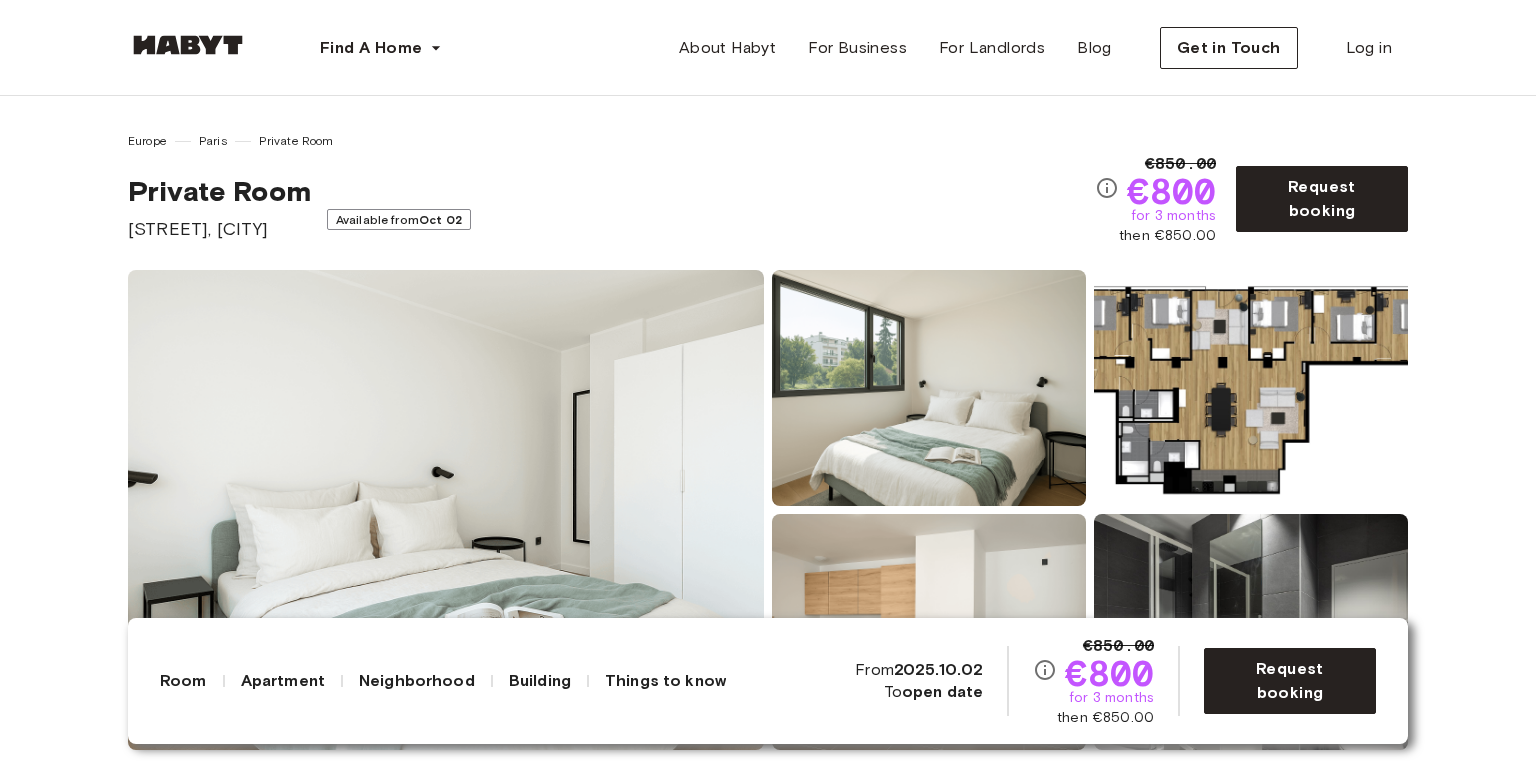 scroll, scrollTop: 0, scrollLeft: 0, axis: both 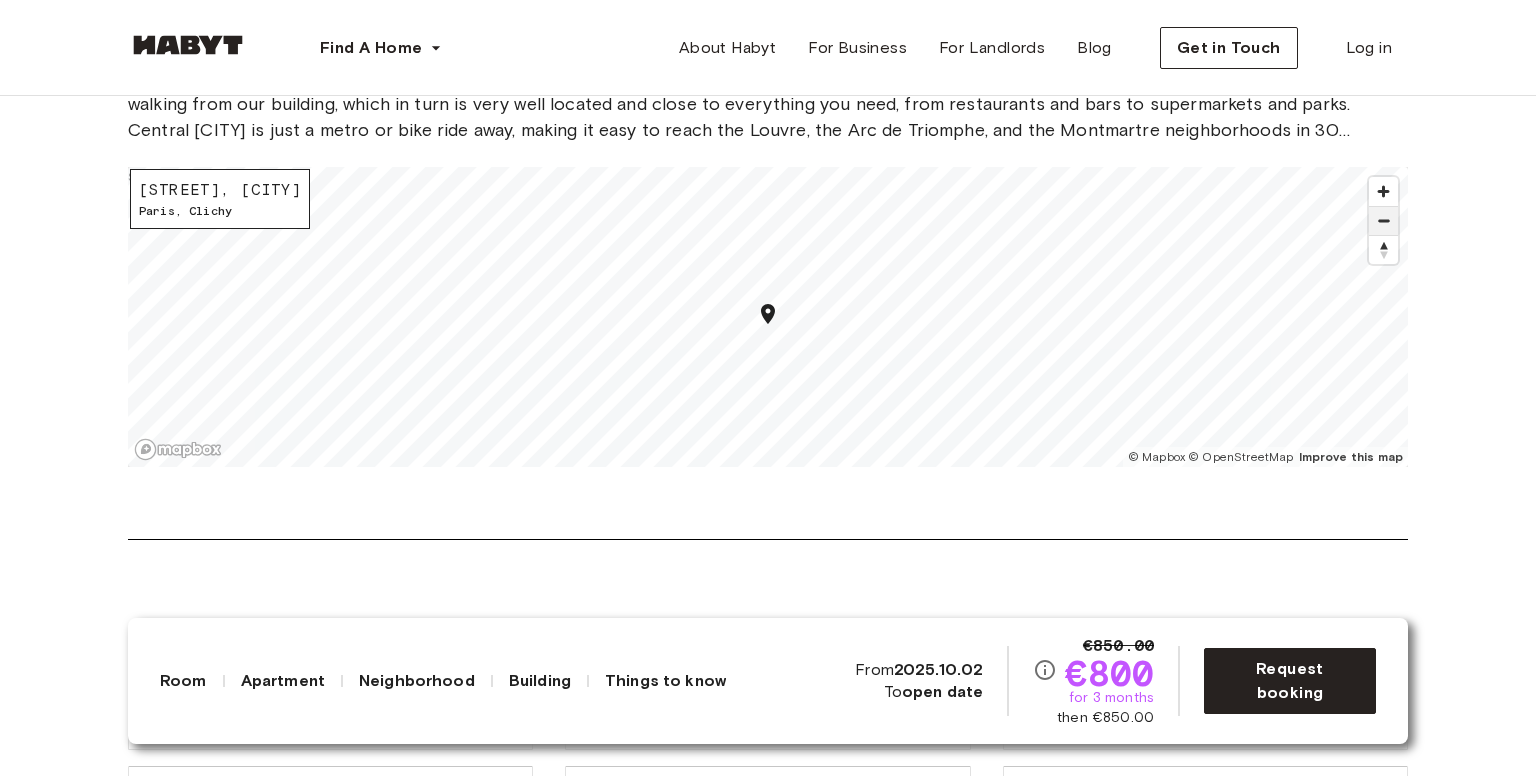 click at bounding box center [1383, 221] 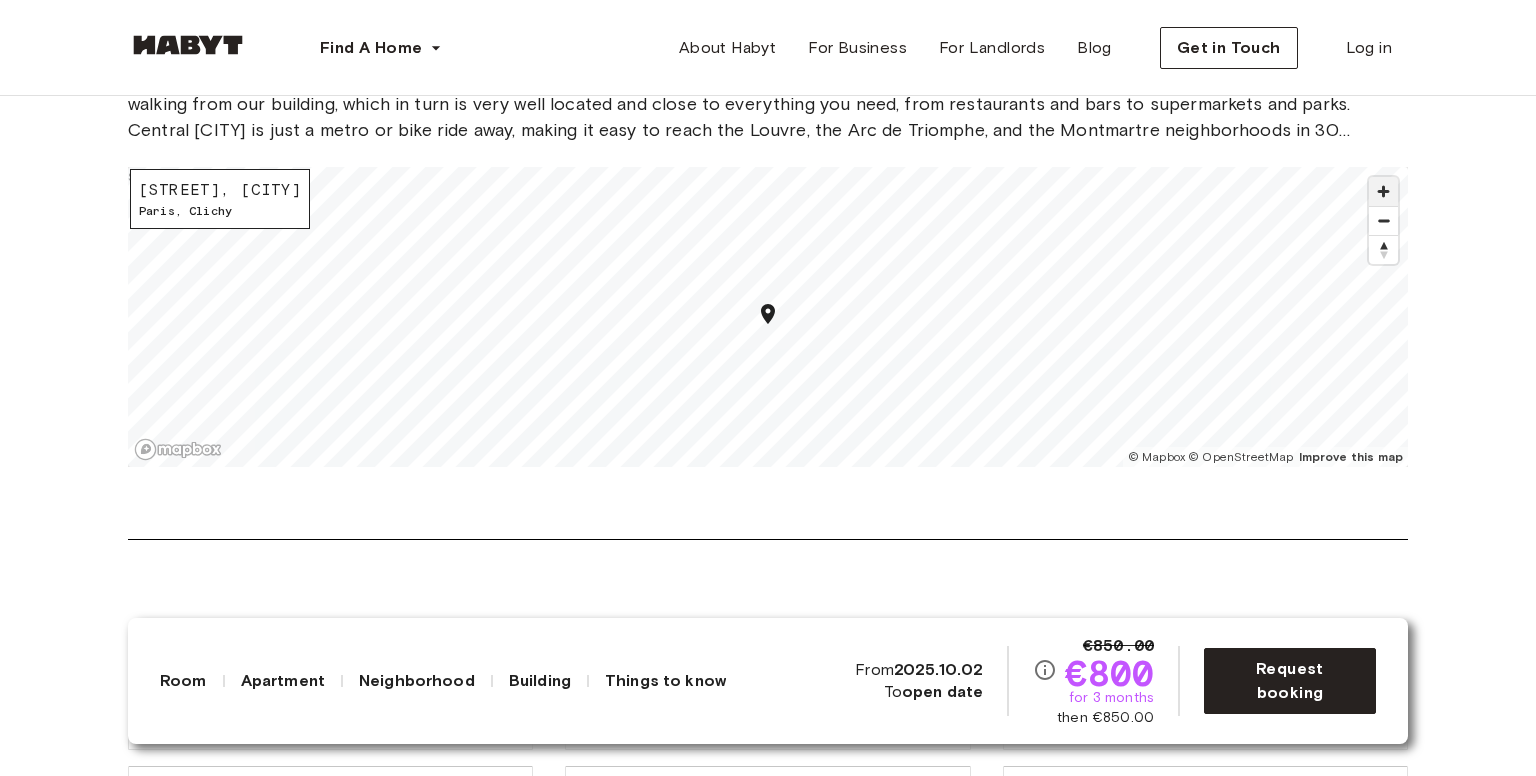 click at bounding box center [1383, 191] 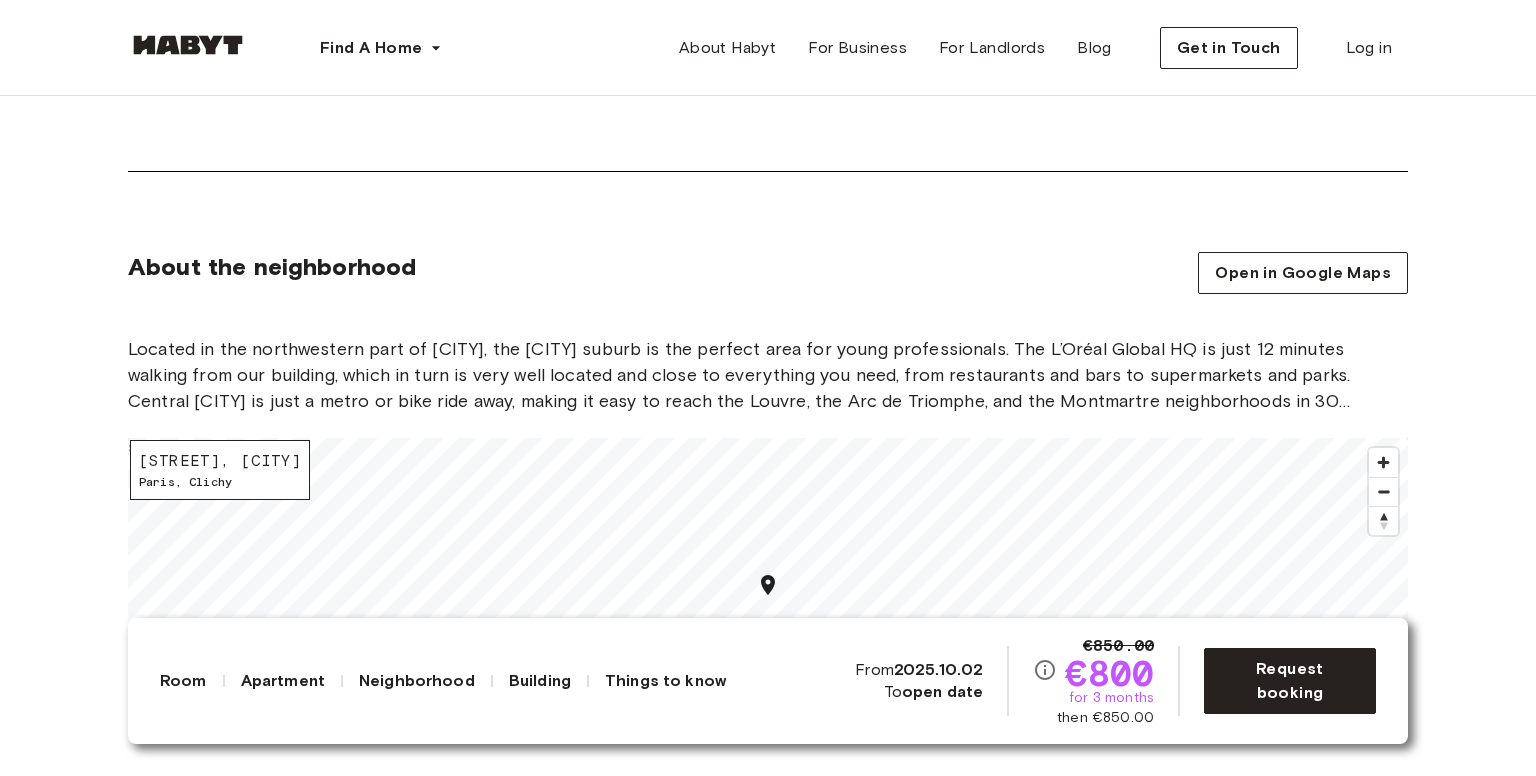 scroll, scrollTop: 2400, scrollLeft: 0, axis: vertical 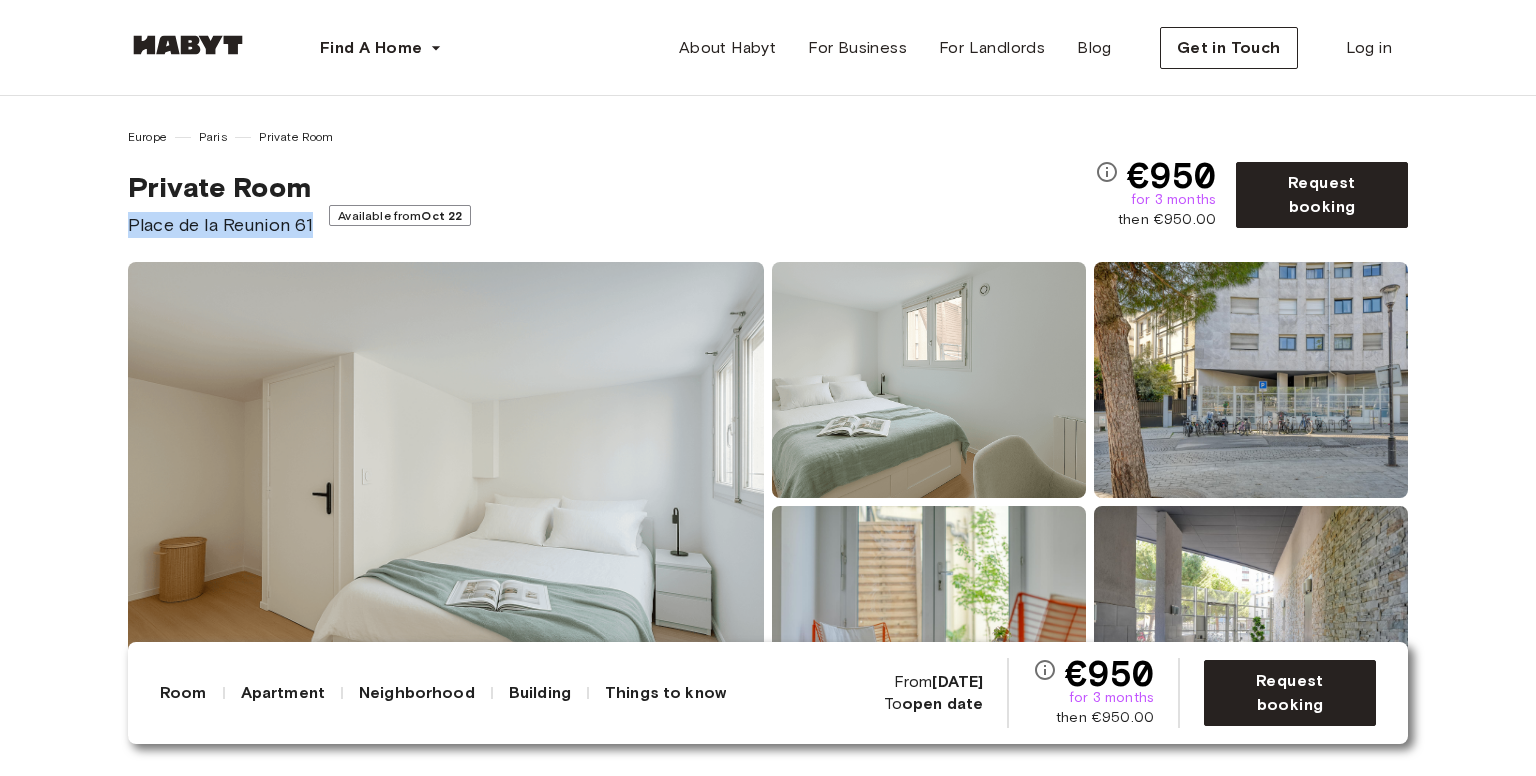 drag, startPoint x: 312, startPoint y: 225, endPoint x: 128, endPoint y: 222, distance: 184.02446 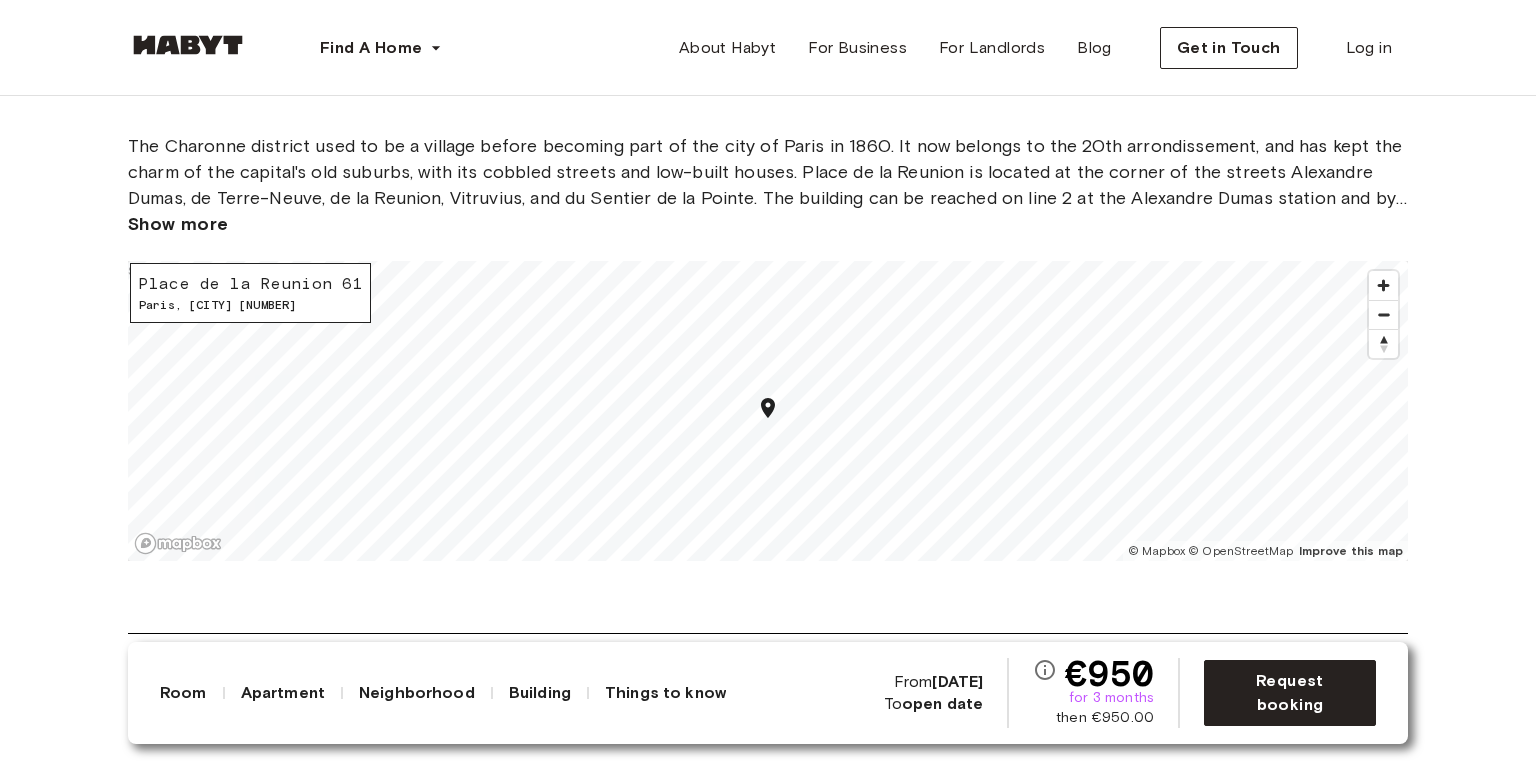 scroll, scrollTop: 2700, scrollLeft: 0, axis: vertical 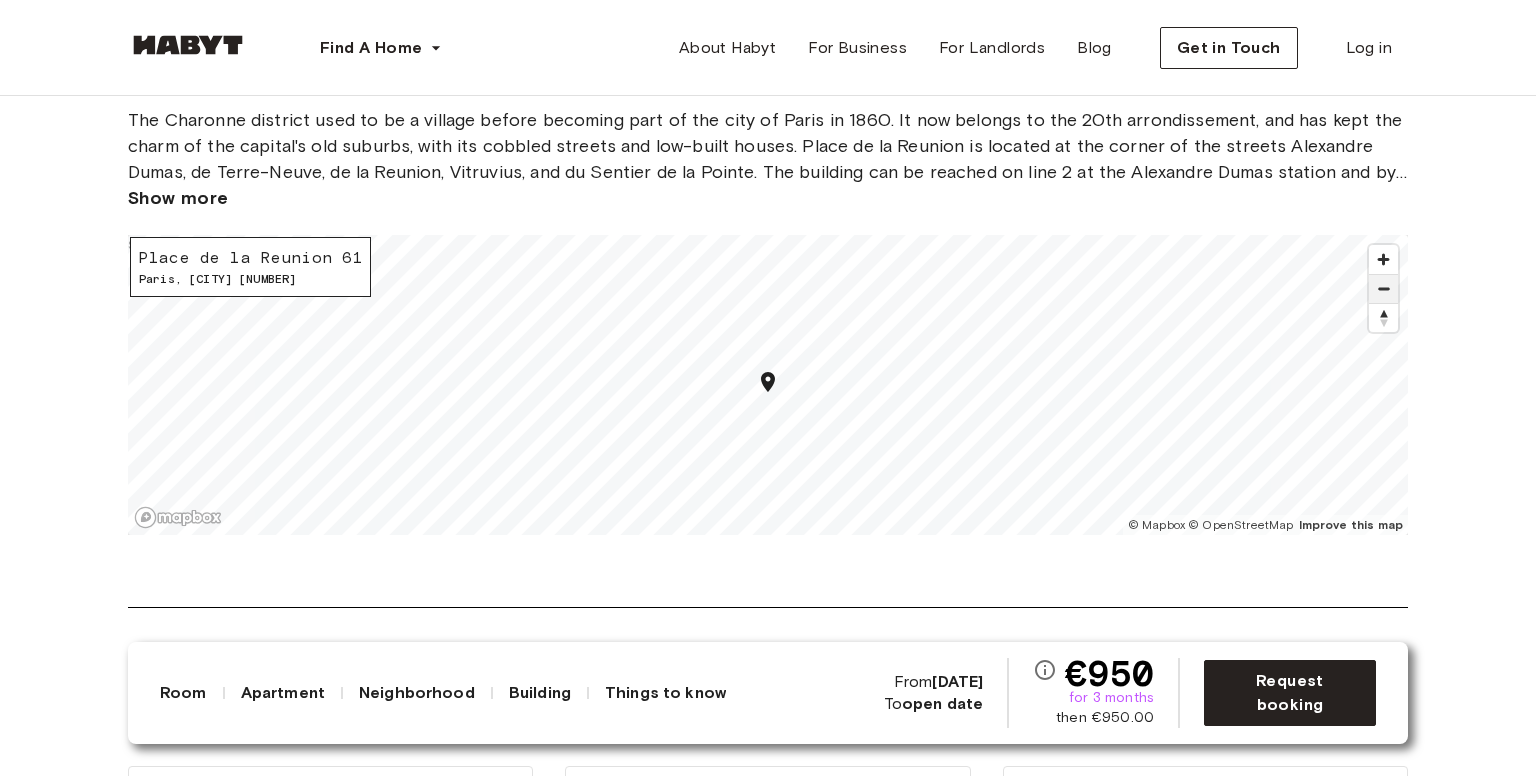 click at bounding box center (1383, 289) 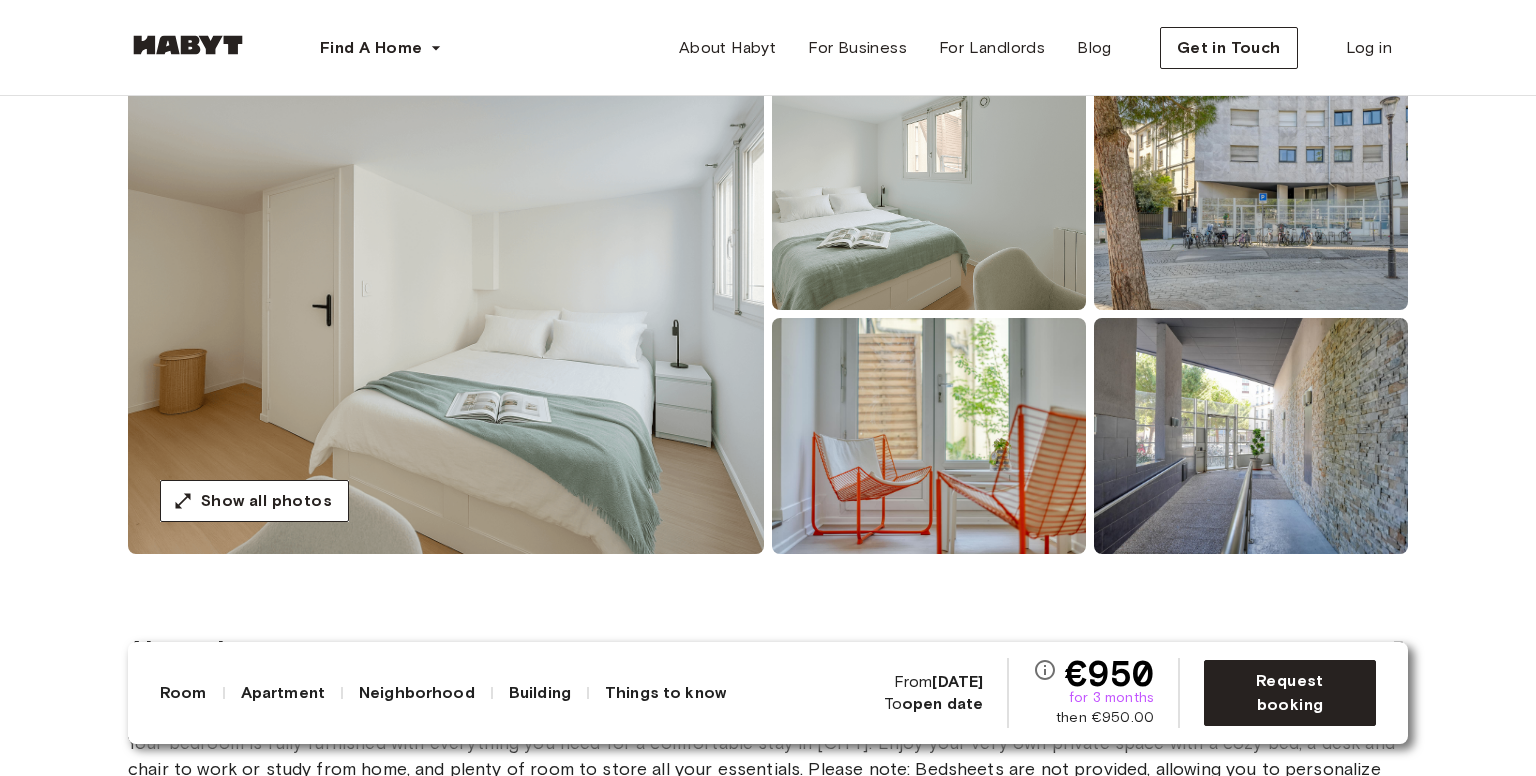 scroll, scrollTop: 0, scrollLeft: 0, axis: both 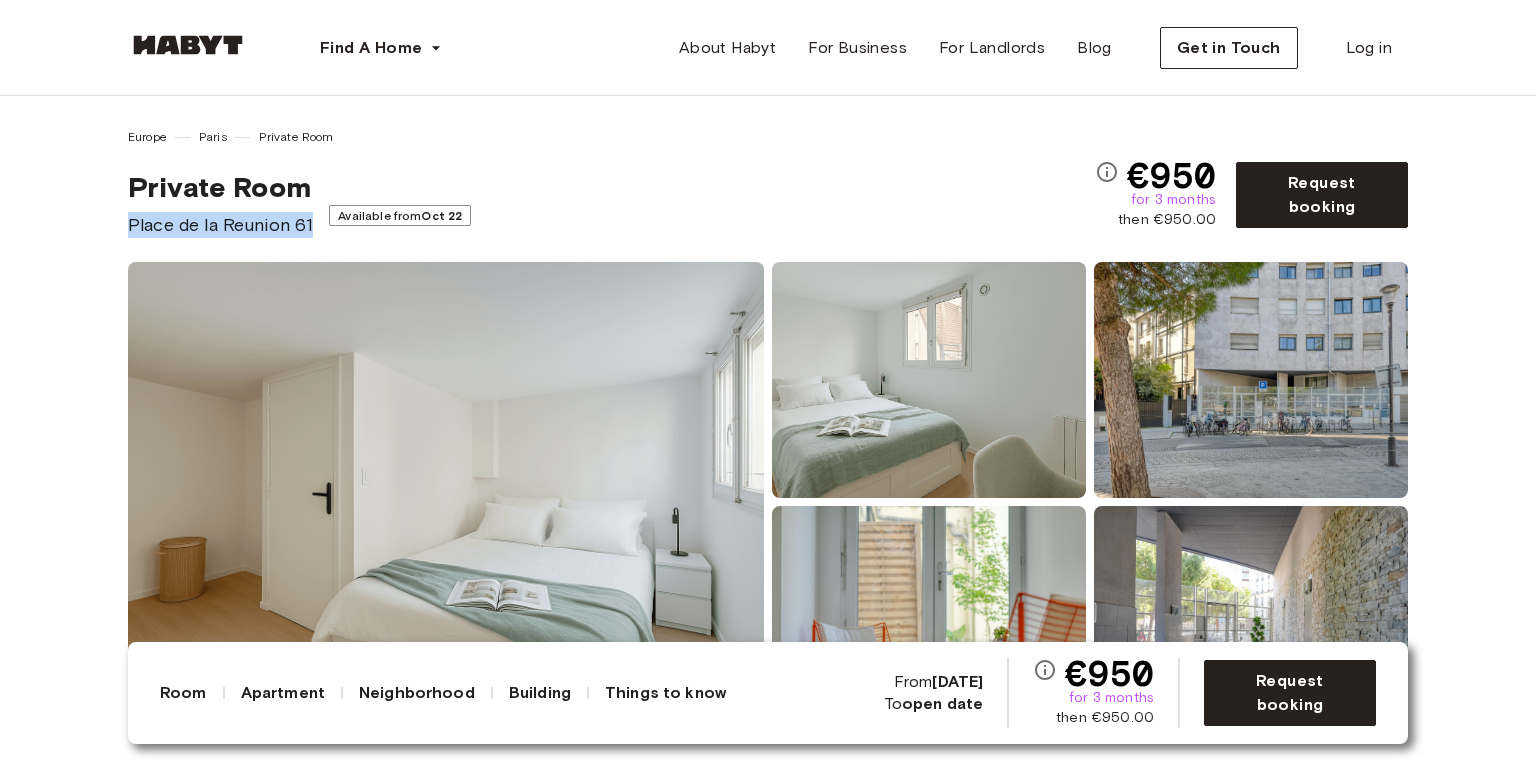 copy on "Place de la Reunion 61" 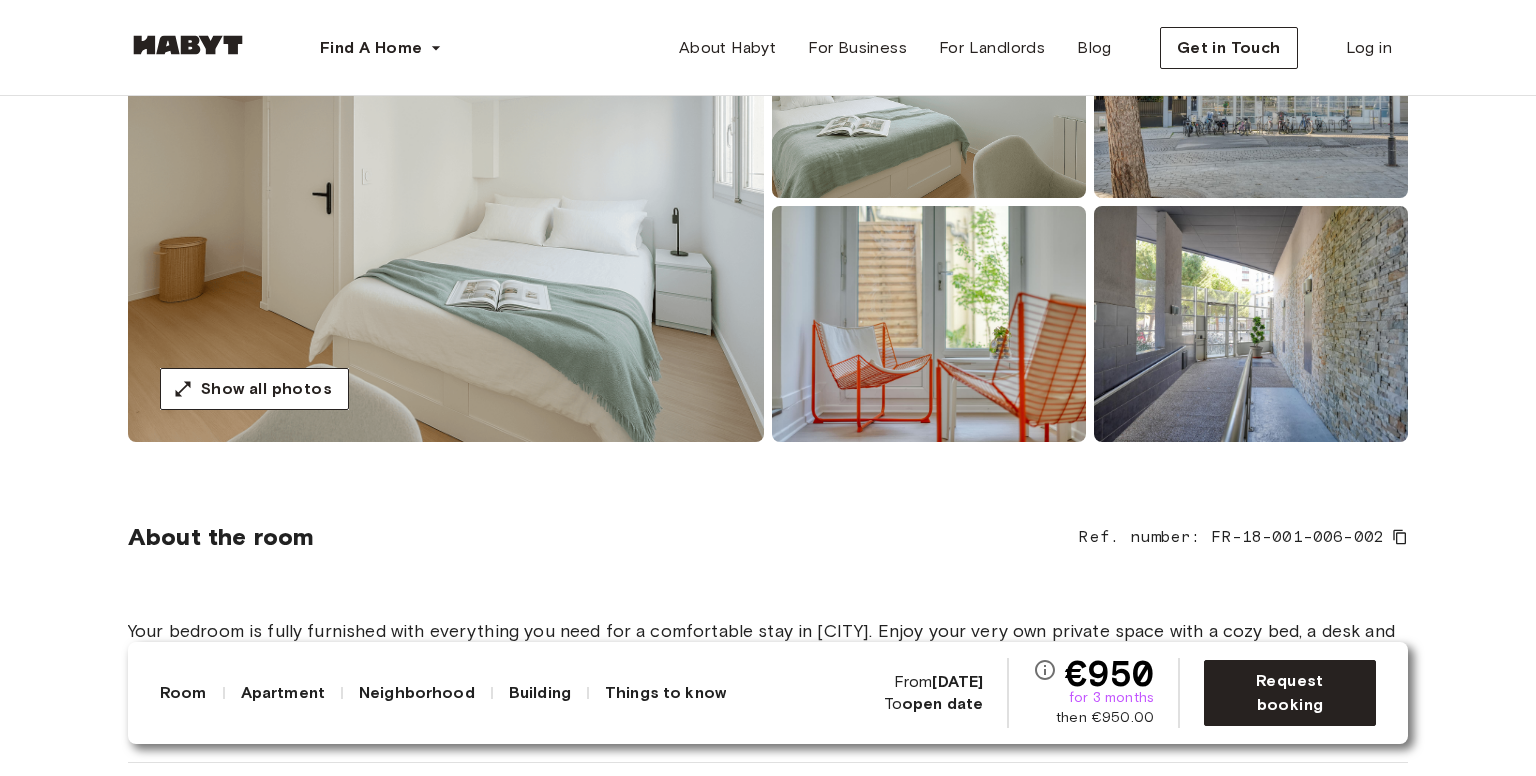 click on "open date" at bounding box center [942, 703] 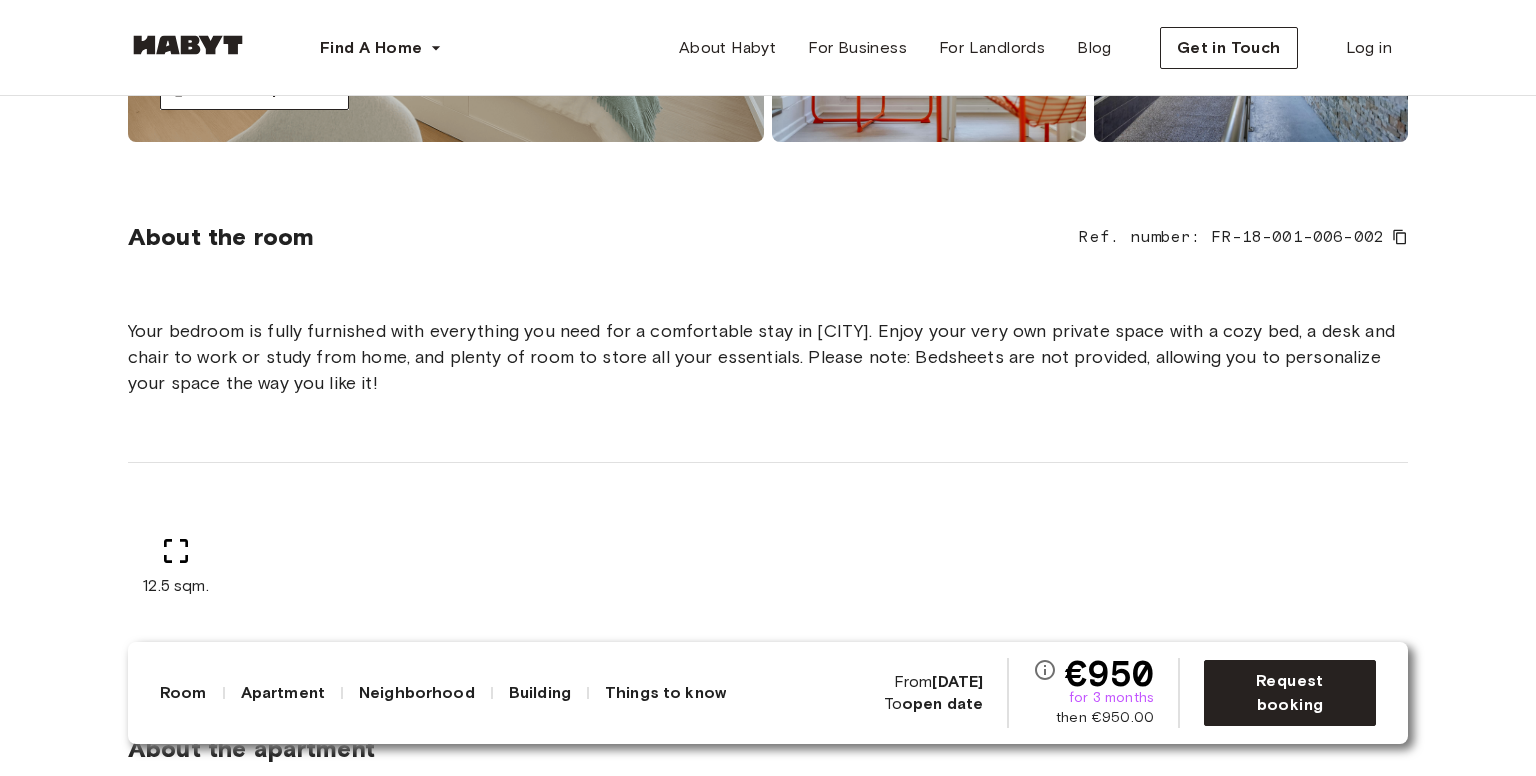 scroll, scrollTop: 900, scrollLeft: 0, axis: vertical 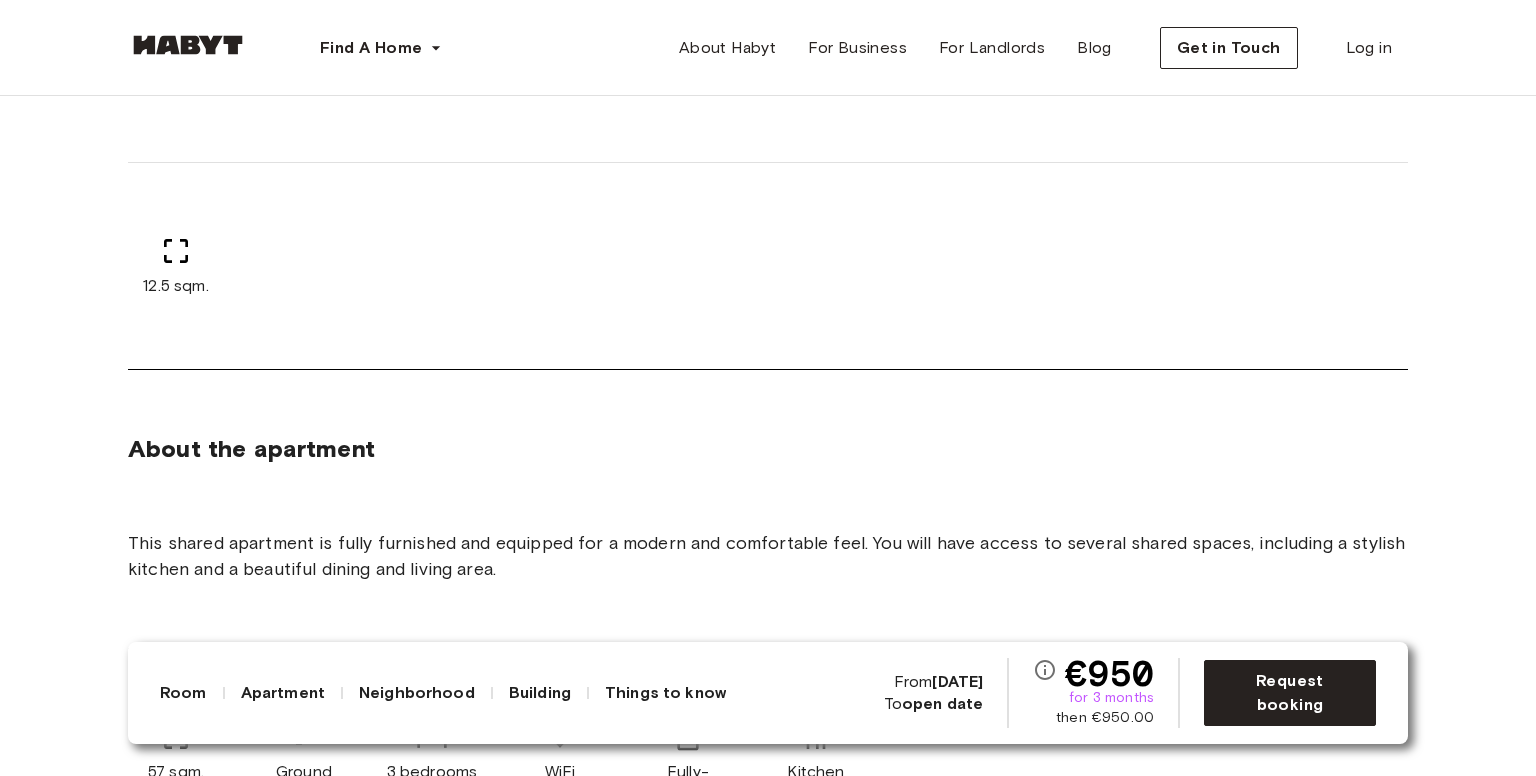 click on "Things to know" at bounding box center [665, 693] 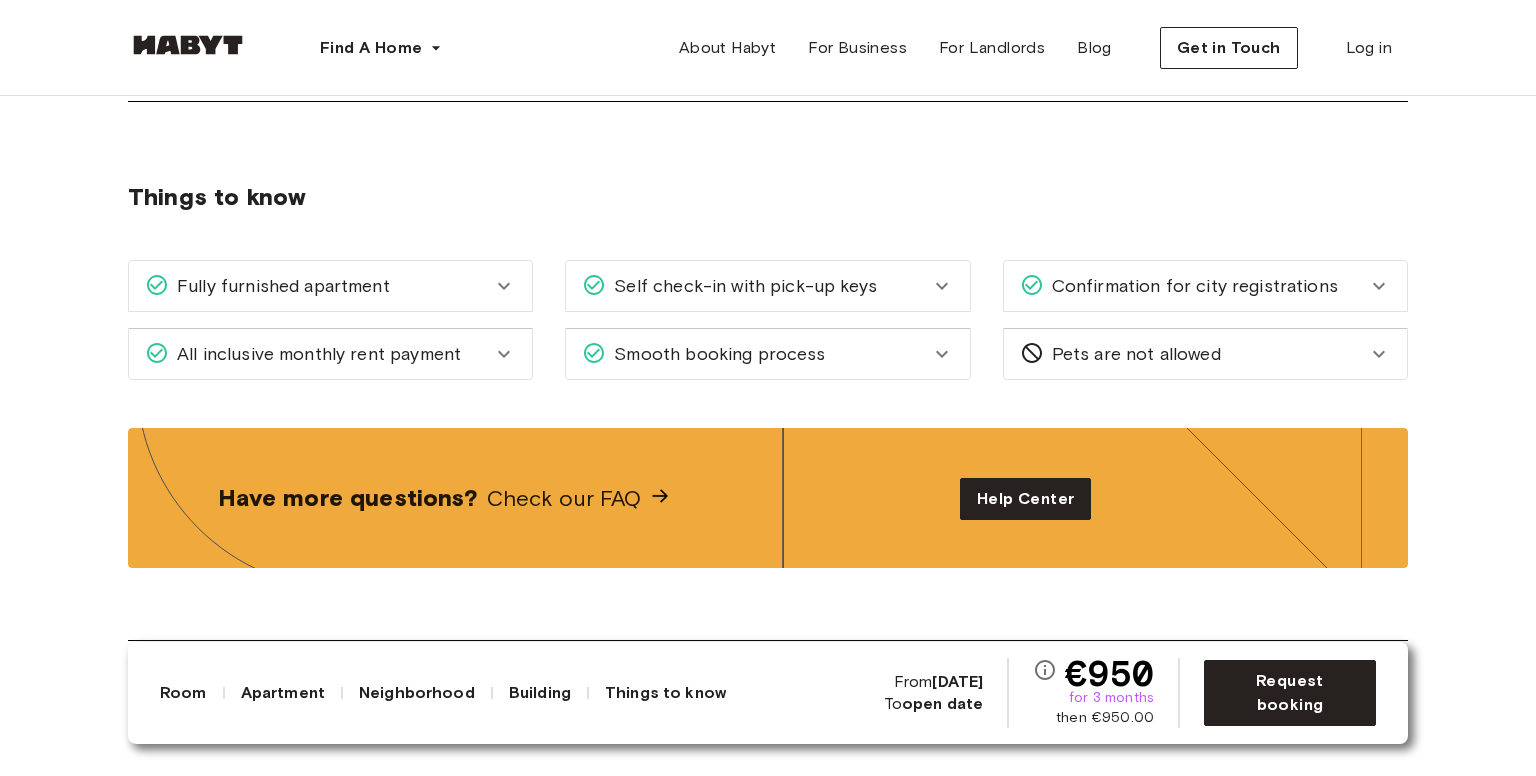 click on "Self check-in with pick-up keys" at bounding box center [755, 286] 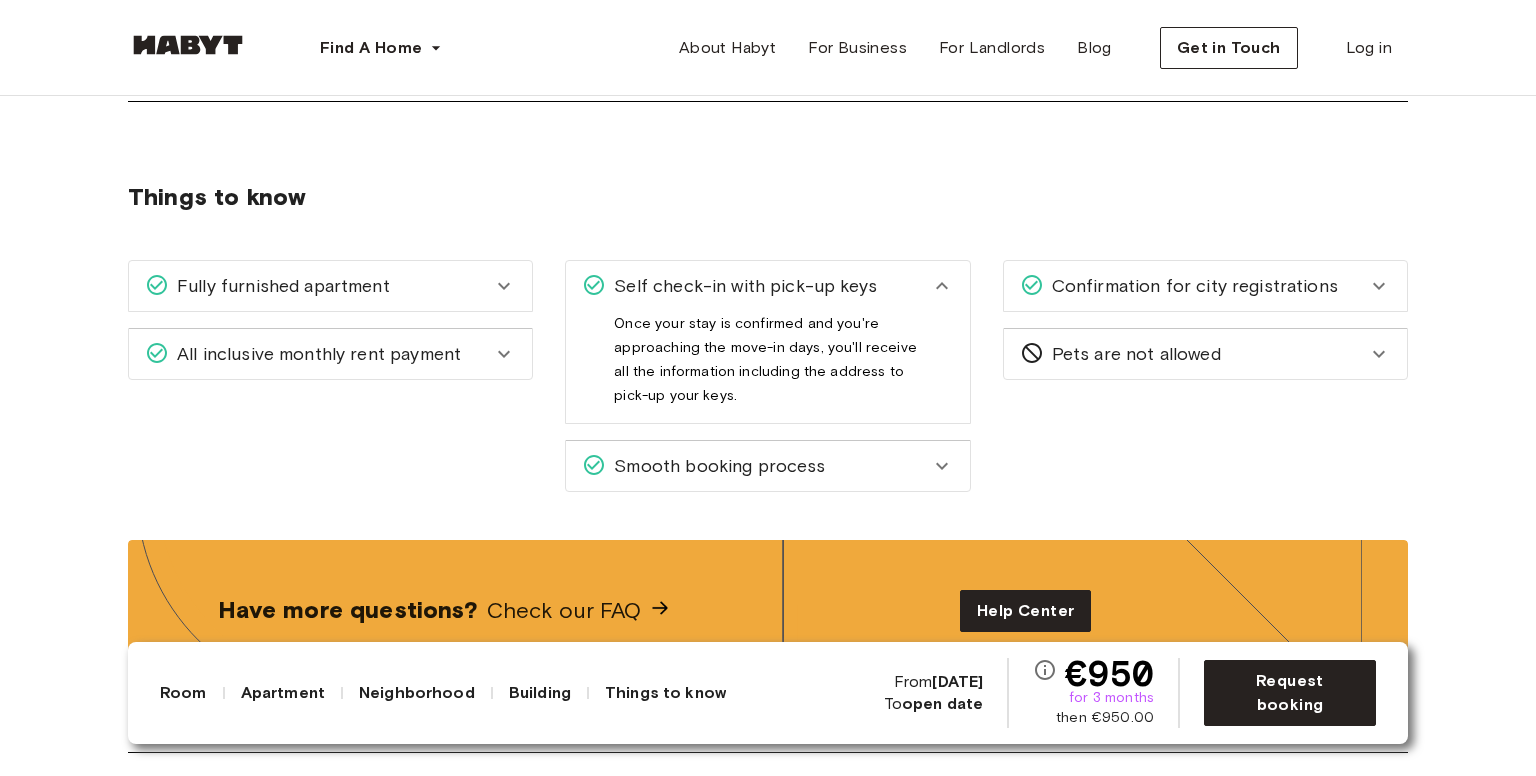 click on "Smooth booking process" at bounding box center [715, 466] 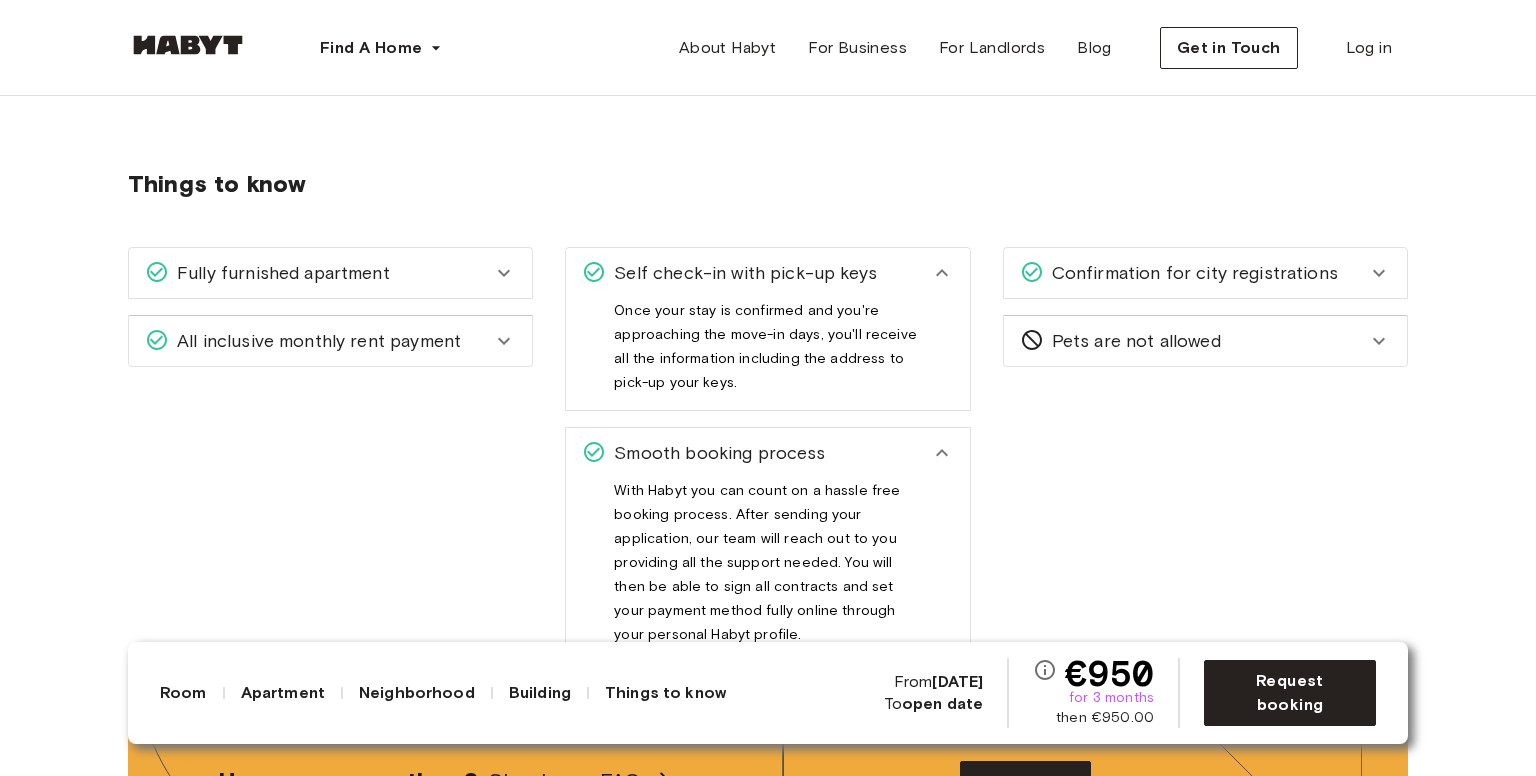 scroll, scrollTop: 3206, scrollLeft: 0, axis: vertical 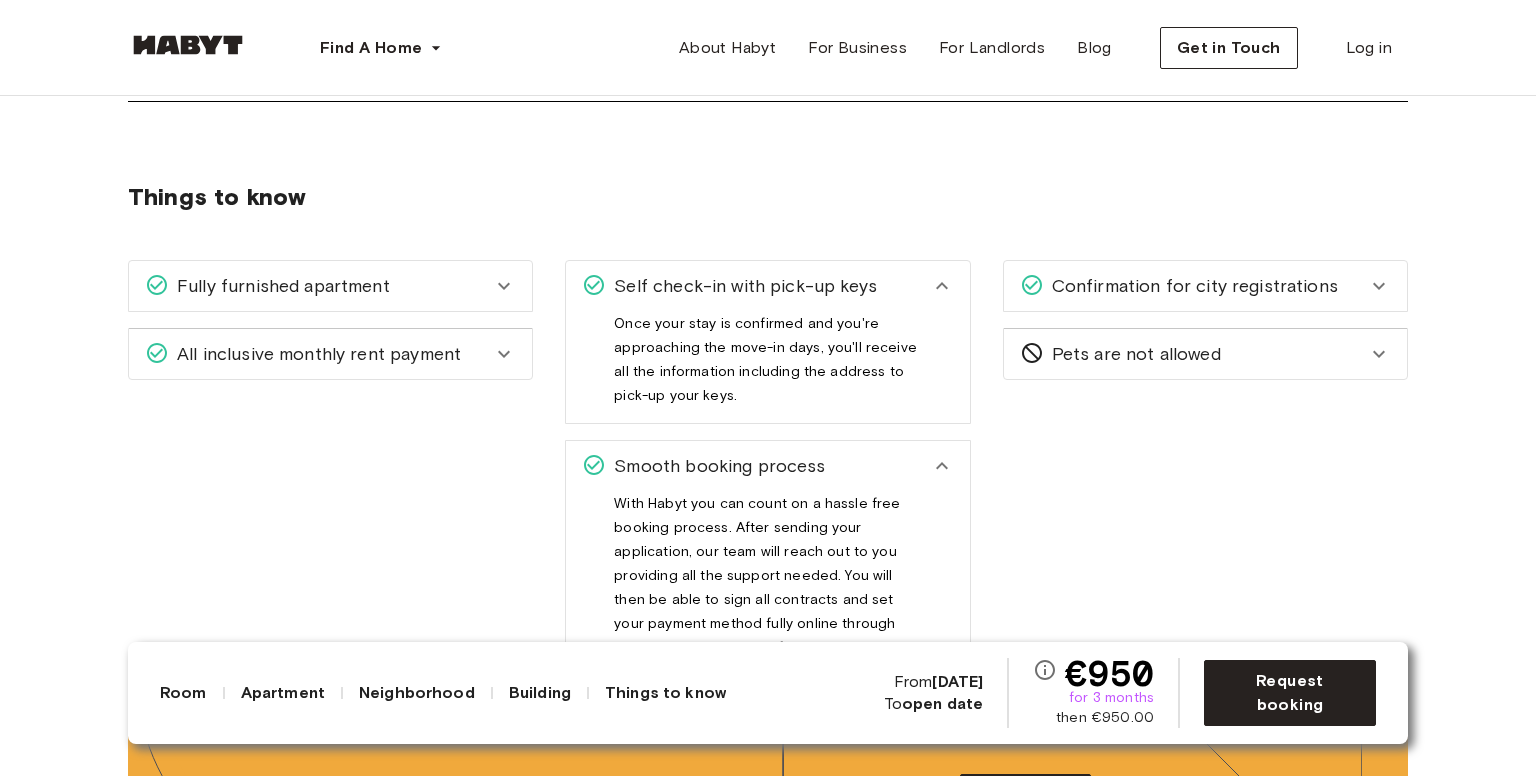 click on "Confirmation for city registrations" at bounding box center [1191, 286] 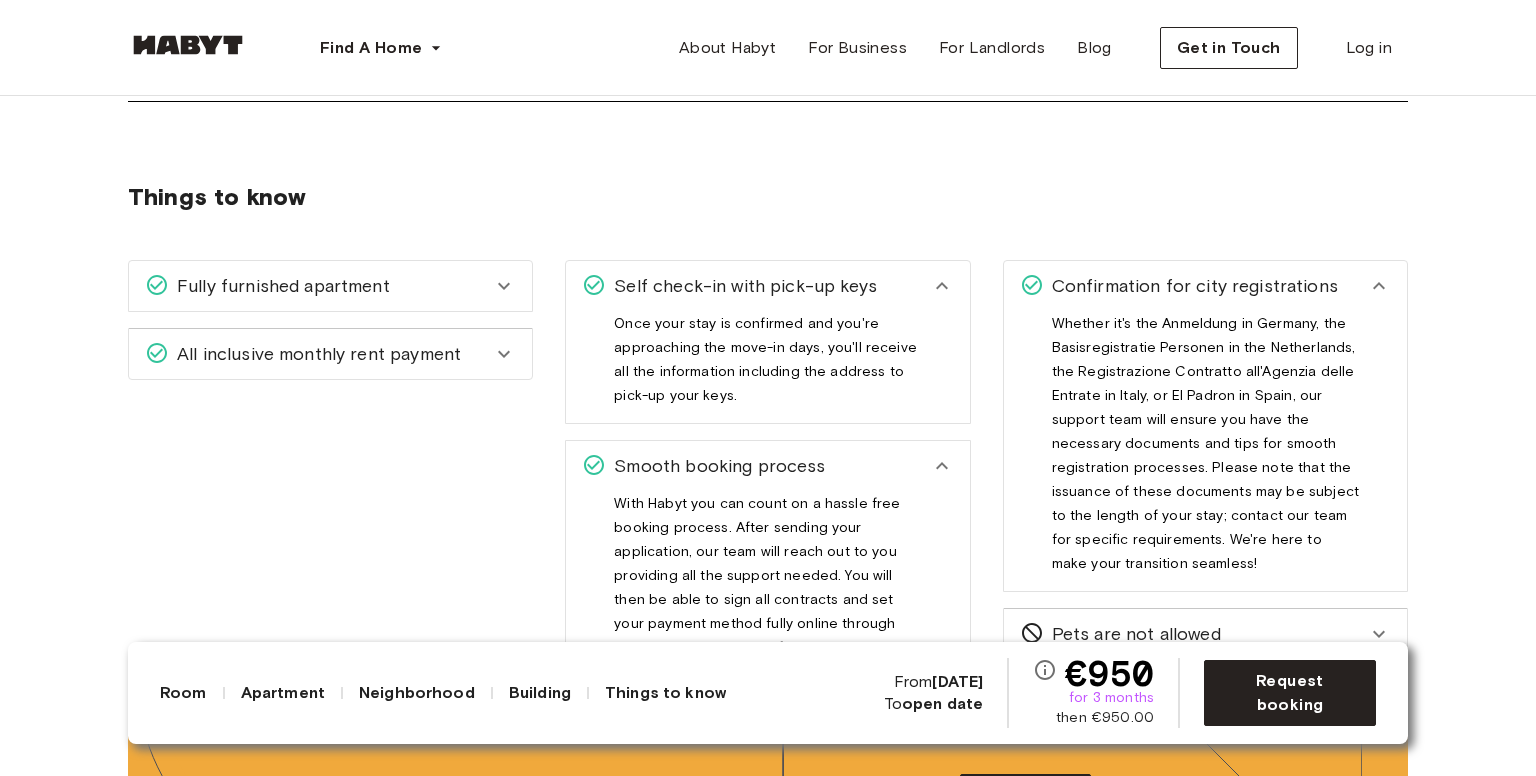 scroll, scrollTop: 3506, scrollLeft: 0, axis: vertical 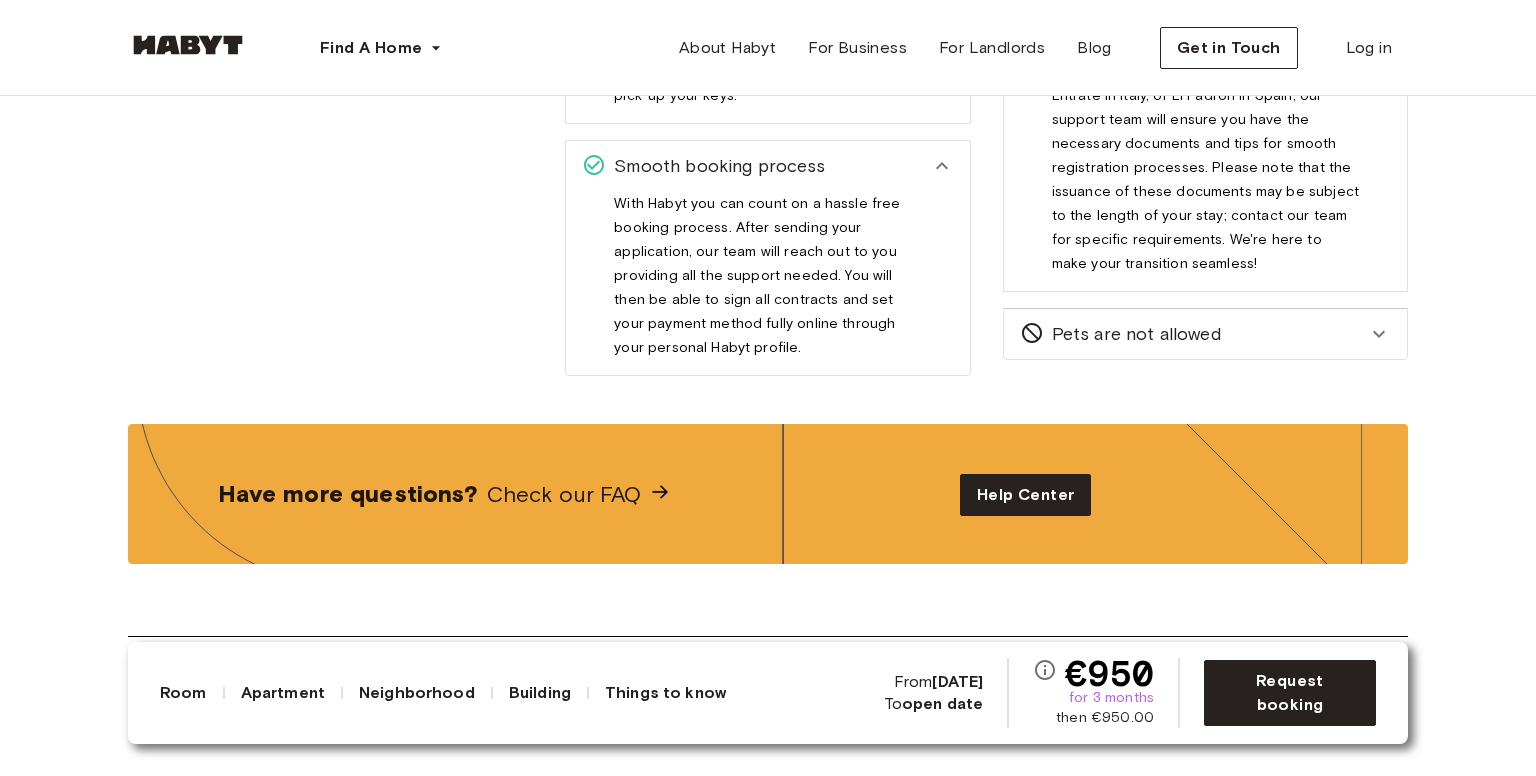 click on "Pets are not allowed" at bounding box center [1132, 334] 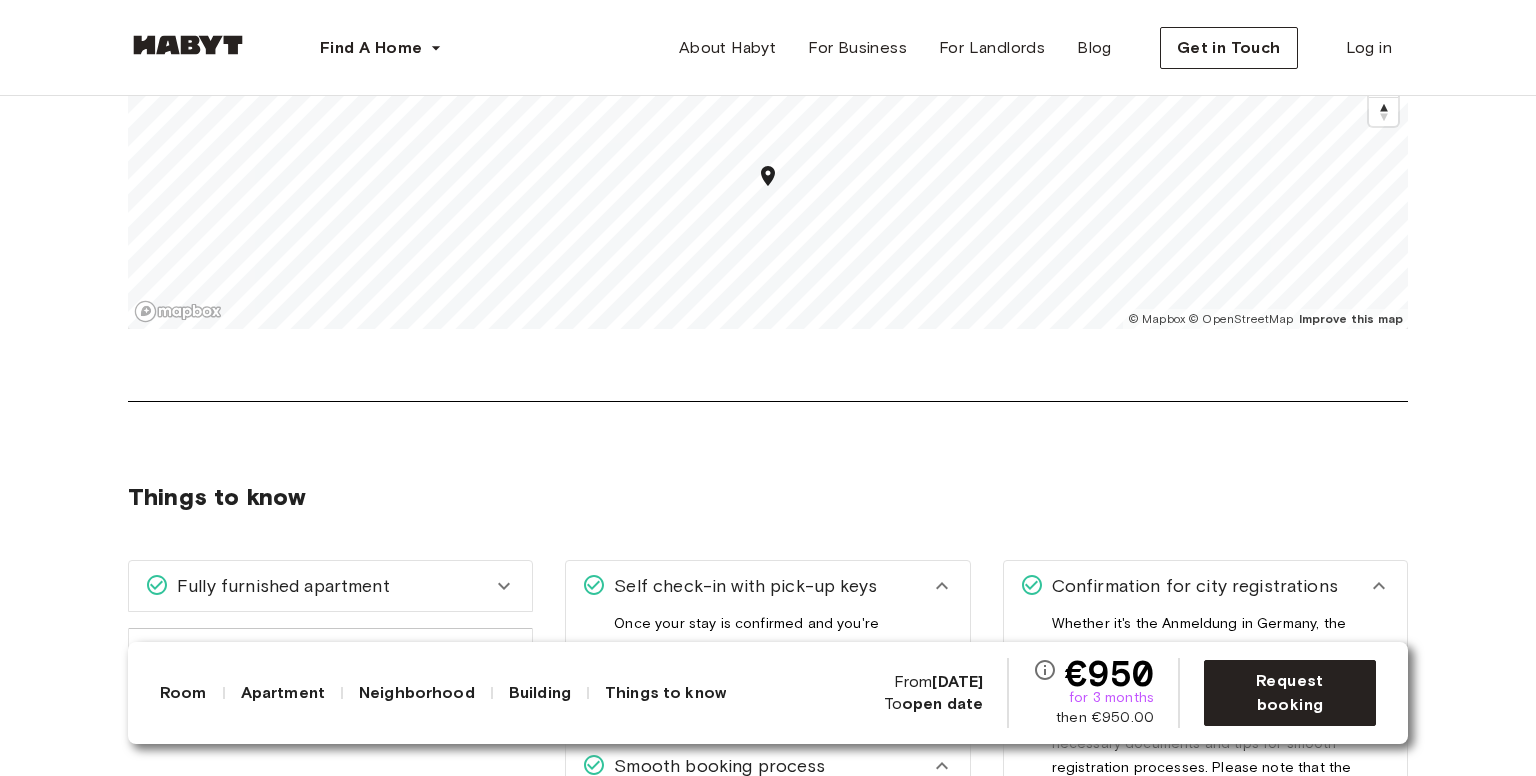 scroll, scrollTop: 3206, scrollLeft: 0, axis: vertical 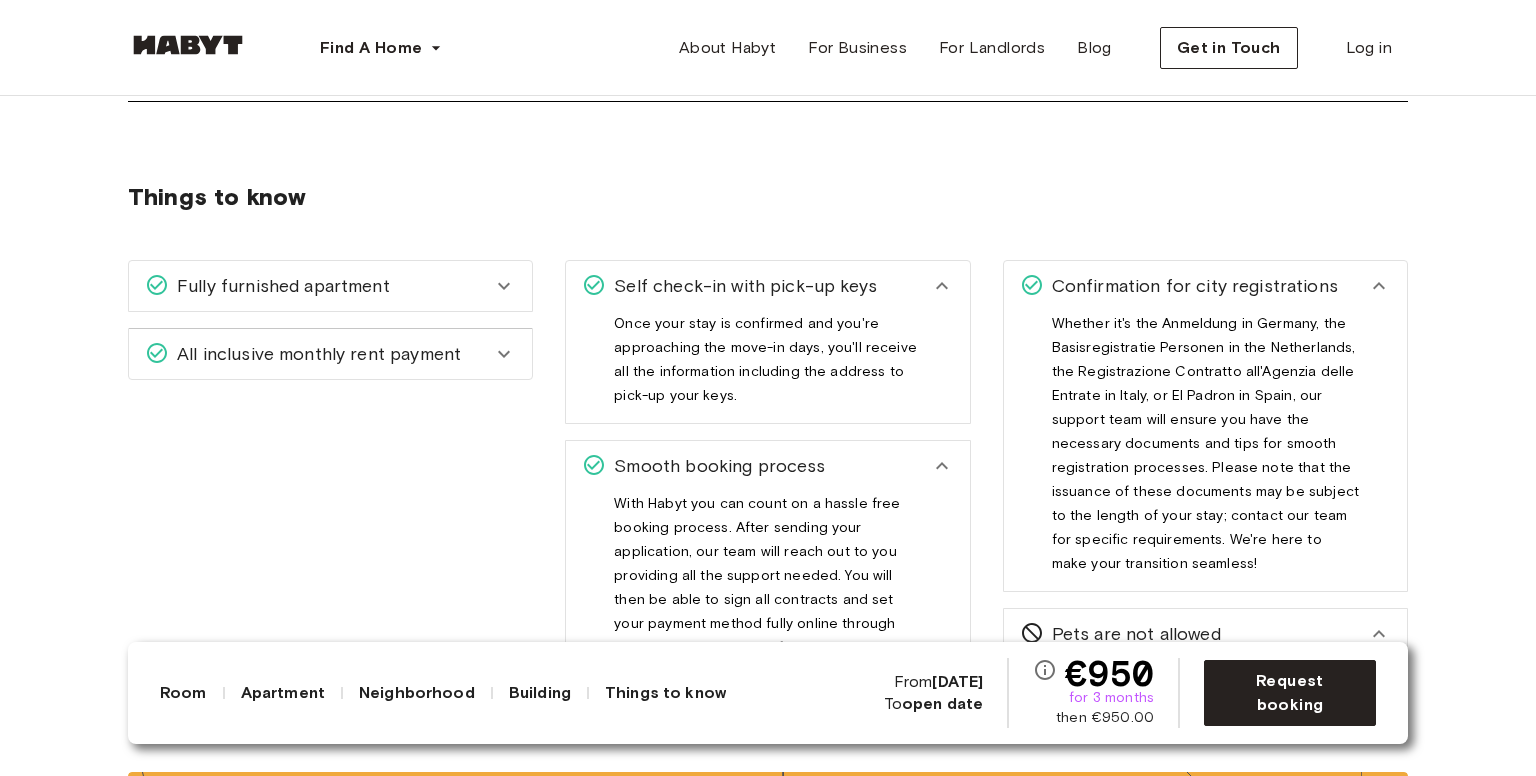 click 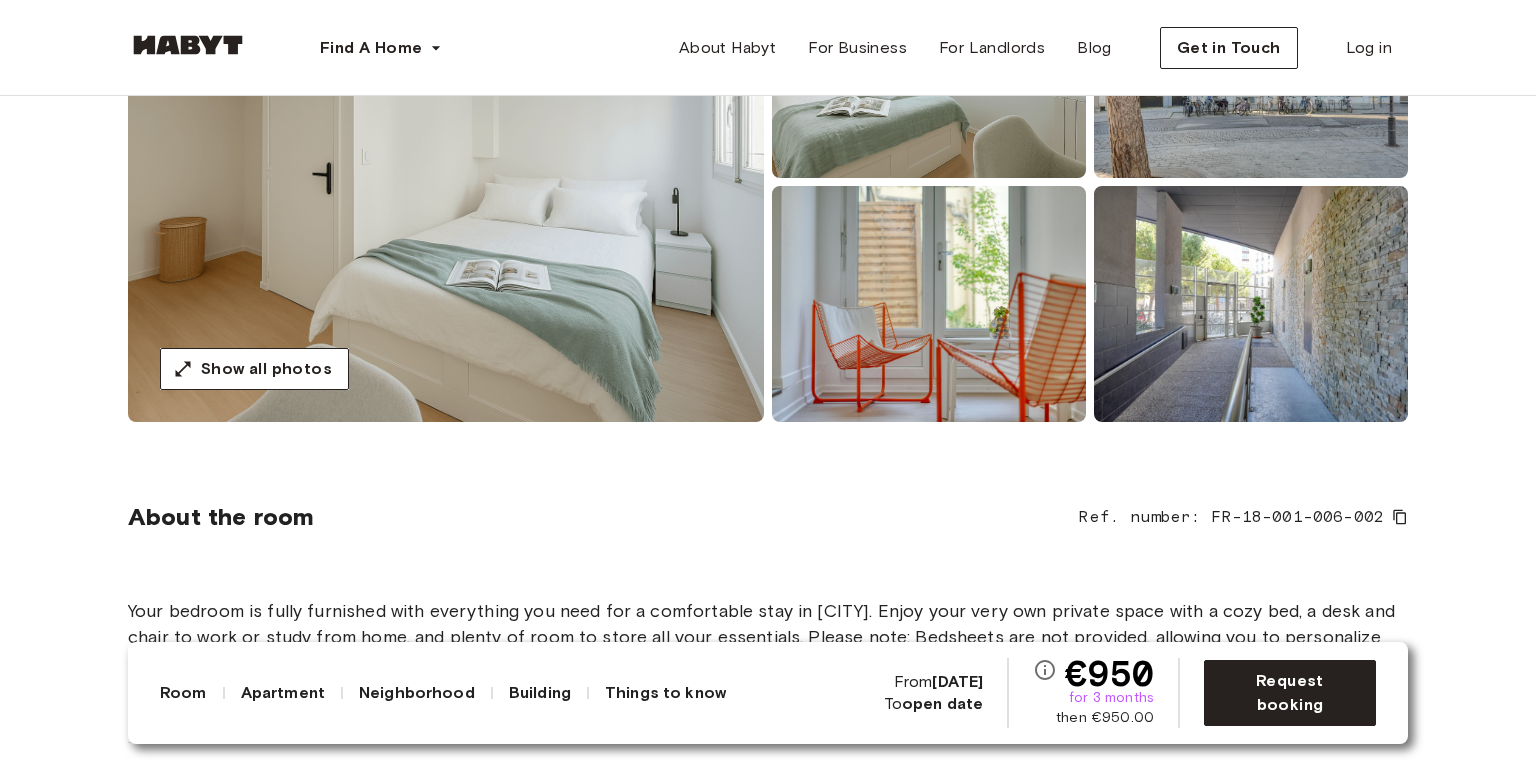 scroll, scrollTop: 300, scrollLeft: 0, axis: vertical 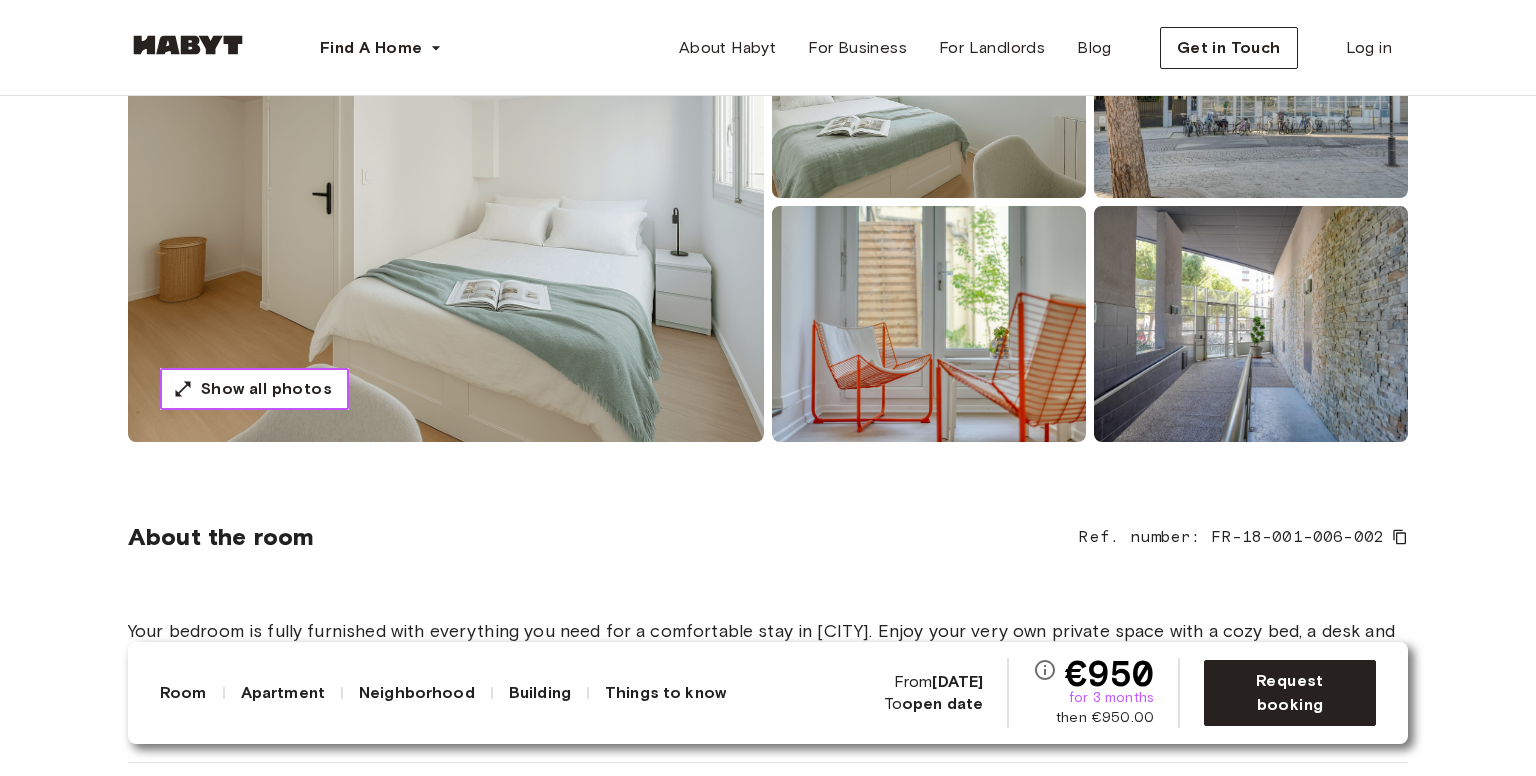 click on "Show all photos" at bounding box center [266, 389] 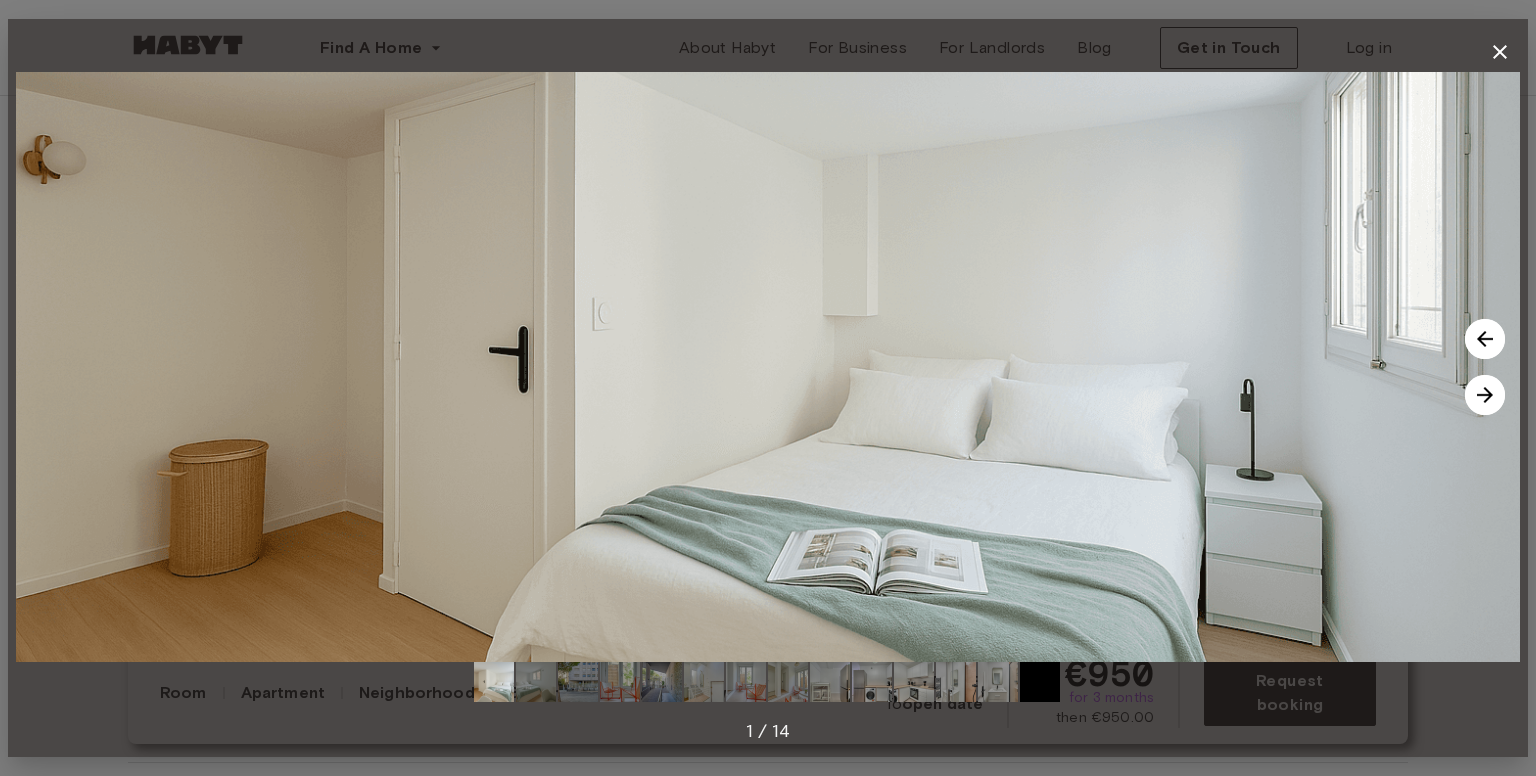 click at bounding box center [1485, 395] 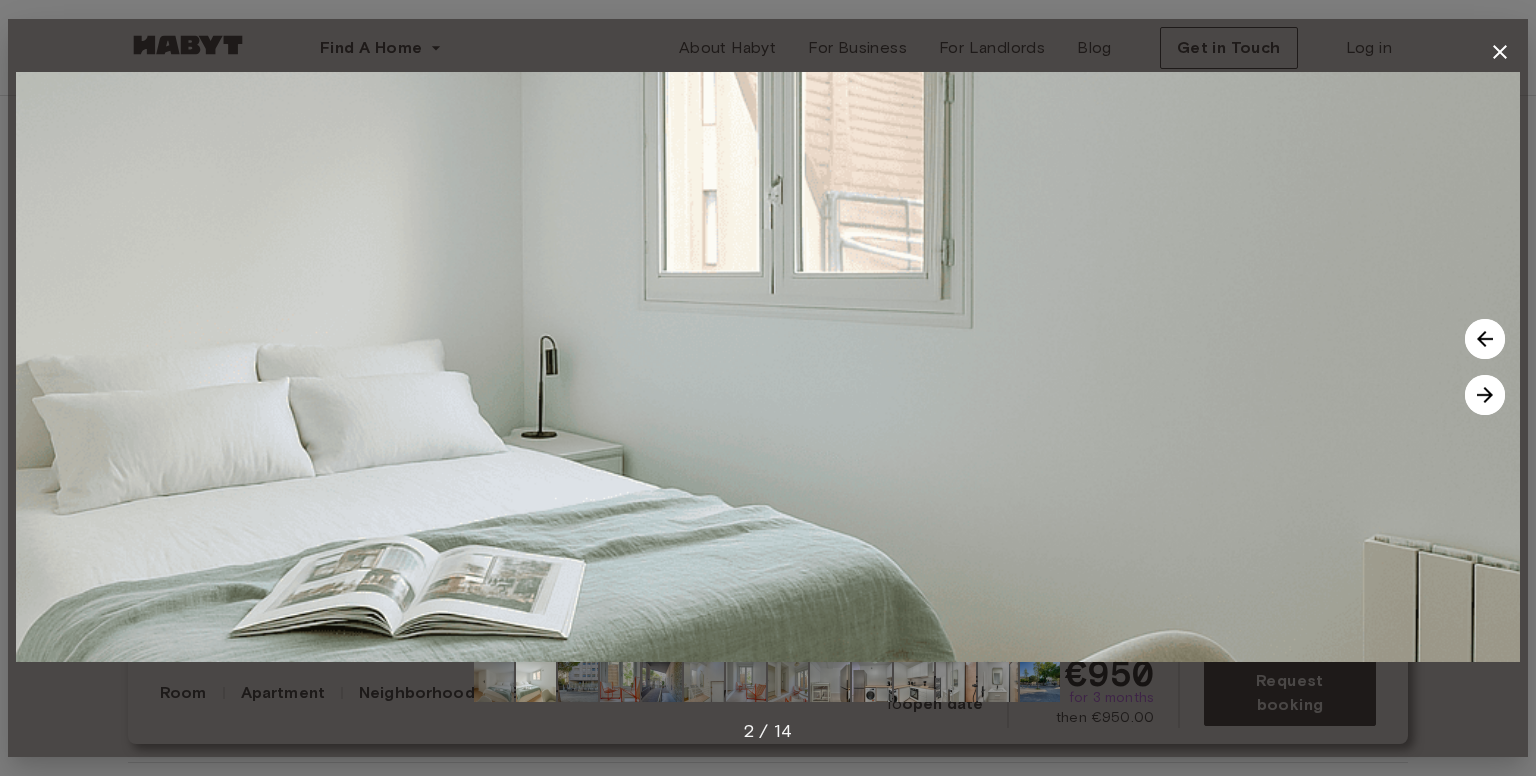 click at bounding box center (1485, 395) 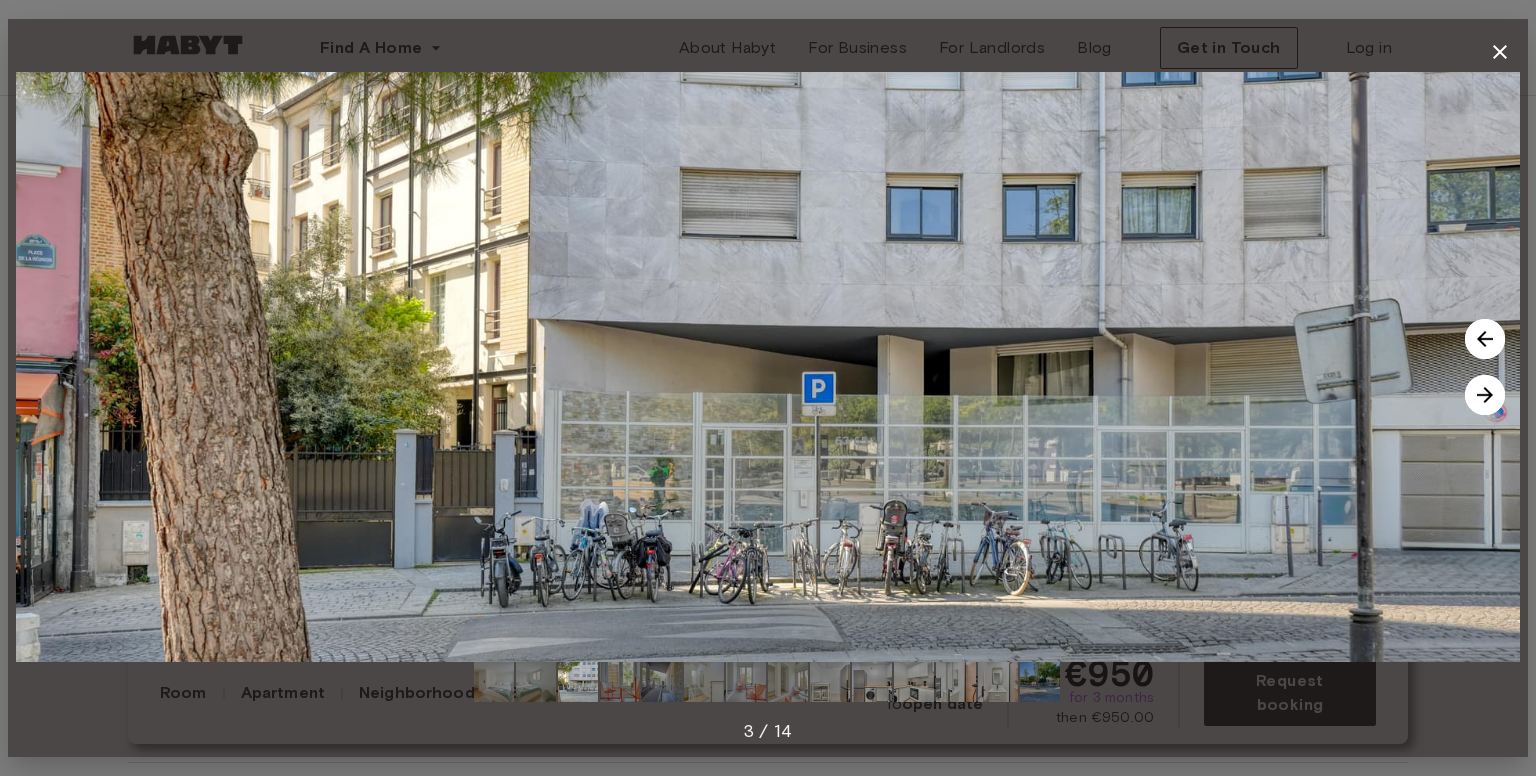 click at bounding box center [1485, 395] 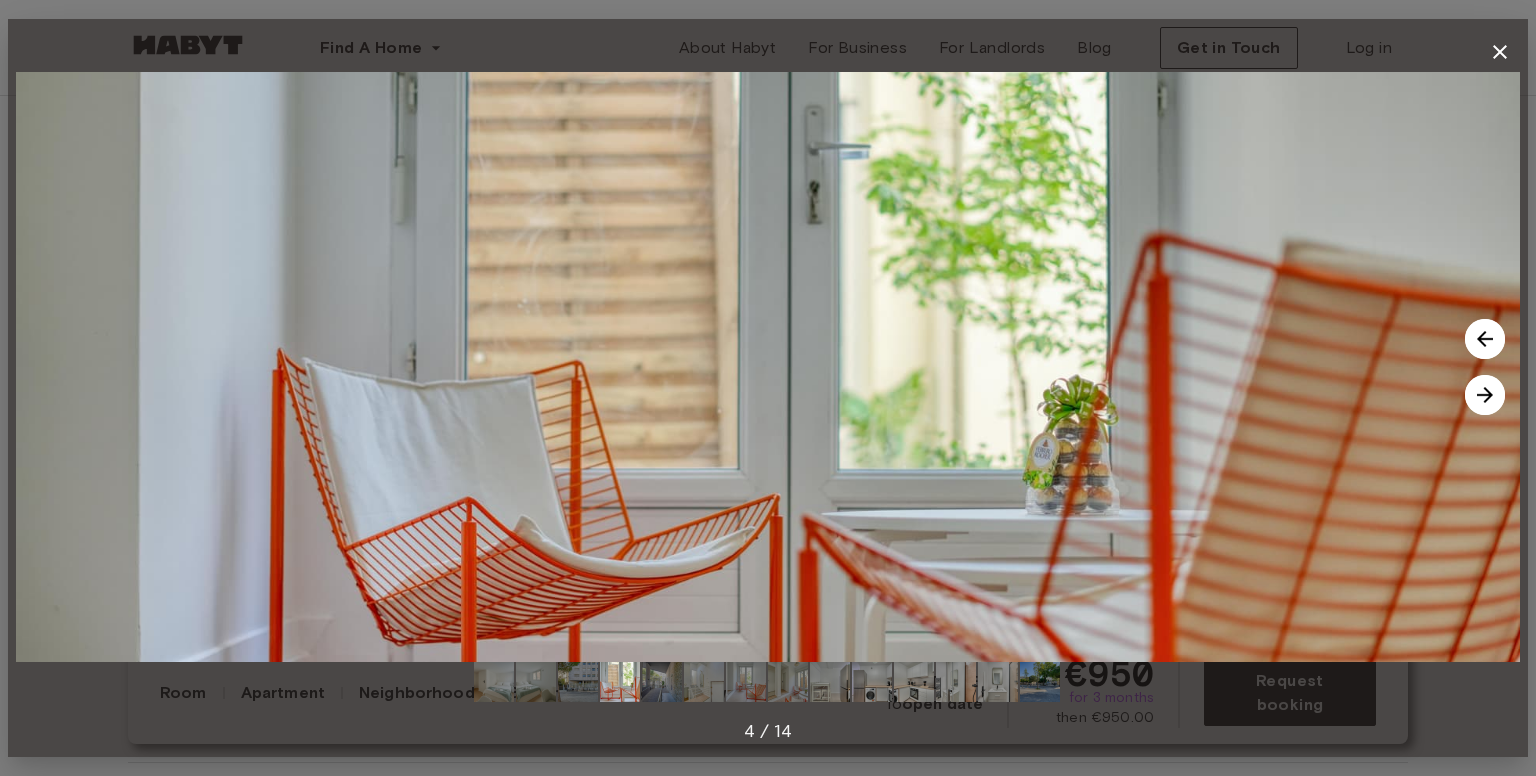 click at bounding box center (1485, 395) 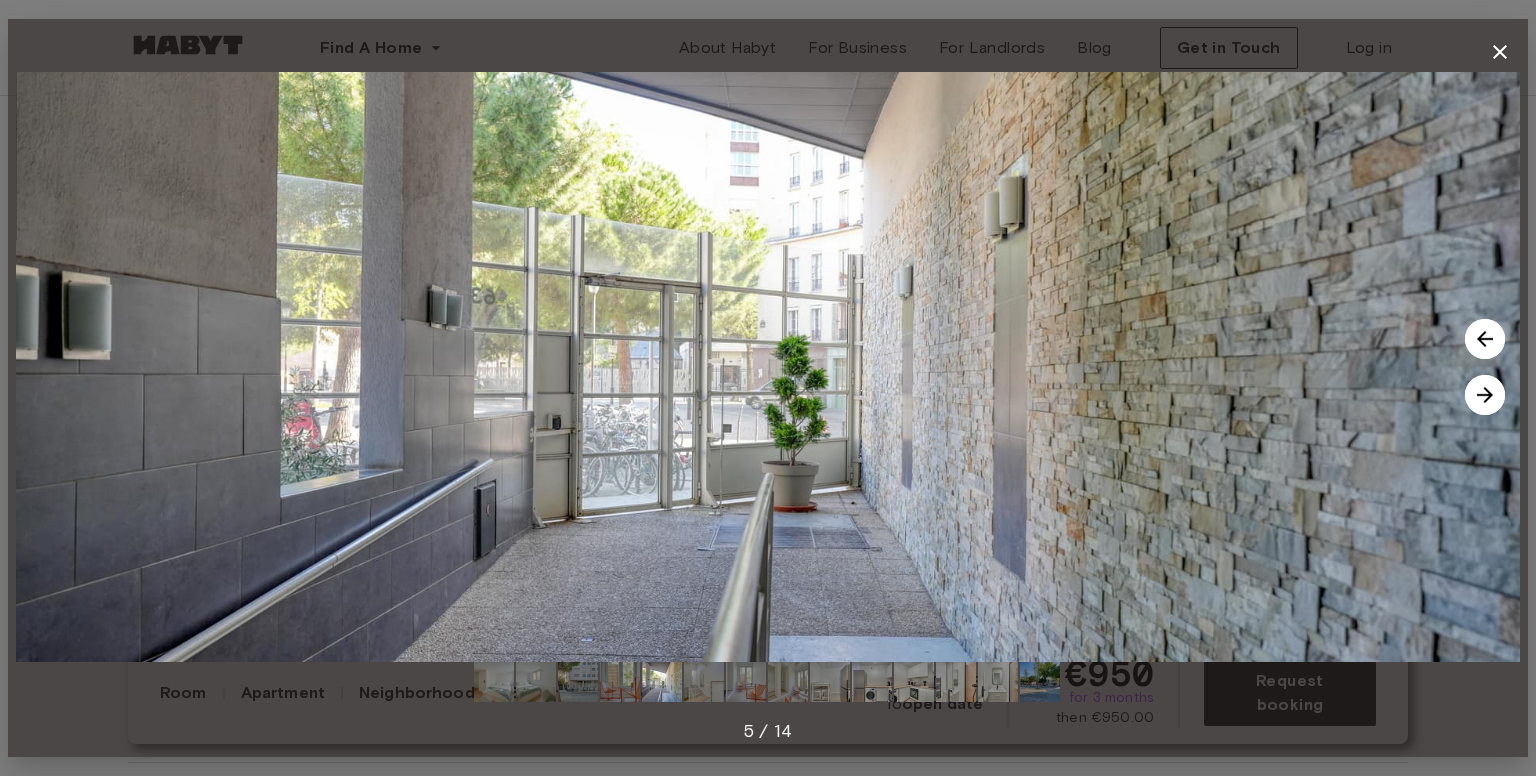 click at bounding box center (1485, 395) 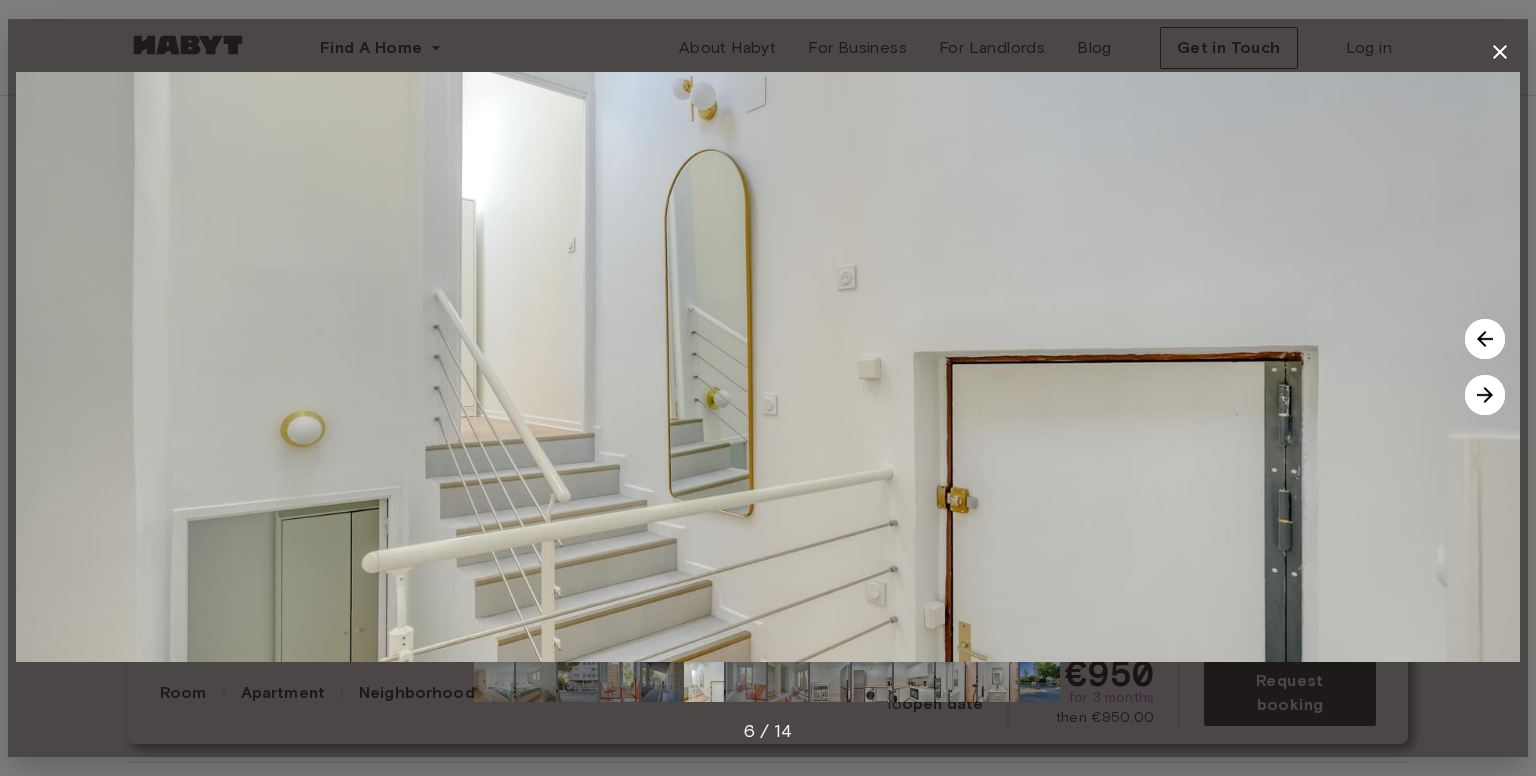 click at bounding box center [1485, 395] 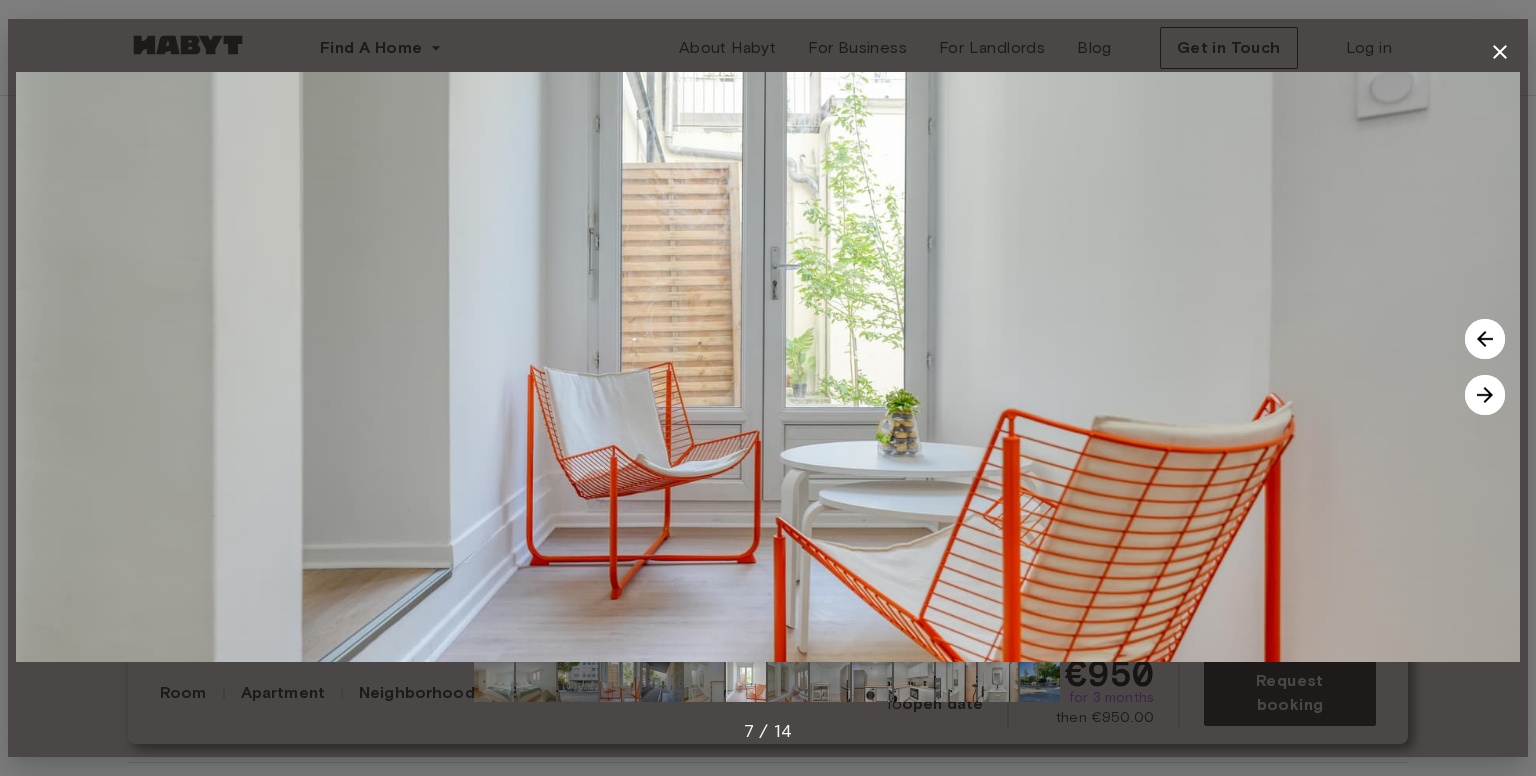 click at bounding box center (1485, 395) 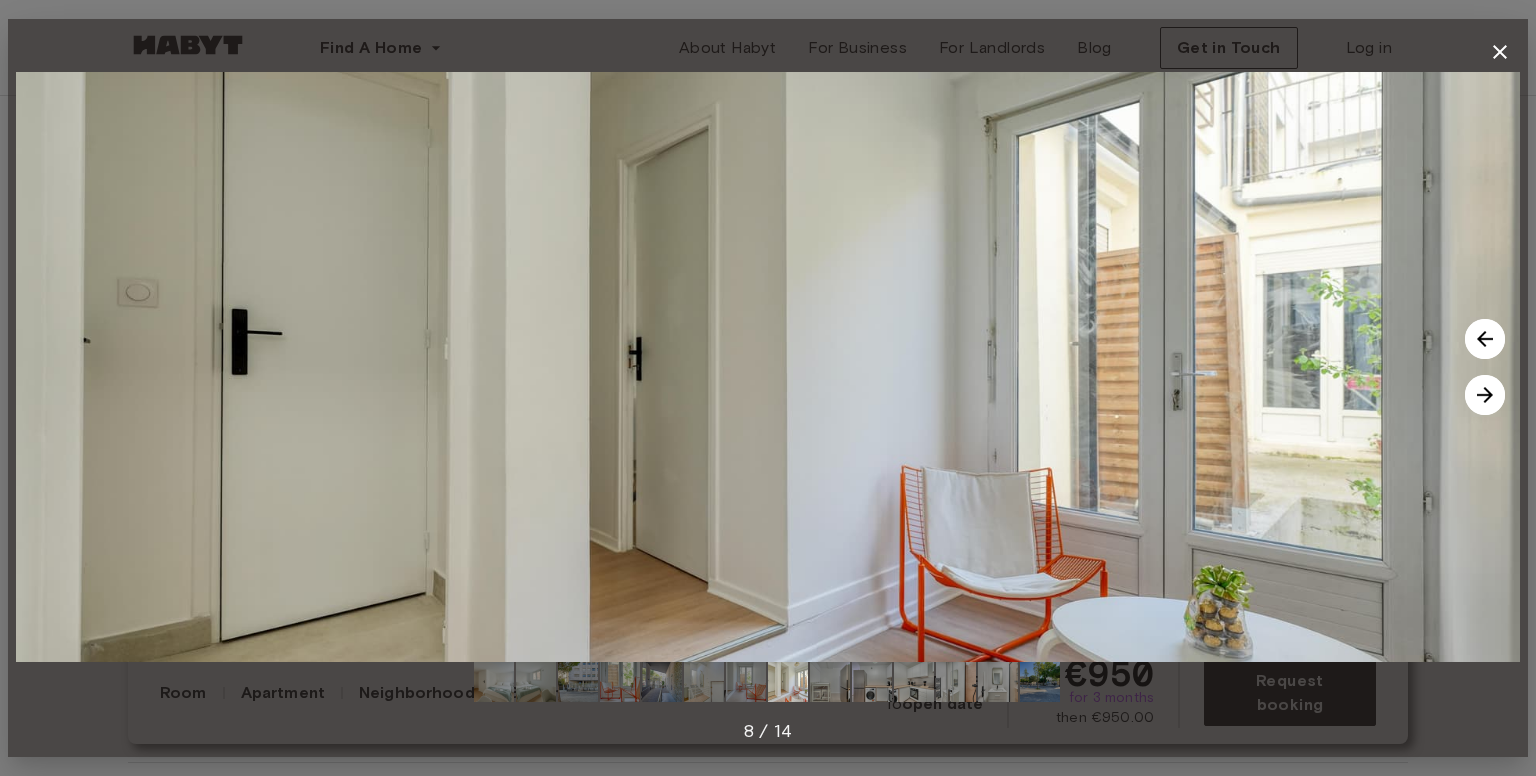 click at bounding box center [1485, 395] 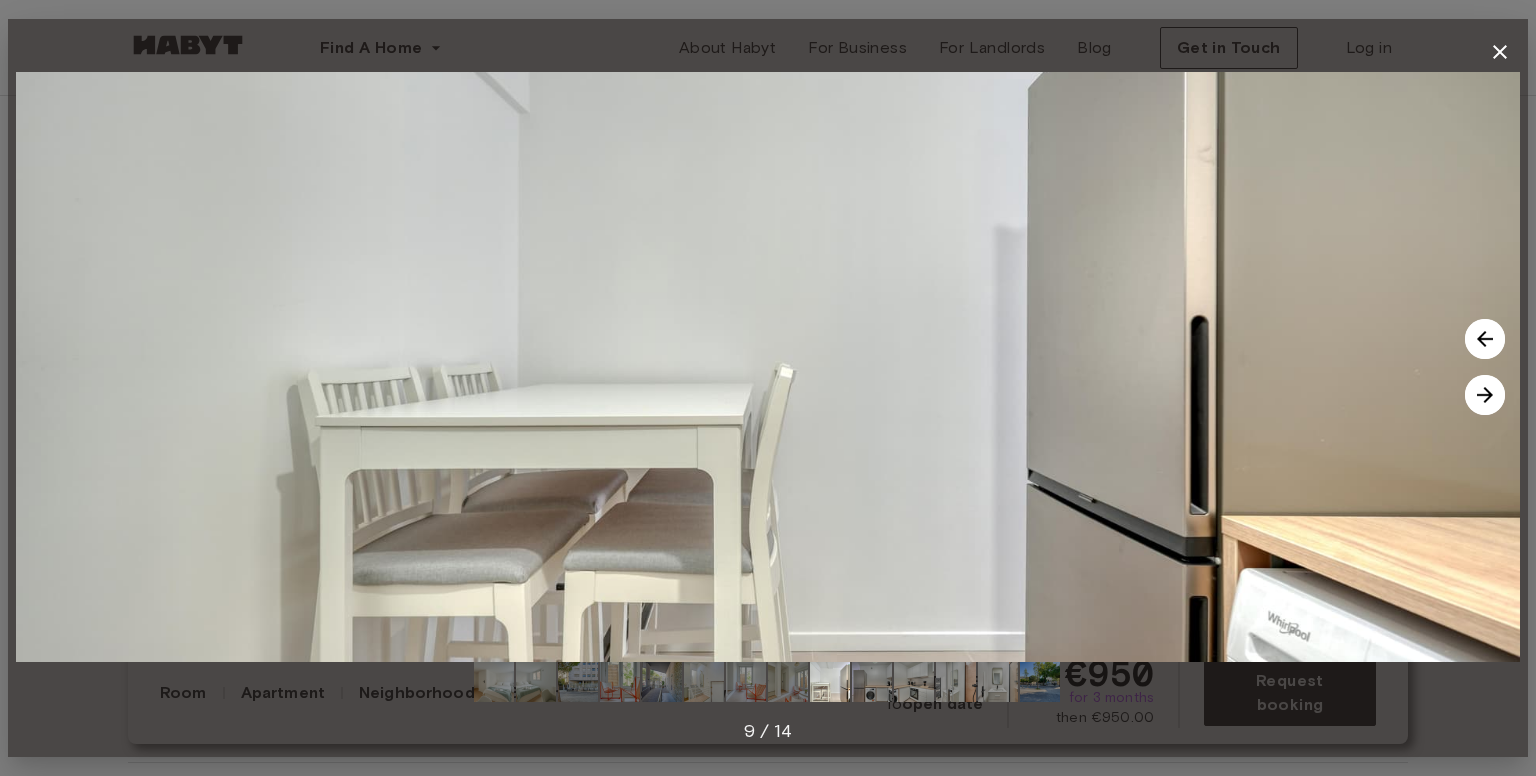 click at bounding box center [1485, 395] 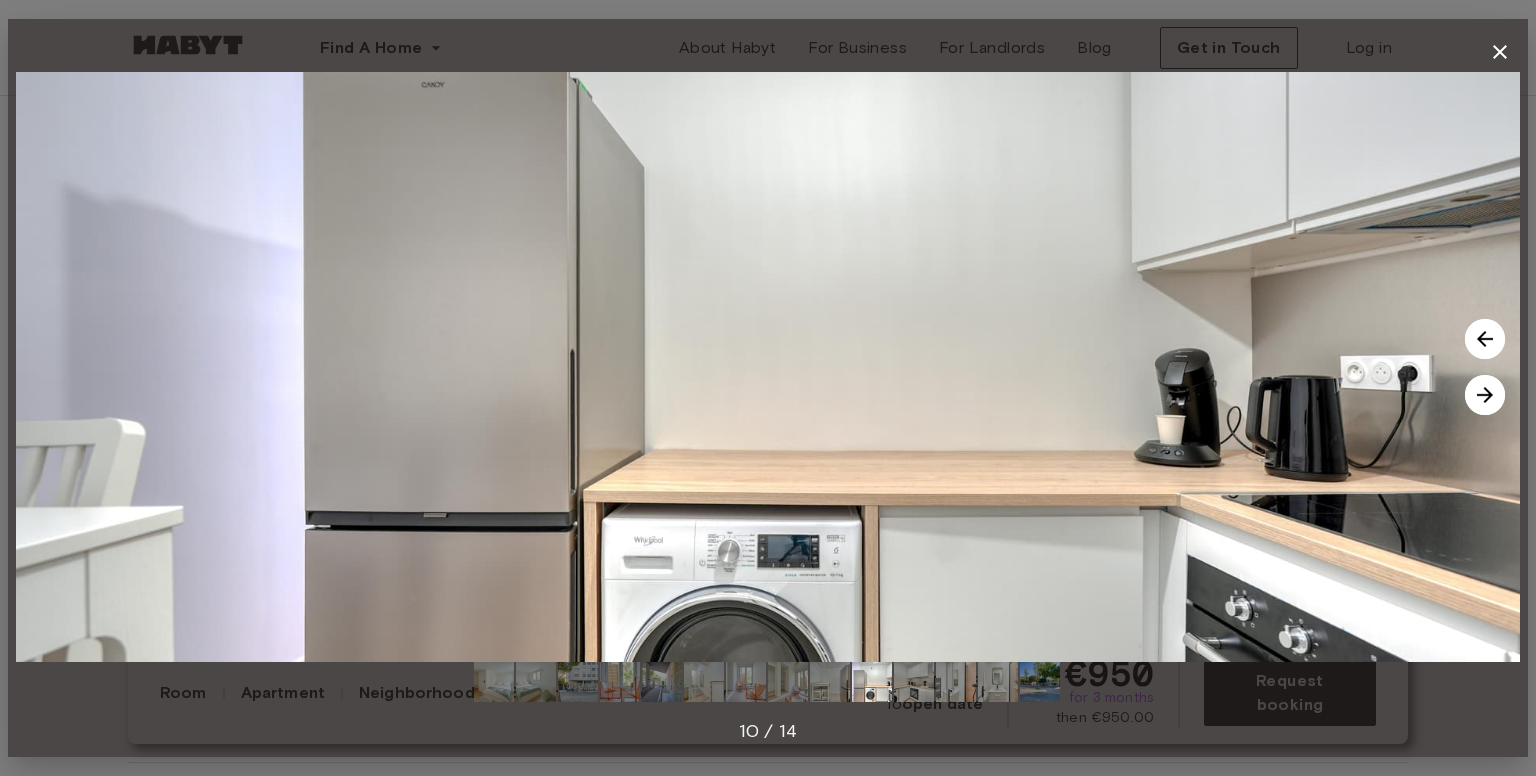 click at bounding box center [1485, 395] 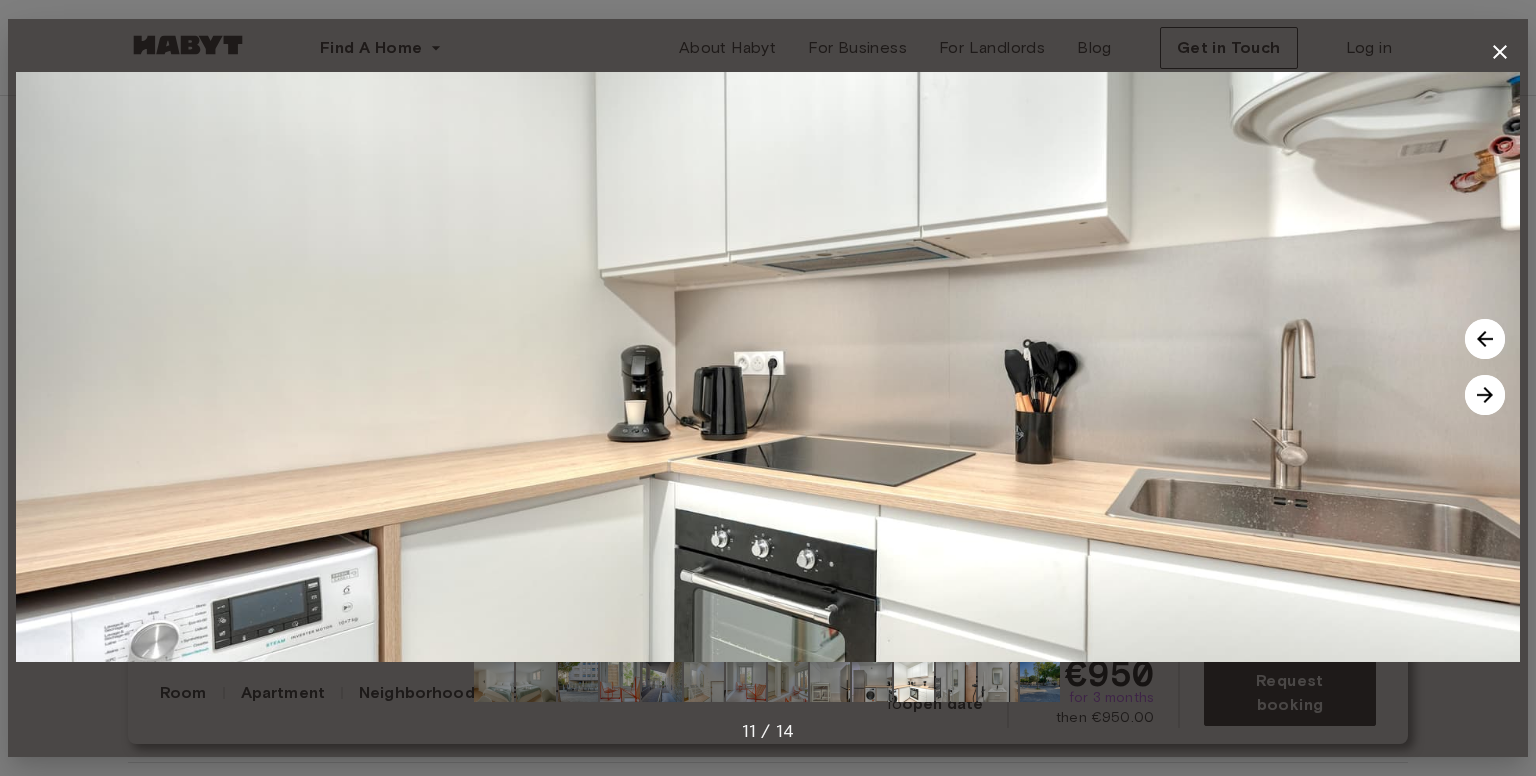 click at bounding box center [1485, 395] 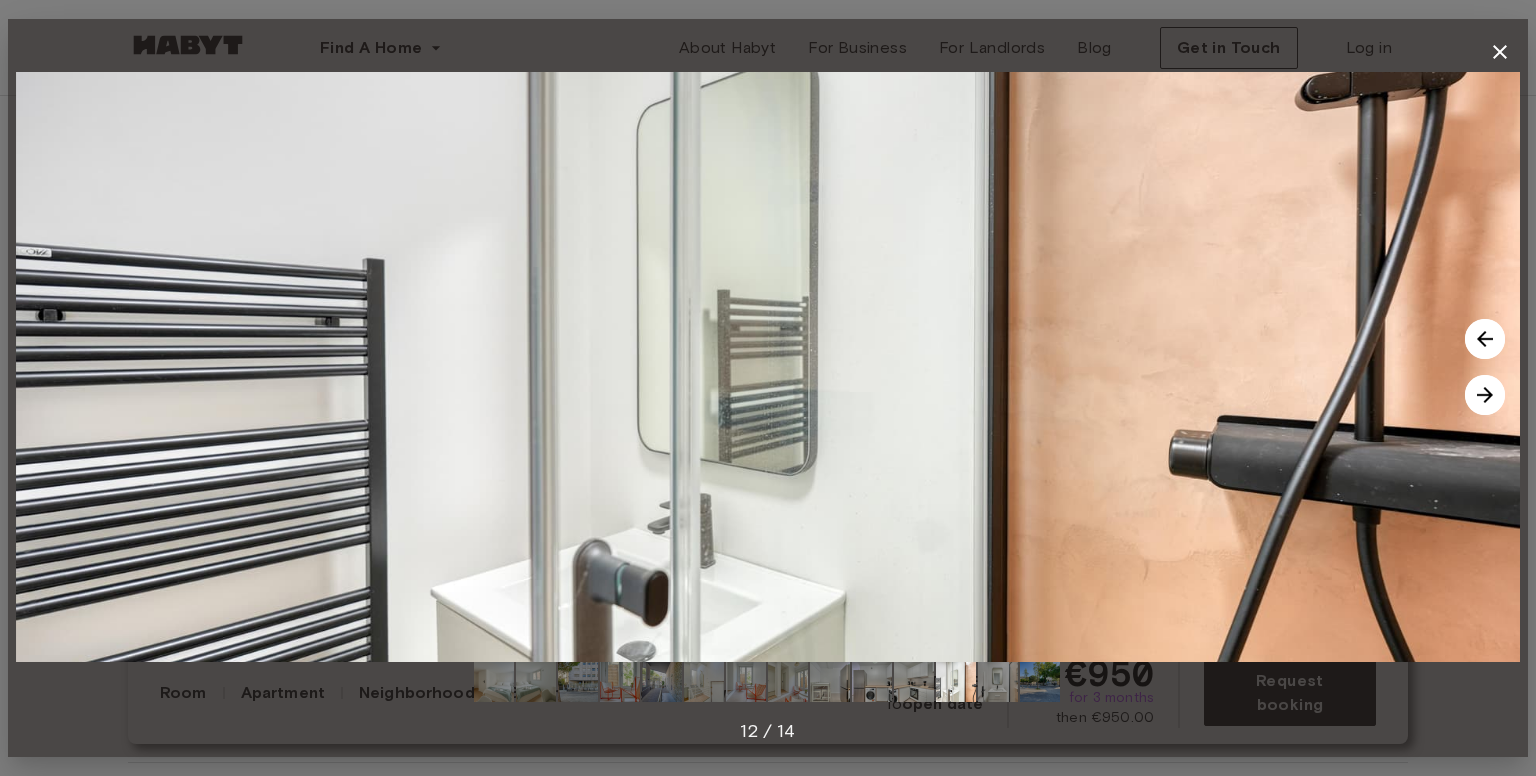 click at bounding box center (1485, 395) 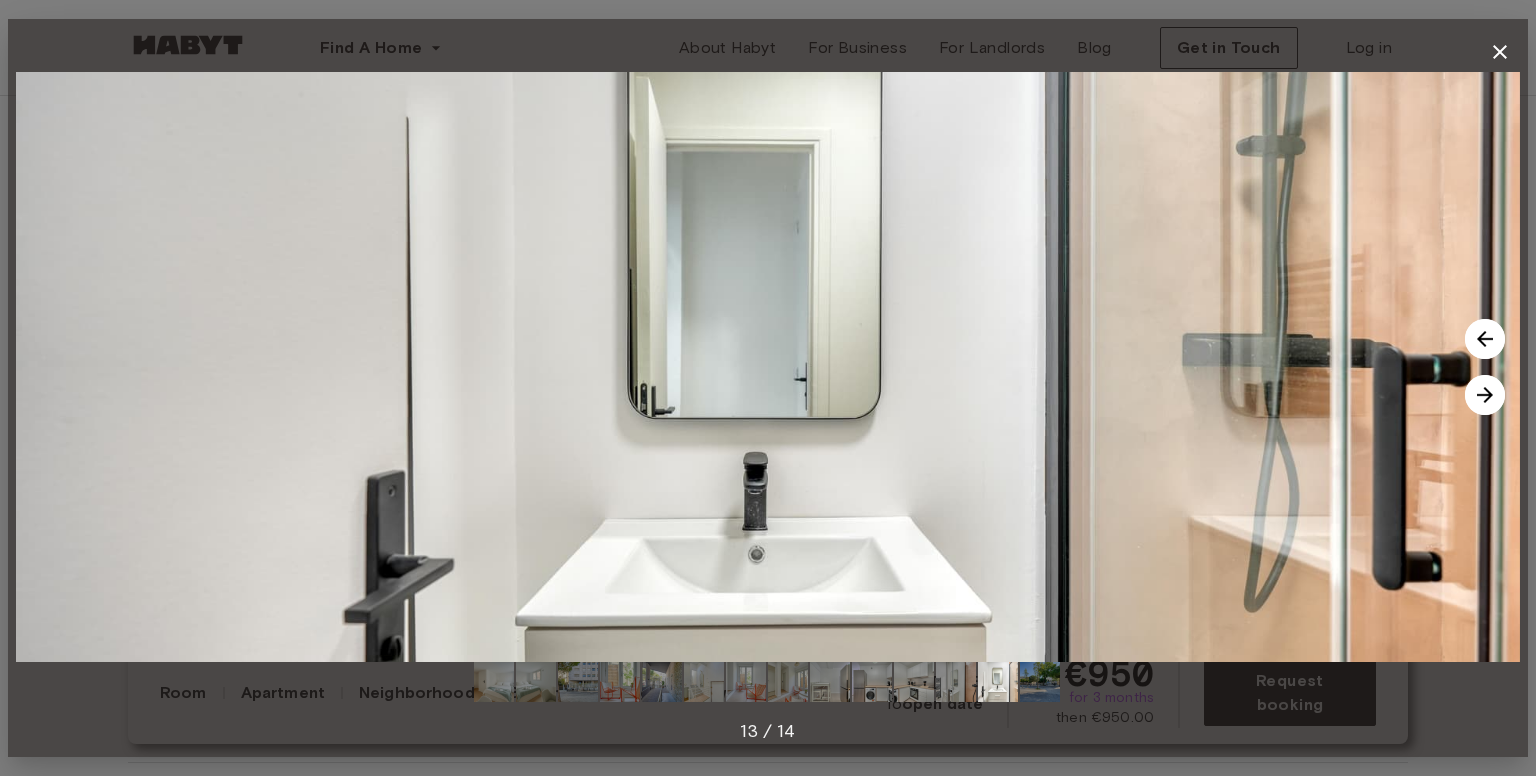 click at bounding box center (1485, 395) 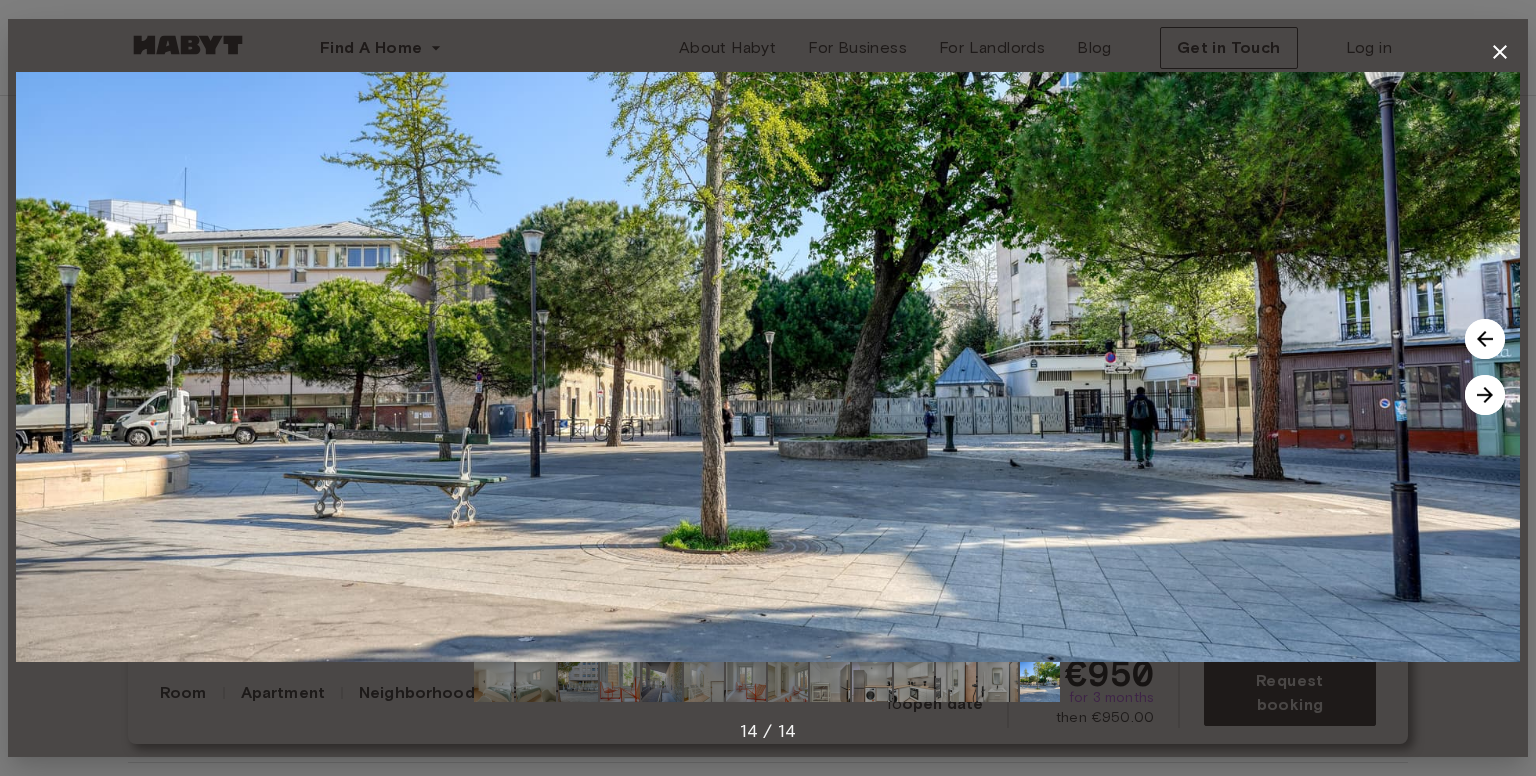click at bounding box center [1485, 395] 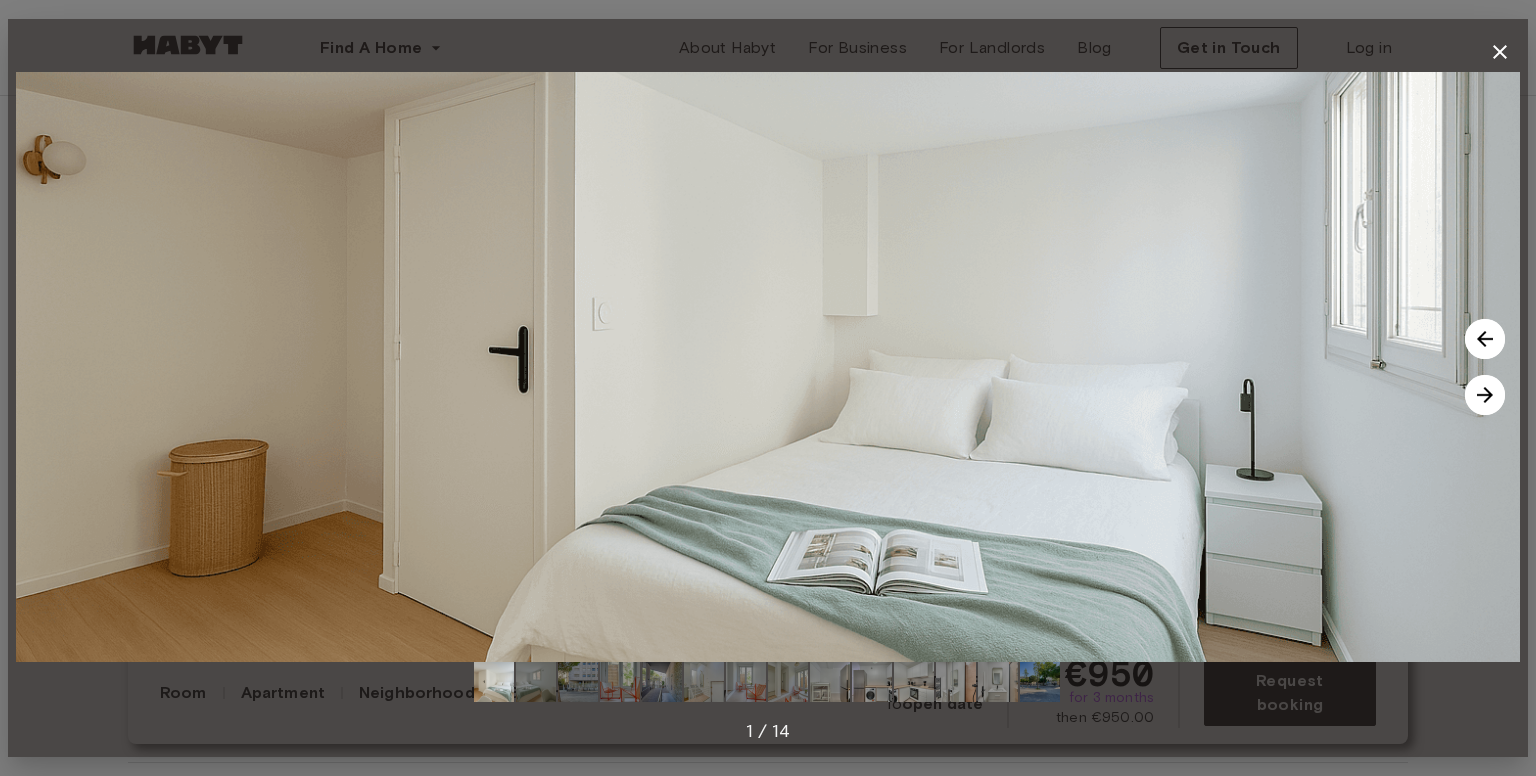 click 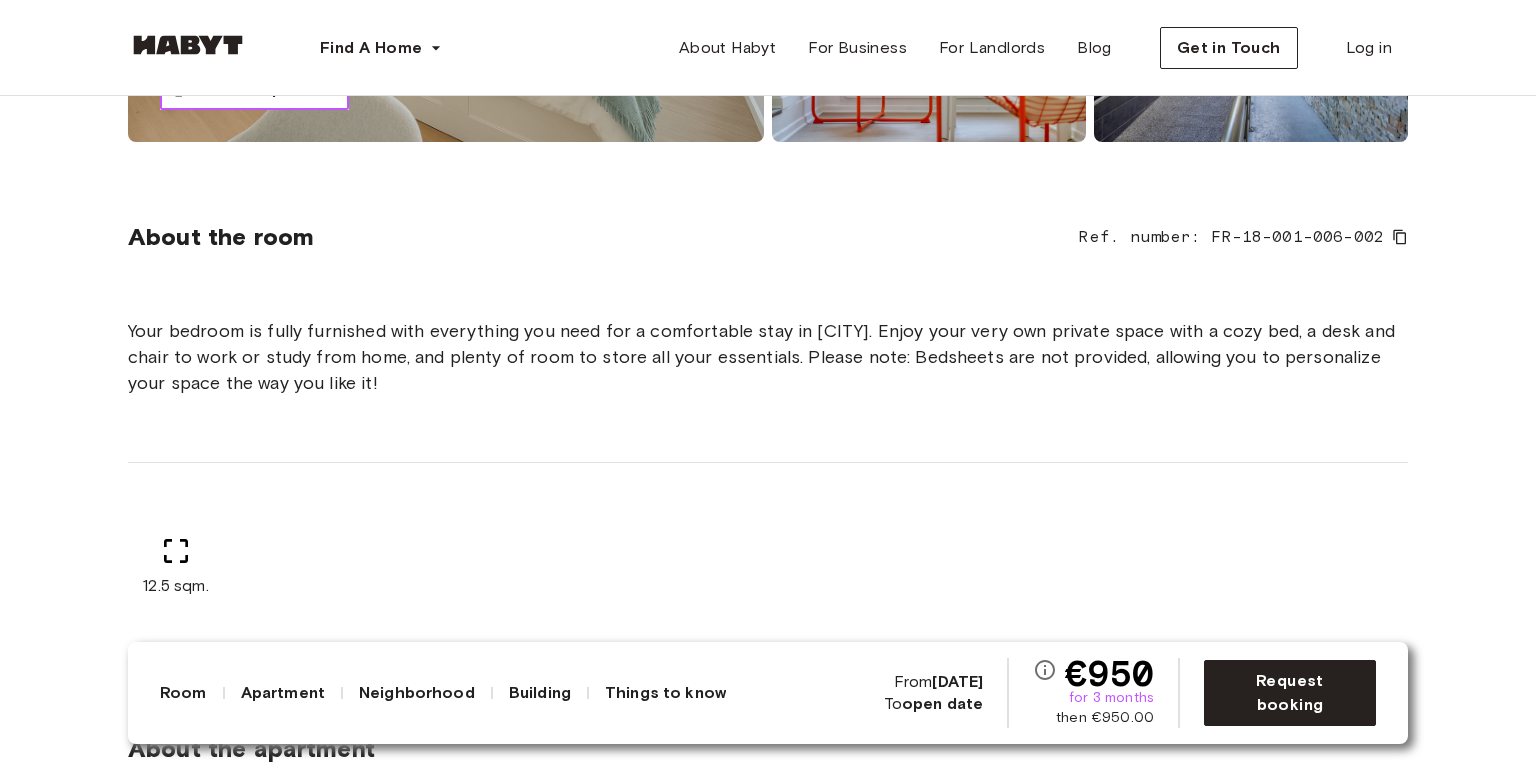 scroll, scrollTop: 900, scrollLeft: 0, axis: vertical 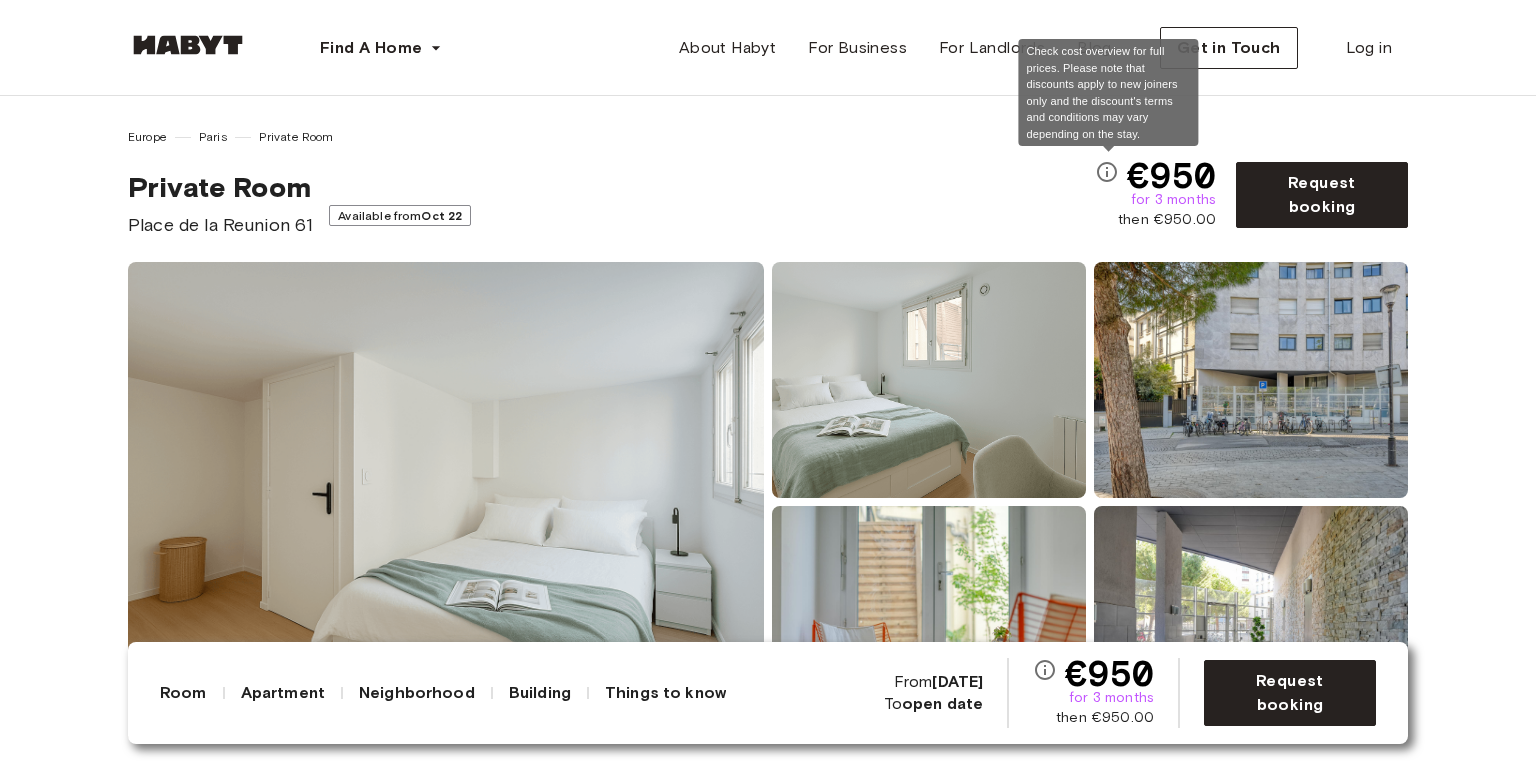 click 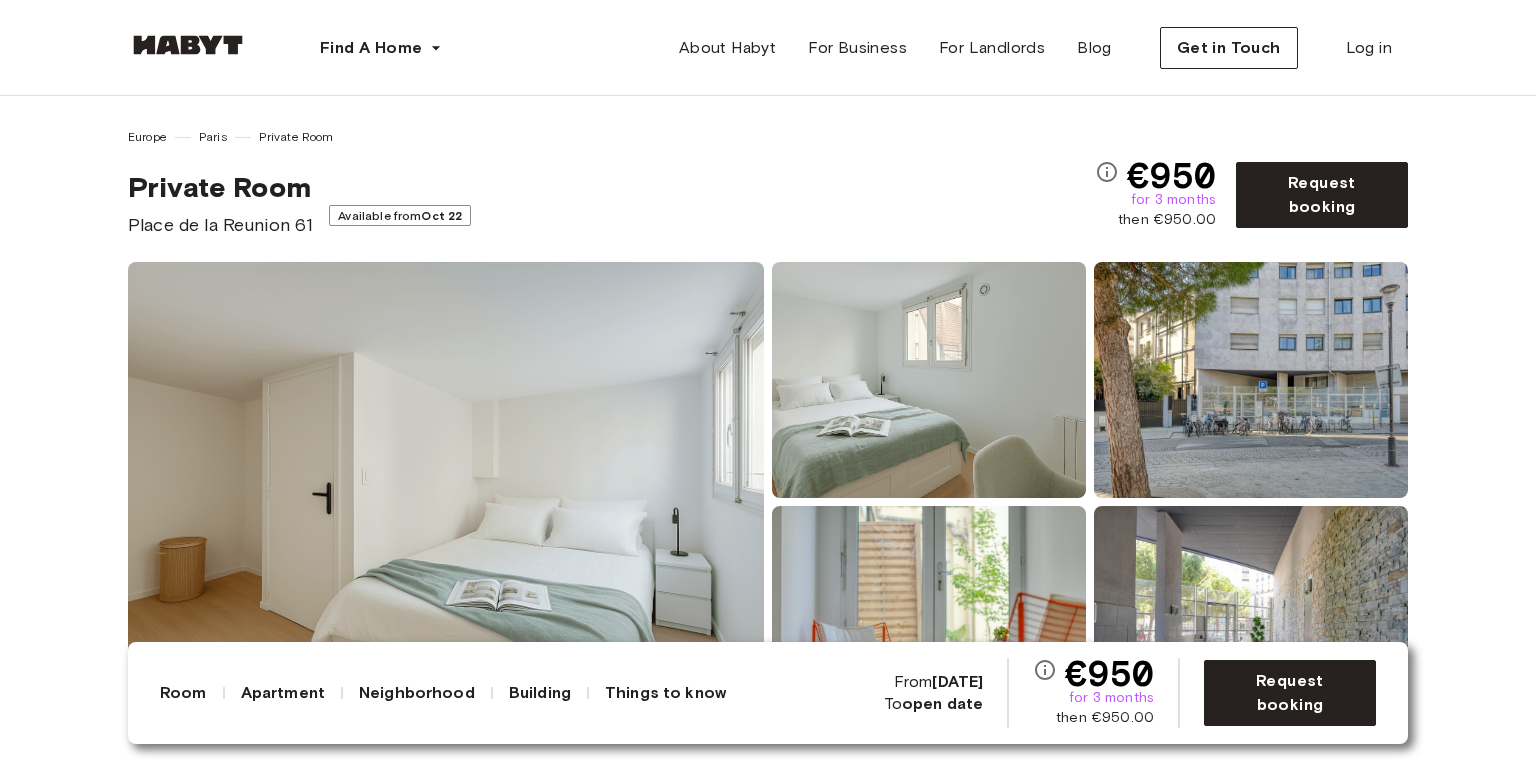 click on "Private Room Private Room [STREET] [NUMBER] 12.5 sqm. 3 bedrooms Ground Floor From [DATE] €950 monthly" at bounding box center (768, 419) 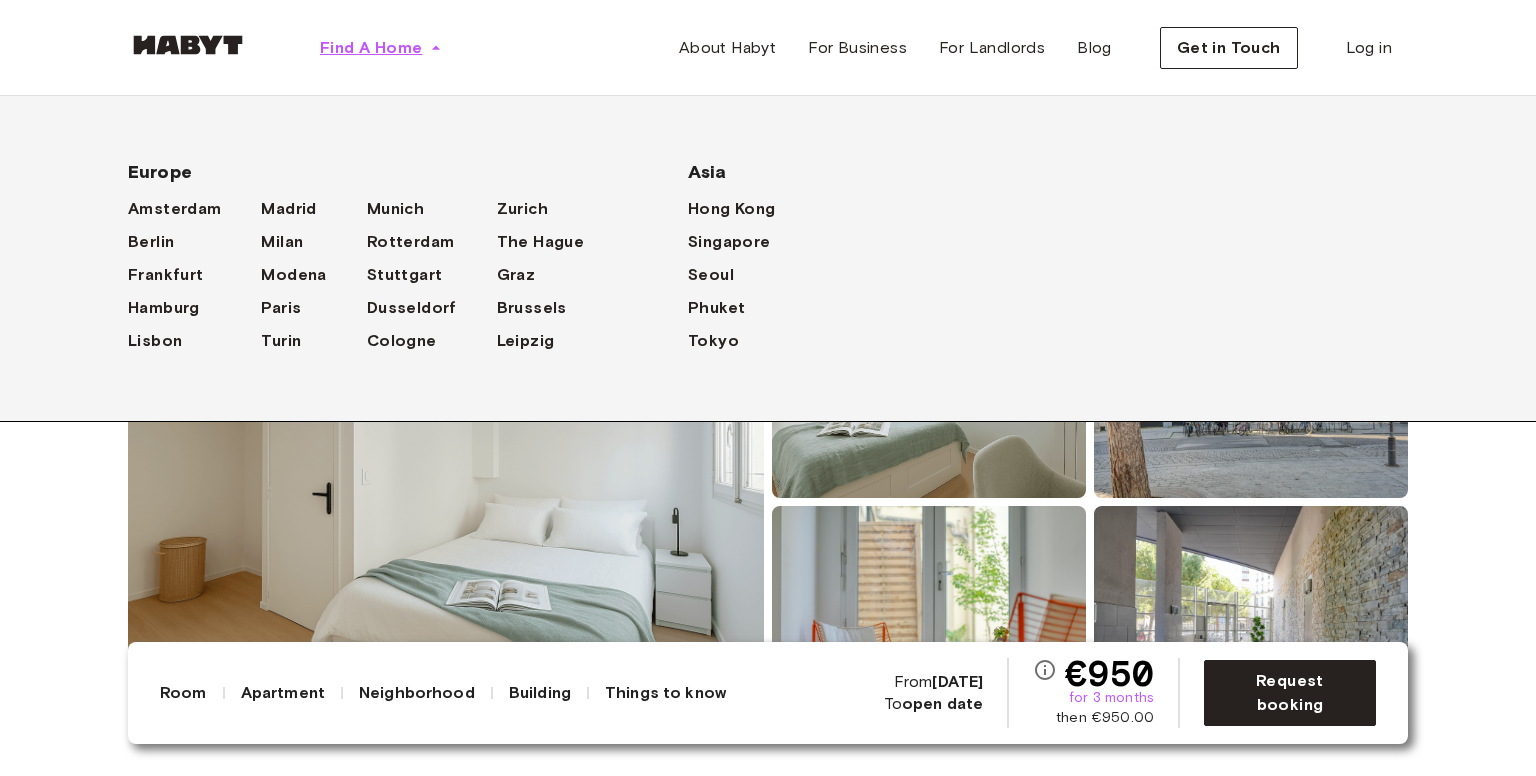 click on "Find A Home" at bounding box center (371, 48) 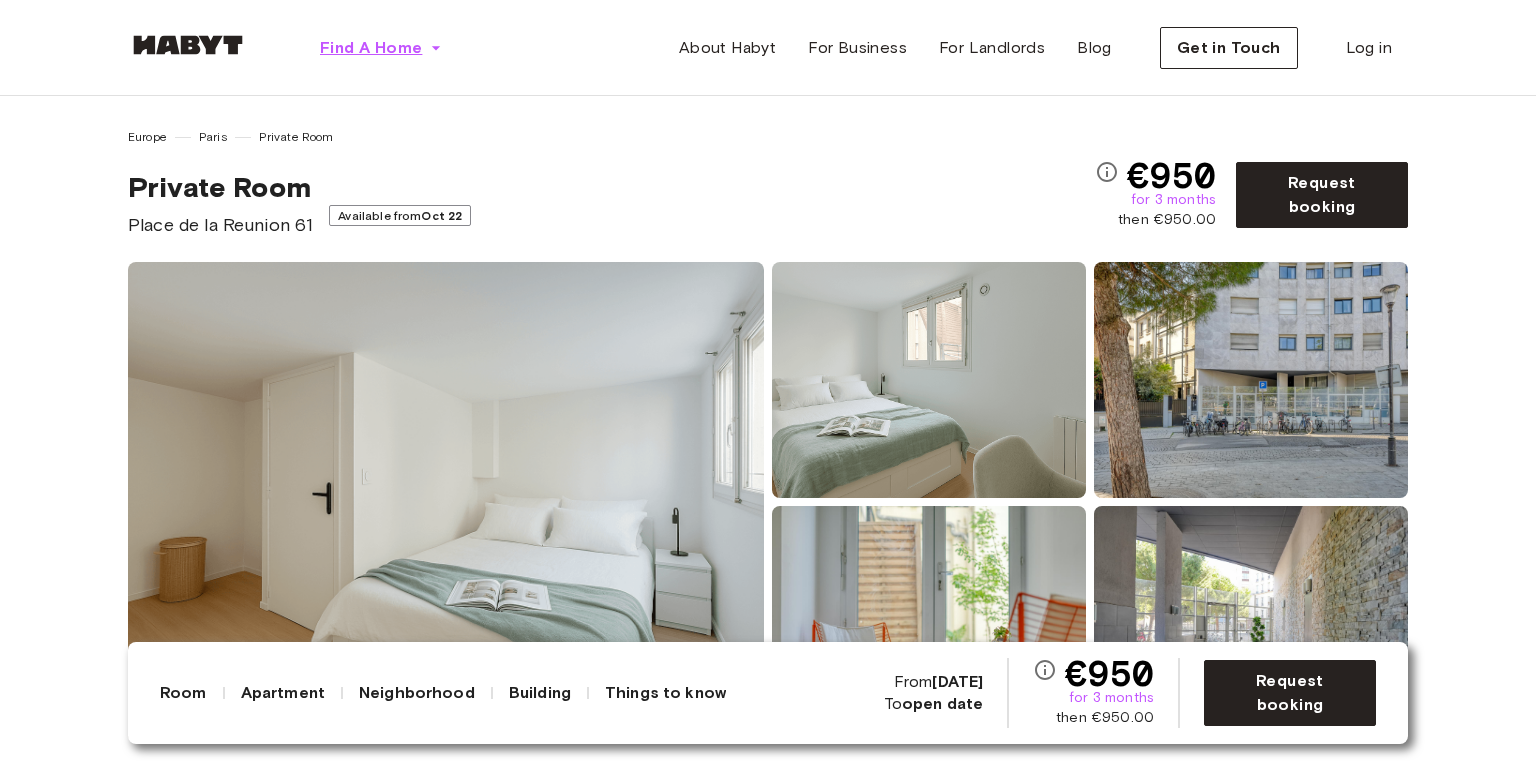 click 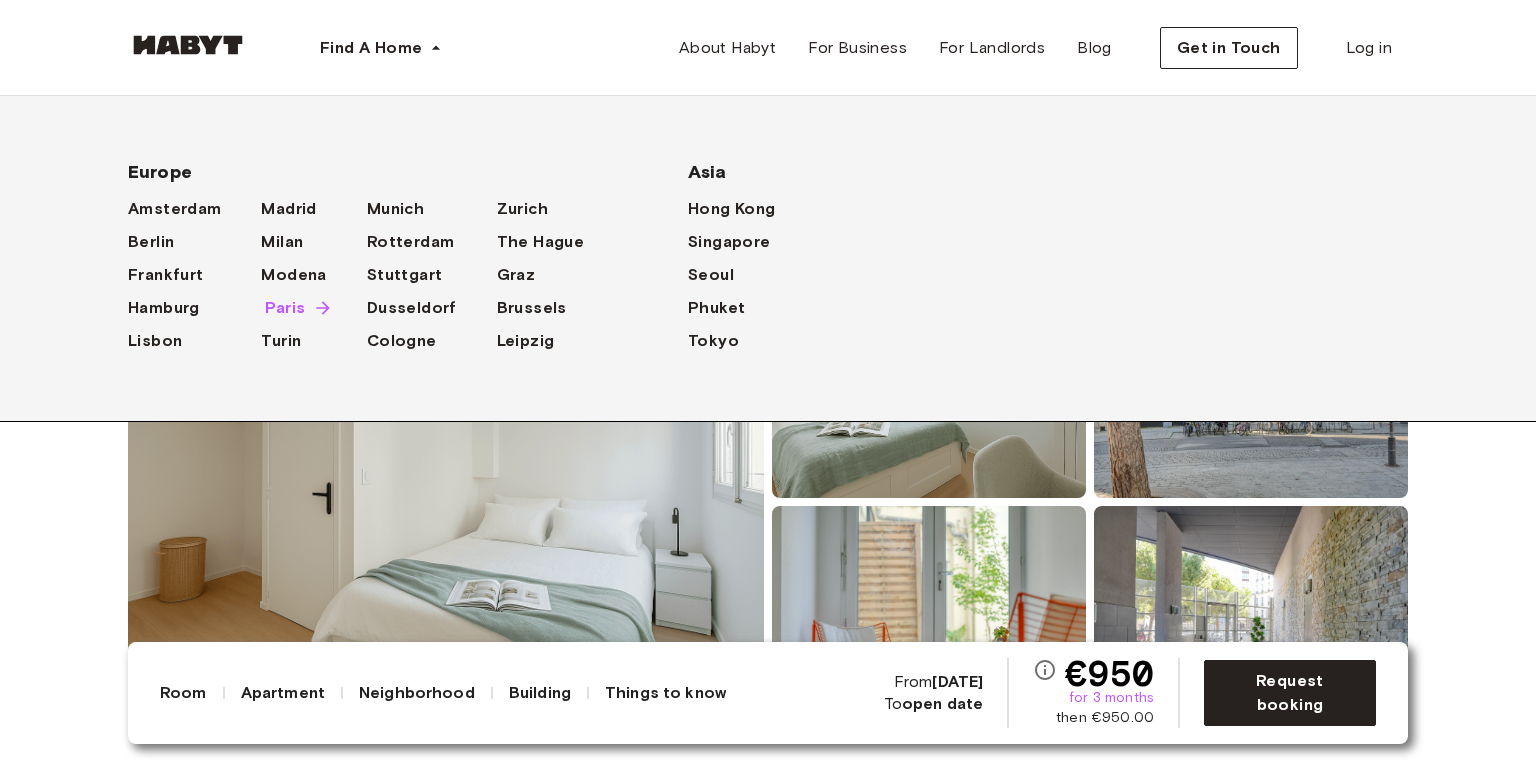 click on "Paris" at bounding box center (285, 308) 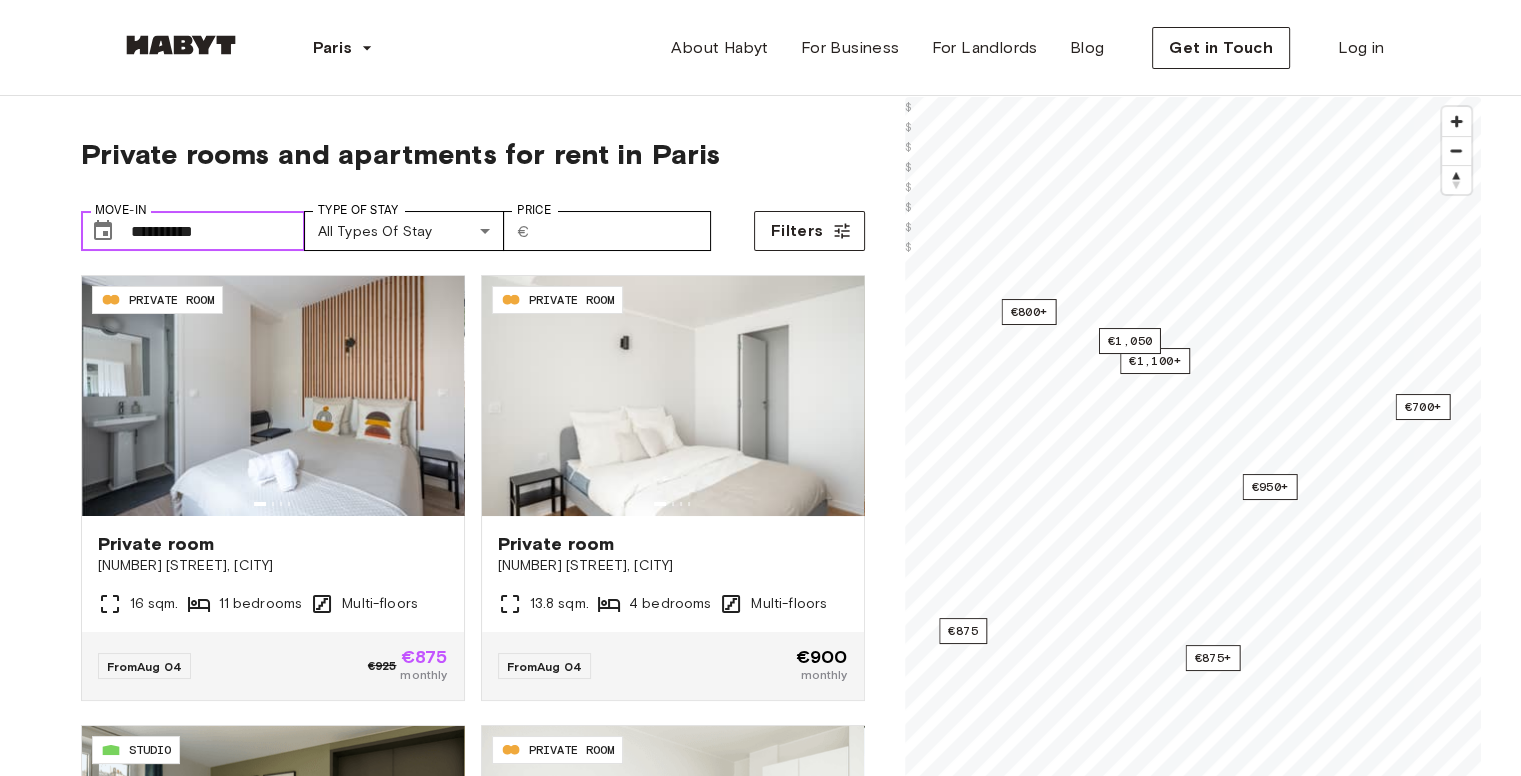 click on "**********" at bounding box center (218, 231) 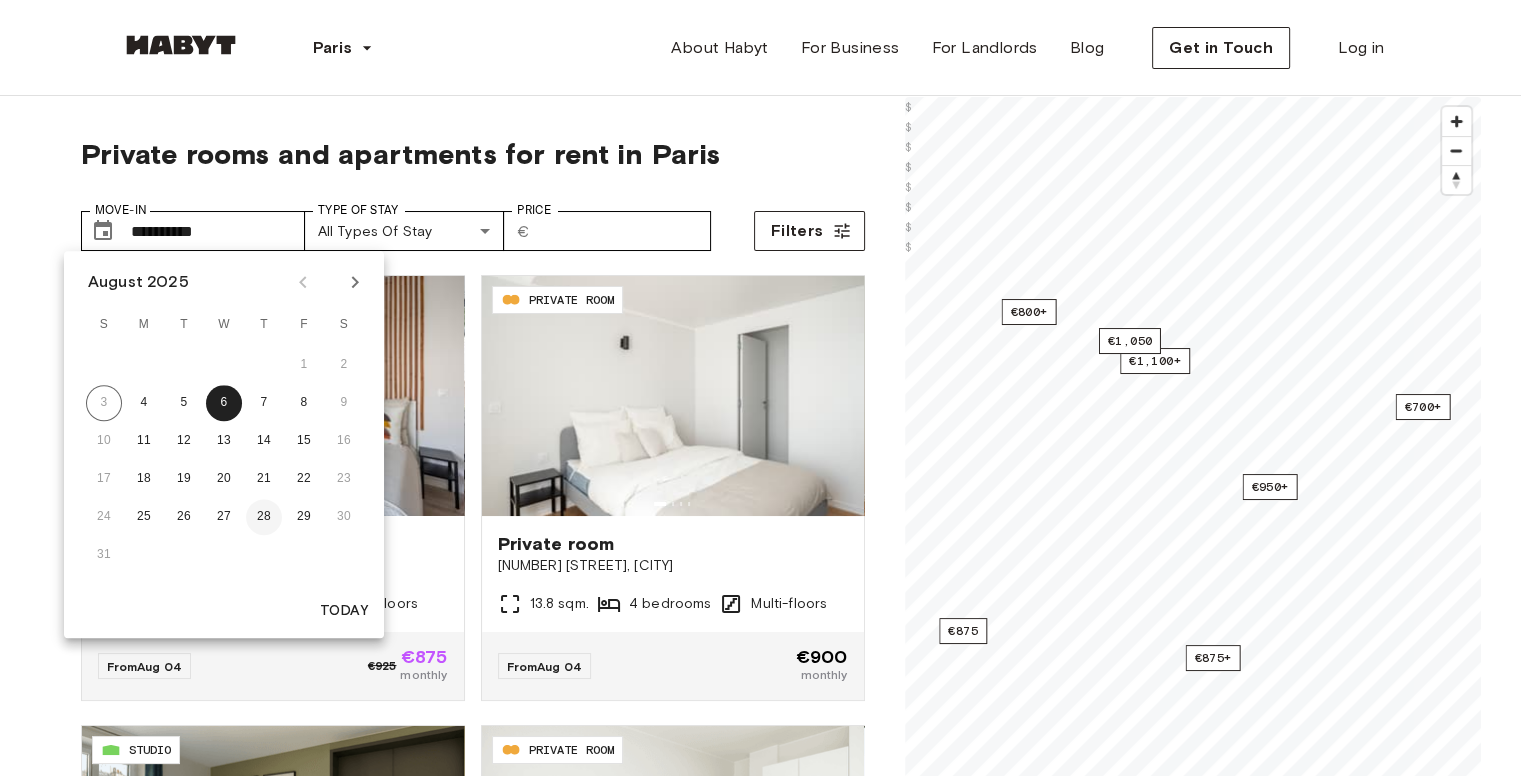 click on "28" at bounding box center [264, 517] 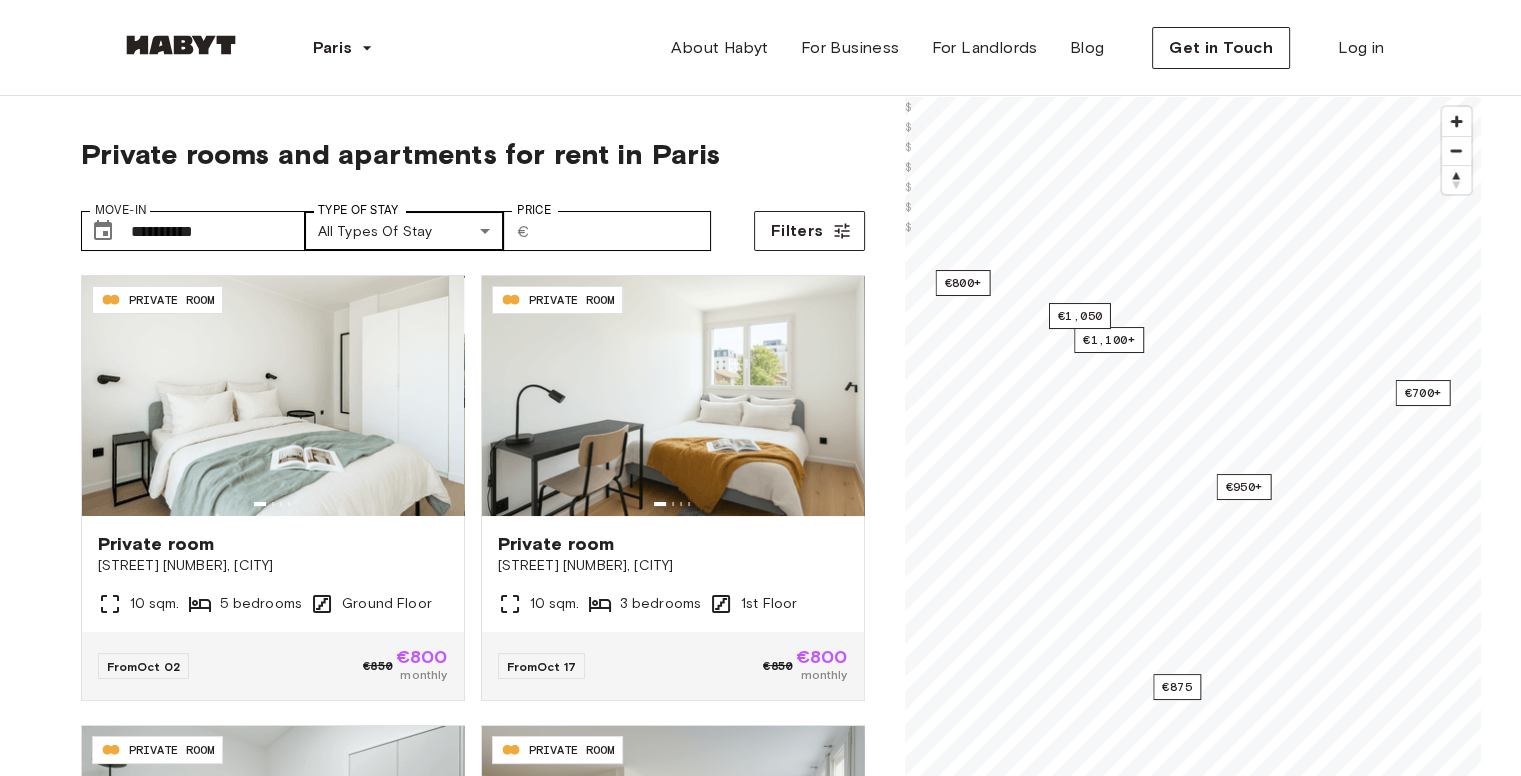 click on "Europe [CITY] Private Room Private Room [STREET] [NUMBER] 10 sqm. 5 bedrooms Ground Floor From [DATE] €850 €800 monthly [STREET] [NUMBER] 10 sqm. 3 bedrooms 1st Floor From [DATE] €850 €800 monthly Private room [STREET] [NUMBER] 12.5 sqm. 3 bedrooms Ground Floor From [DATE] €975 monthly Private room [STREET] [NUMBER] 12.5 sqm. 3 bedrooms Ground Floor From [DATE] €950 monthly STUDIO Studio 14 sqm. 2nd Floor" at bounding box center [760, 2451] 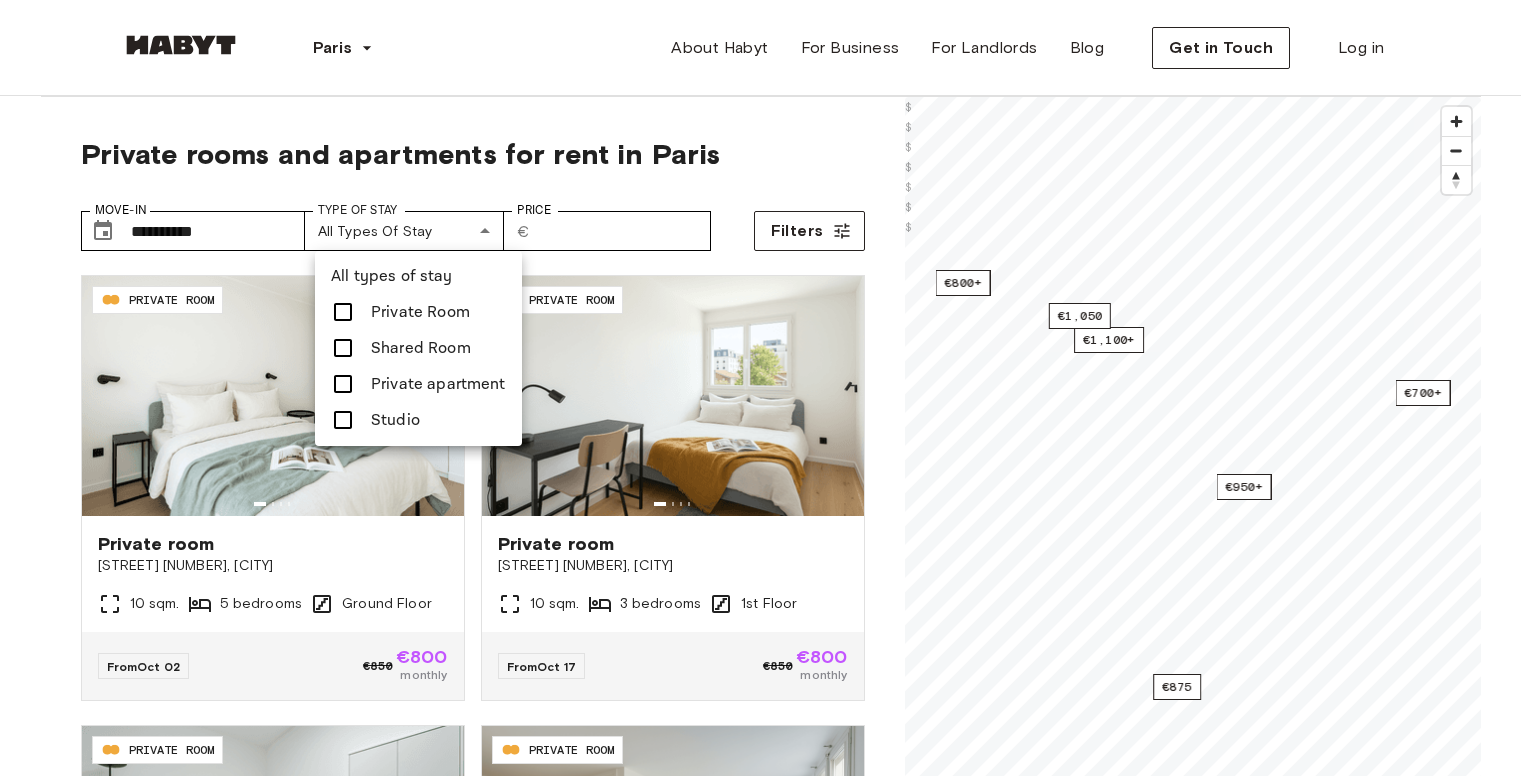 click on "Private Room" at bounding box center [420, 312] 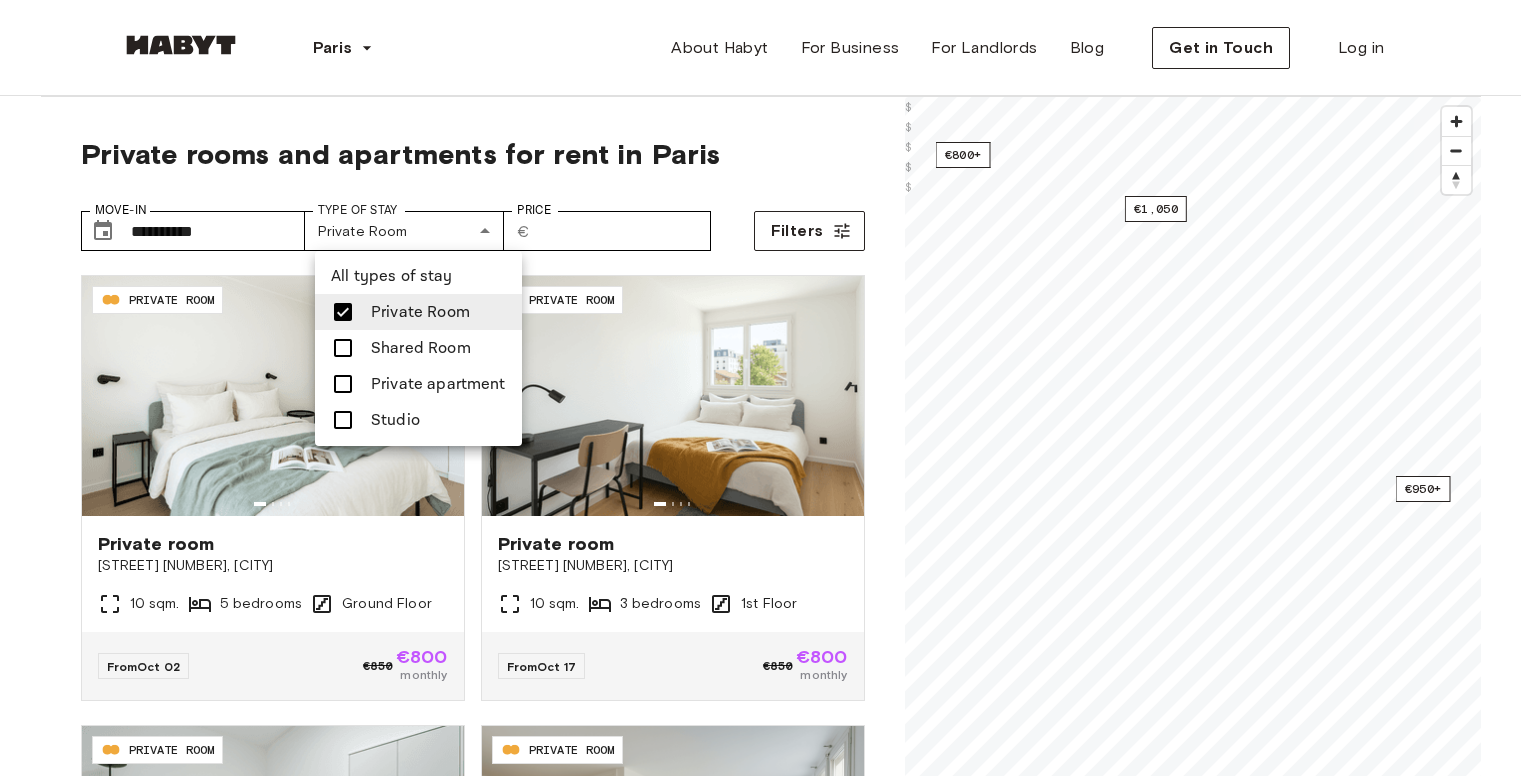click at bounding box center [343, 312] 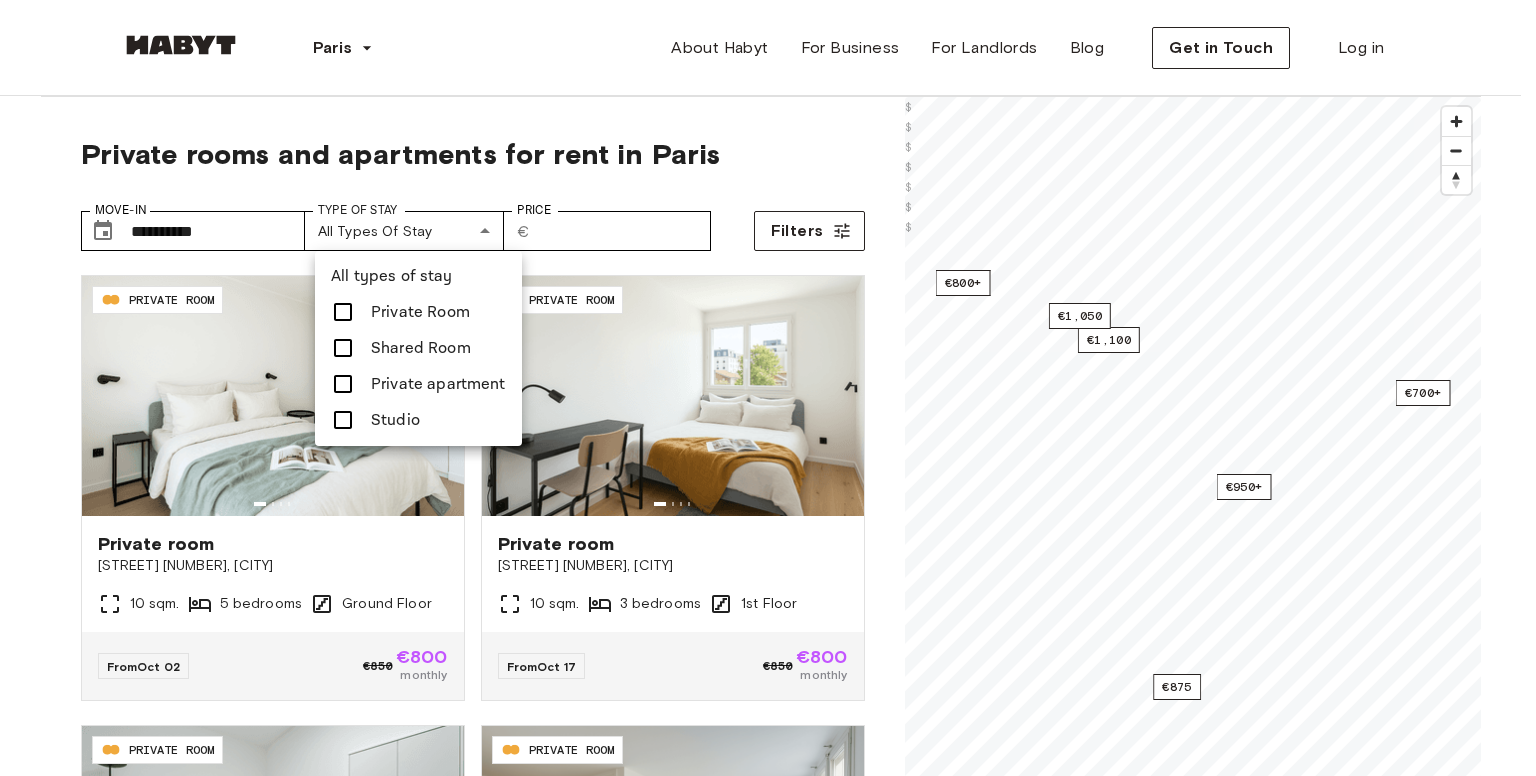 click at bounding box center [343, 420] 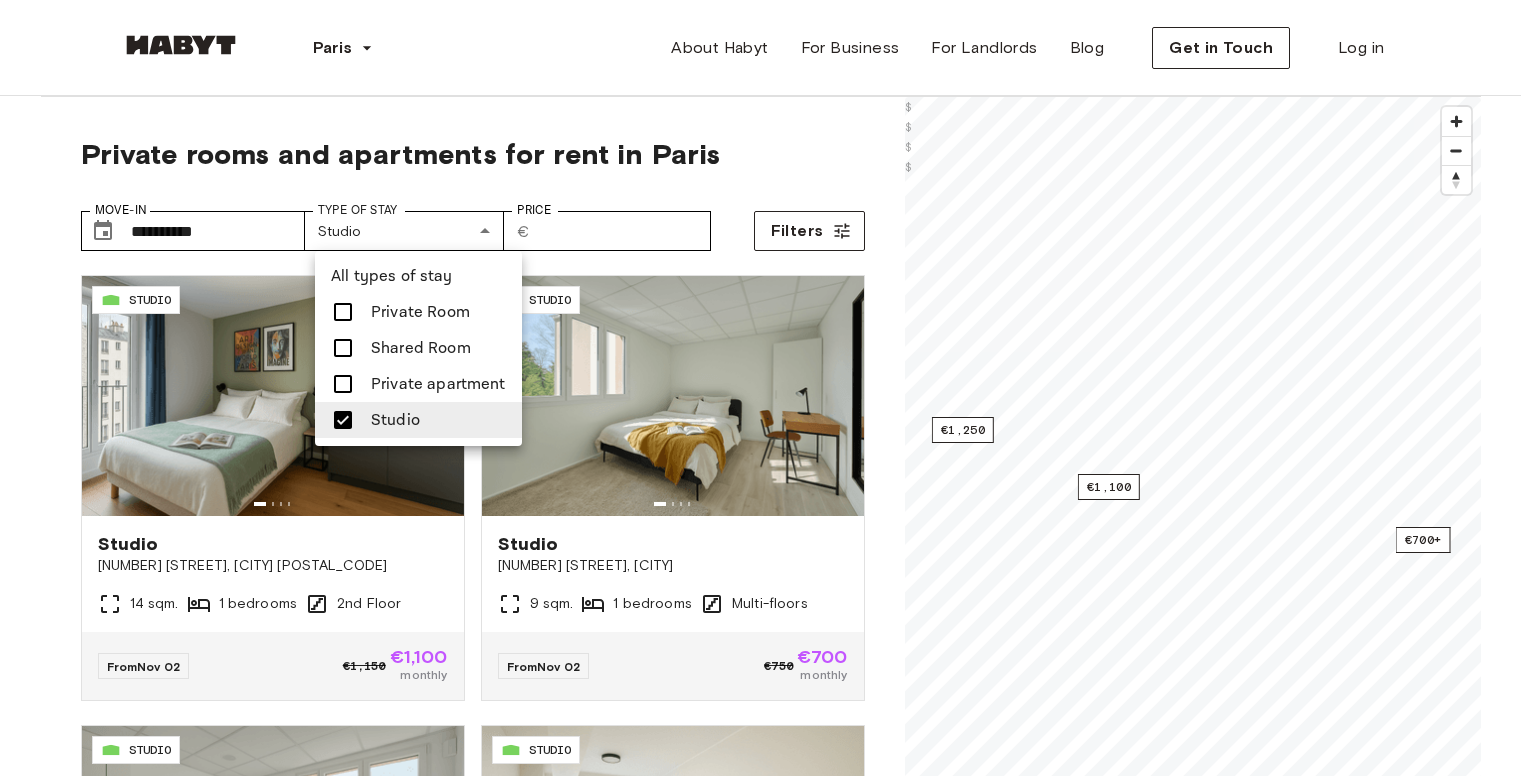click at bounding box center (768, 388) 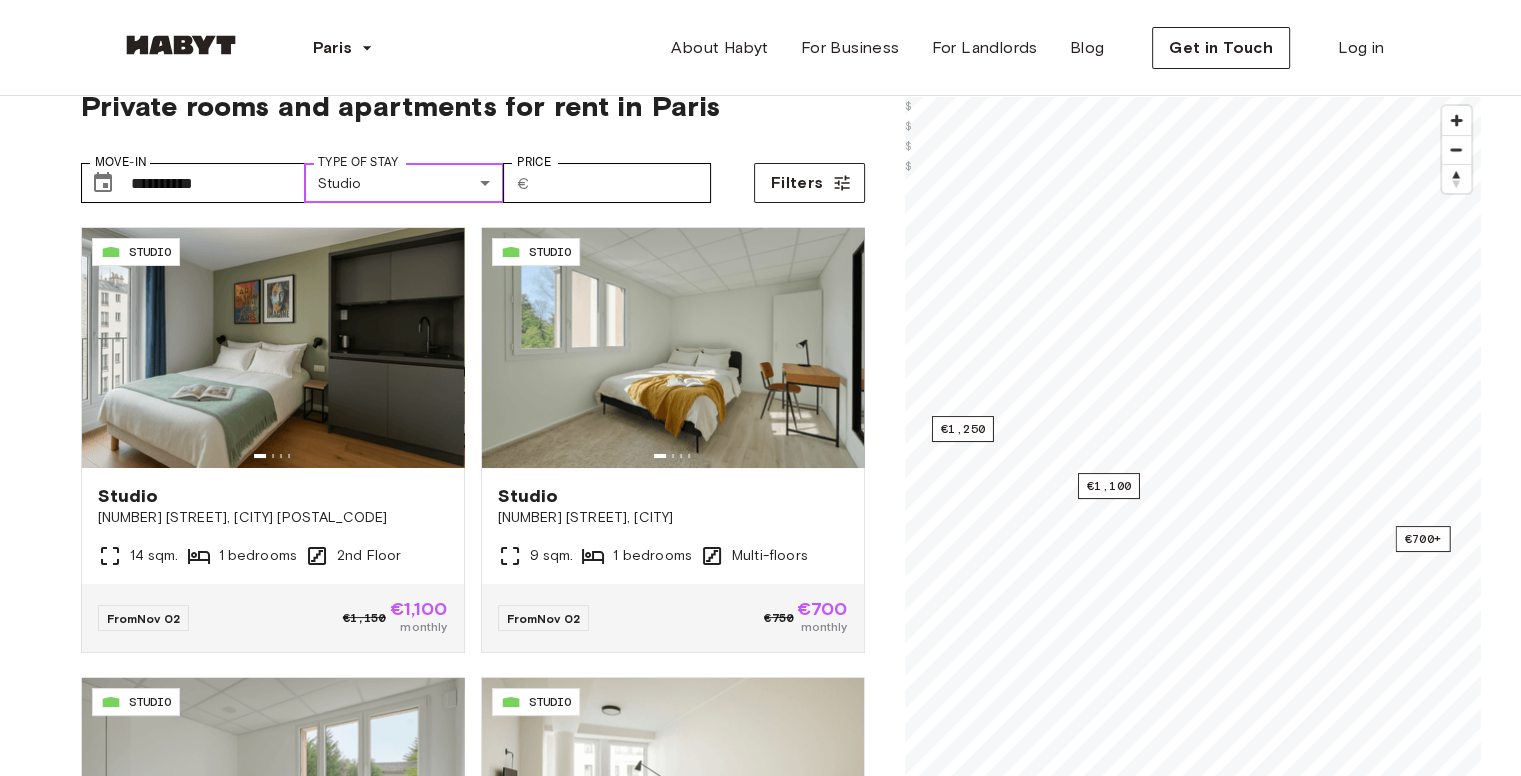 scroll, scrollTop: 0, scrollLeft: 0, axis: both 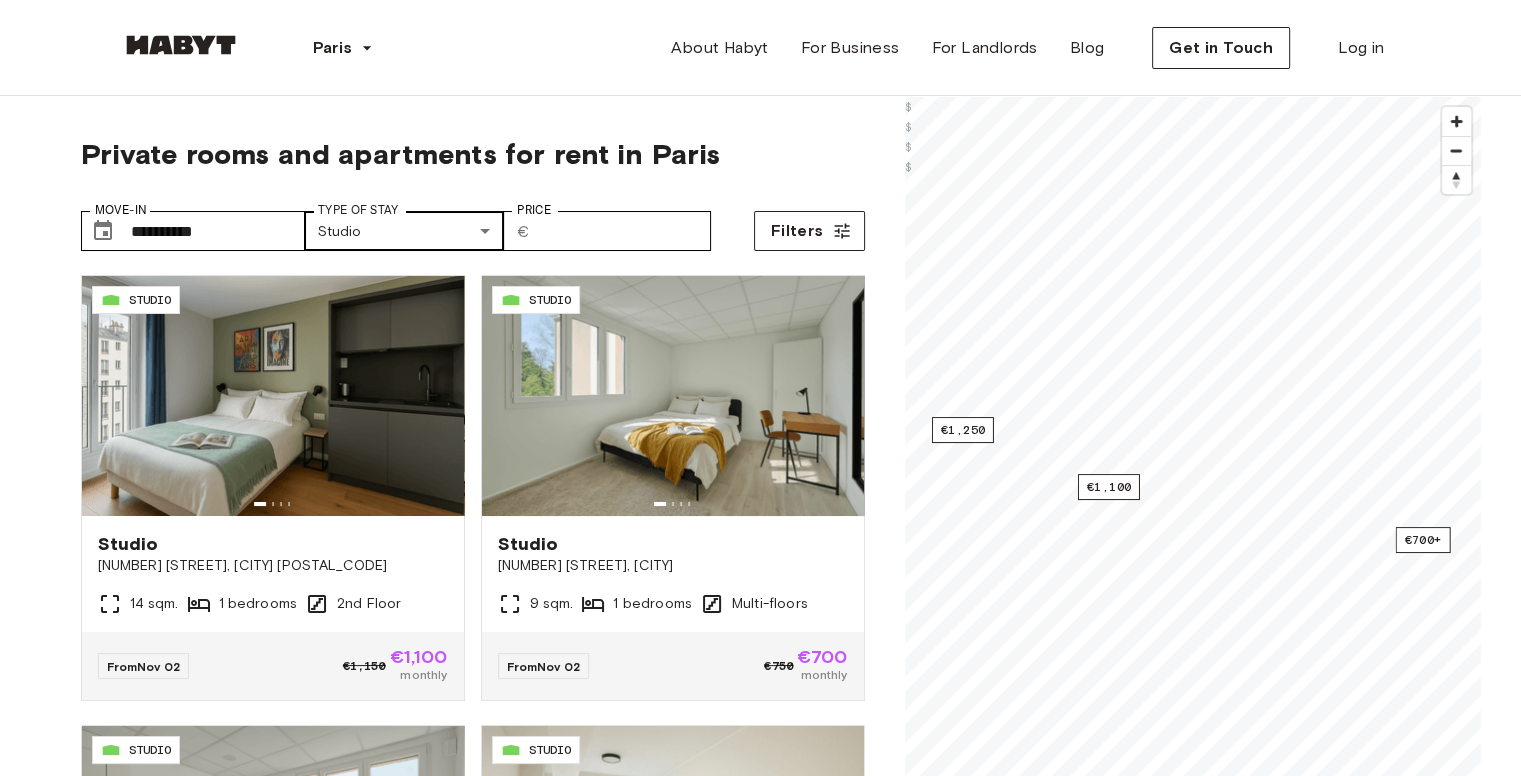 click on "**********" at bounding box center (760, 2451) 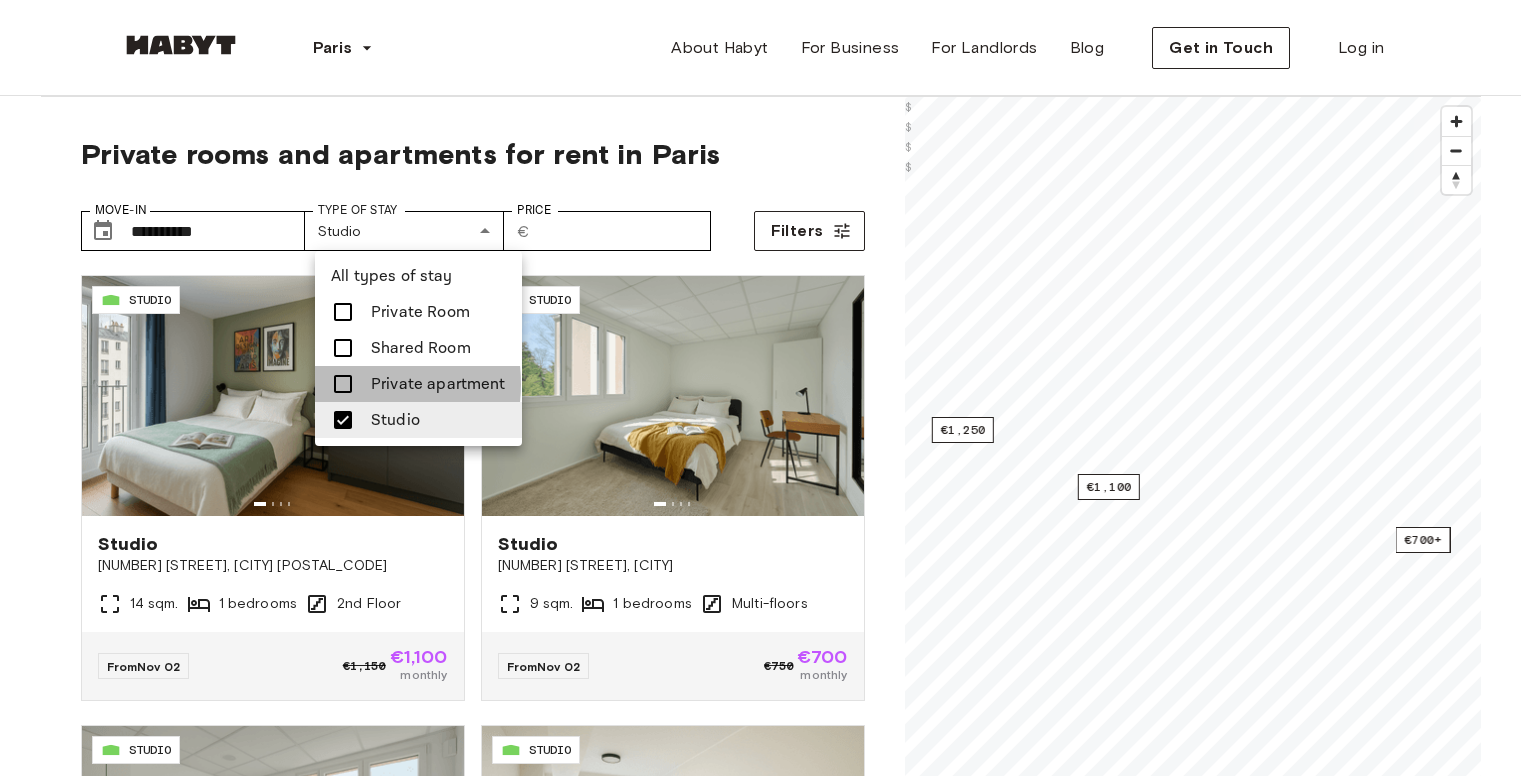 click at bounding box center (343, 384) 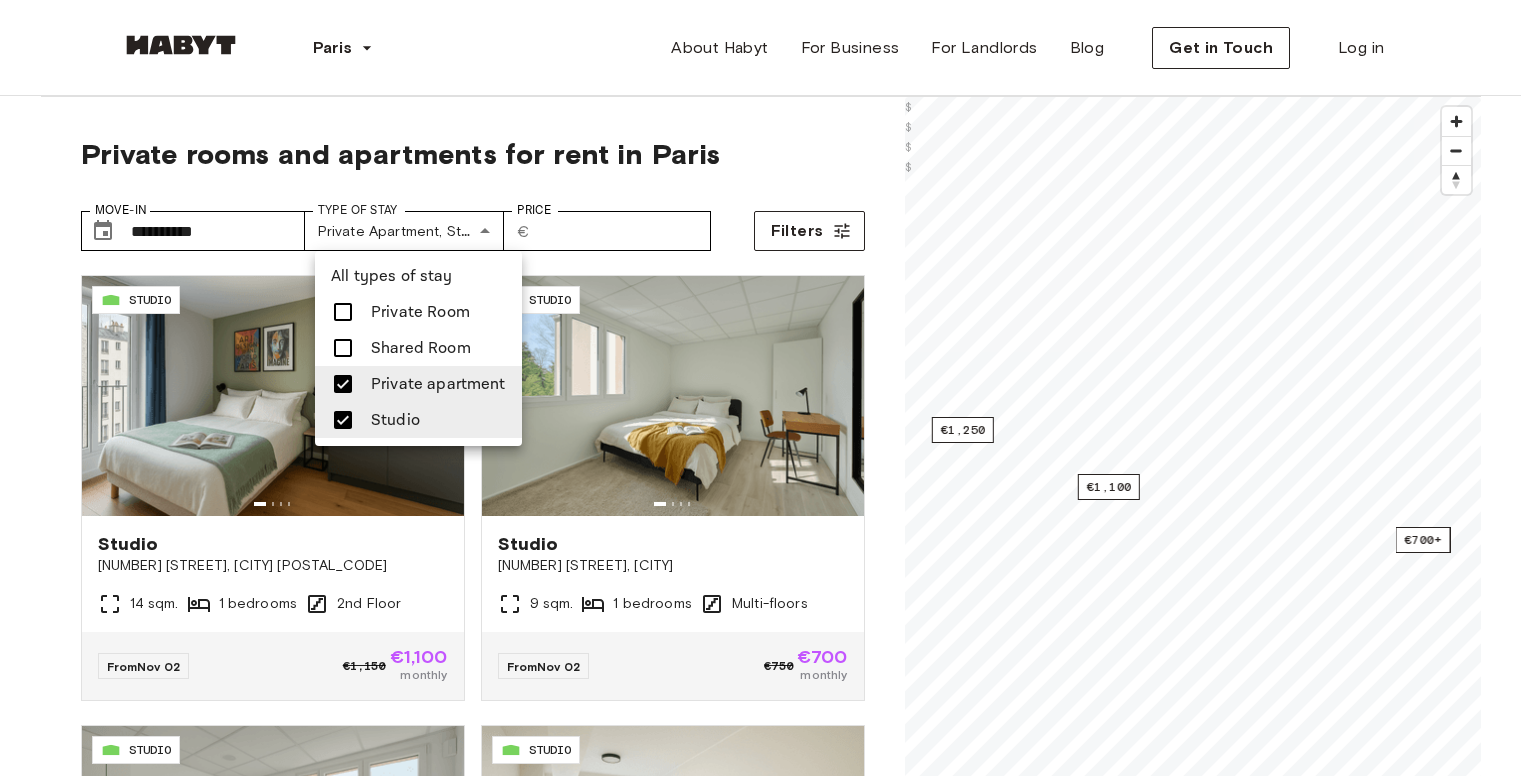 click at bounding box center [343, 420] 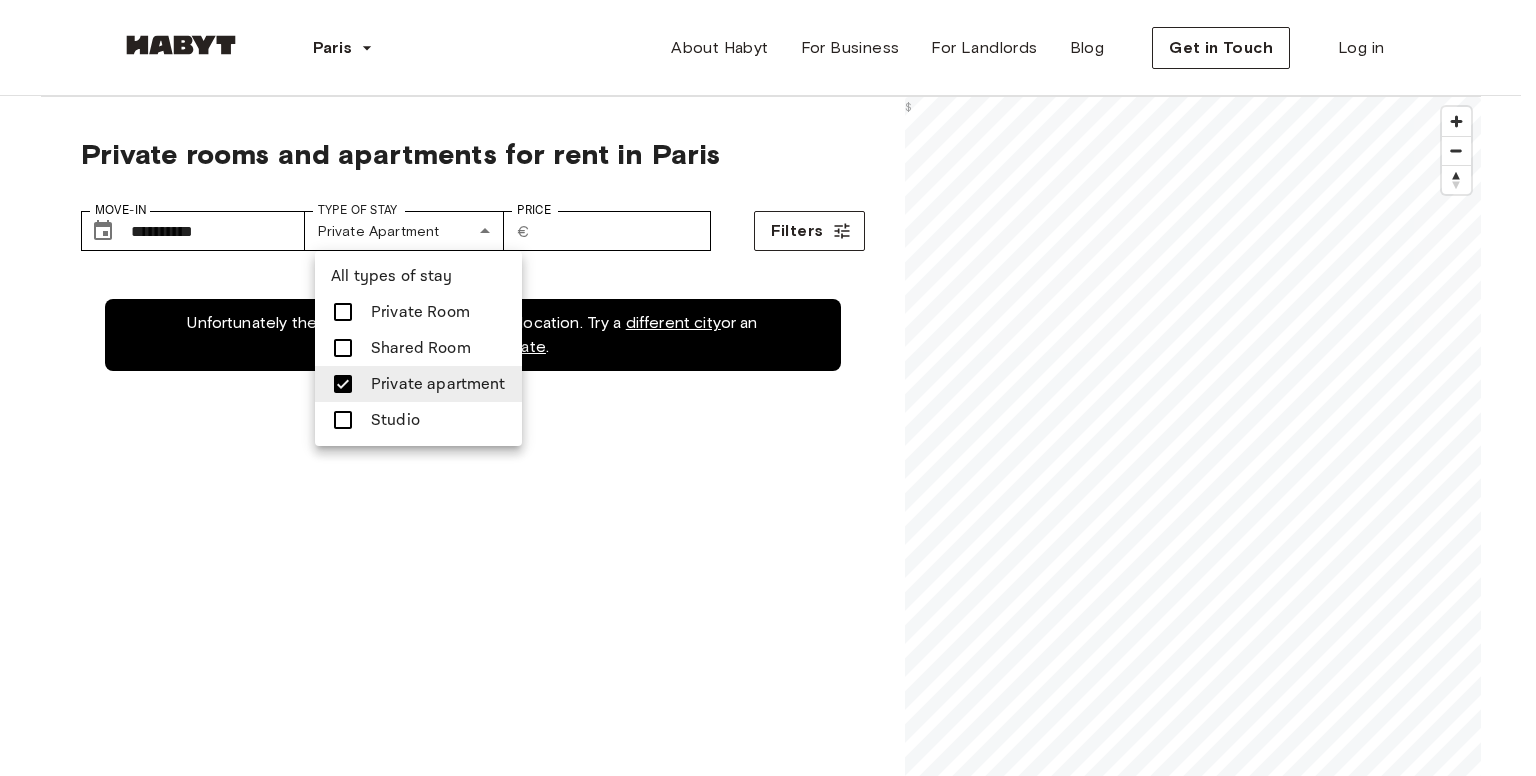 click at bounding box center (343, 312) 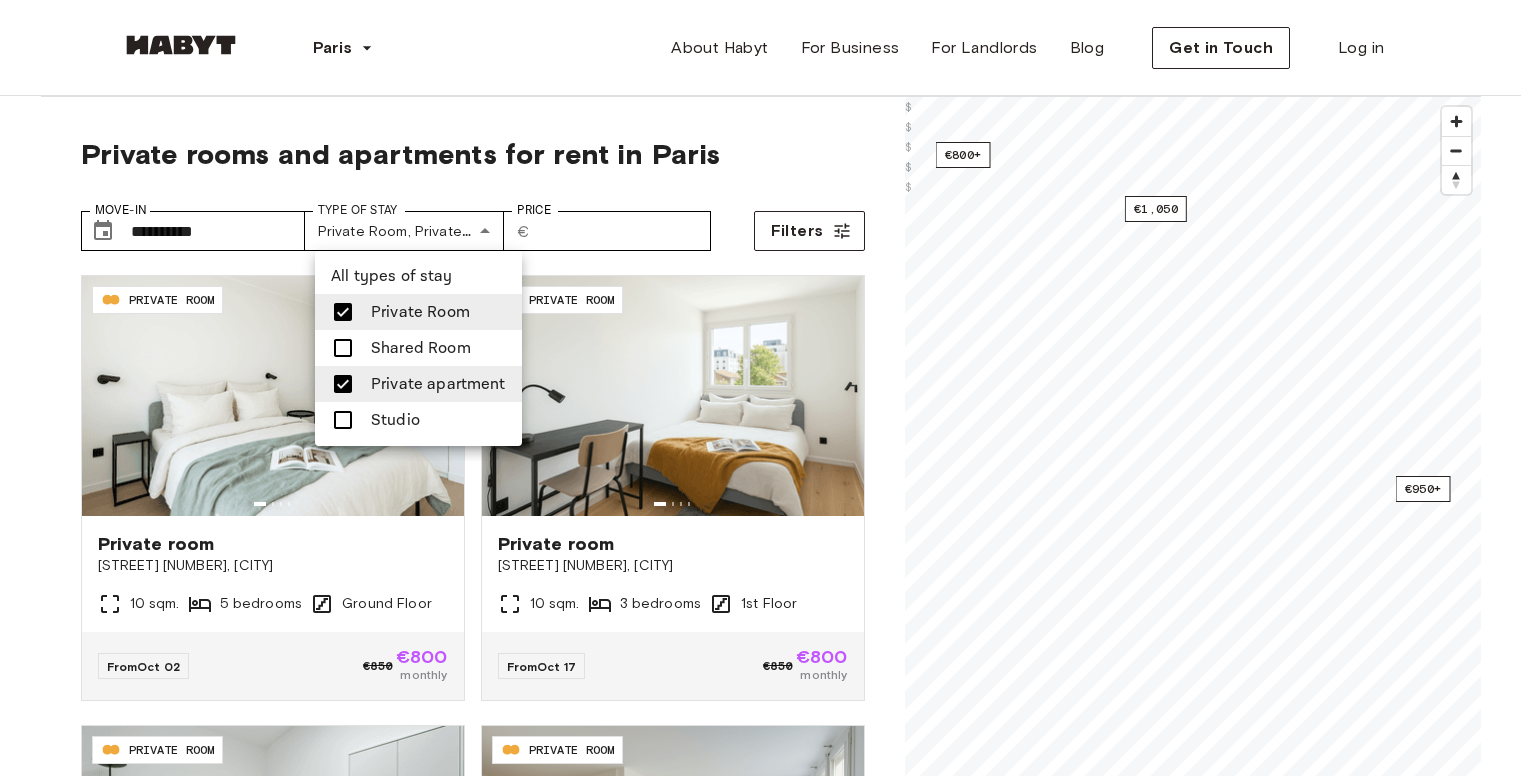 click at bounding box center (343, 384) 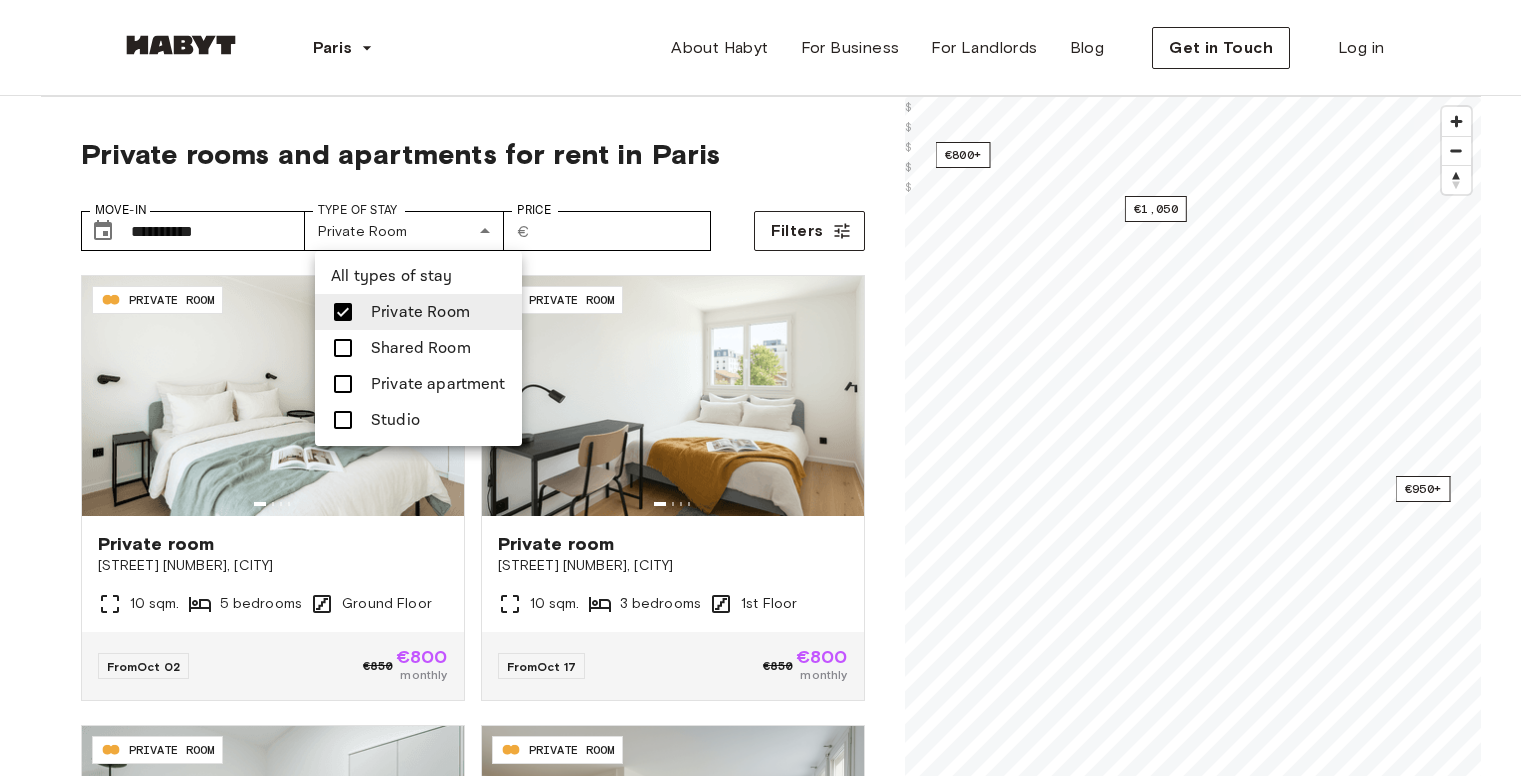 click at bounding box center (768, 388) 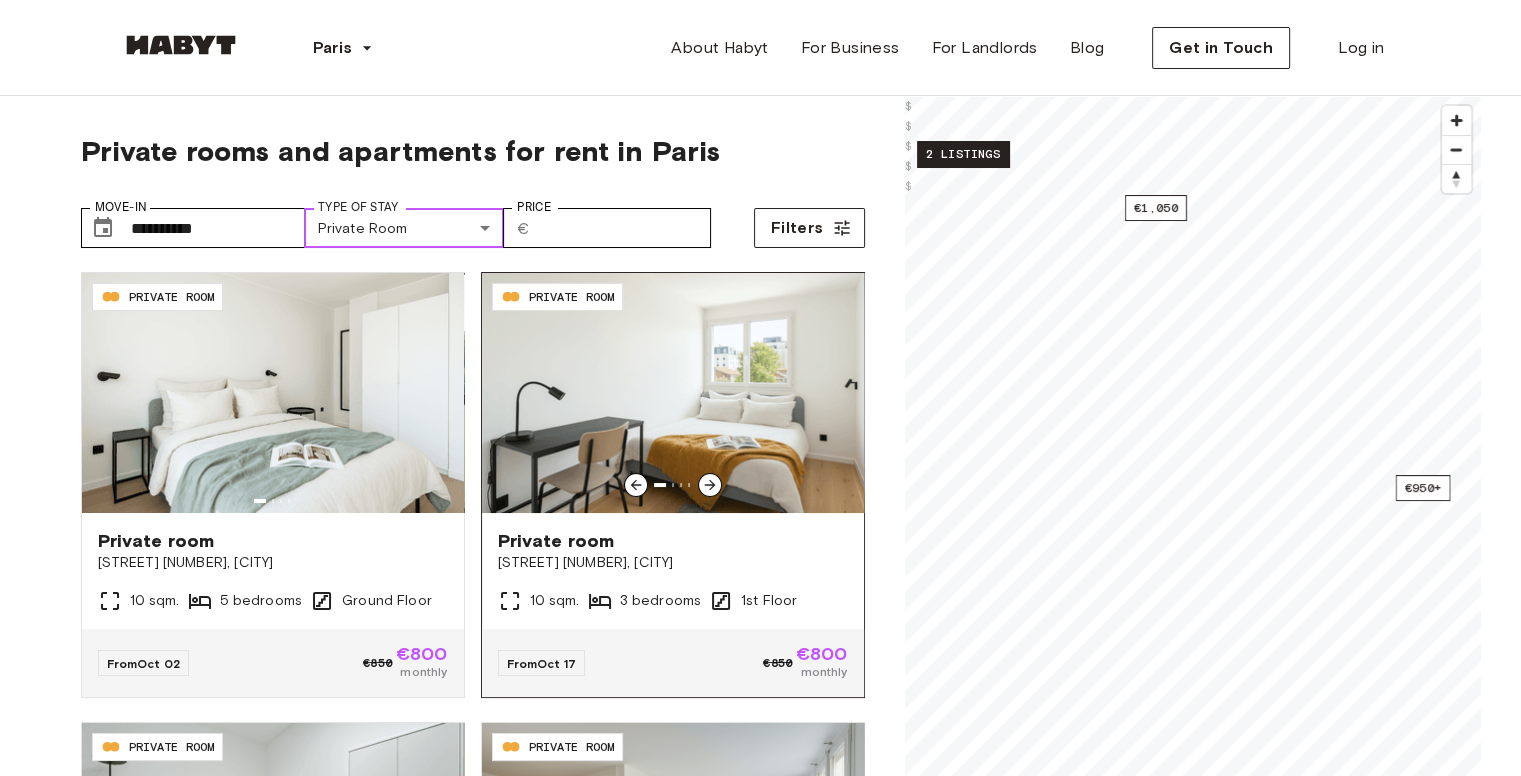 scroll, scrollTop: 0, scrollLeft: 0, axis: both 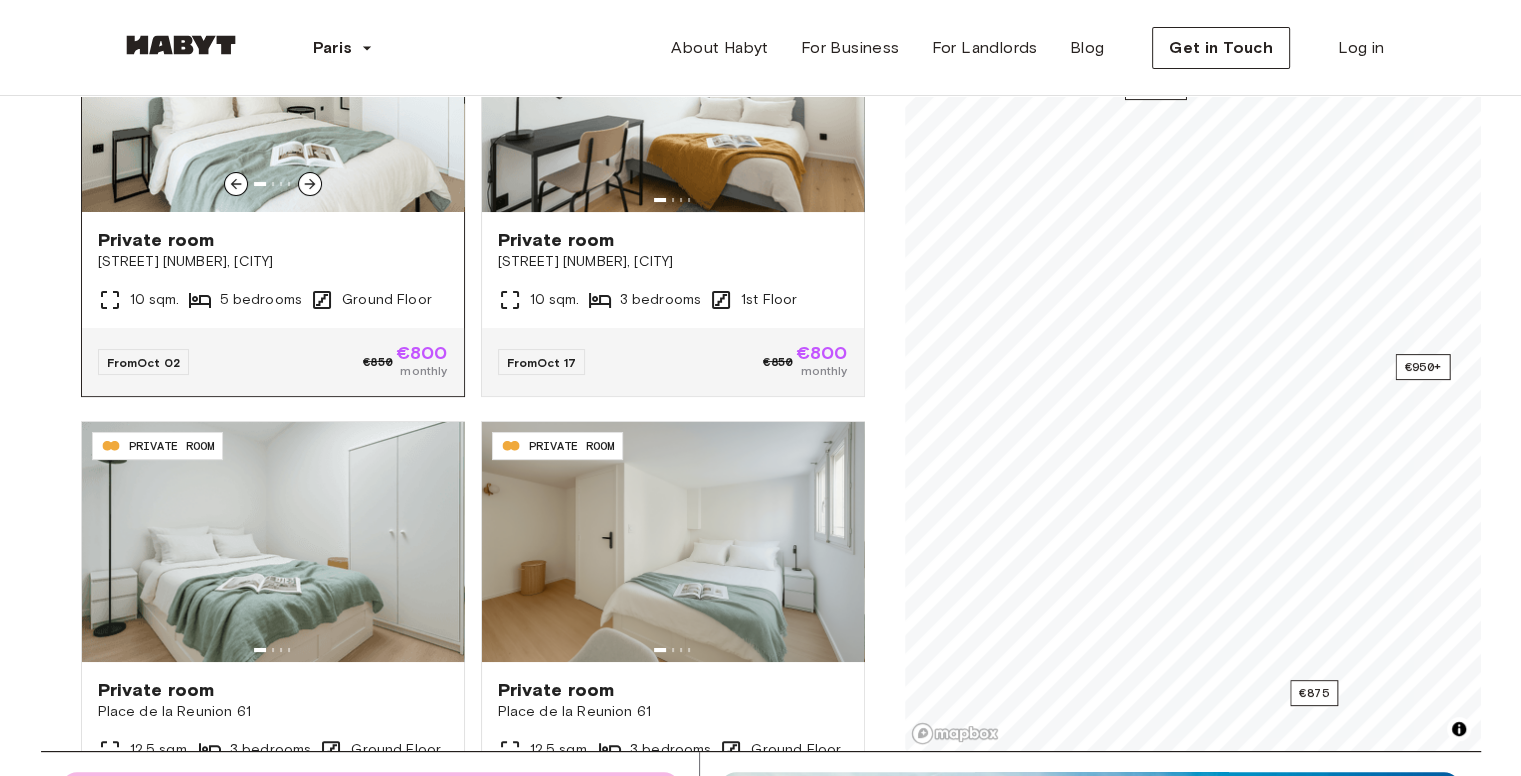 click on "Private room" at bounding box center (273, 240) 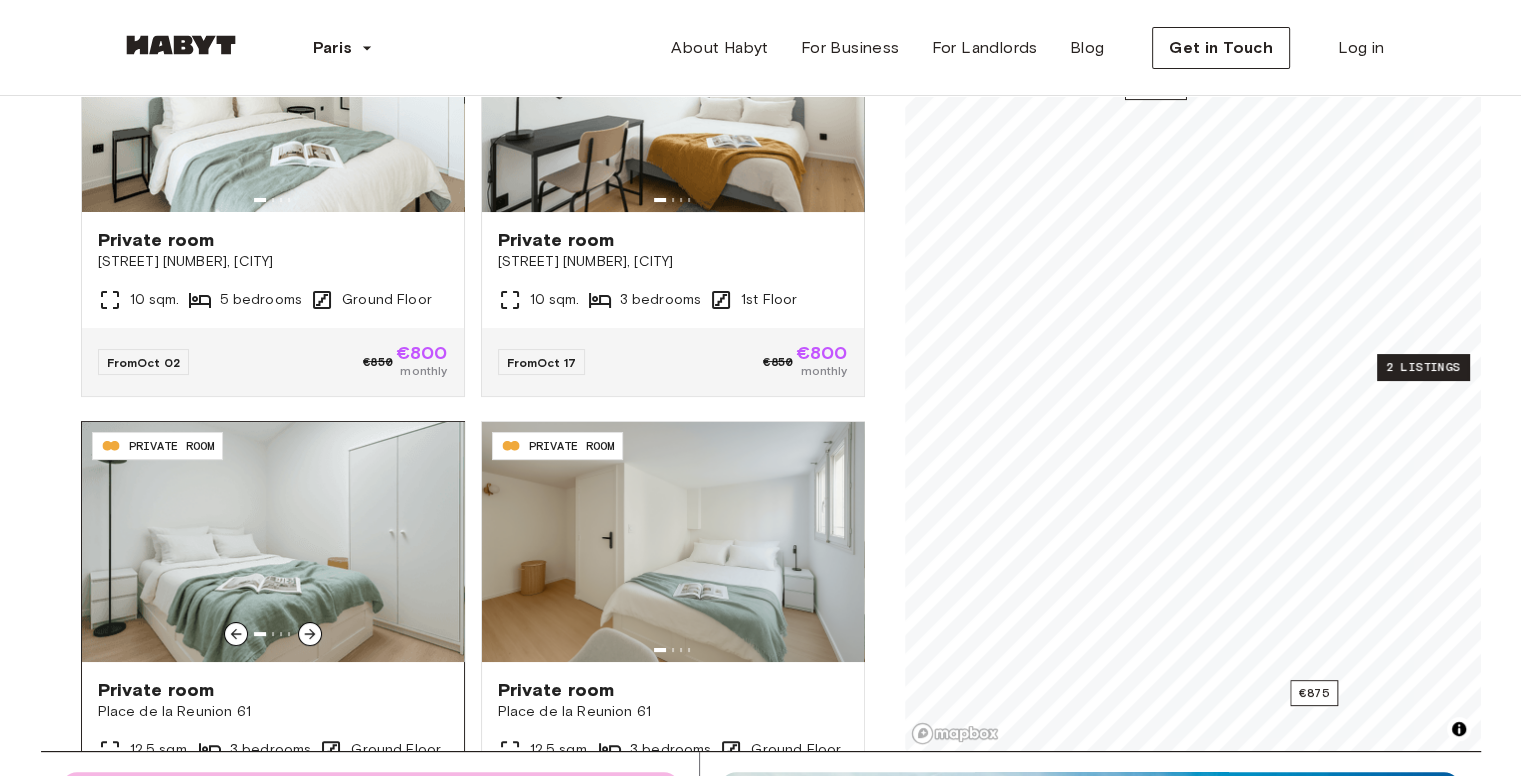 scroll, scrollTop: 0, scrollLeft: 0, axis: both 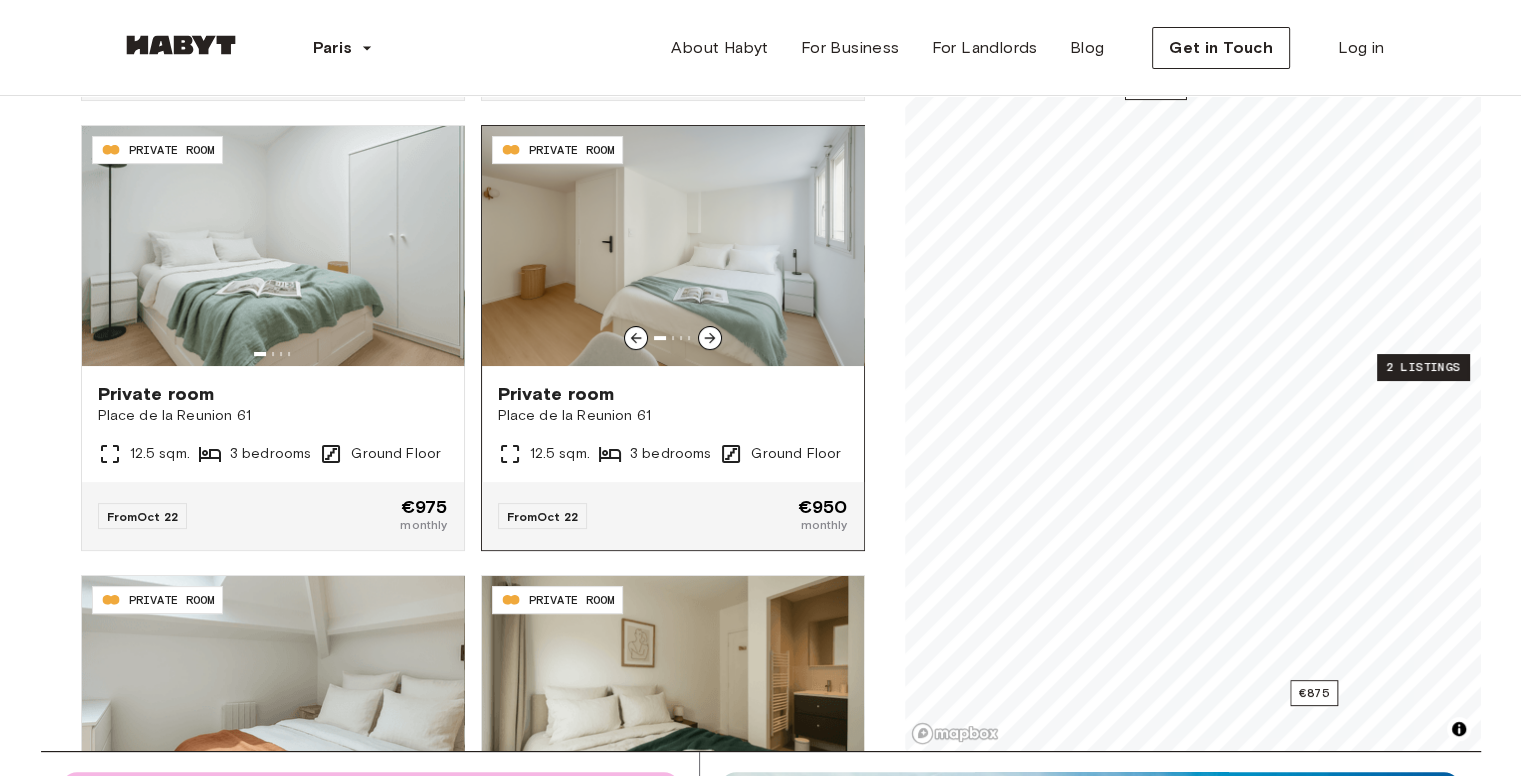 click on "Ground Floor" at bounding box center (796, 454) 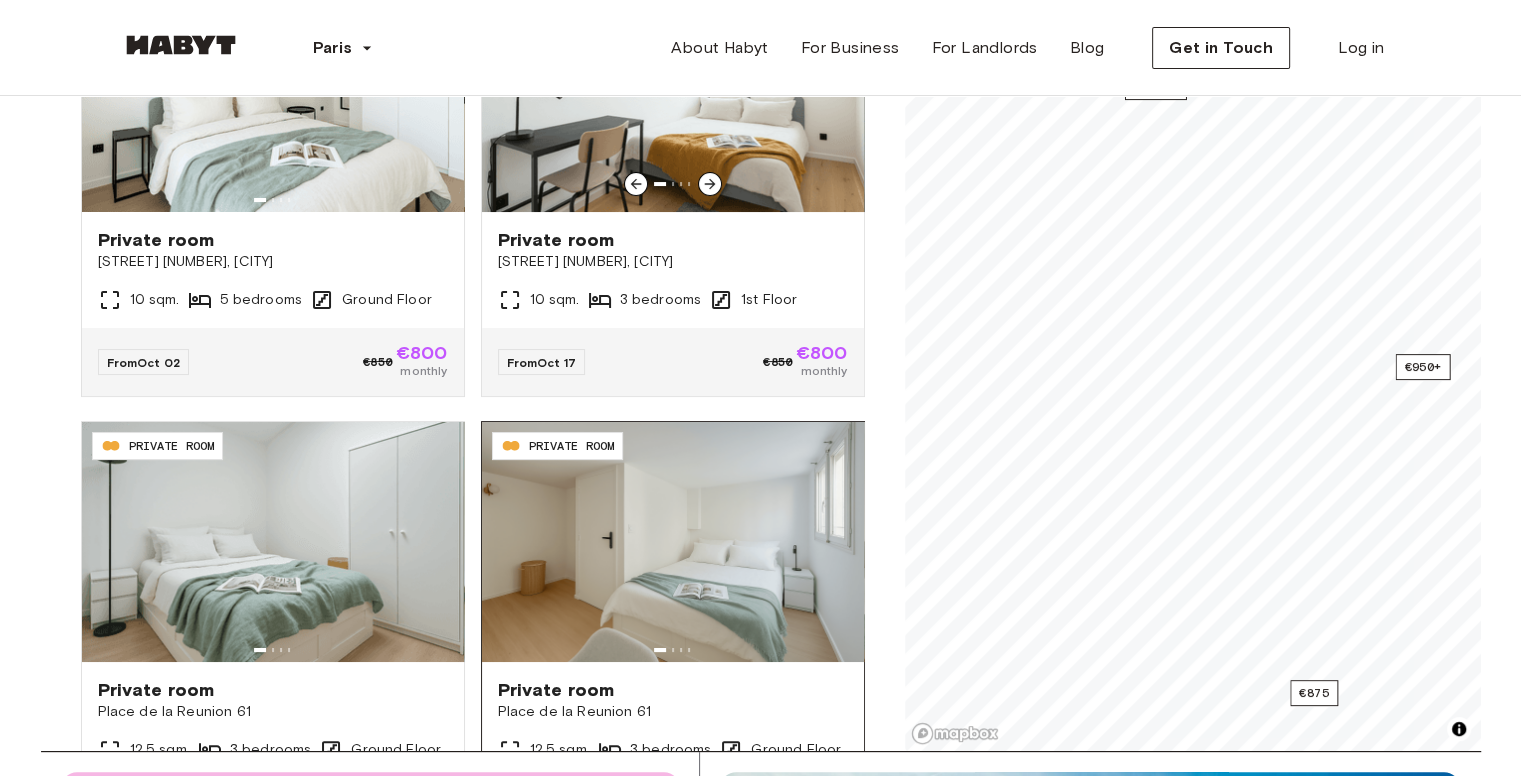 scroll, scrollTop: 0, scrollLeft: 0, axis: both 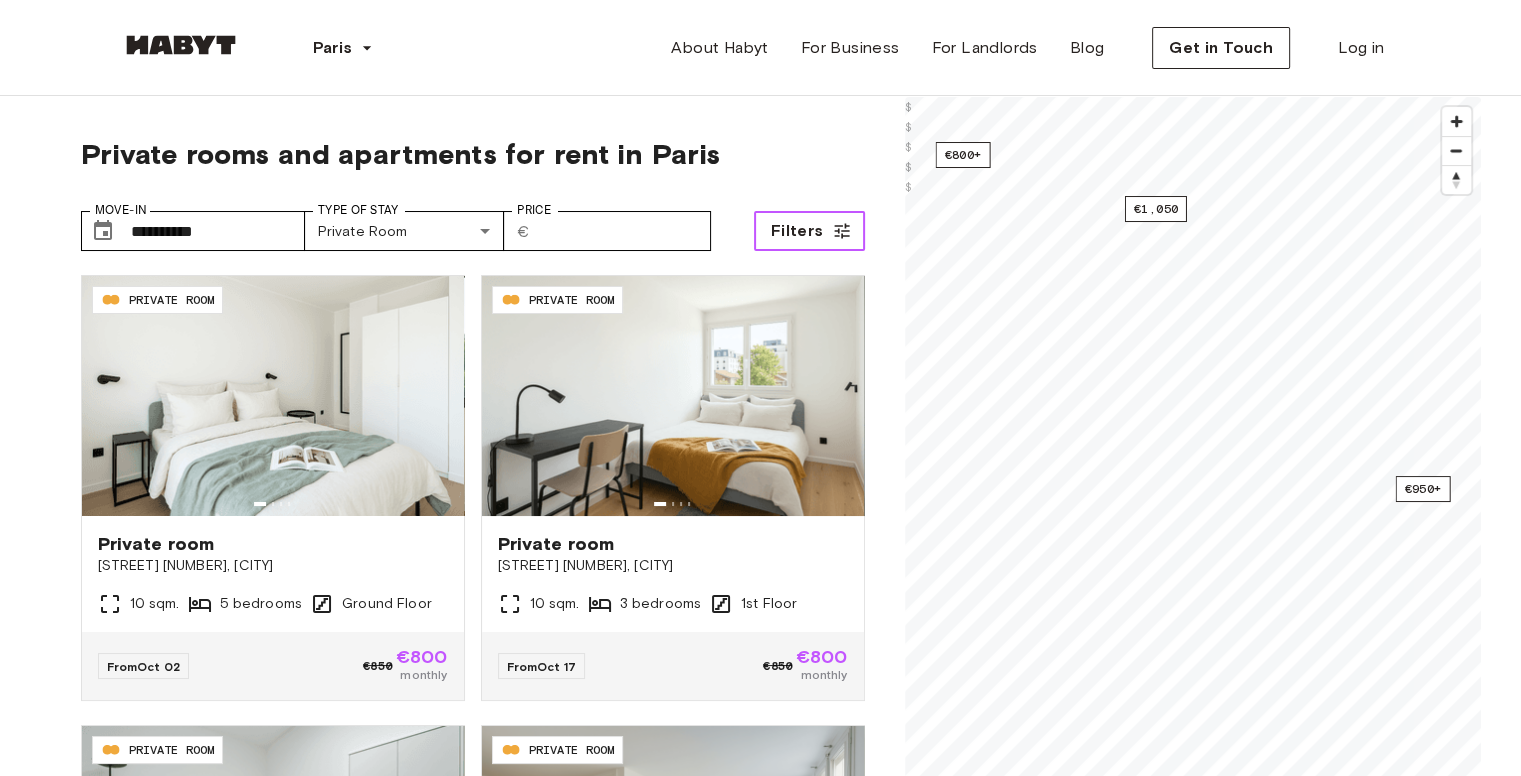 click on "Filters" at bounding box center [797, 231] 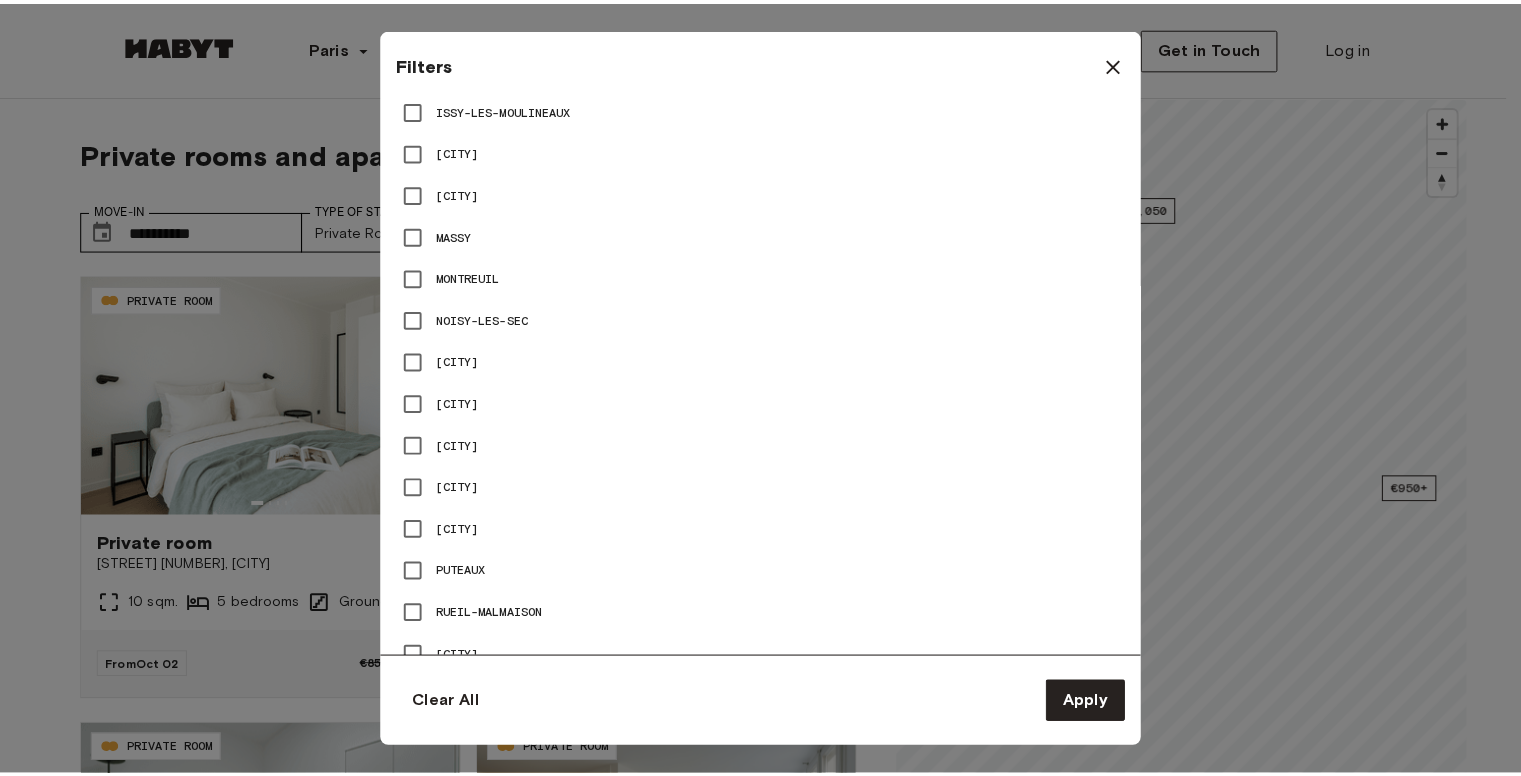 scroll, scrollTop: 1200, scrollLeft: 0, axis: vertical 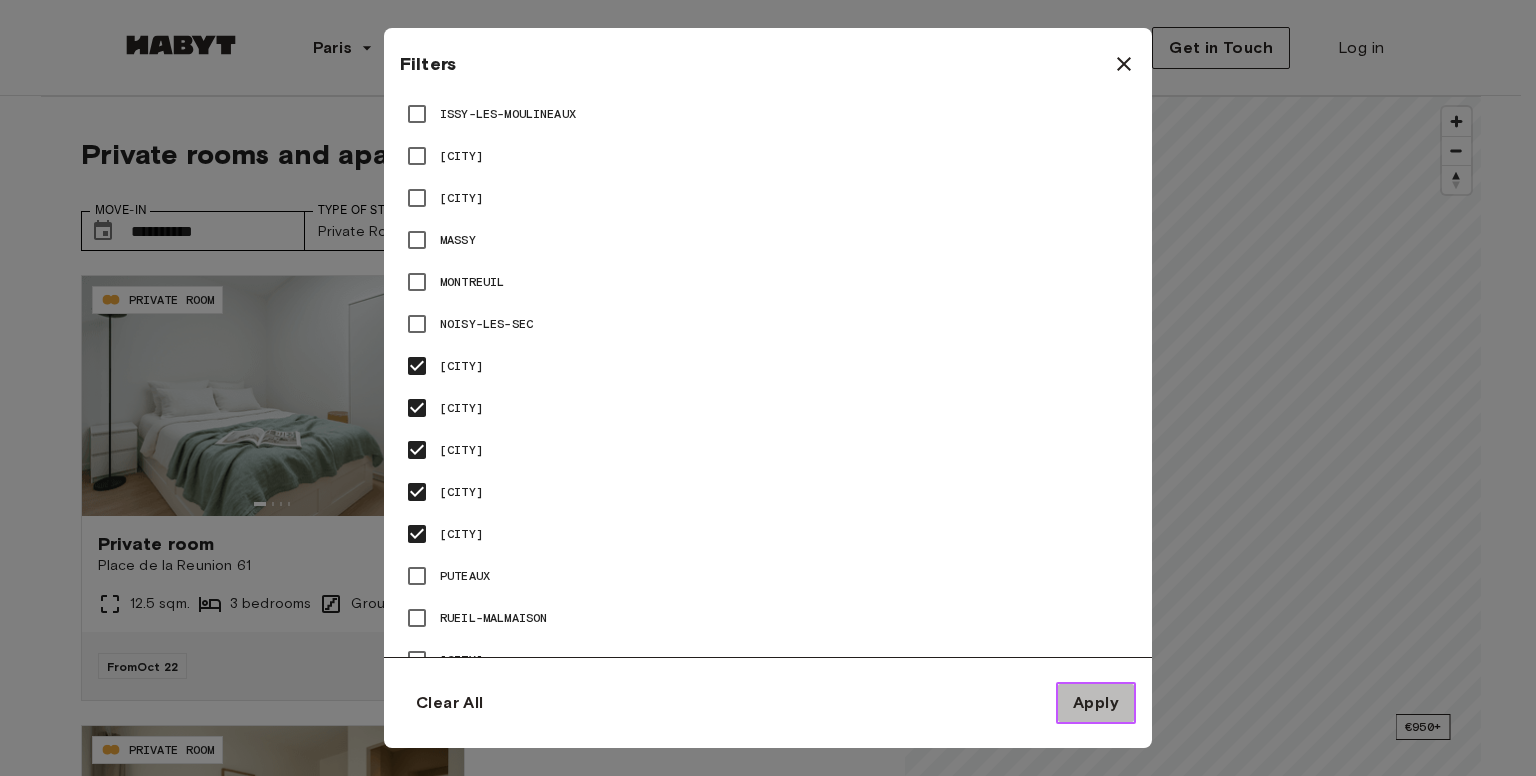 click on "Apply" at bounding box center [1096, 703] 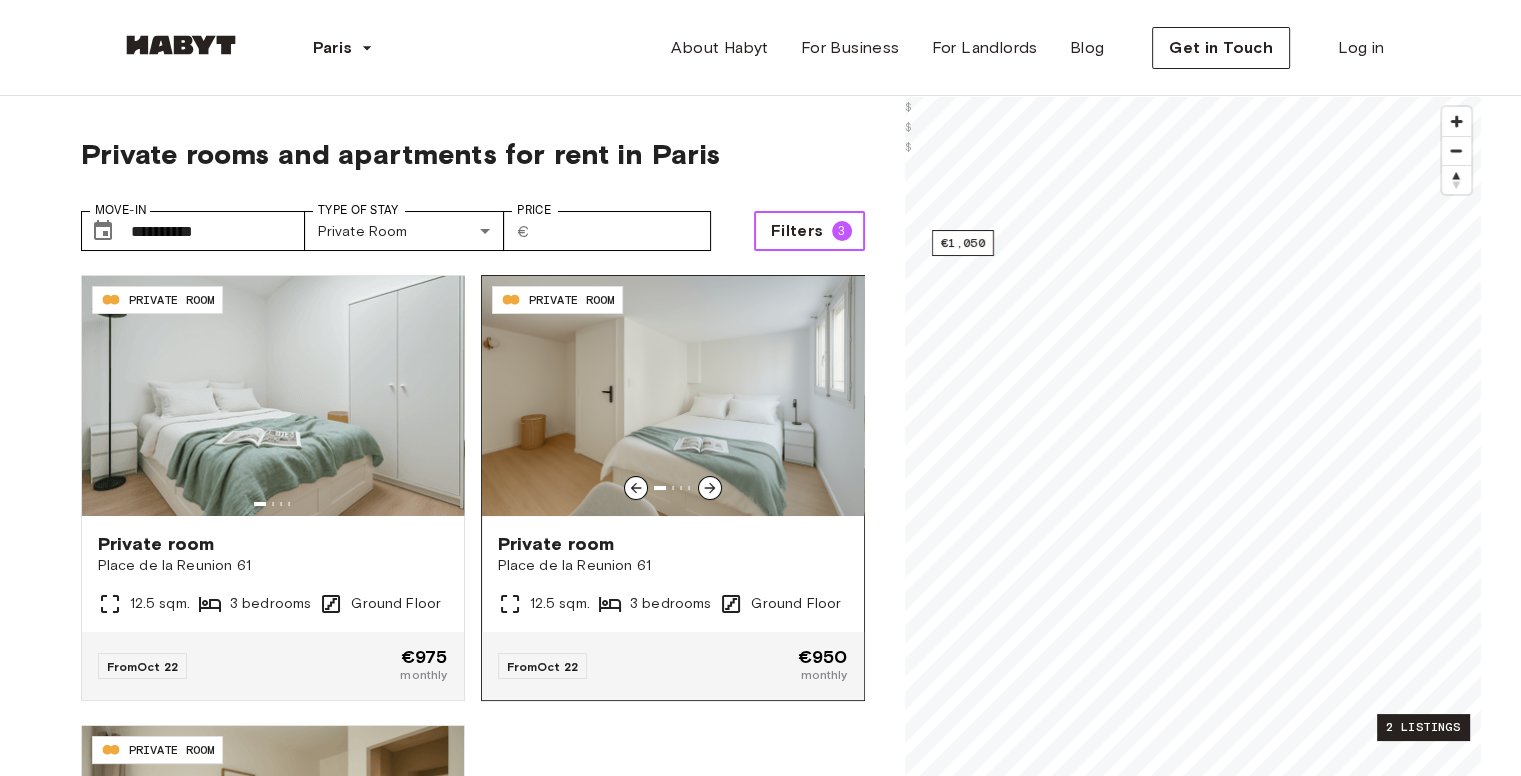 scroll, scrollTop: 154, scrollLeft: 0, axis: vertical 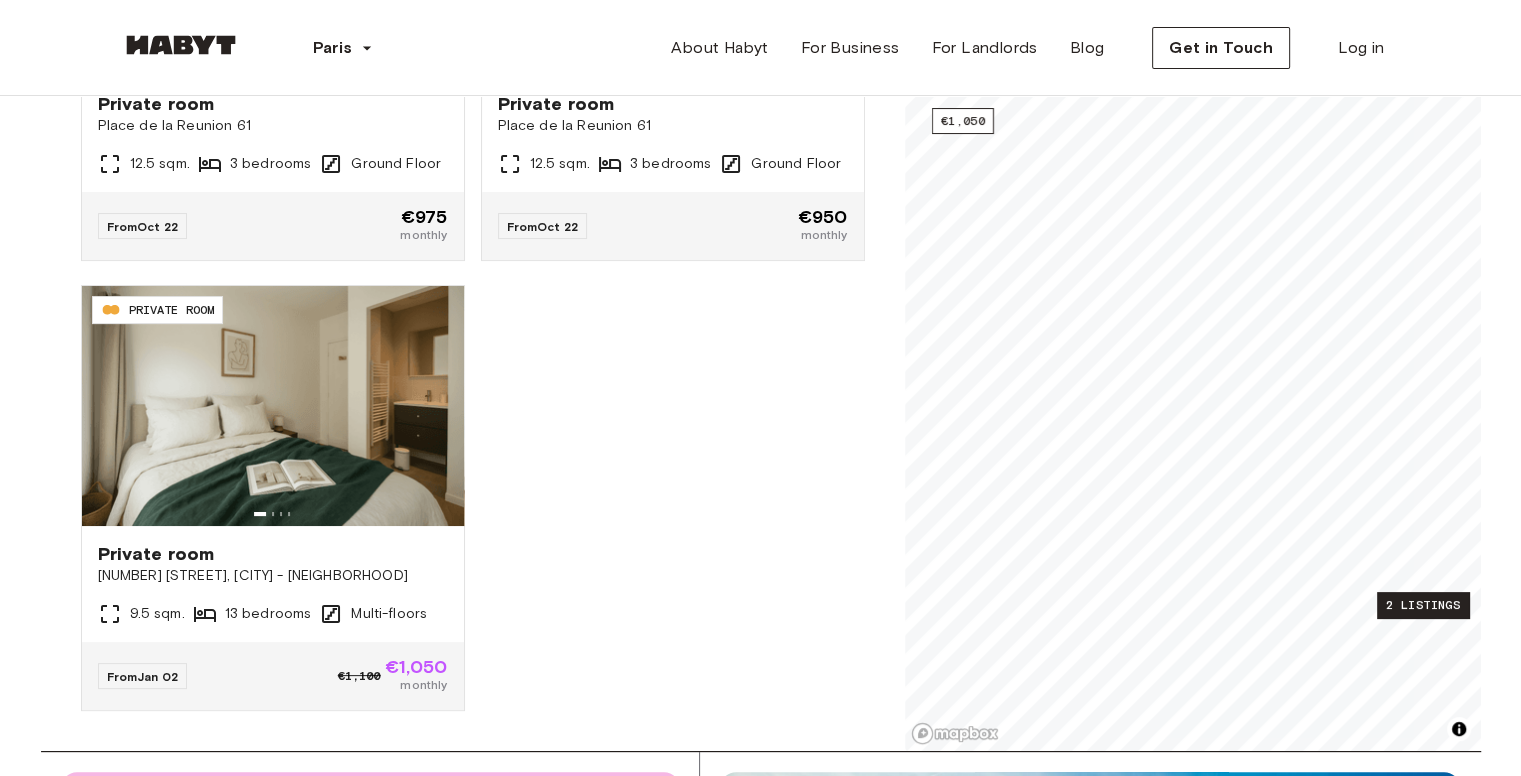 click on "2 listings" at bounding box center [1423, 605] 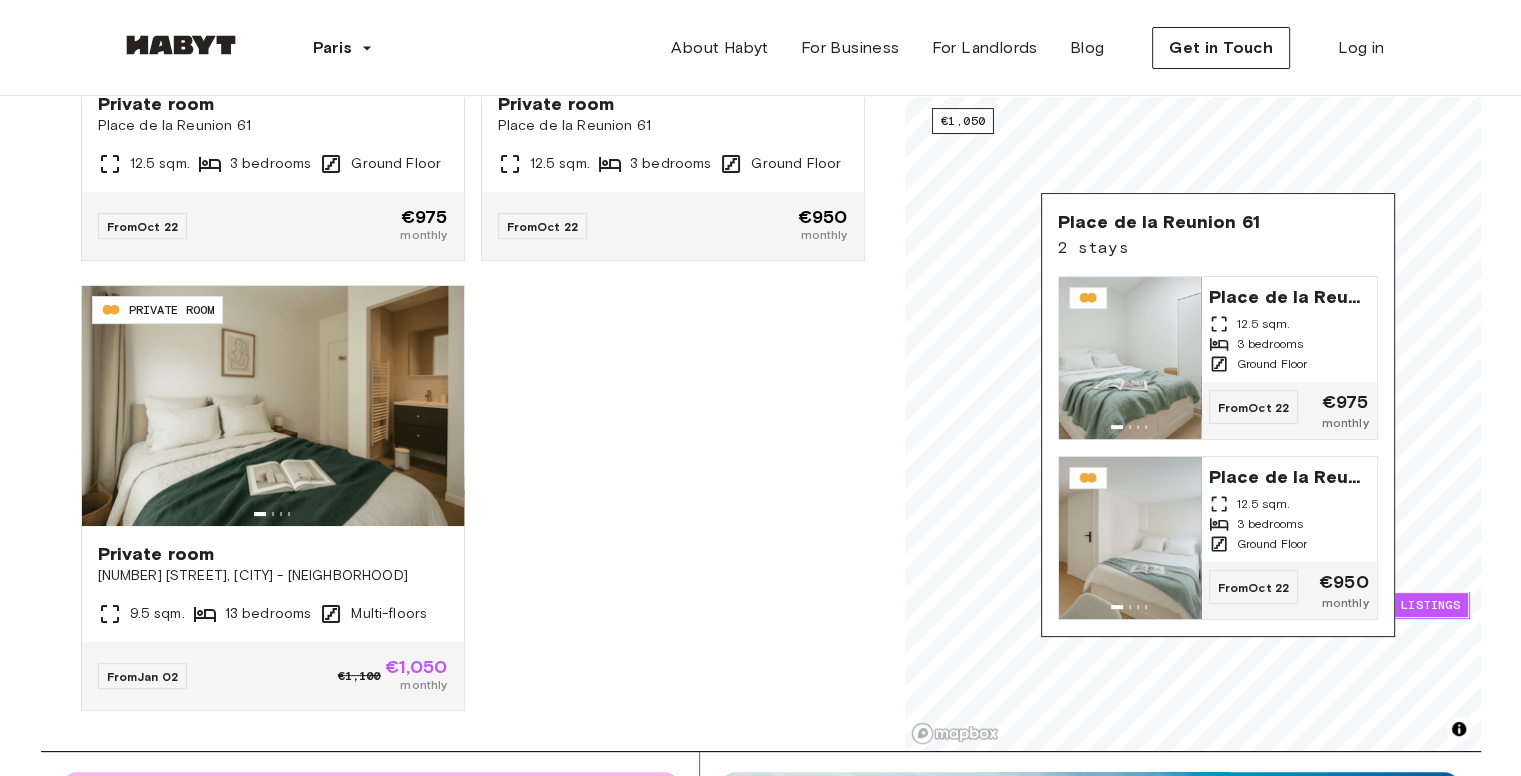 click on "Place de la Reunion 61 2 stays" at bounding box center [1218, 235] 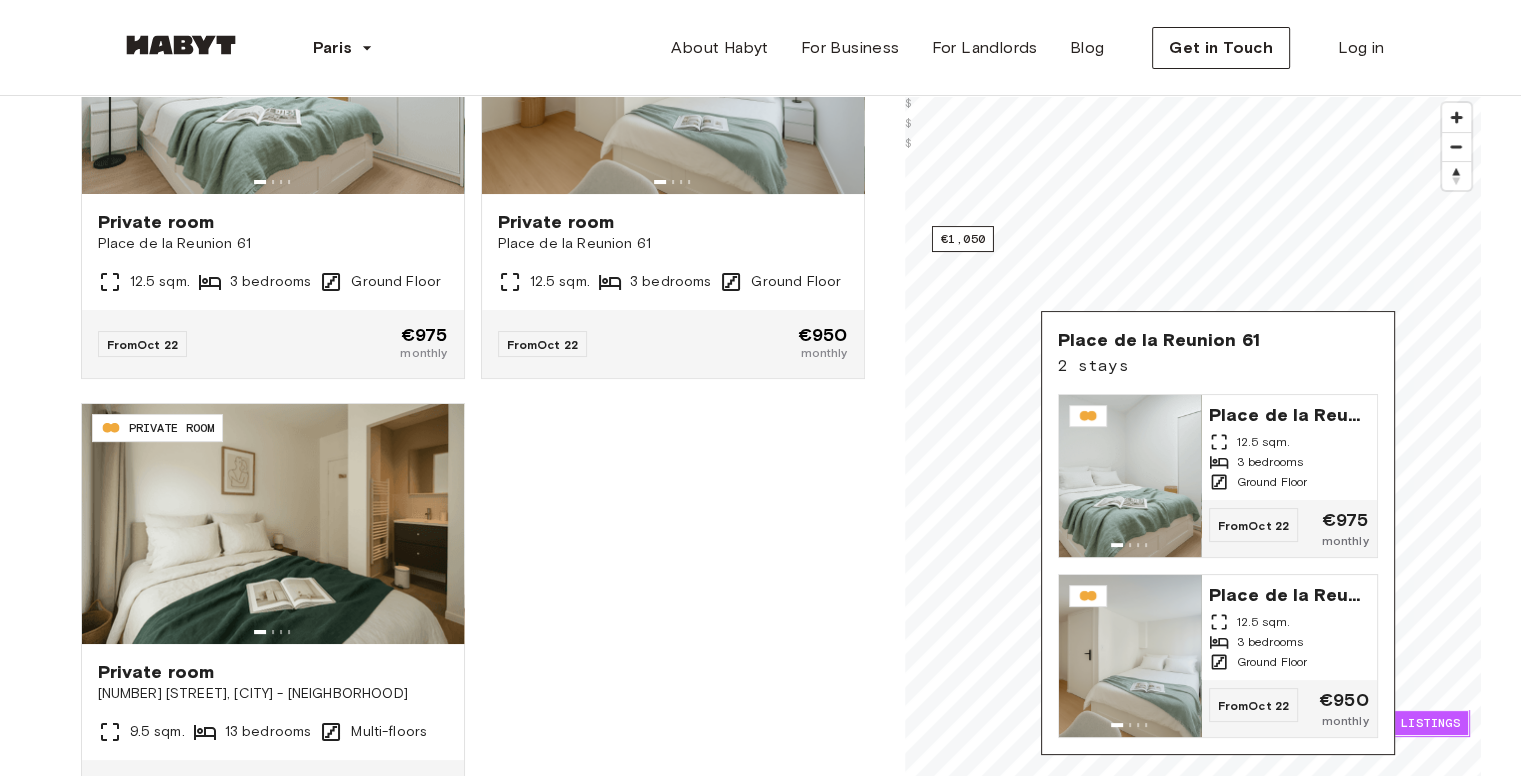 scroll, scrollTop: 156, scrollLeft: 0, axis: vertical 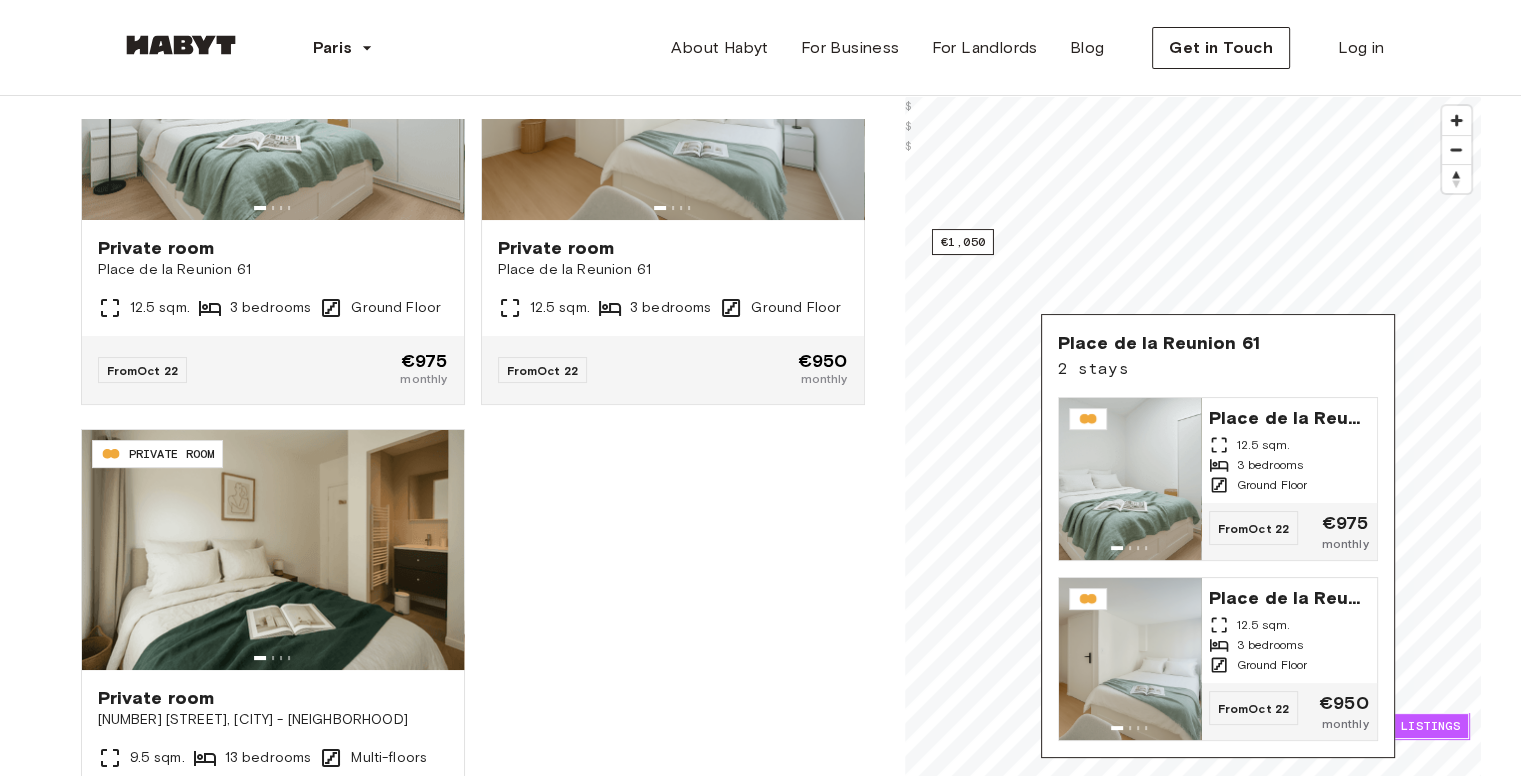 click on "Paris Europe Amsterdam Berlin Frankfurt Hamburg Lisbon Madrid Milan Modena Paris Turin Munich Rotterdam Stuttgart Dusseldorf Cologne Zurich The Hague Graz Brussels Leipzig Asia Hong Kong Singapore Seoul Phuket Tokyo About Habyt For Business For Landlords Blog Get in Touch Log in" at bounding box center (761, 48) 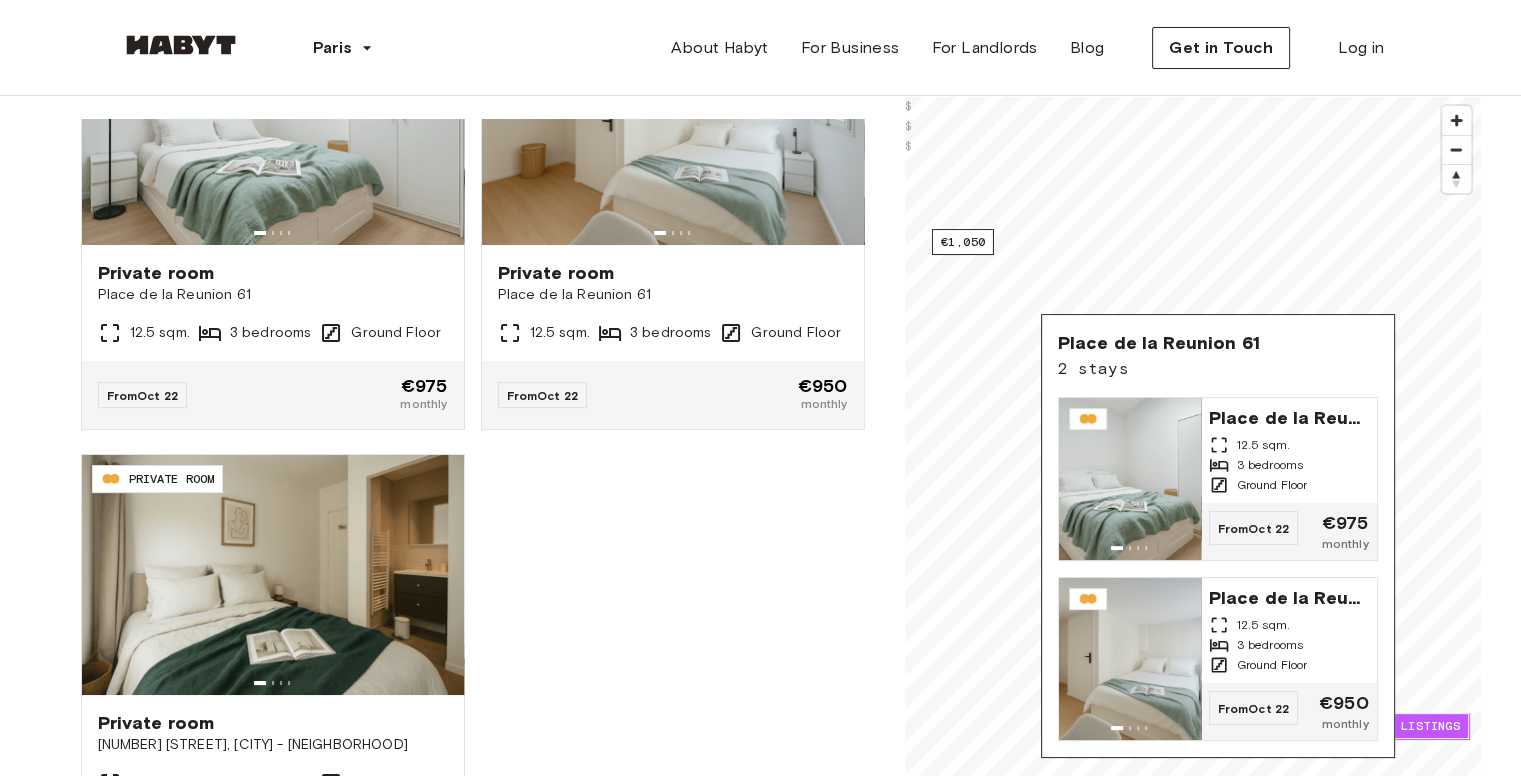 scroll, scrollTop: 154, scrollLeft: 0, axis: vertical 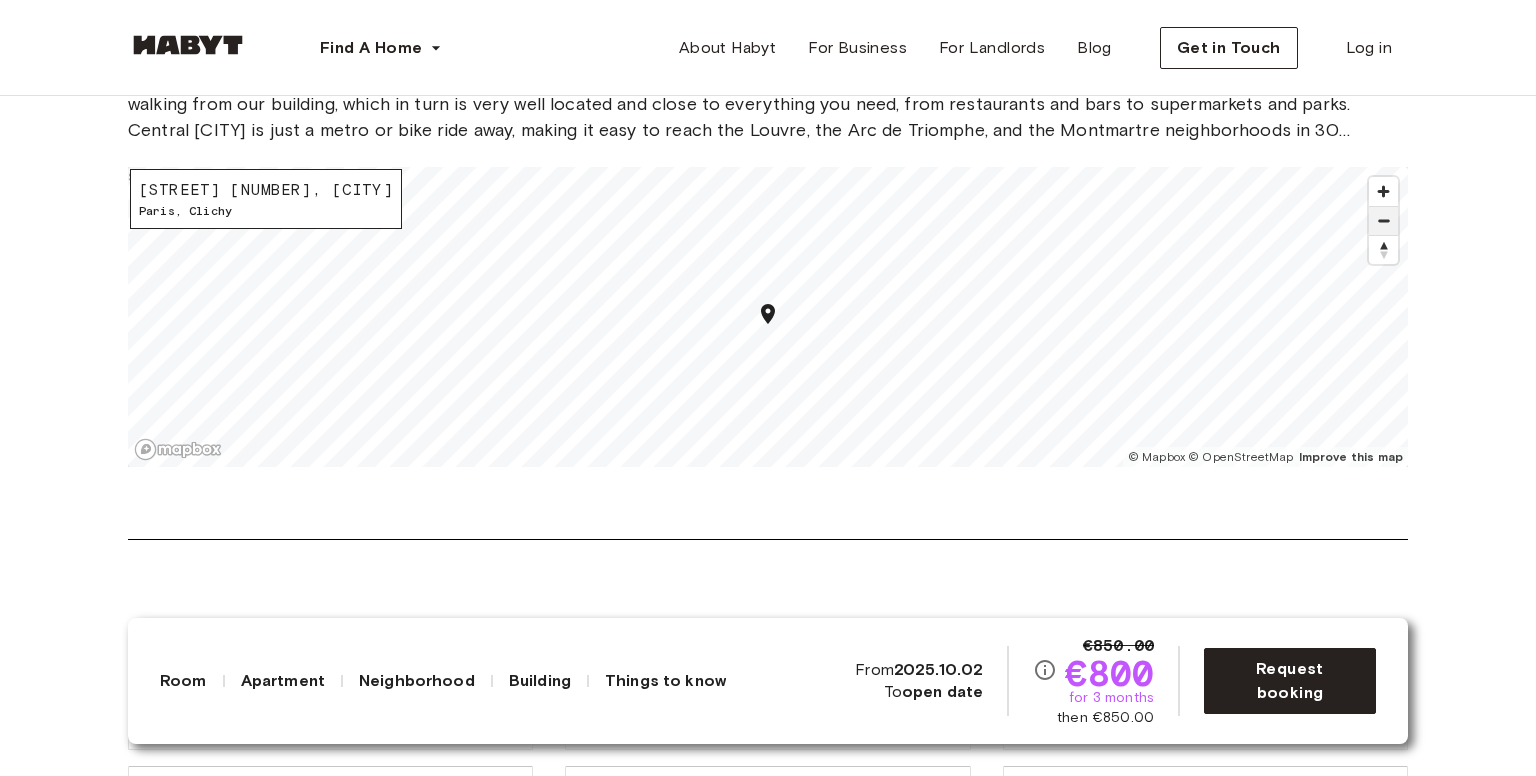 click at bounding box center [1383, 221] 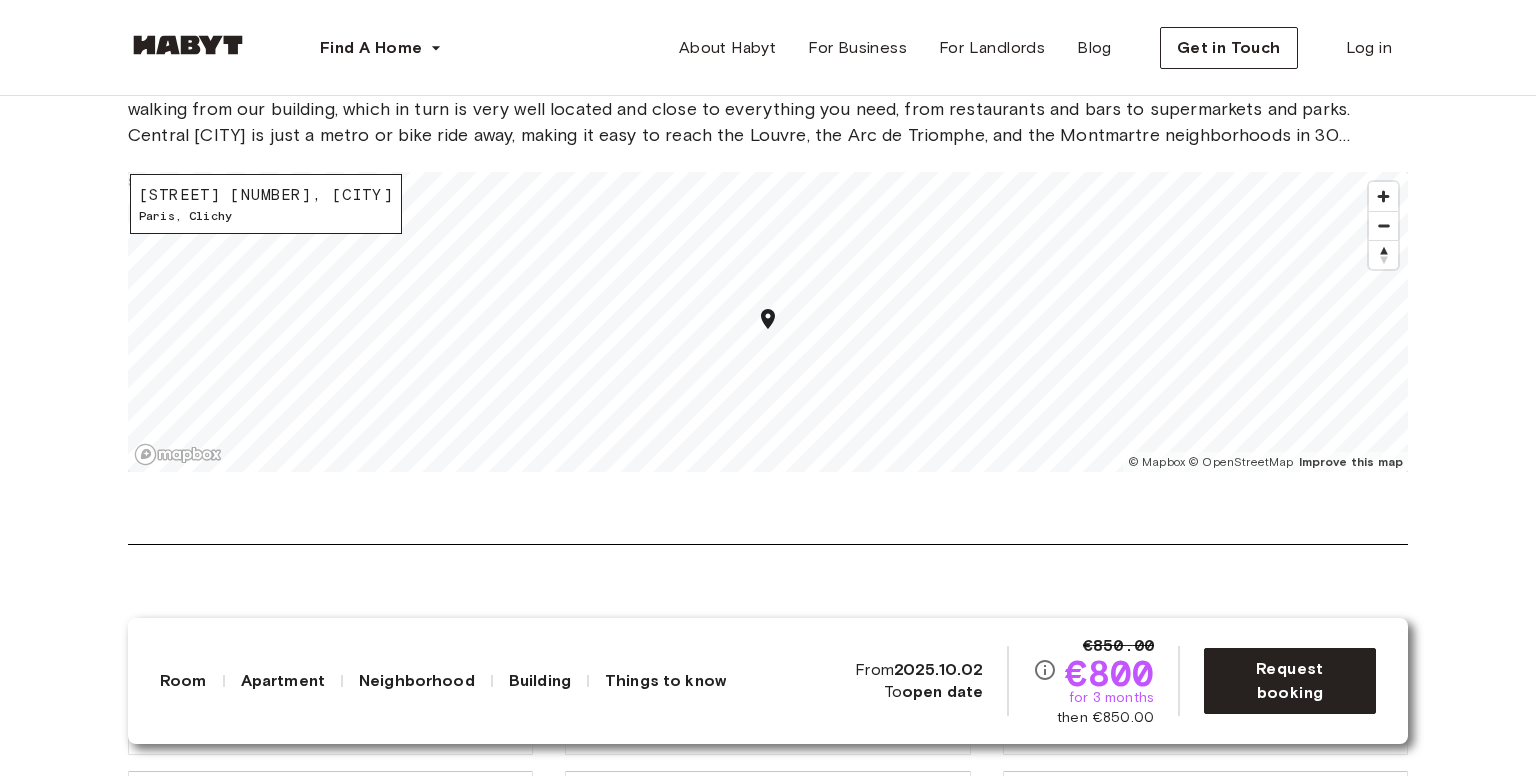 scroll, scrollTop: 2700, scrollLeft: 0, axis: vertical 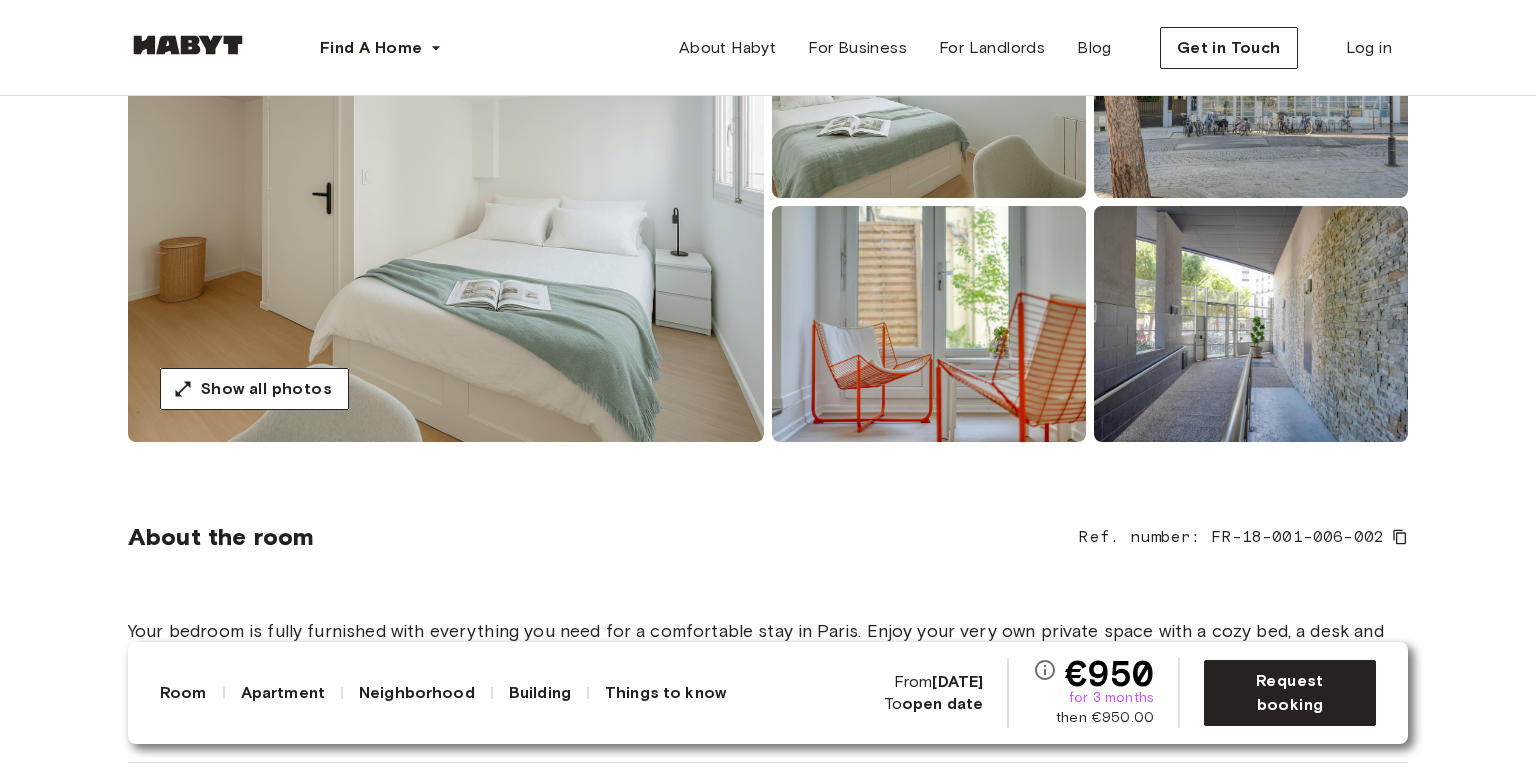 click at bounding box center (929, 324) 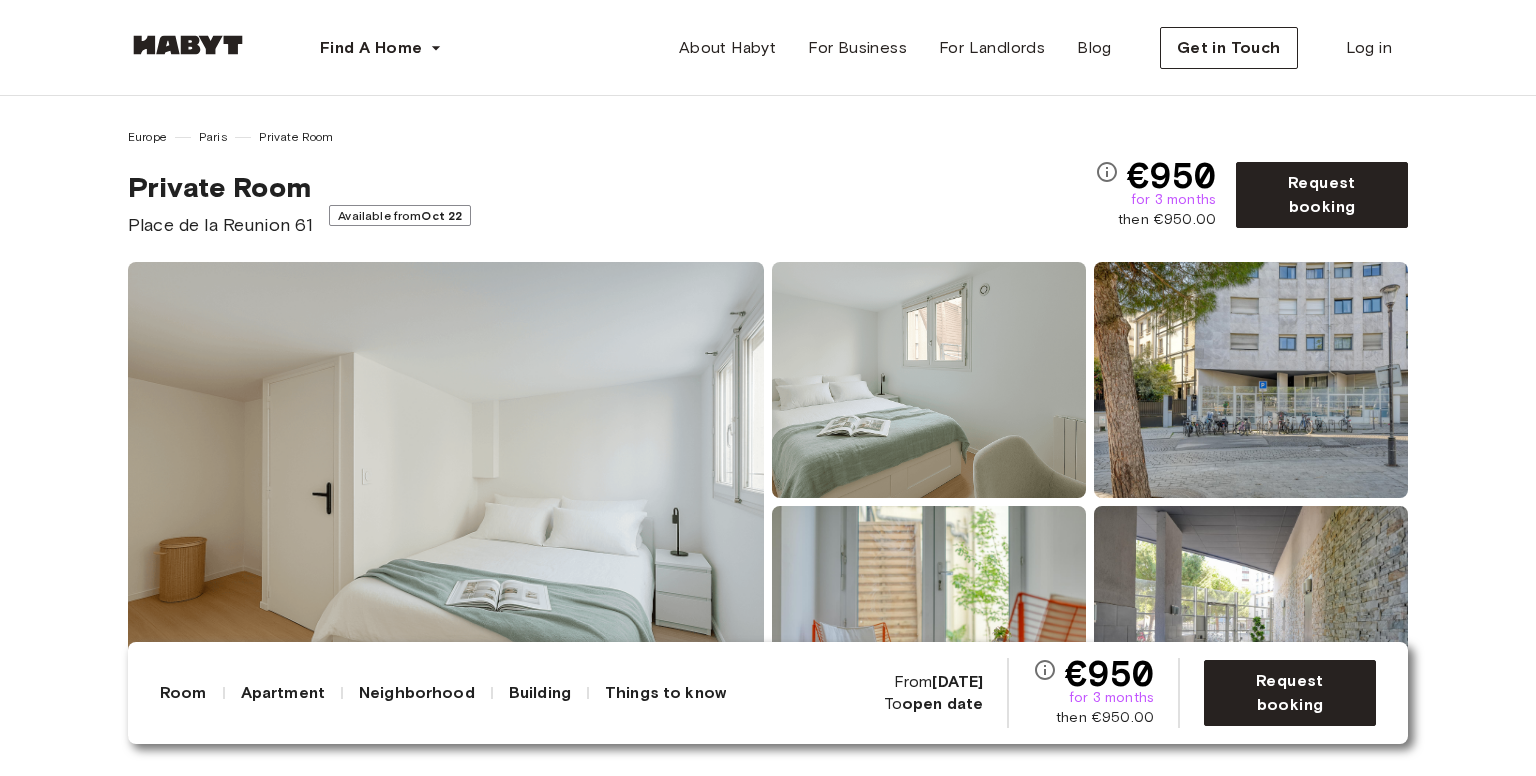 click at bounding box center [446, 502] 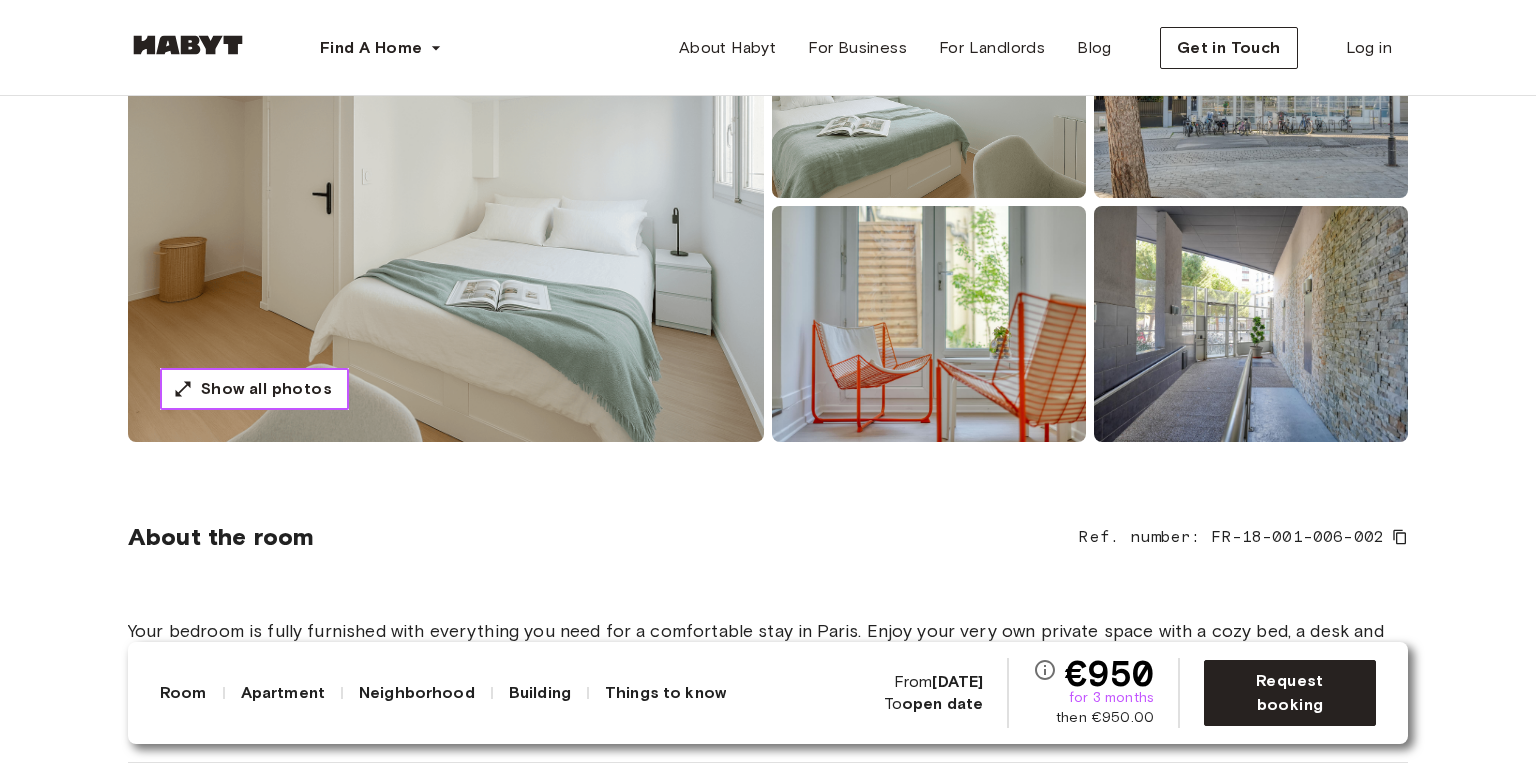 click on "Show all photos" at bounding box center [254, 389] 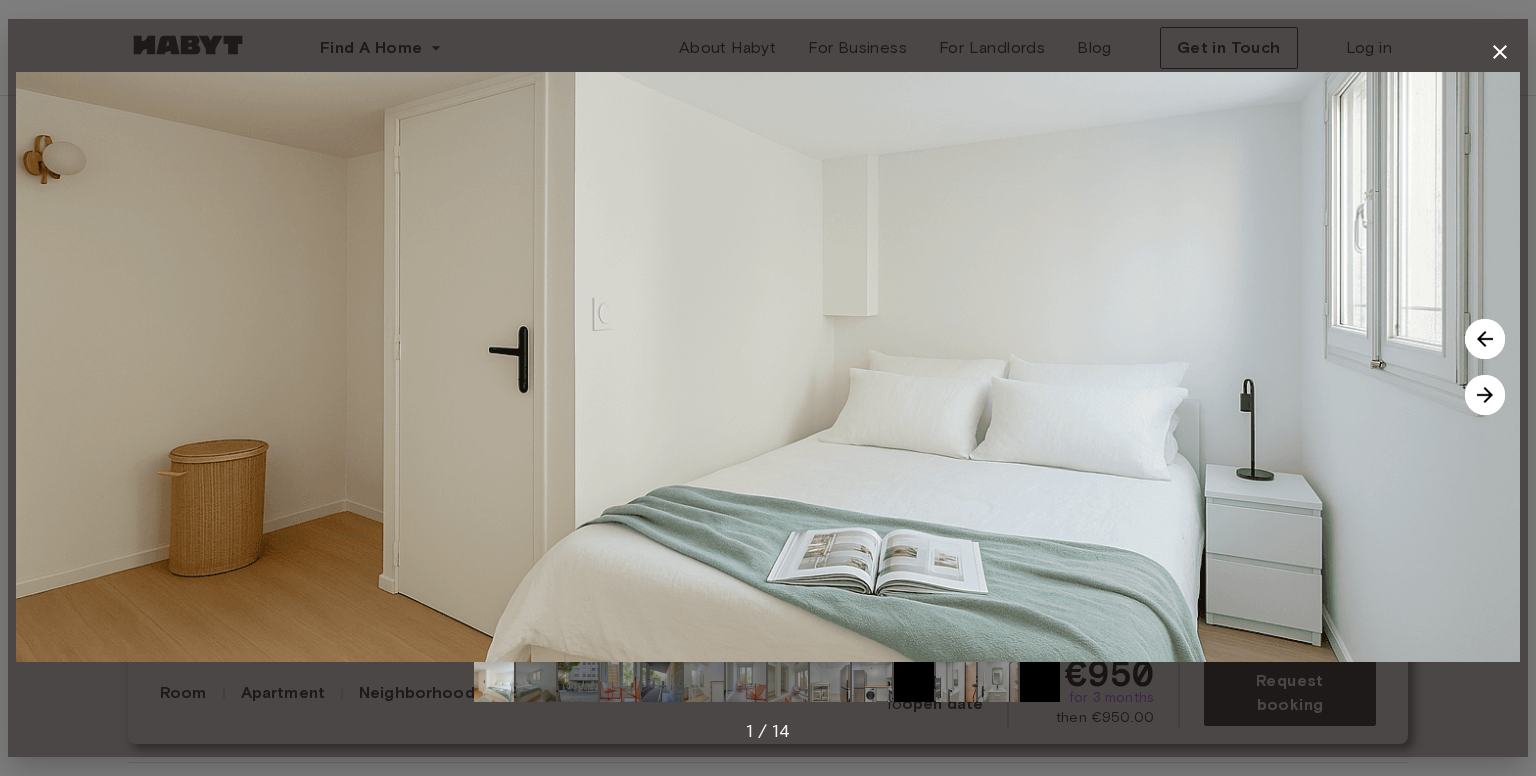 click at bounding box center (1485, 395) 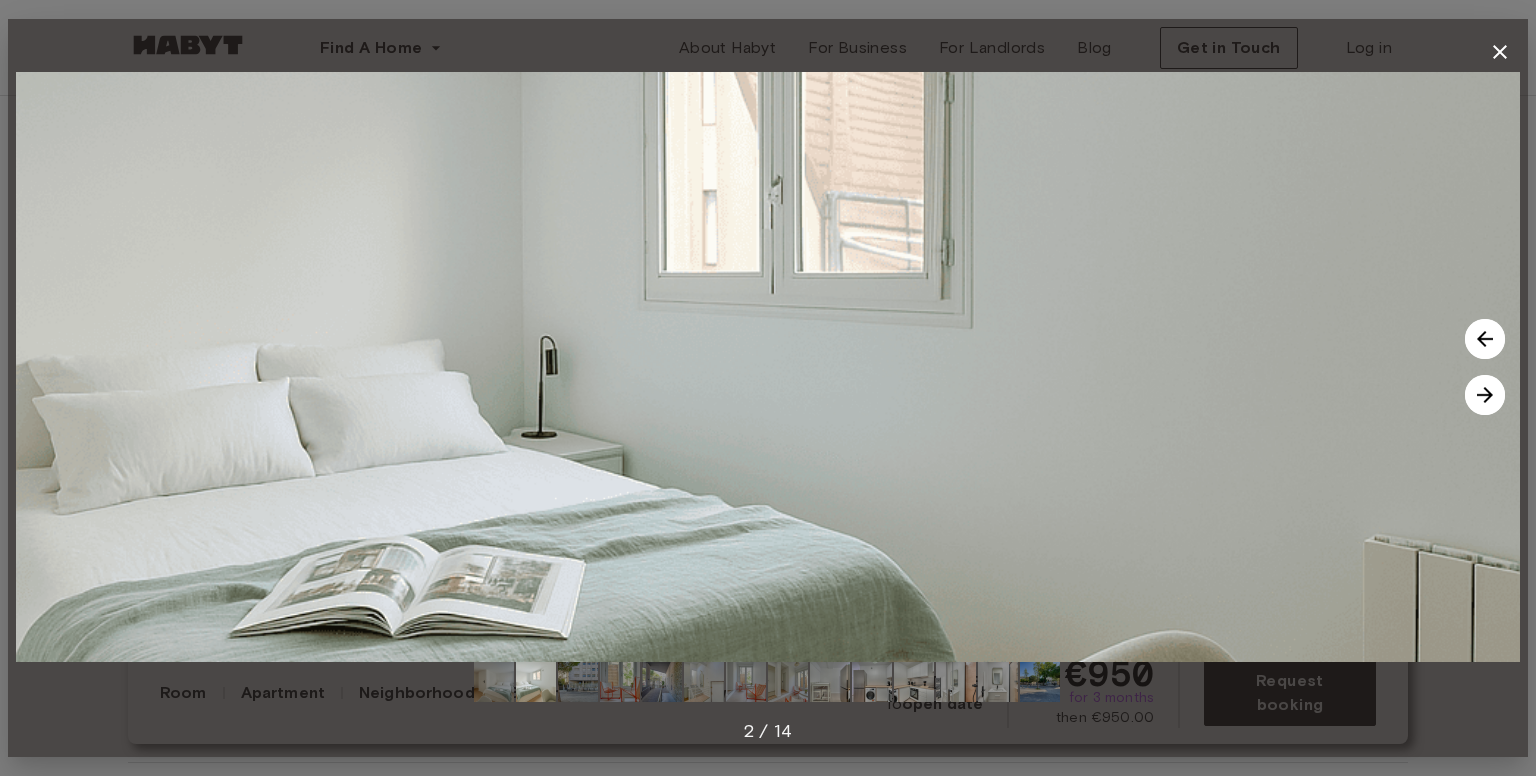 click at bounding box center (1485, 395) 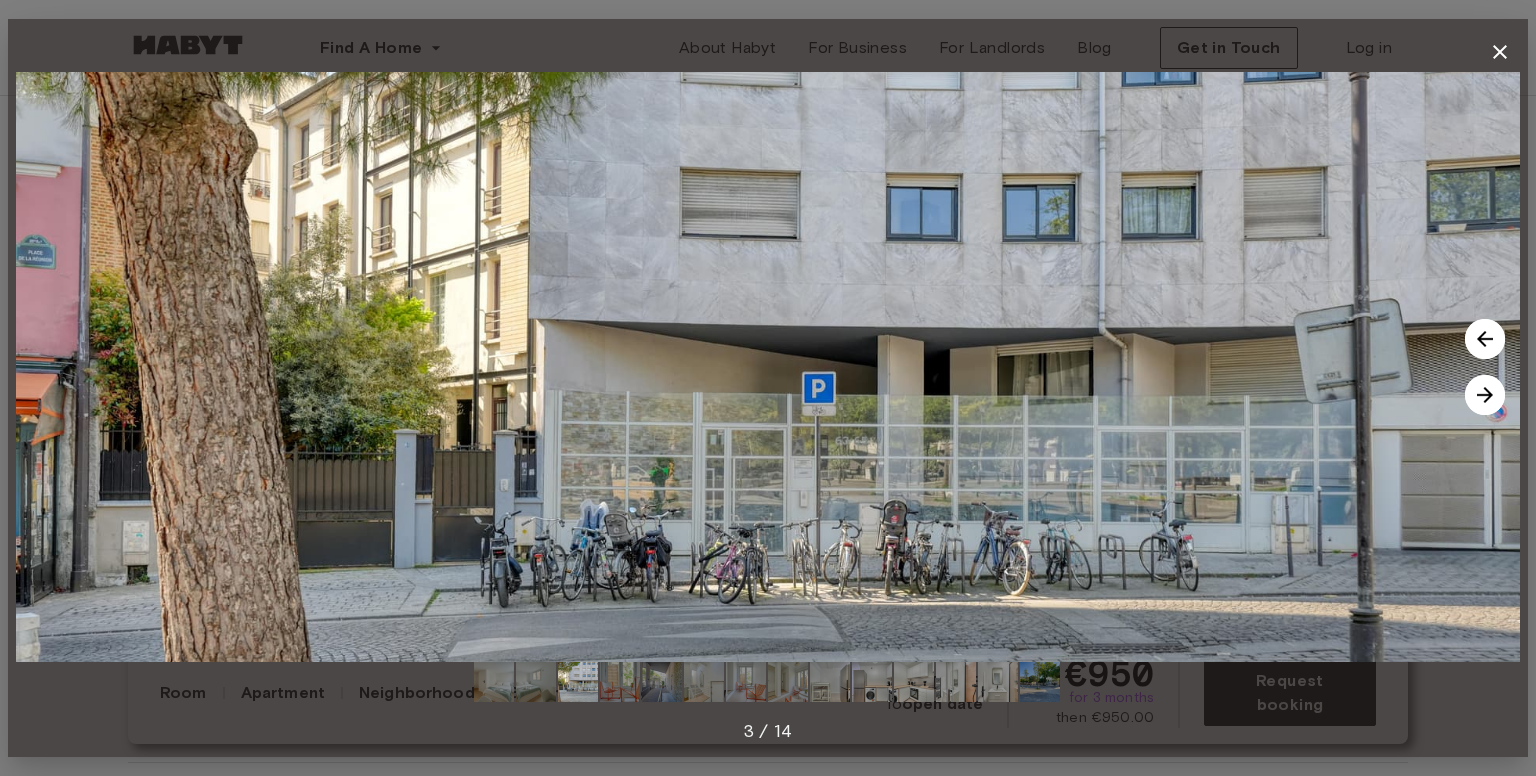 click at bounding box center [1485, 395] 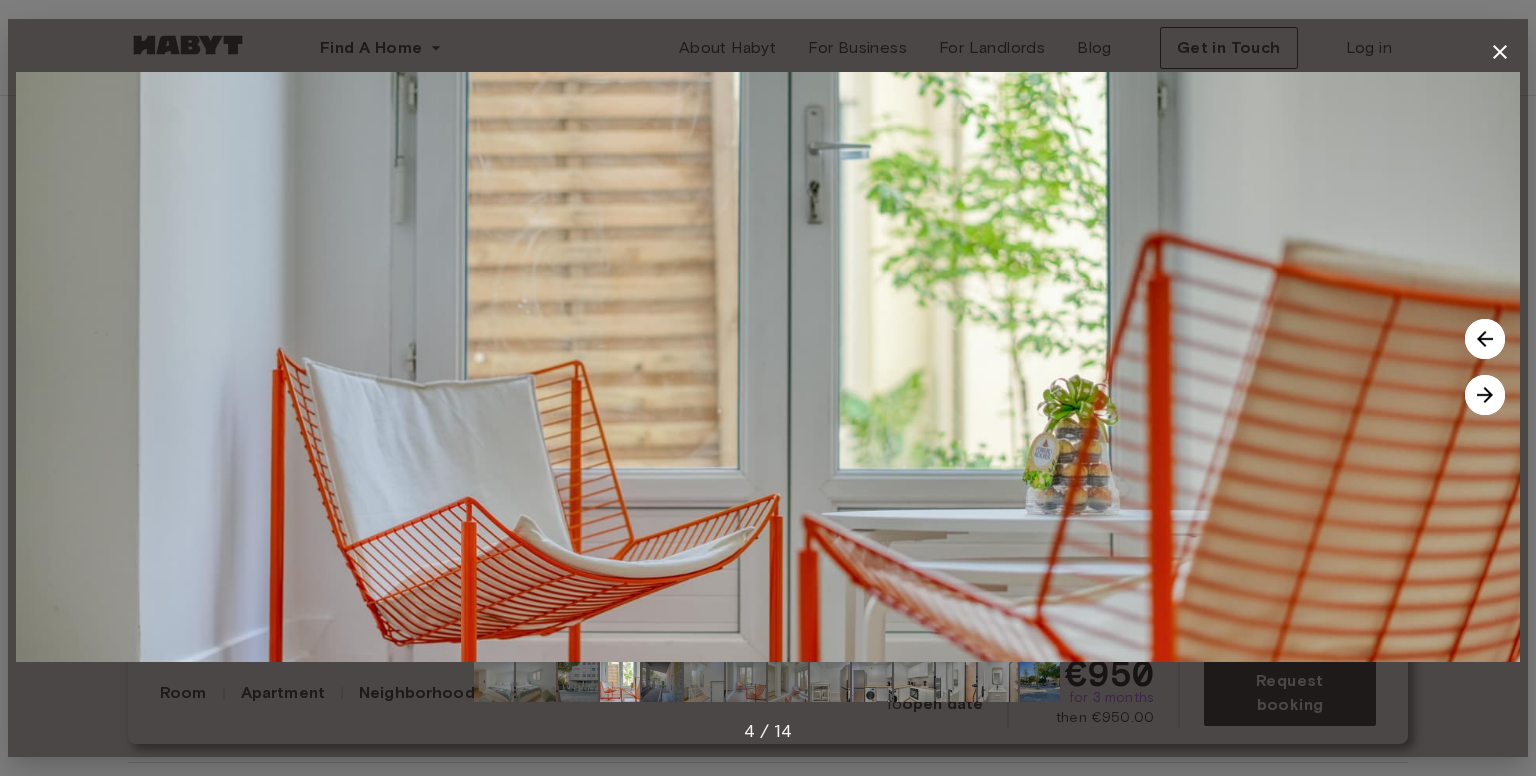 click at bounding box center (1485, 395) 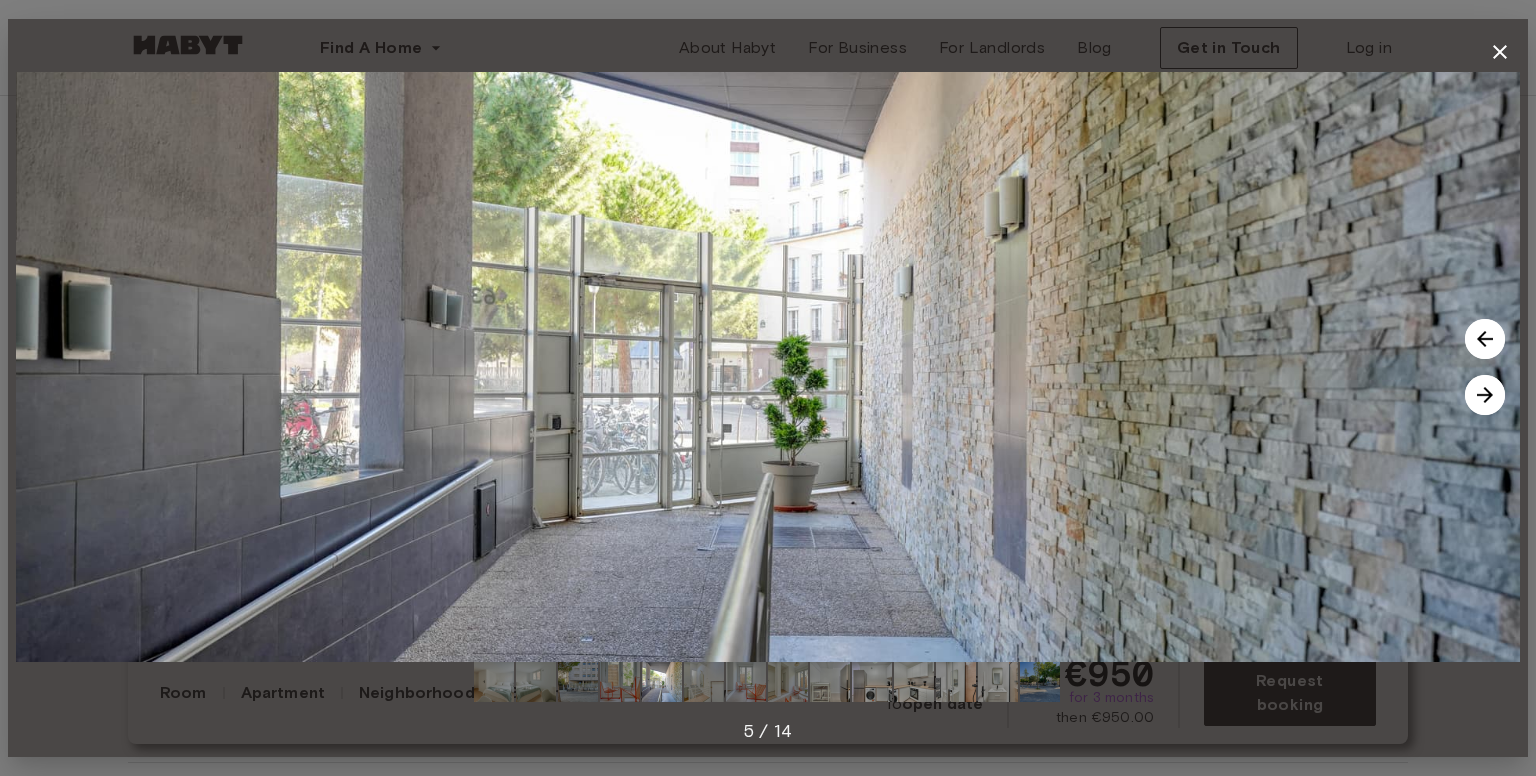 click at bounding box center (1485, 395) 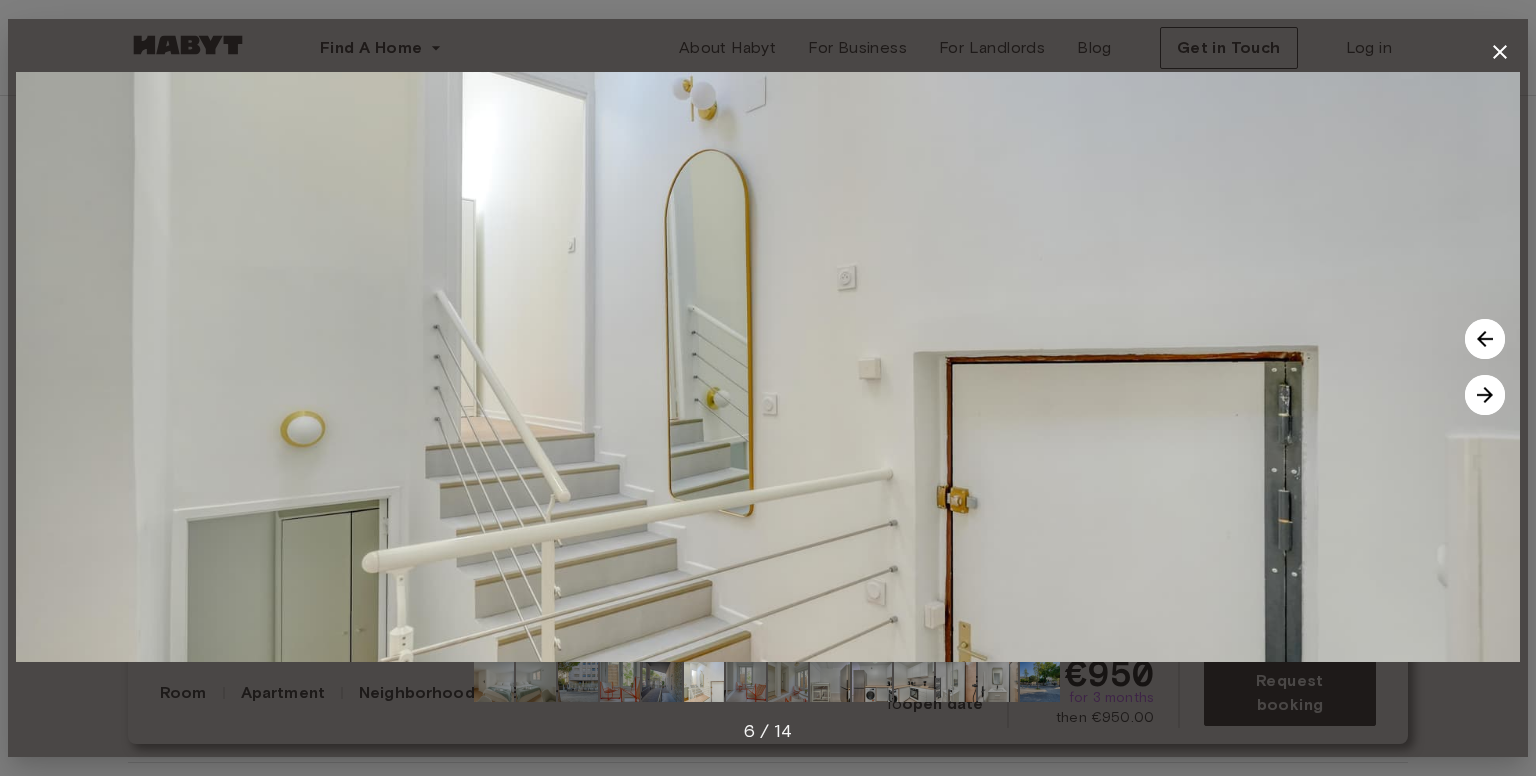 click at bounding box center [1485, 395] 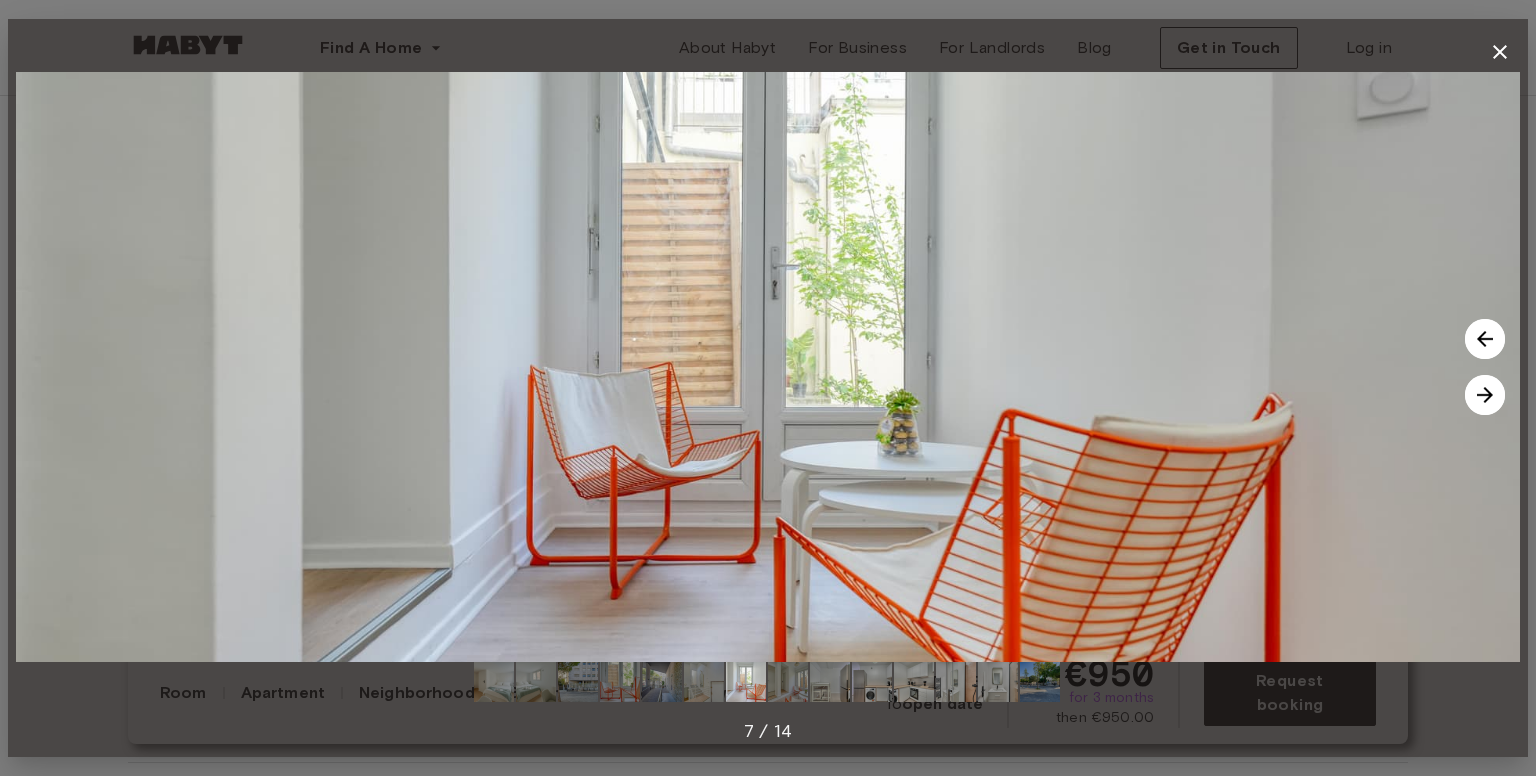 click 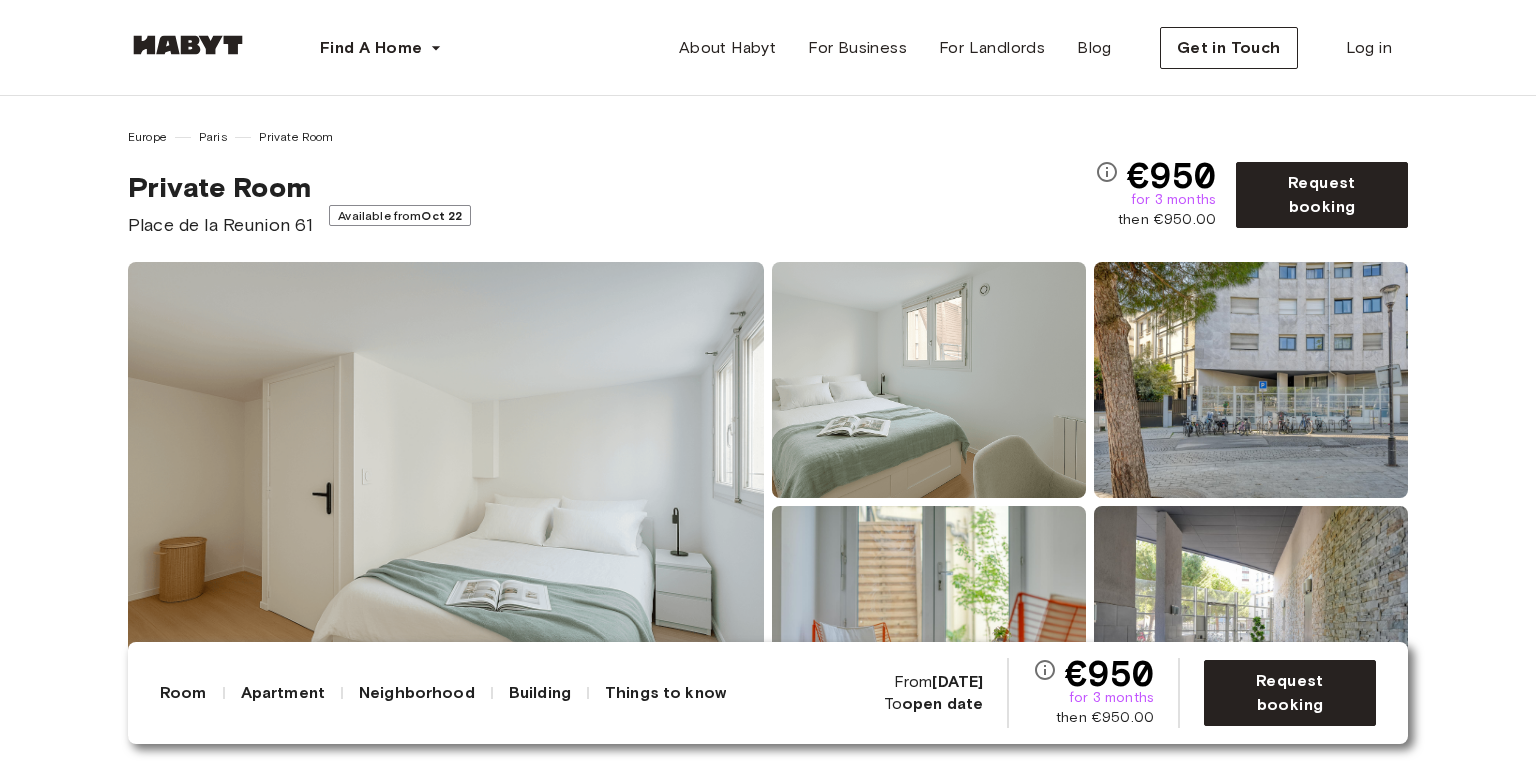 scroll, scrollTop: 0, scrollLeft: 0, axis: both 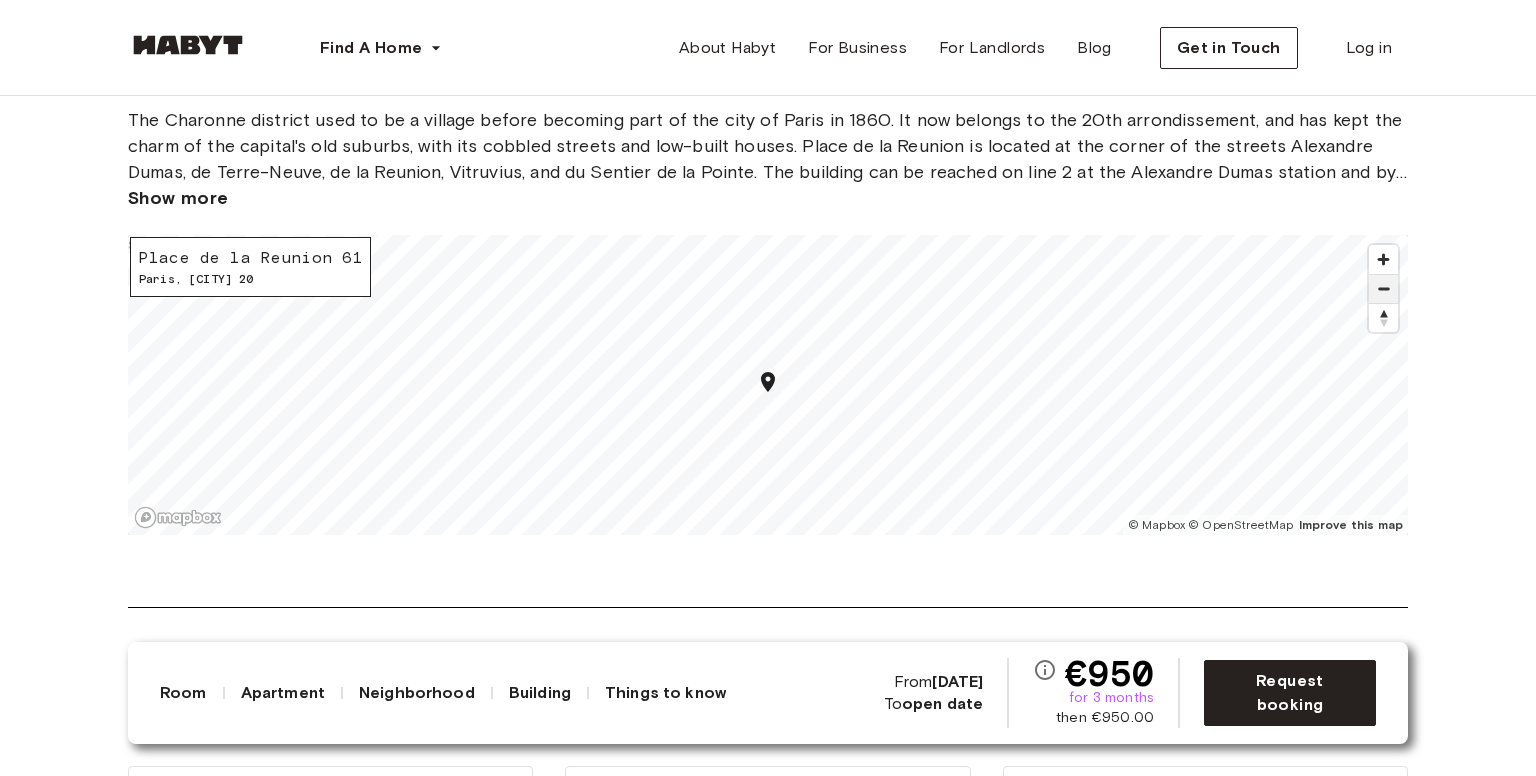 click at bounding box center (1383, 289) 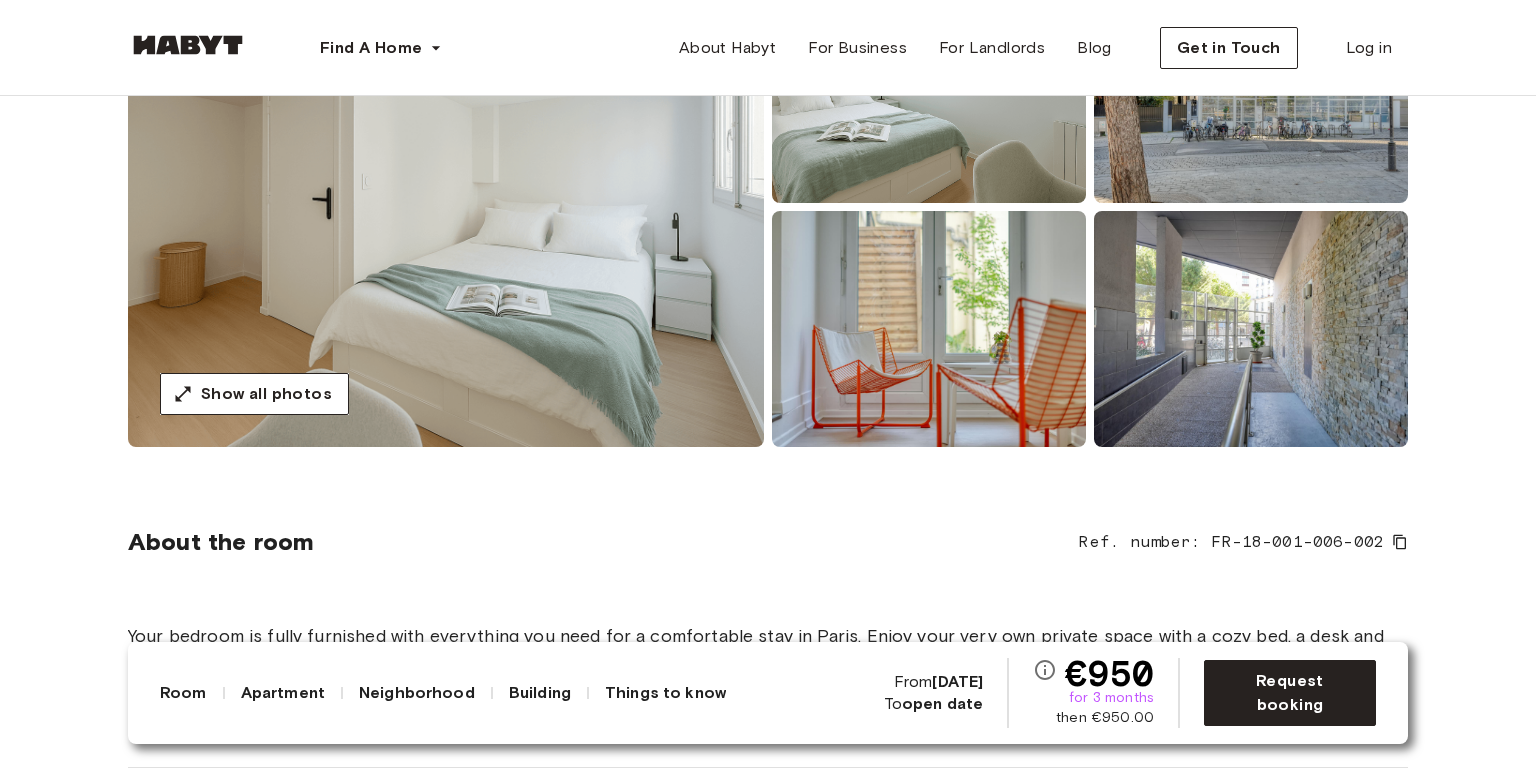 scroll, scrollTop: 300, scrollLeft: 0, axis: vertical 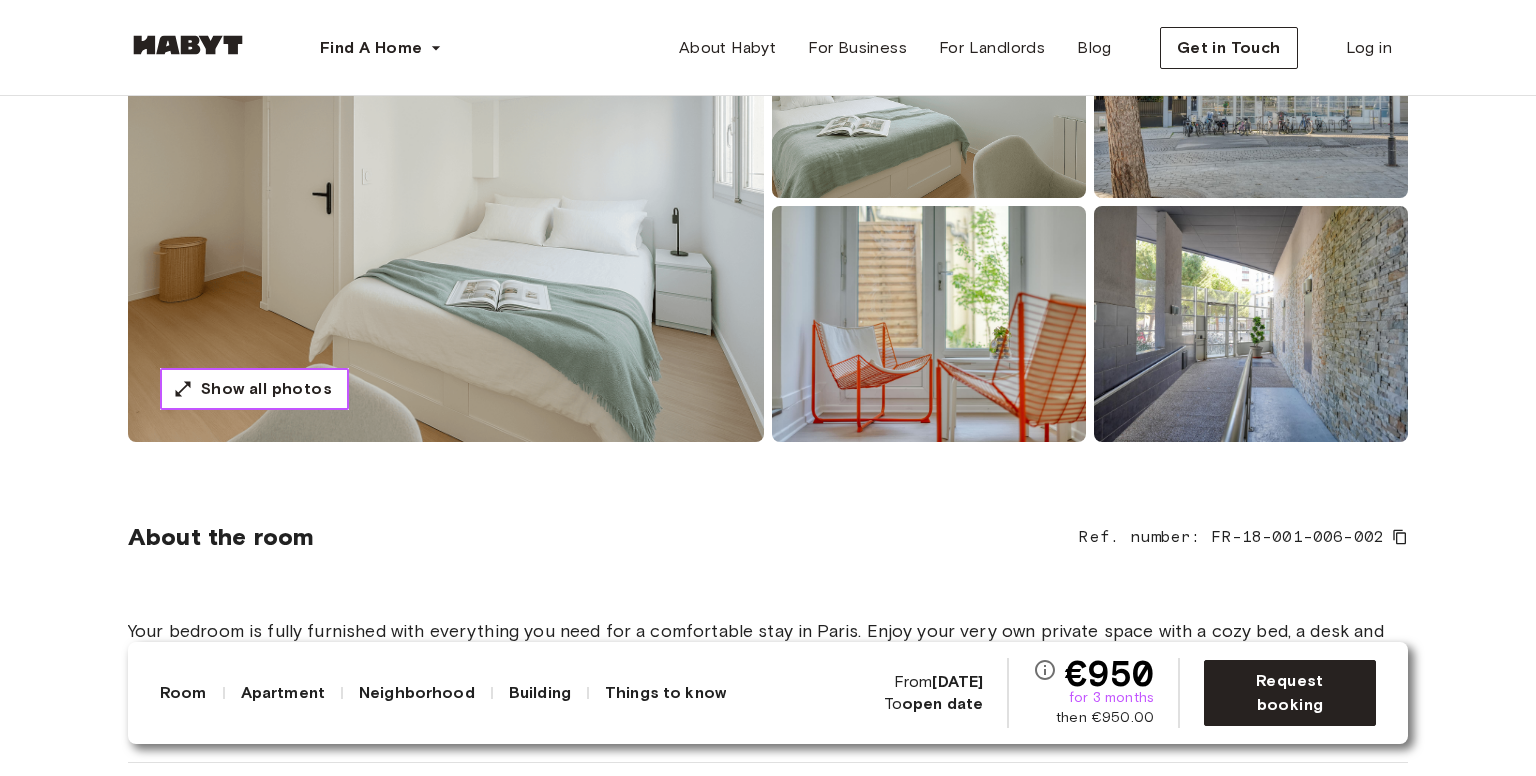 click on "Show all photos" at bounding box center [266, 389] 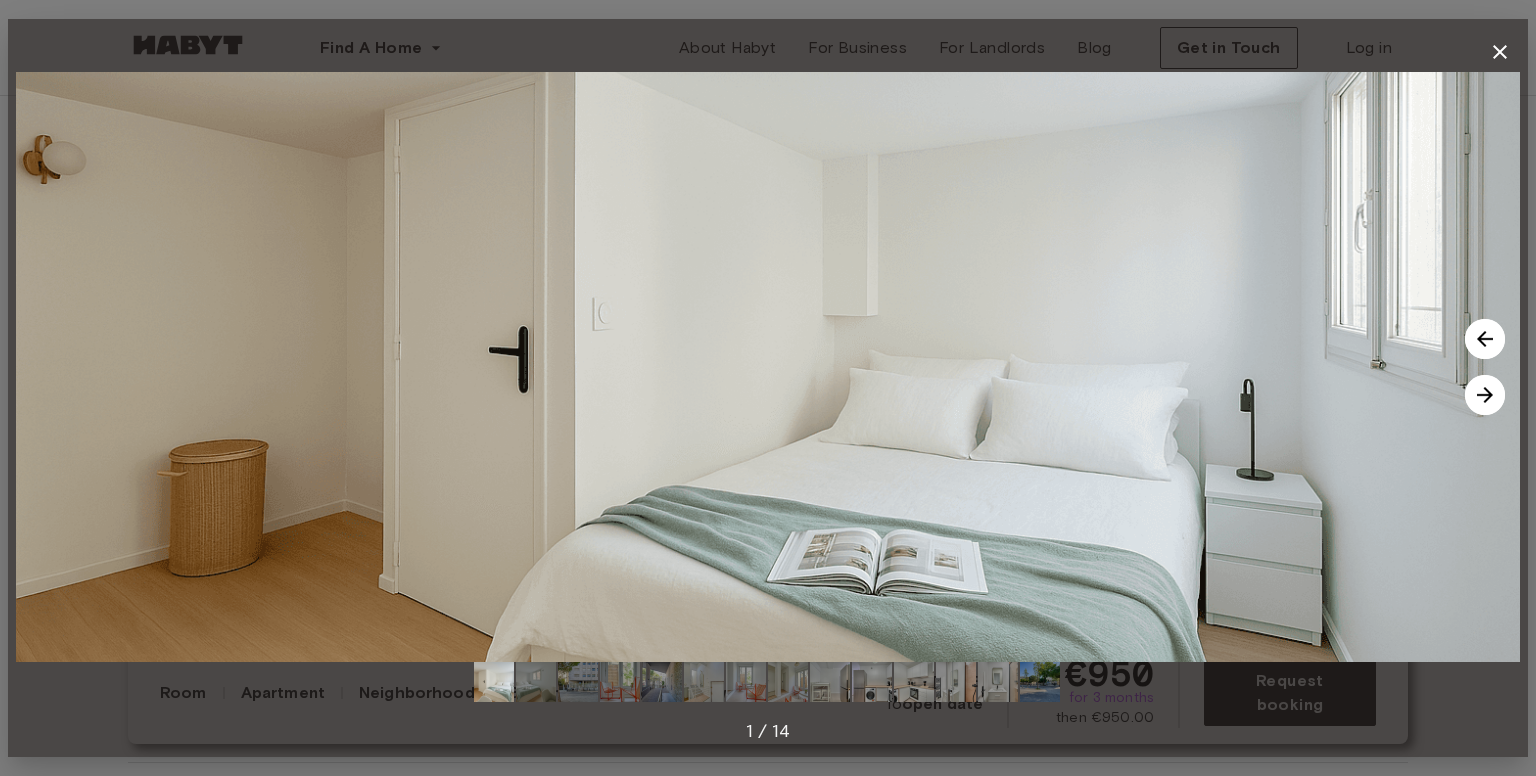 click at bounding box center (1485, 395) 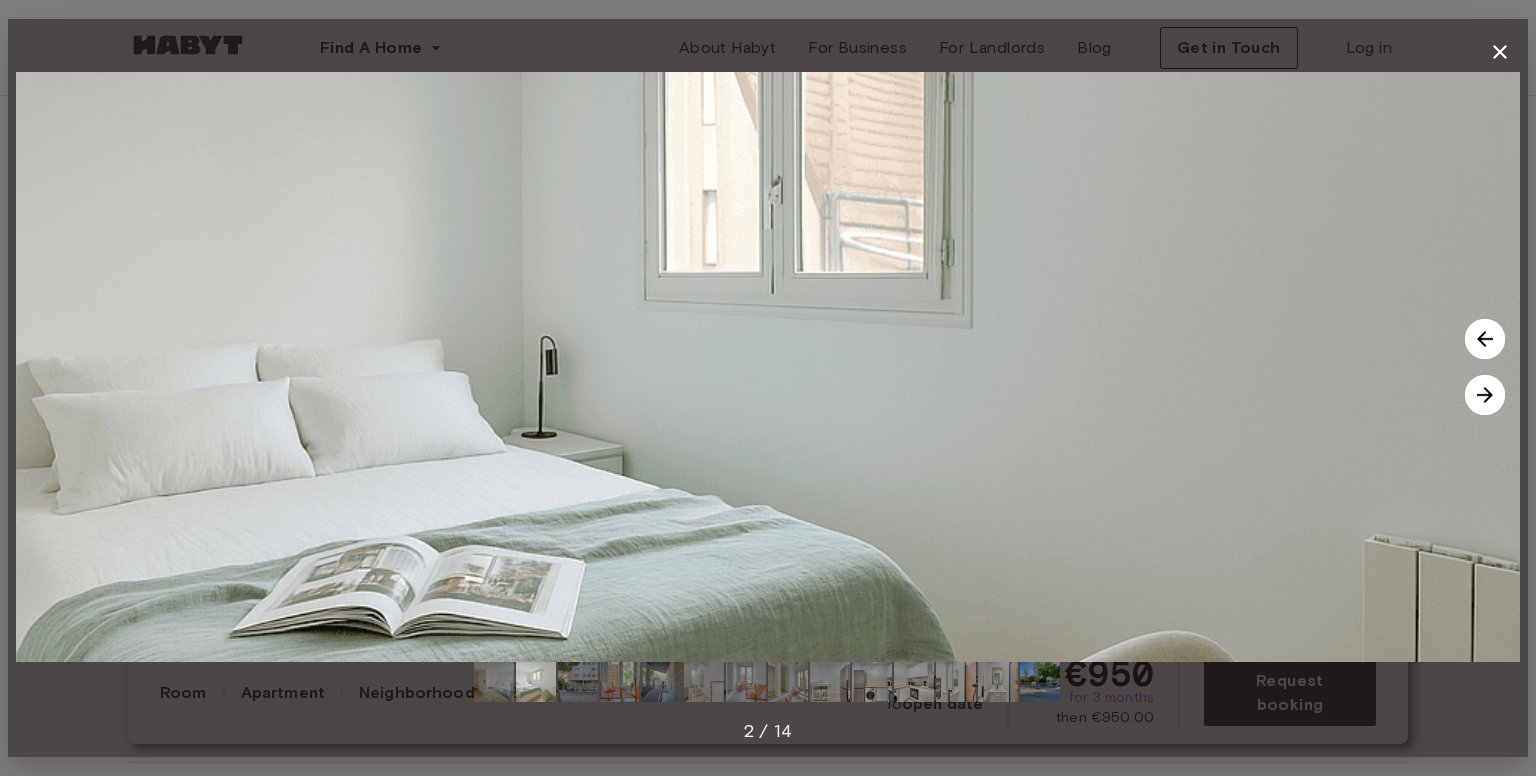 click at bounding box center [1485, 395] 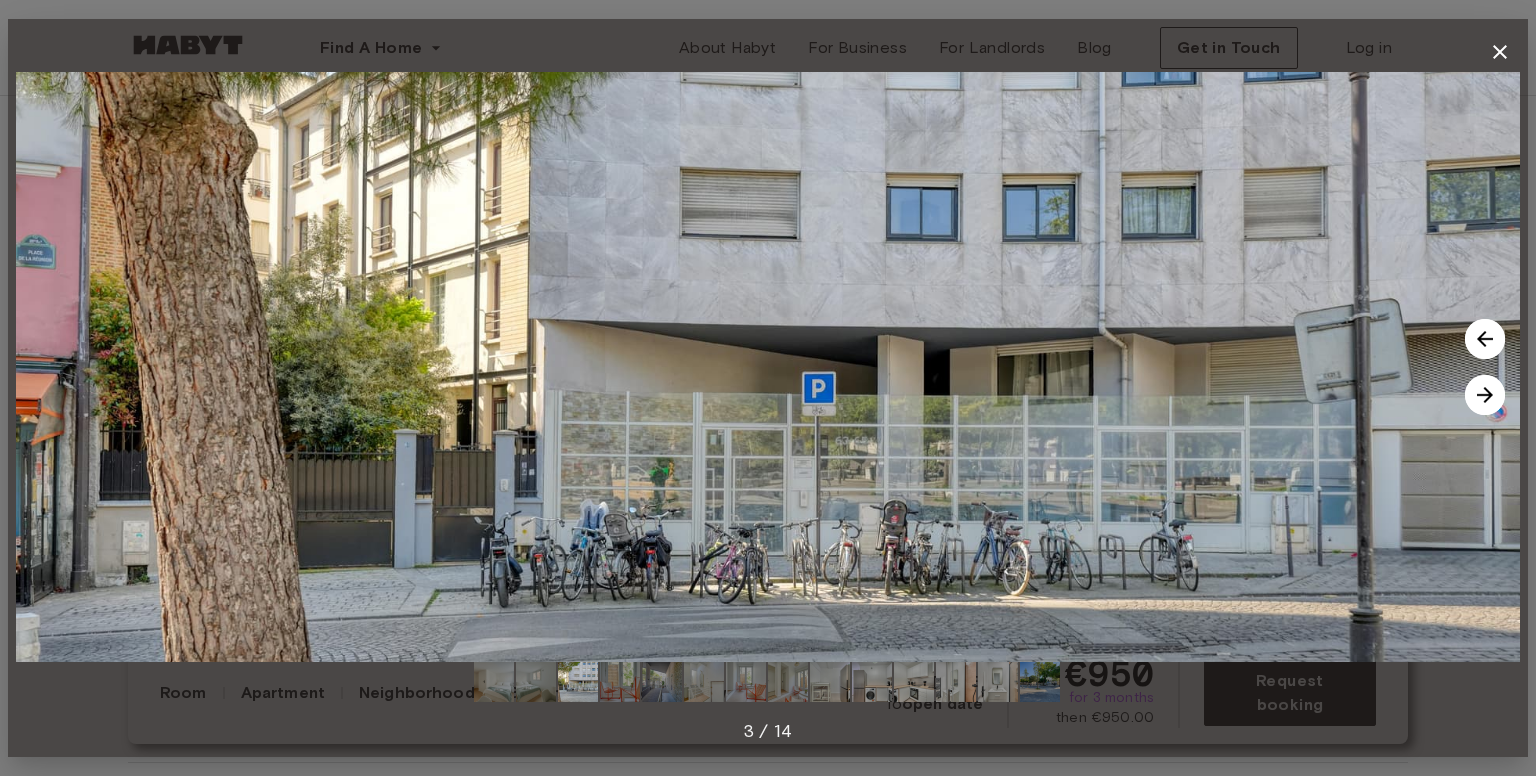click at bounding box center [1485, 395] 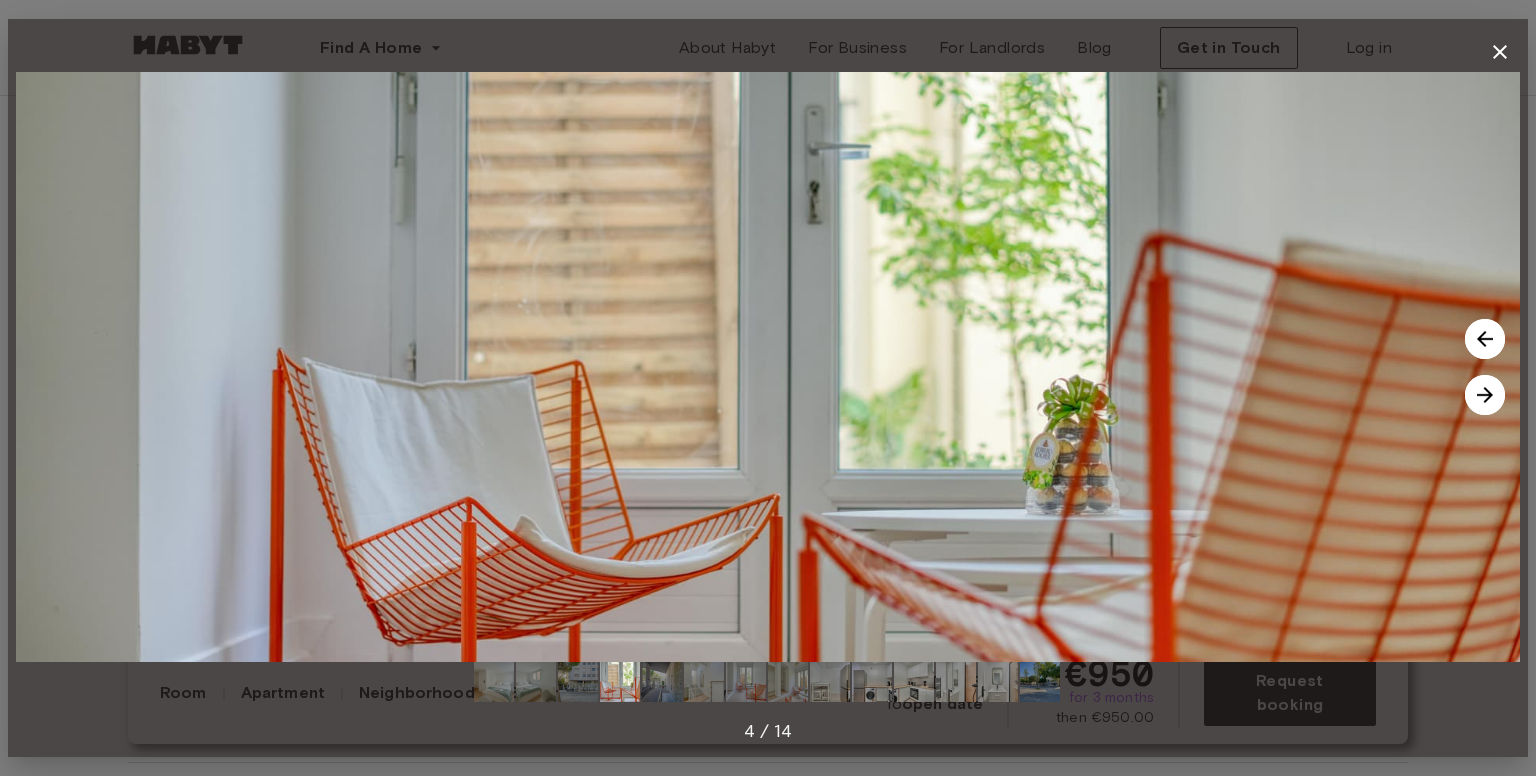 click at bounding box center (1485, 395) 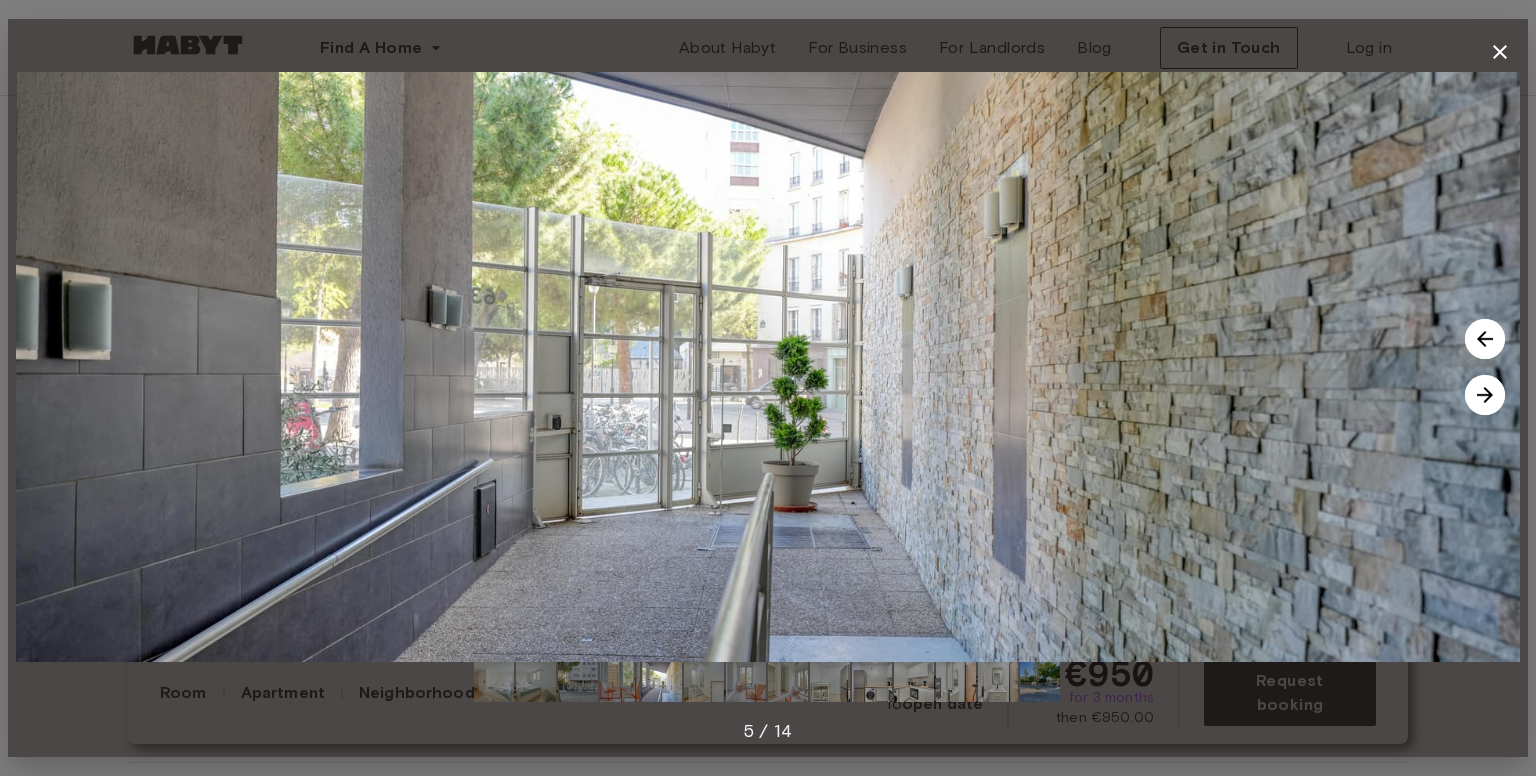 click at bounding box center [1485, 395] 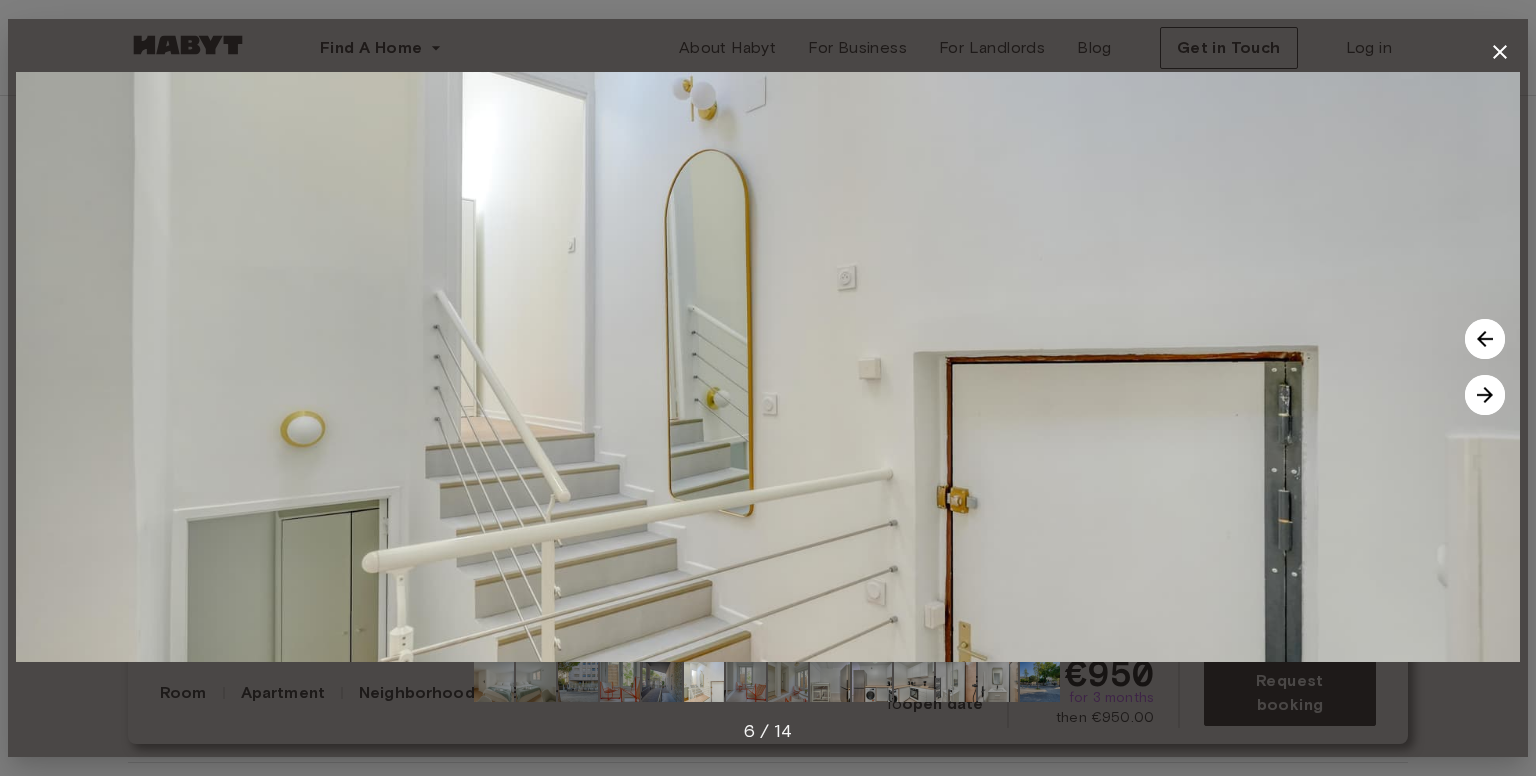 click at bounding box center [1485, 395] 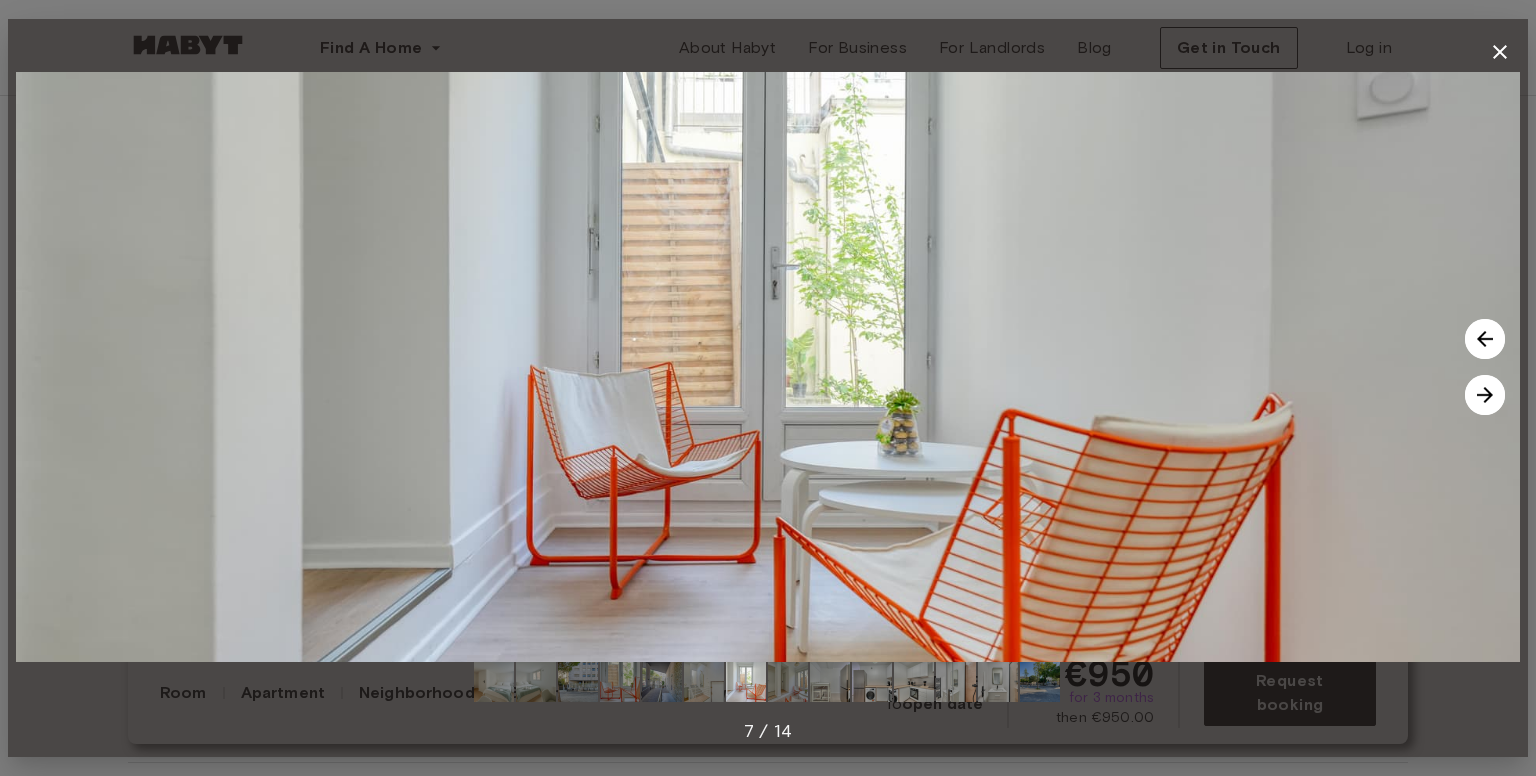 click at bounding box center [1485, 395] 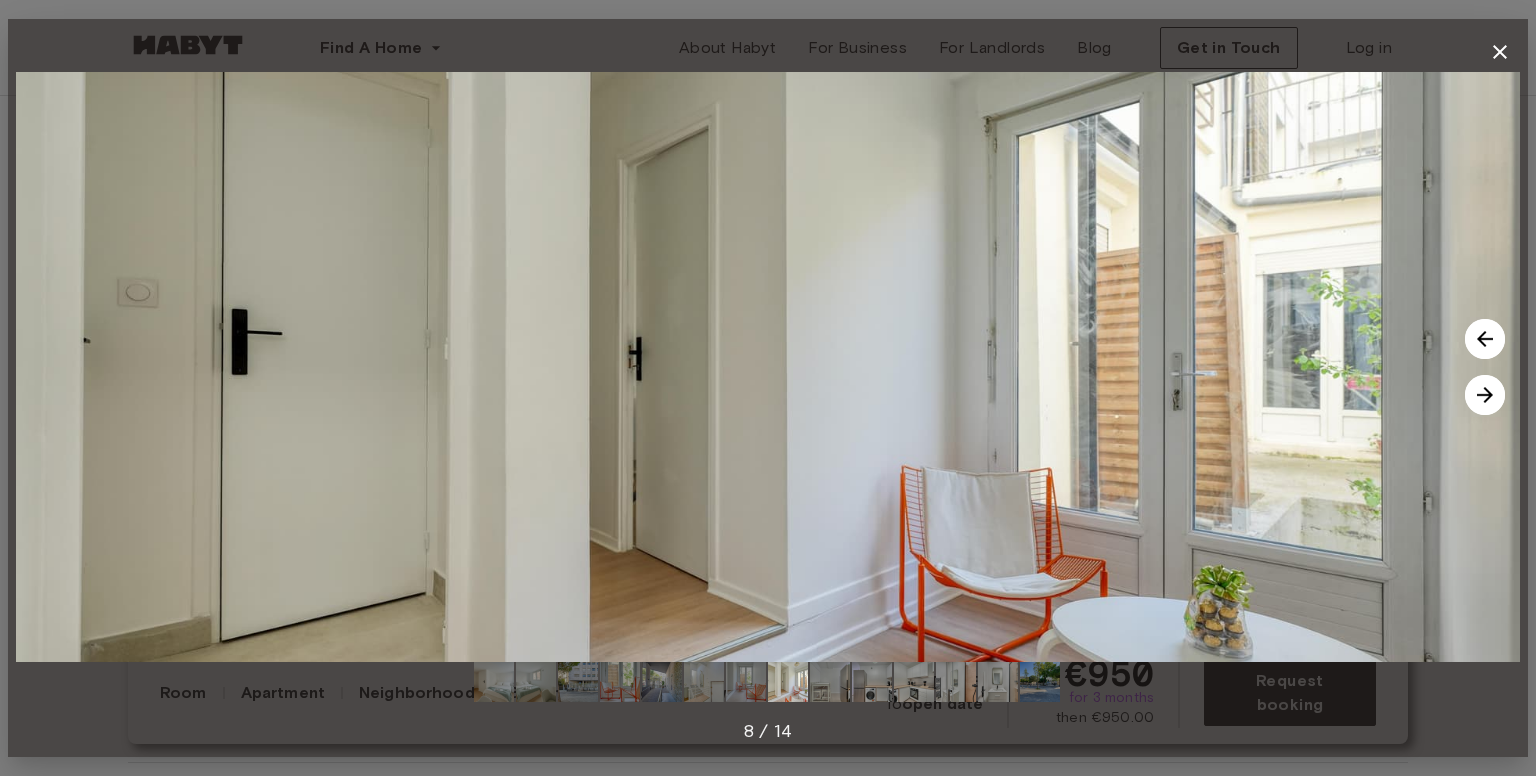 click at bounding box center [1485, 395] 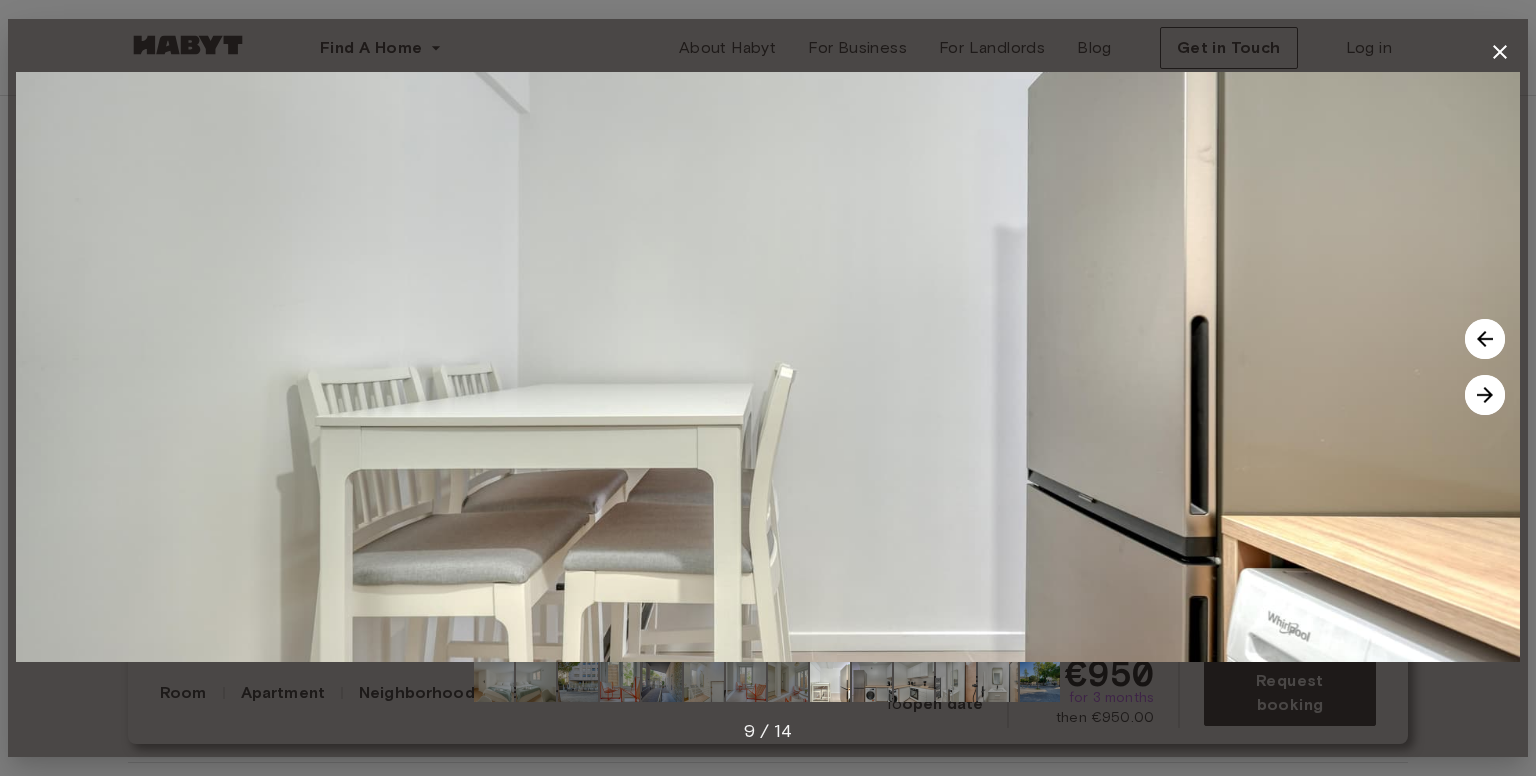 click at bounding box center [1485, 395] 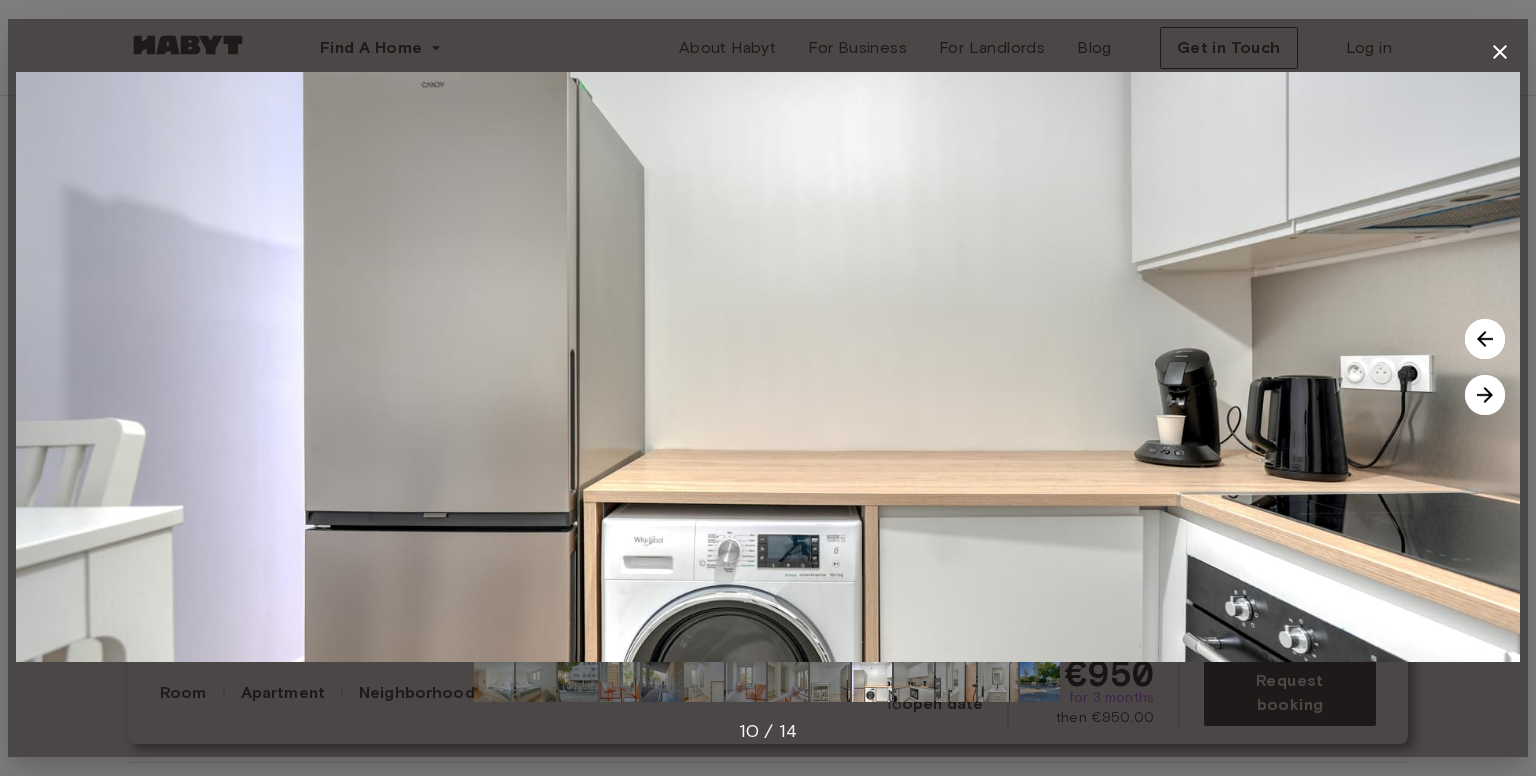 click at bounding box center (1485, 395) 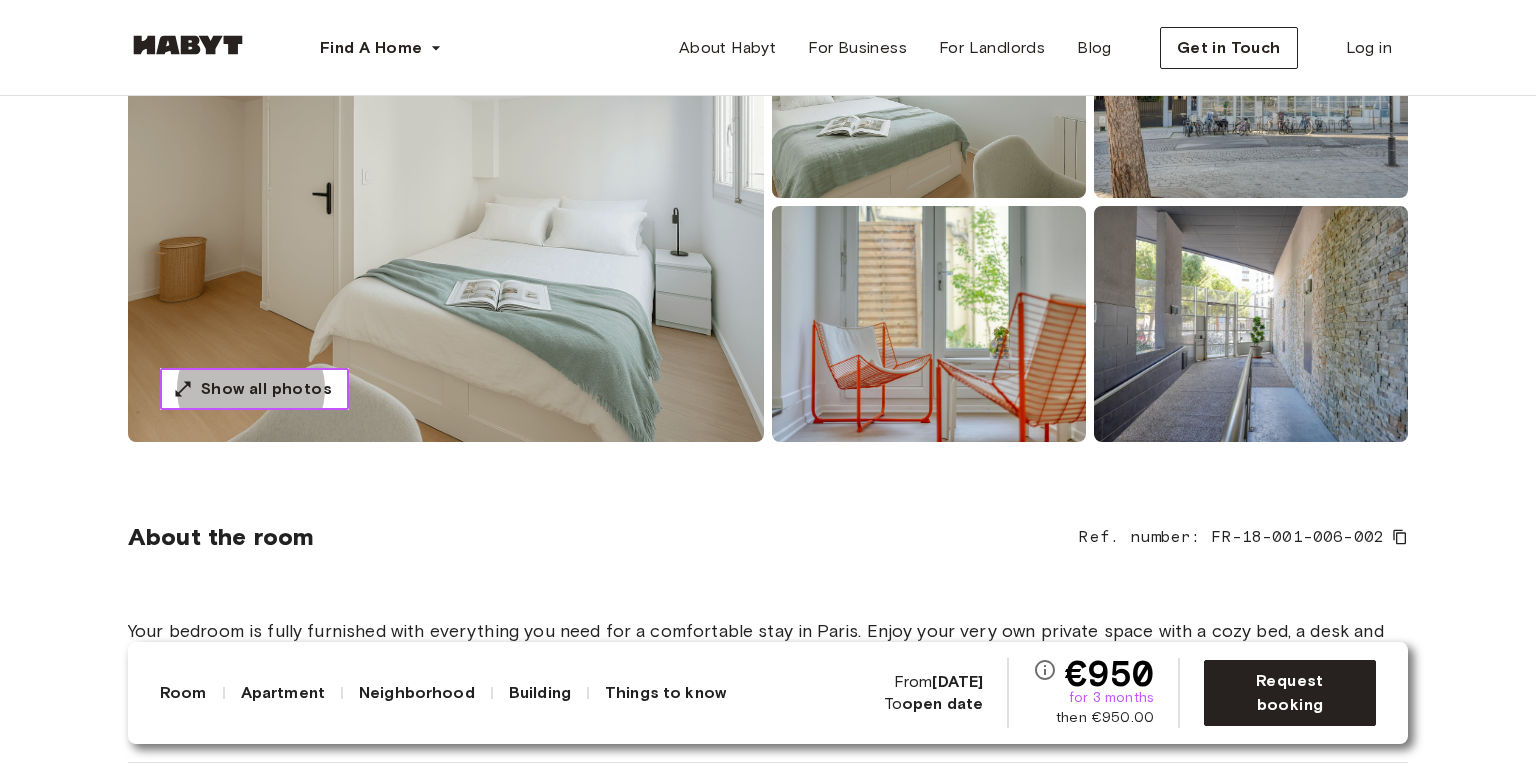 type 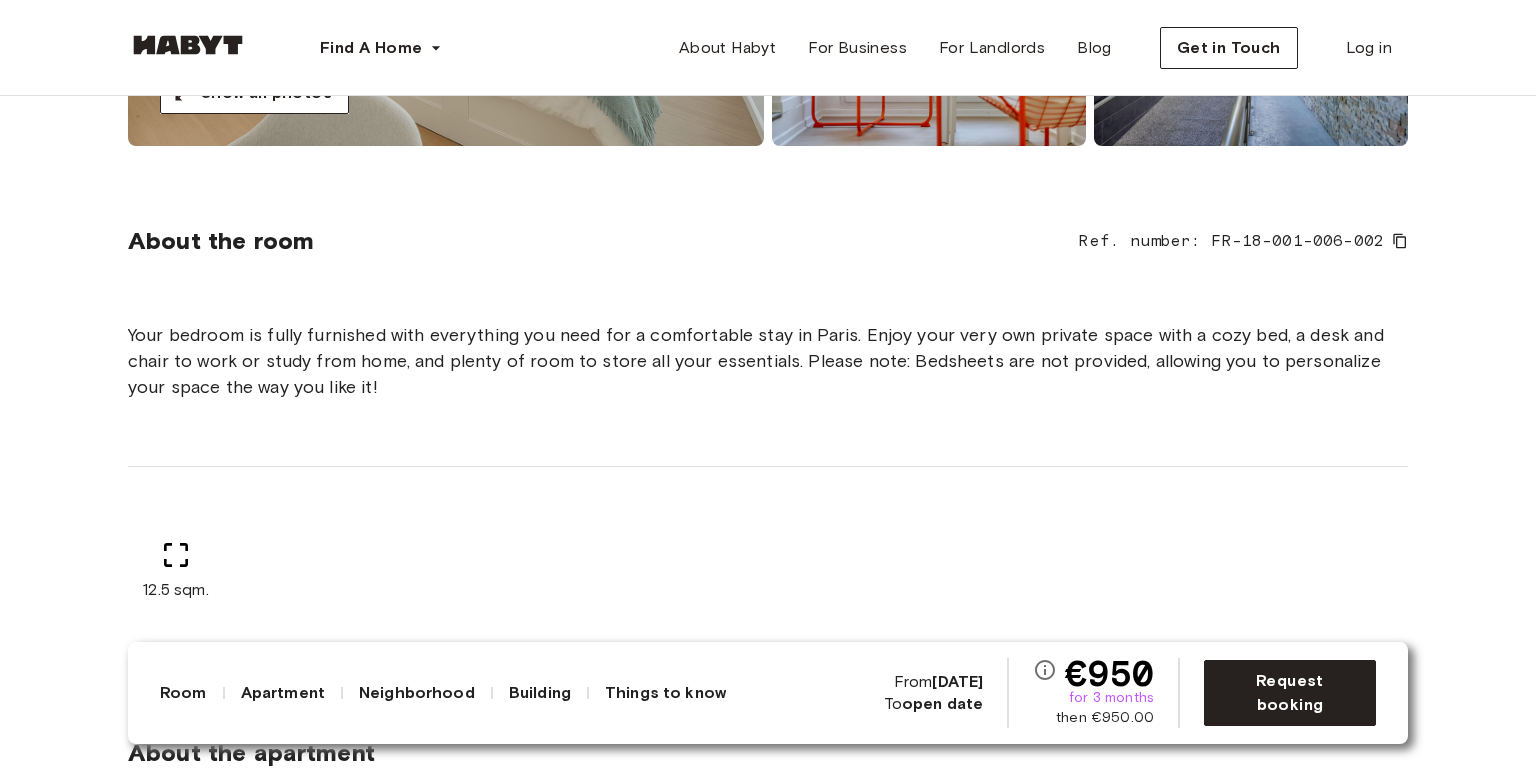 scroll, scrollTop: 600, scrollLeft: 0, axis: vertical 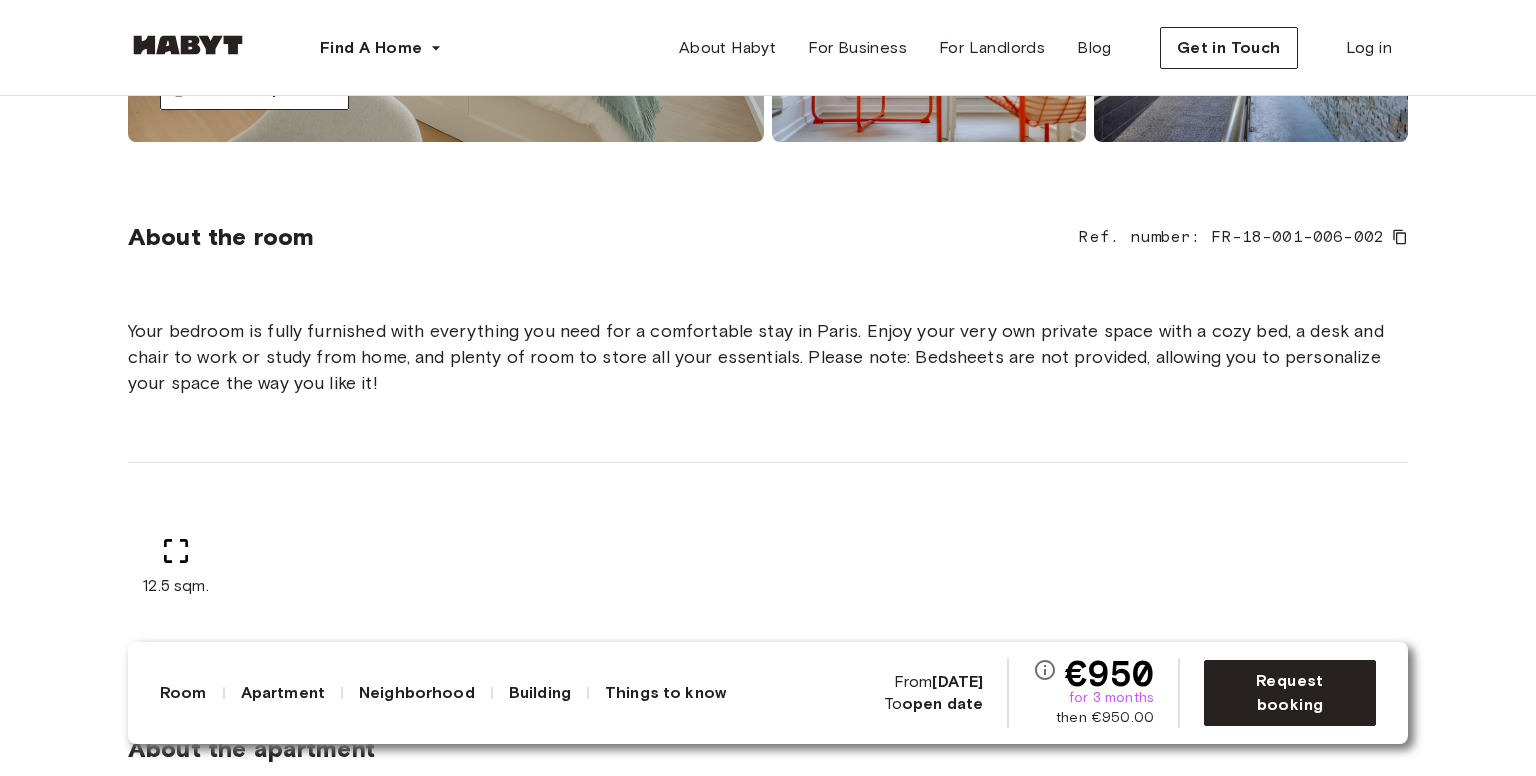 click on "Building" at bounding box center [540, 693] 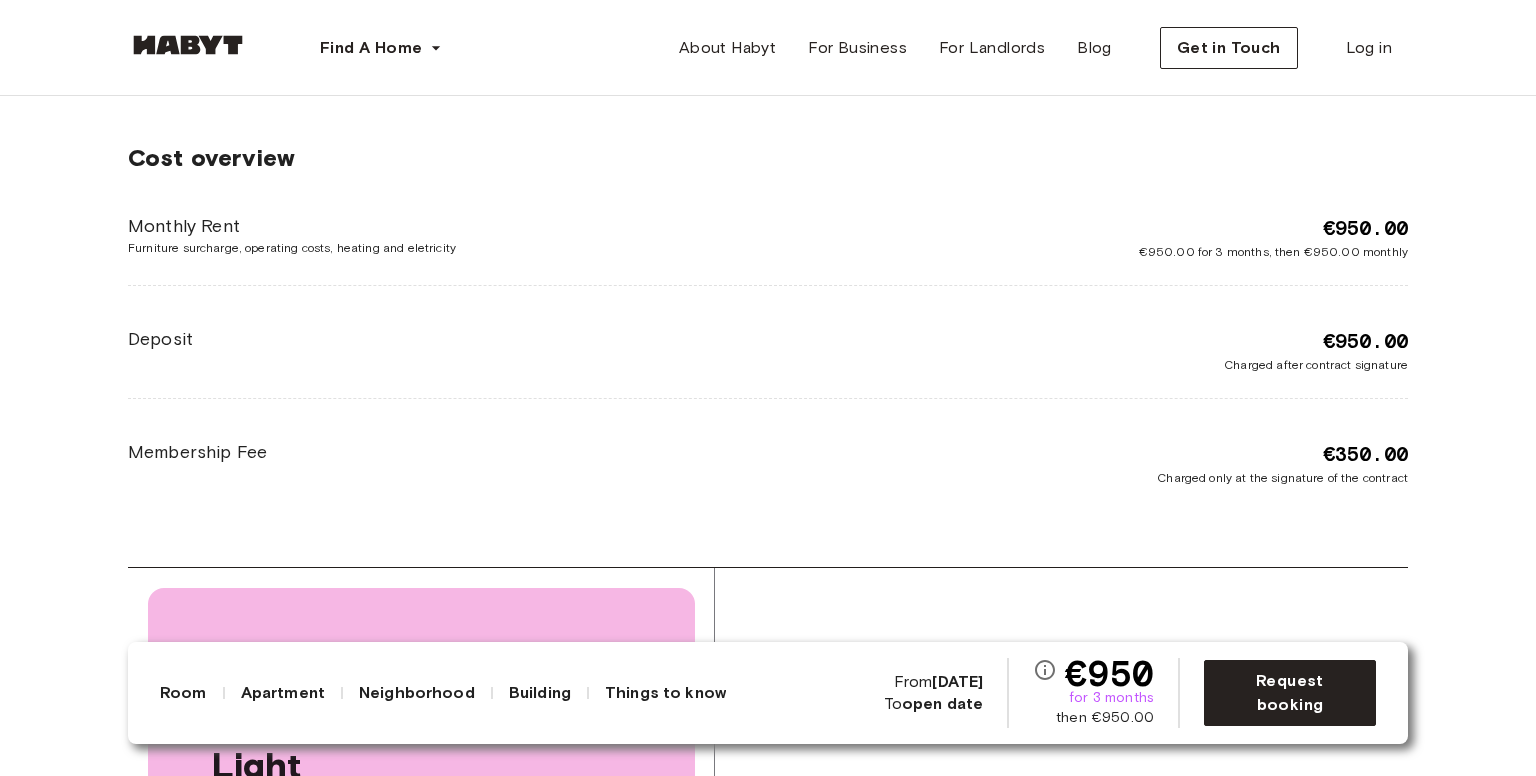 scroll, scrollTop: 3789, scrollLeft: 0, axis: vertical 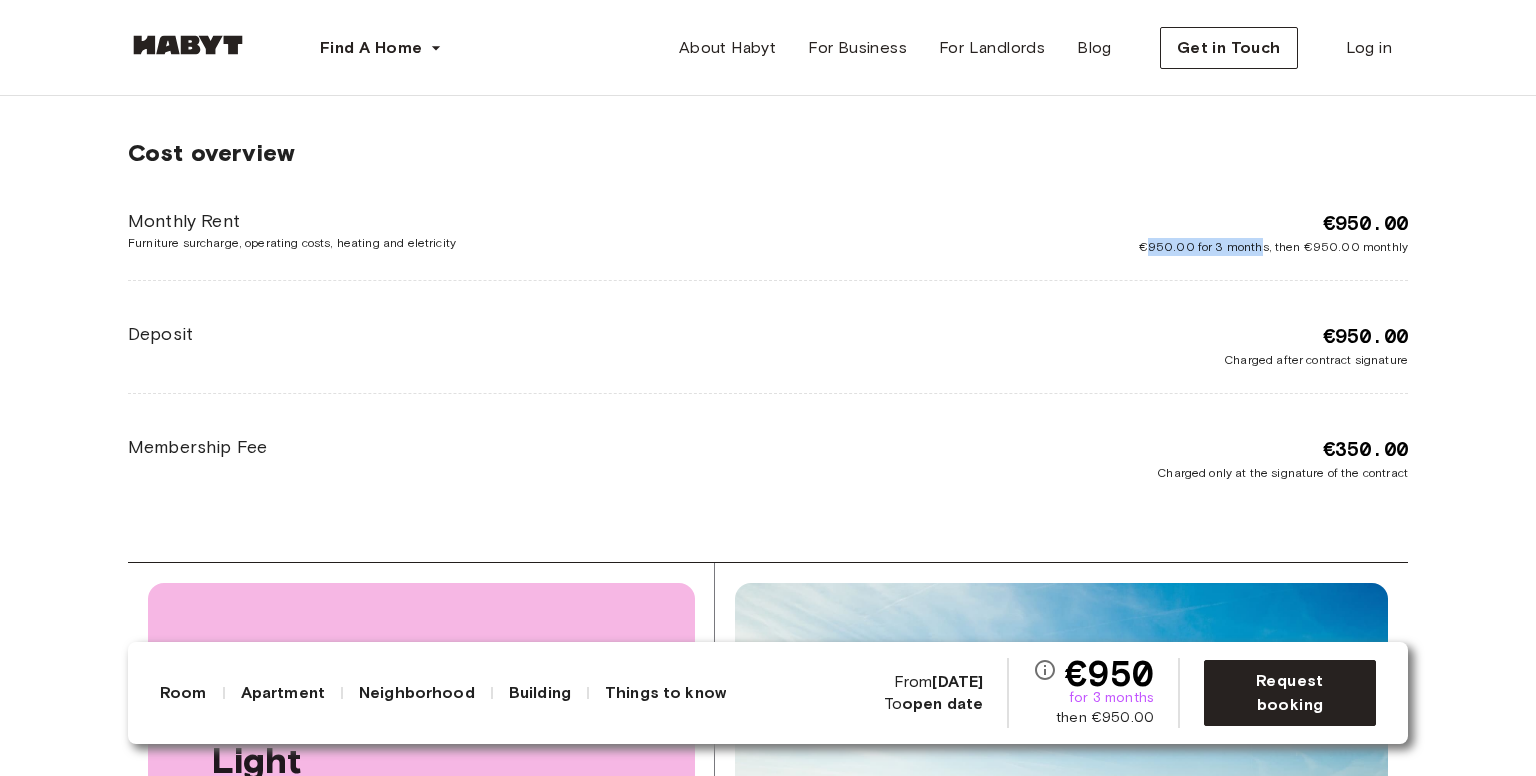 drag, startPoint x: 1153, startPoint y: 241, endPoint x: 1270, endPoint y: 241, distance: 117 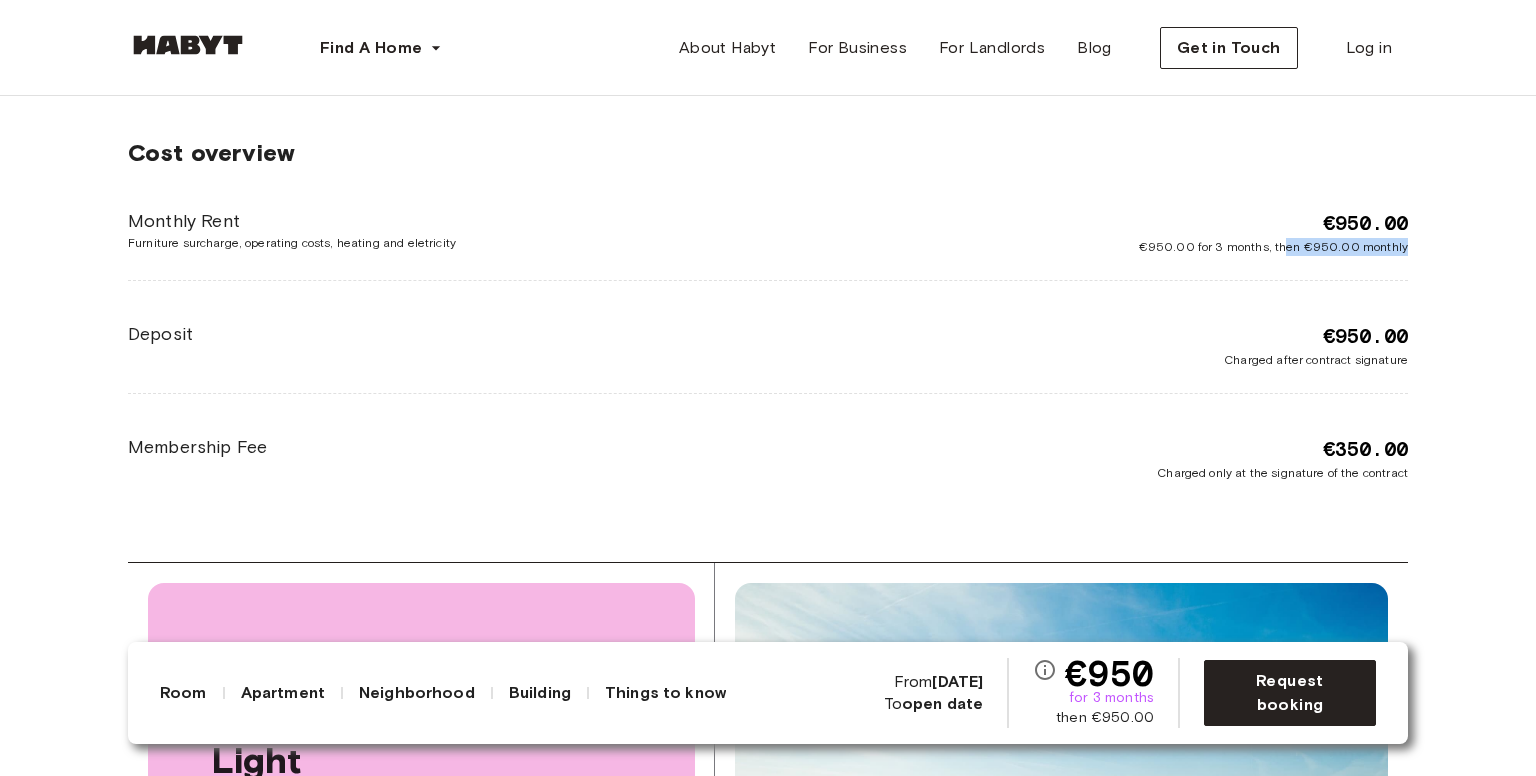 drag, startPoint x: 1288, startPoint y: 241, endPoint x: 1426, endPoint y: 245, distance: 138.05795 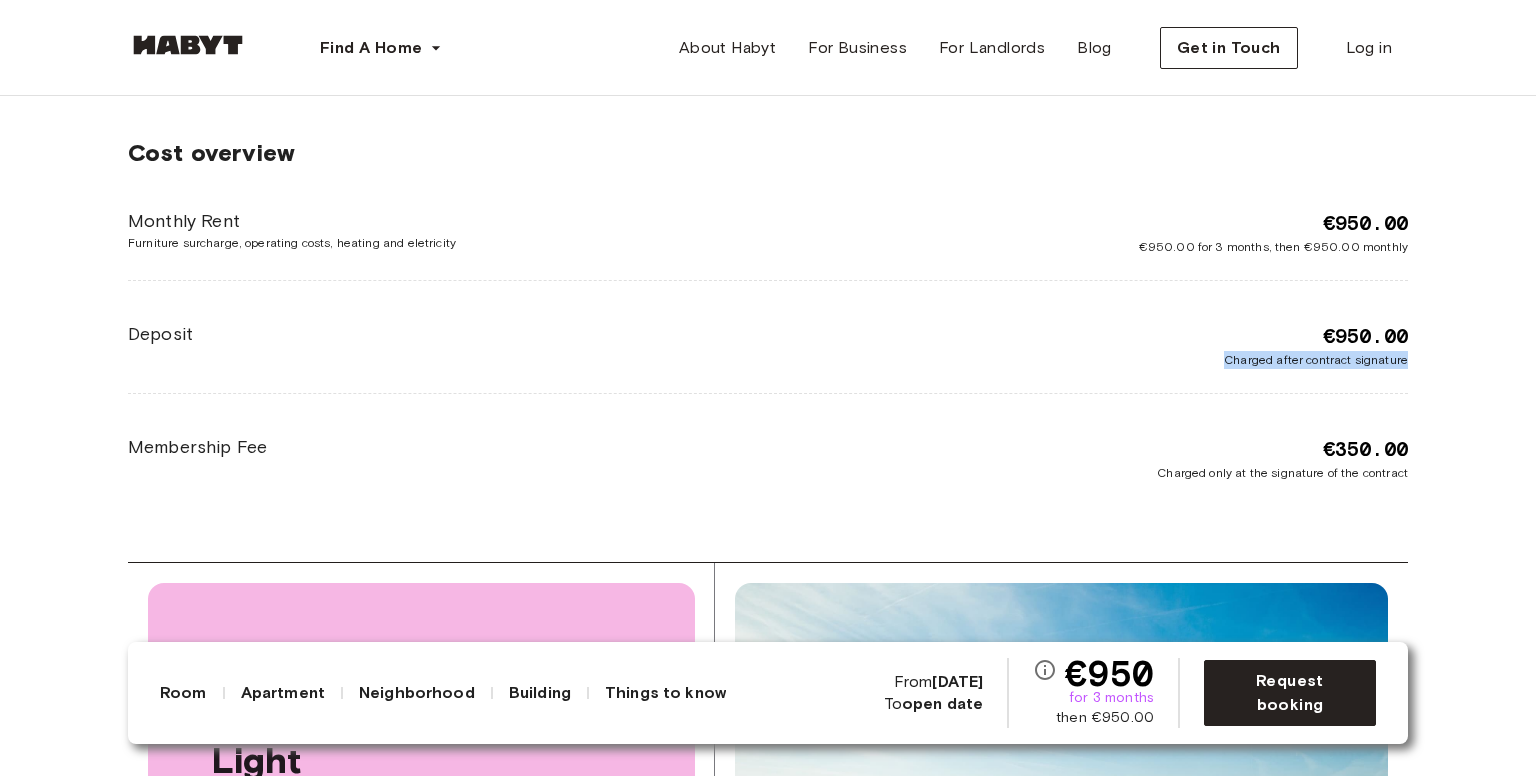 drag, startPoint x: 1229, startPoint y: 357, endPoint x: 1412, endPoint y: 351, distance: 183.09833 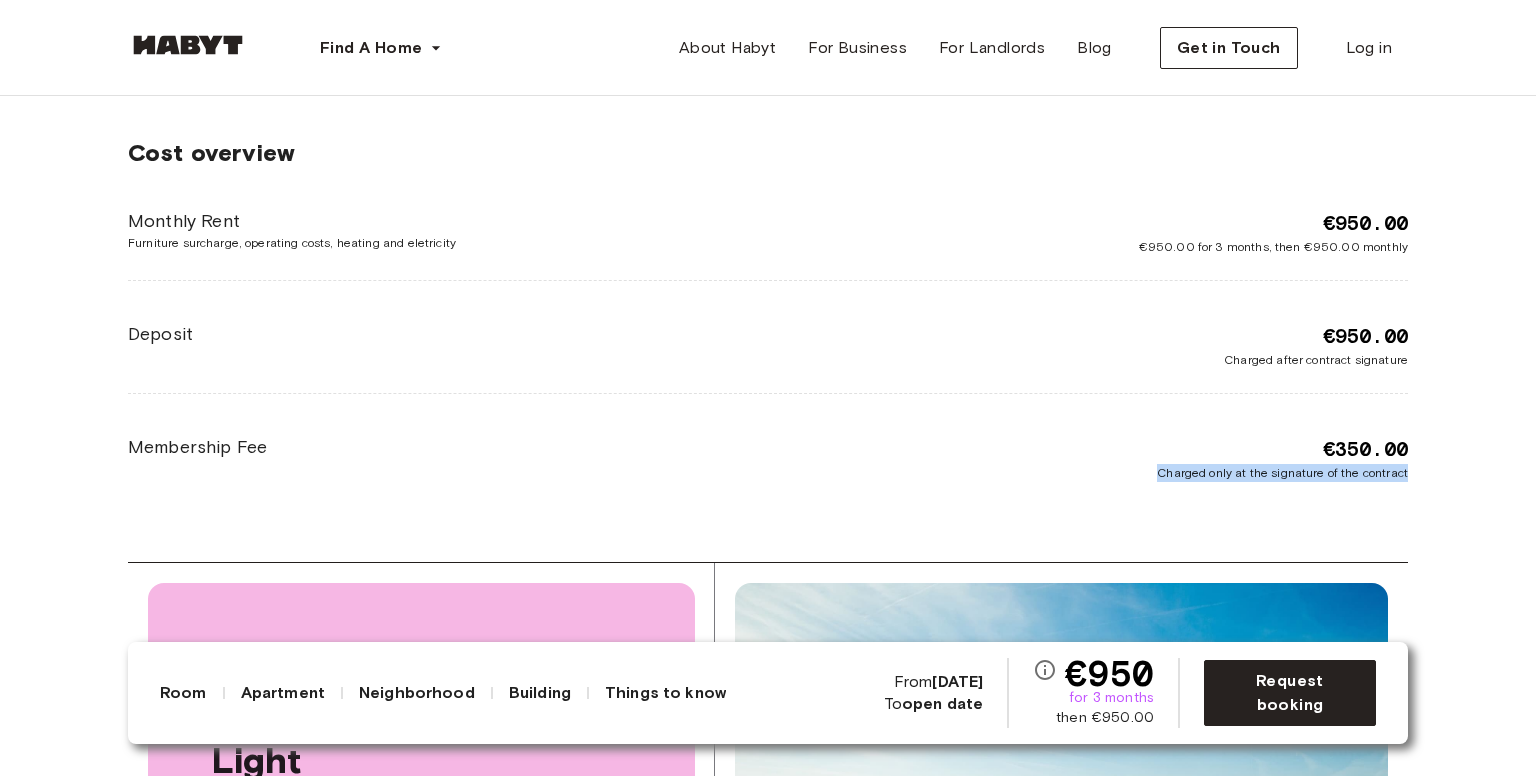drag, startPoint x: 1158, startPoint y: 470, endPoint x: 1425, endPoint y: 466, distance: 267.02997 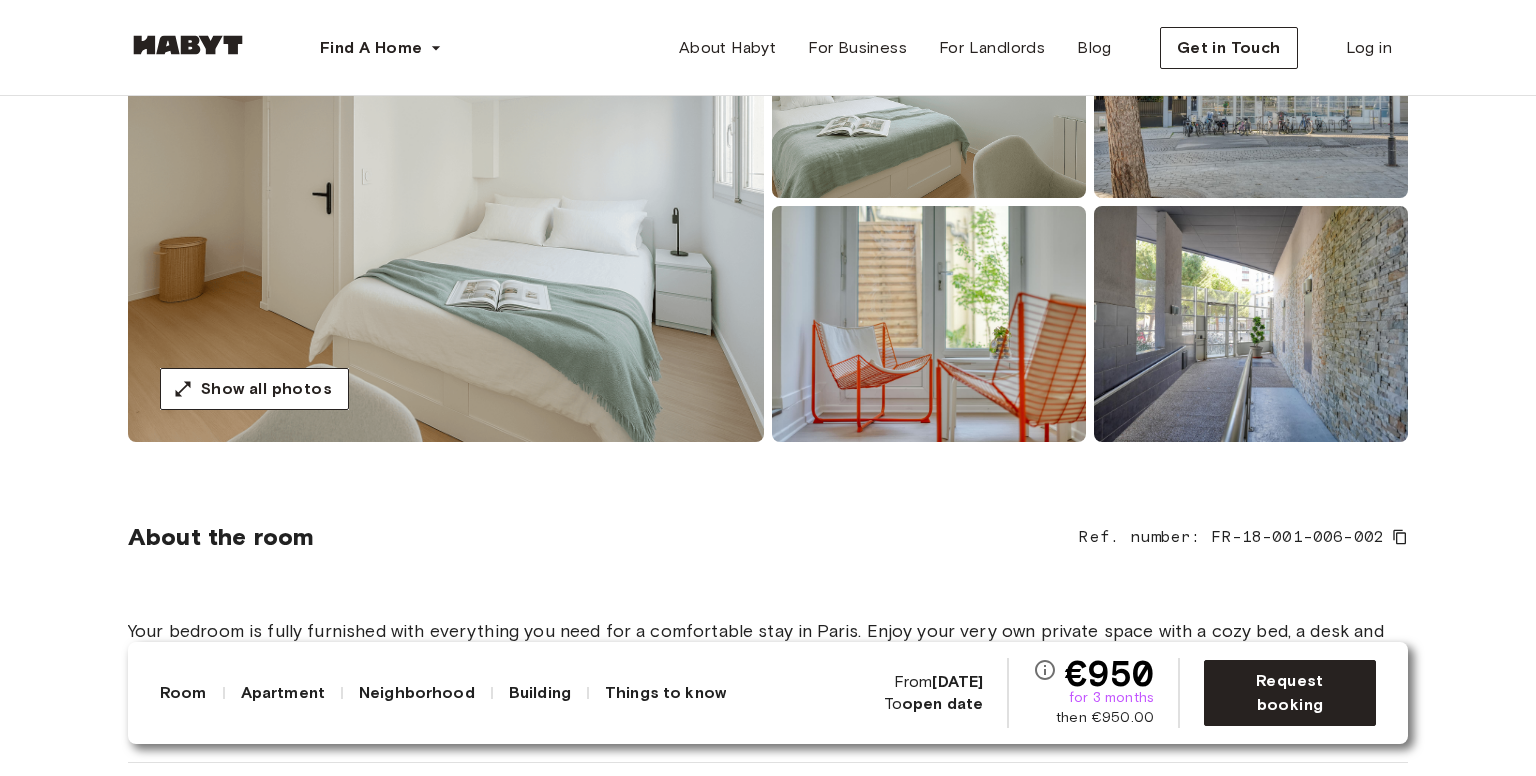 scroll, scrollTop: 600, scrollLeft: 0, axis: vertical 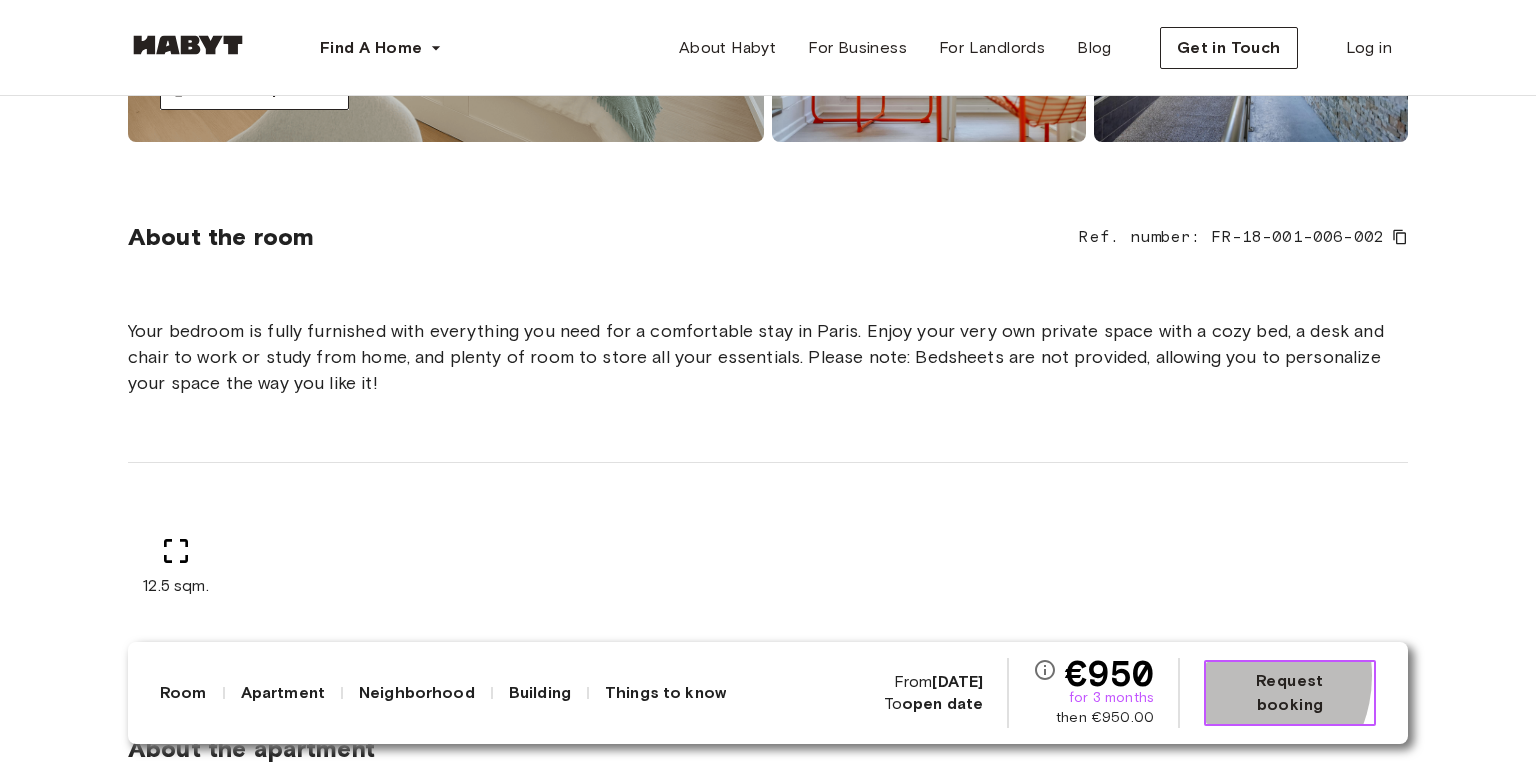 click on "Request booking" at bounding box center (1290, 693) 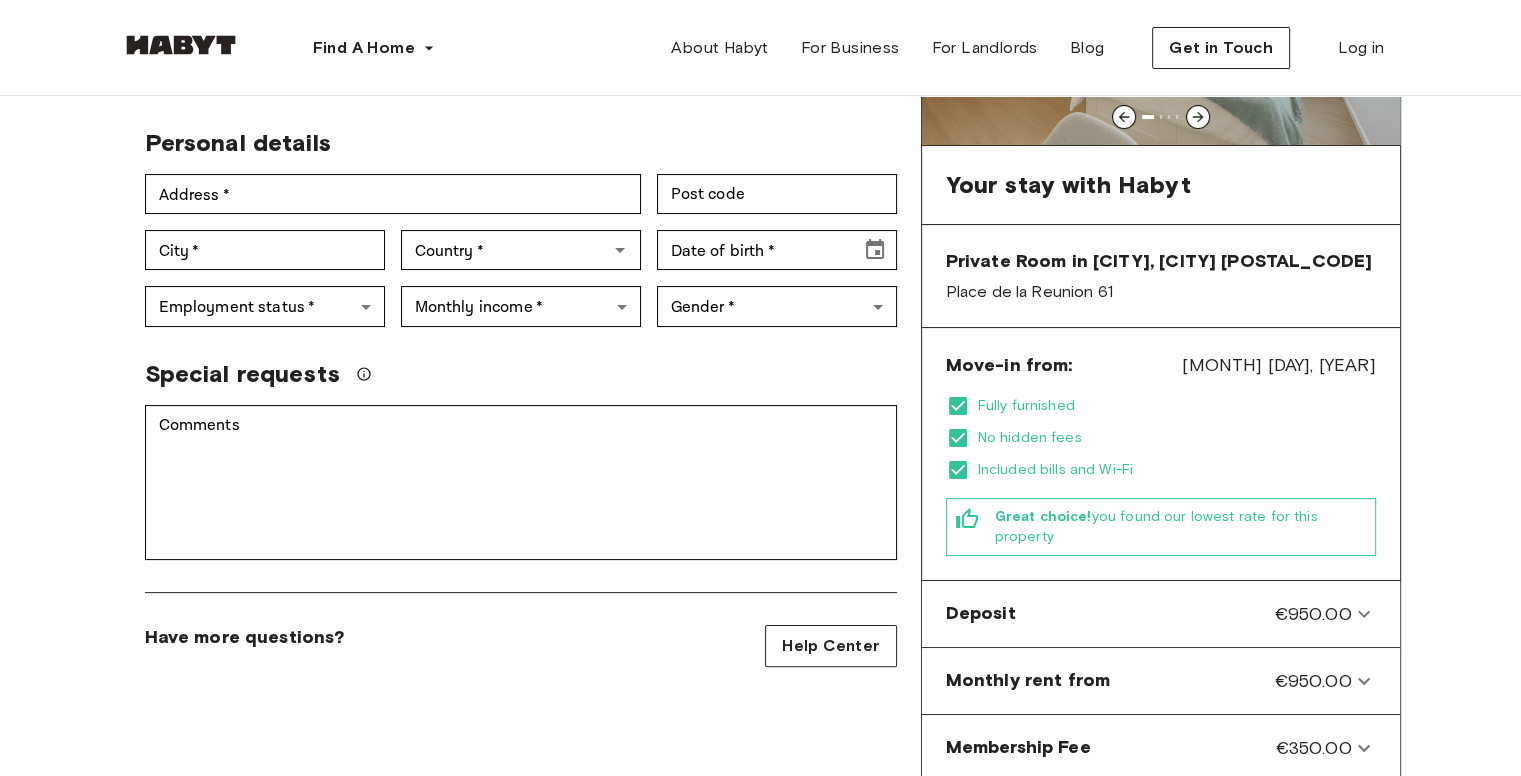 scroll, scrollTop: 600, scrollLeft: 0, axis: vertical 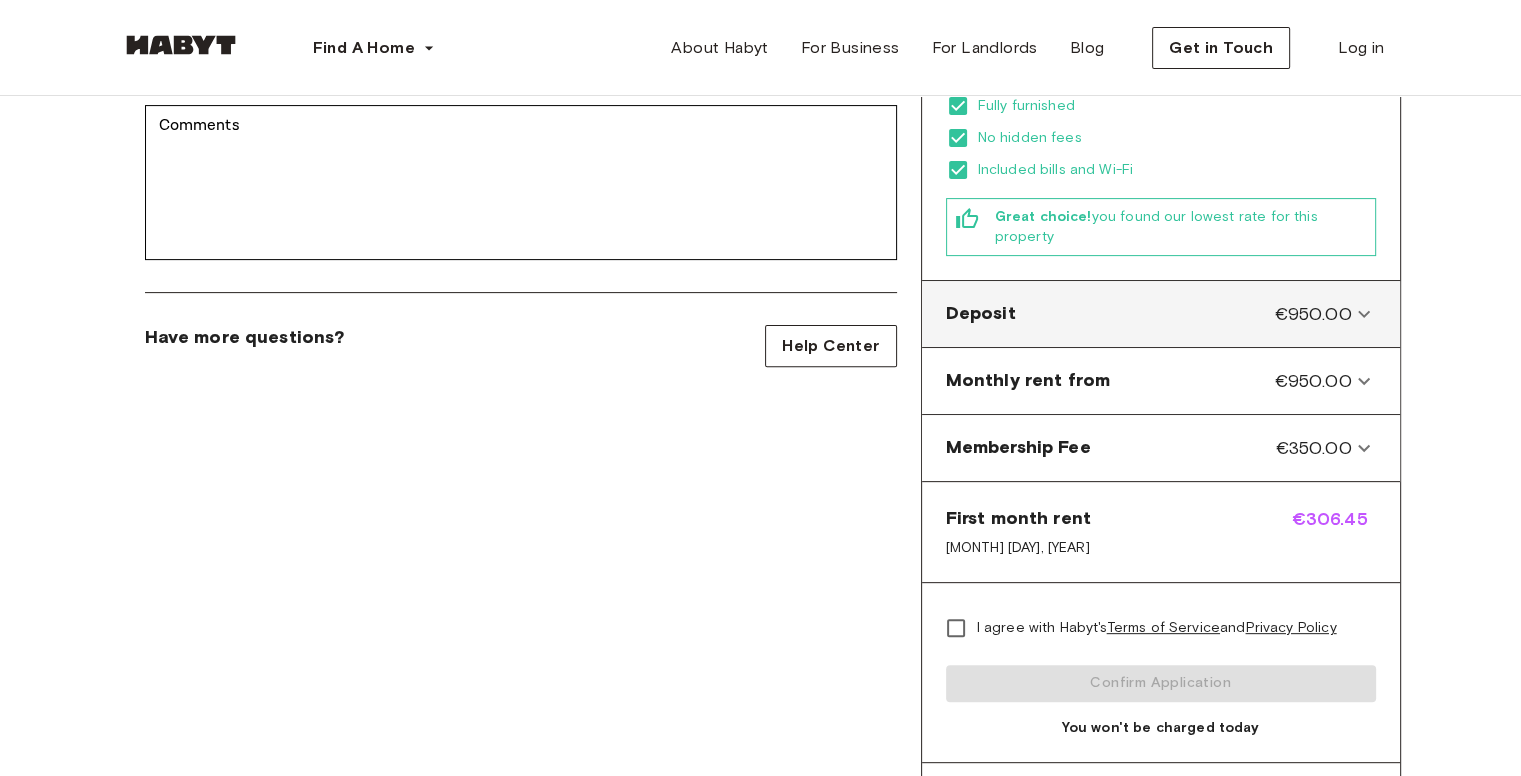 click 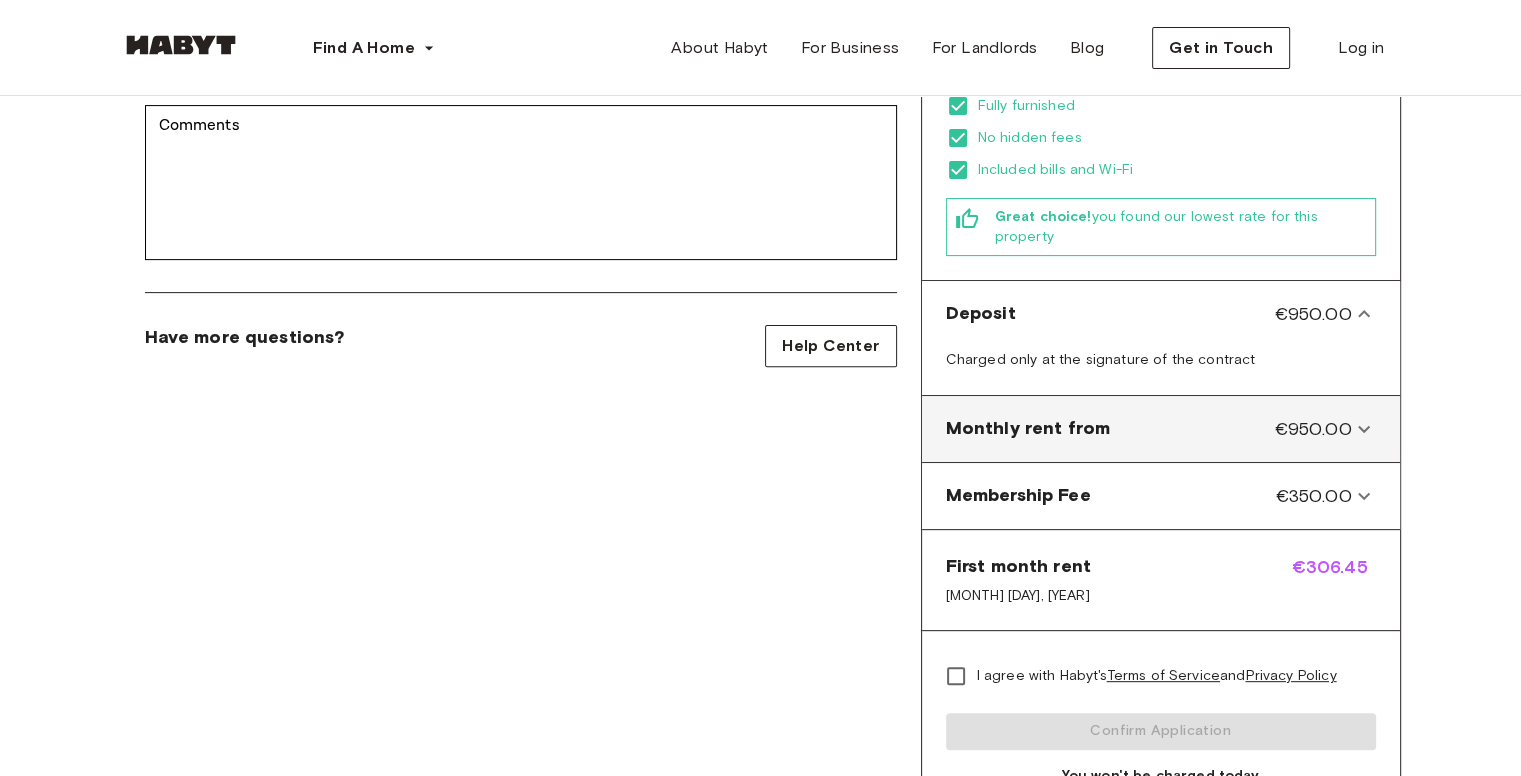 click 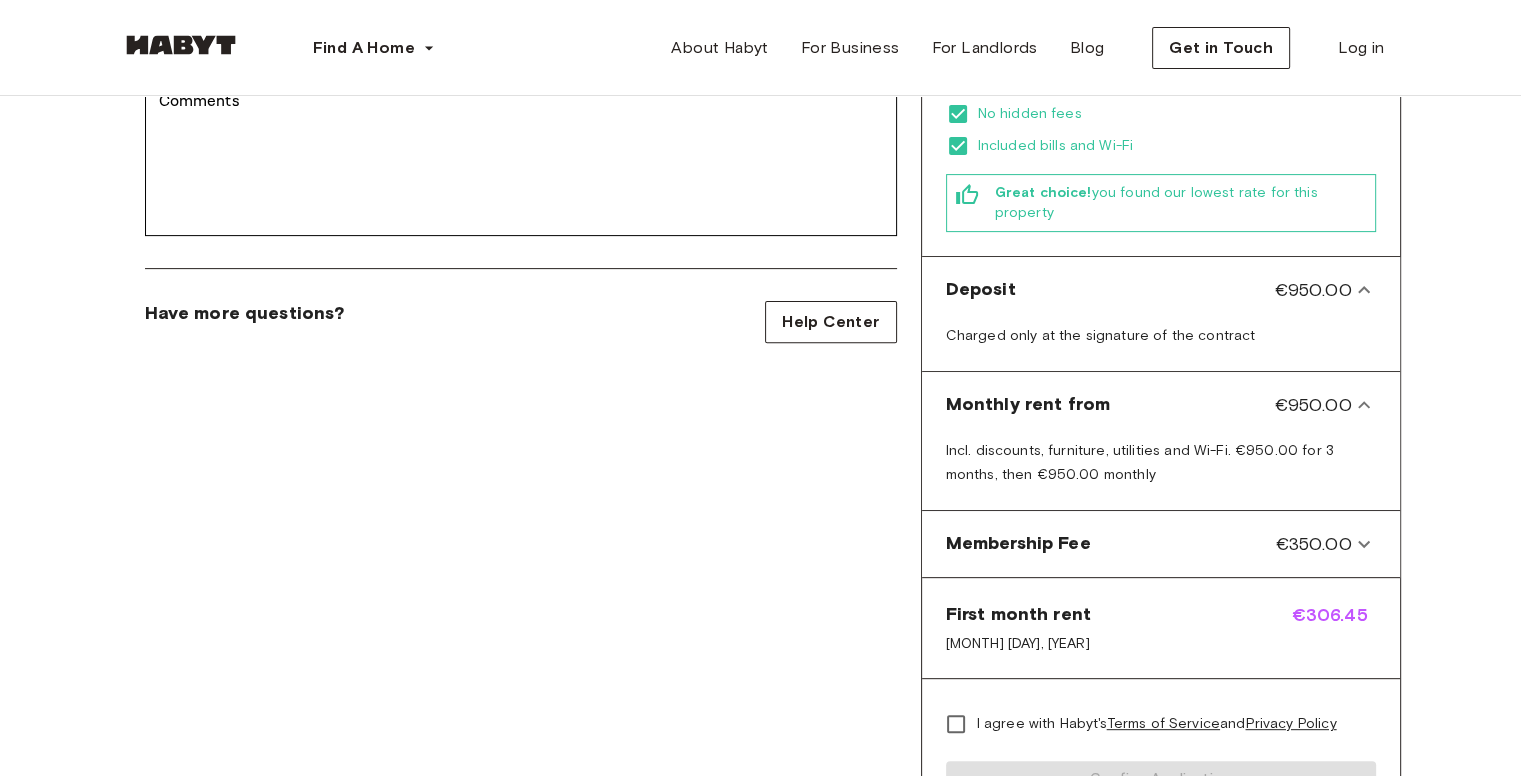 scroll, scrollTop: 600, scrollLeft: 0, axis: vertical 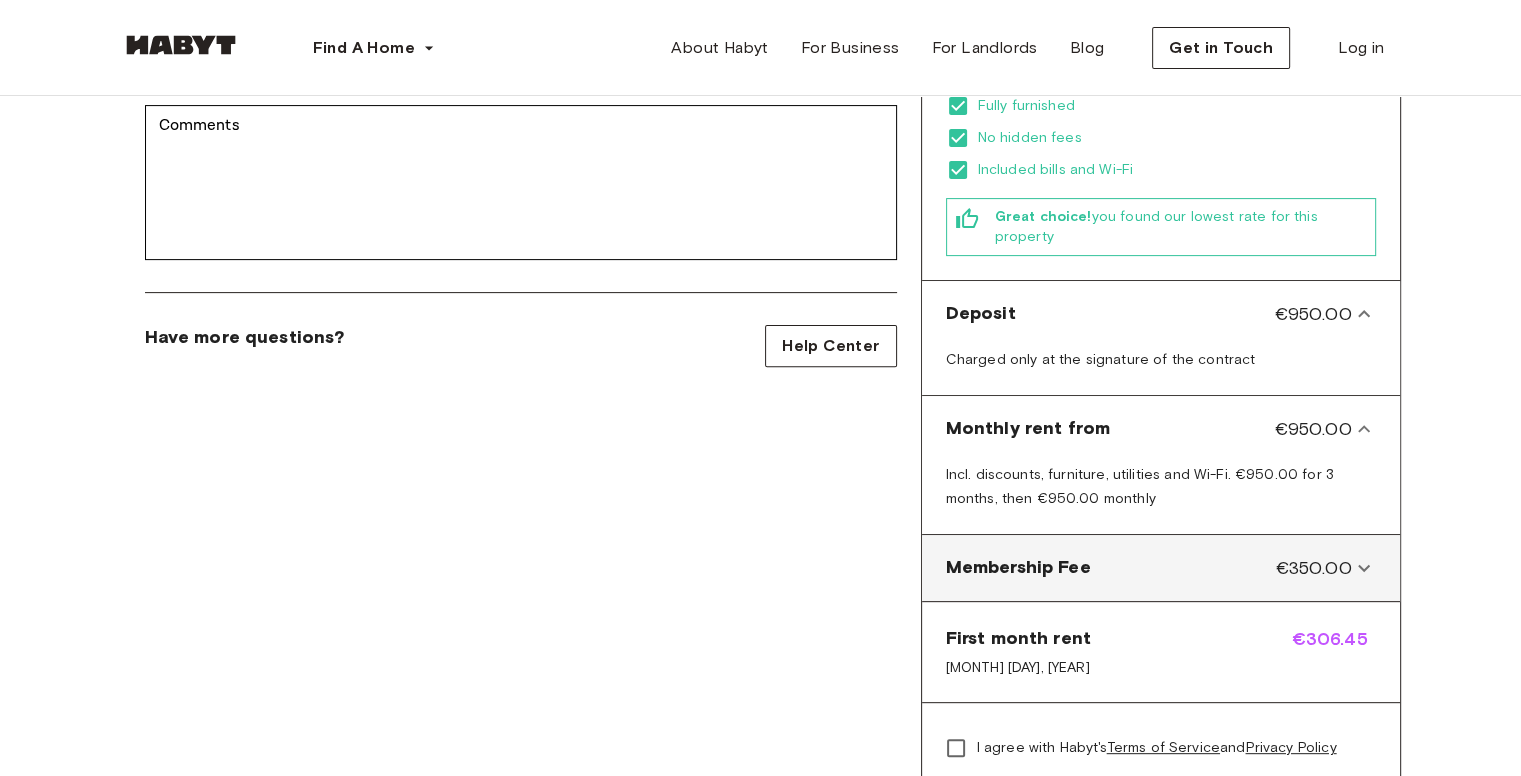 click 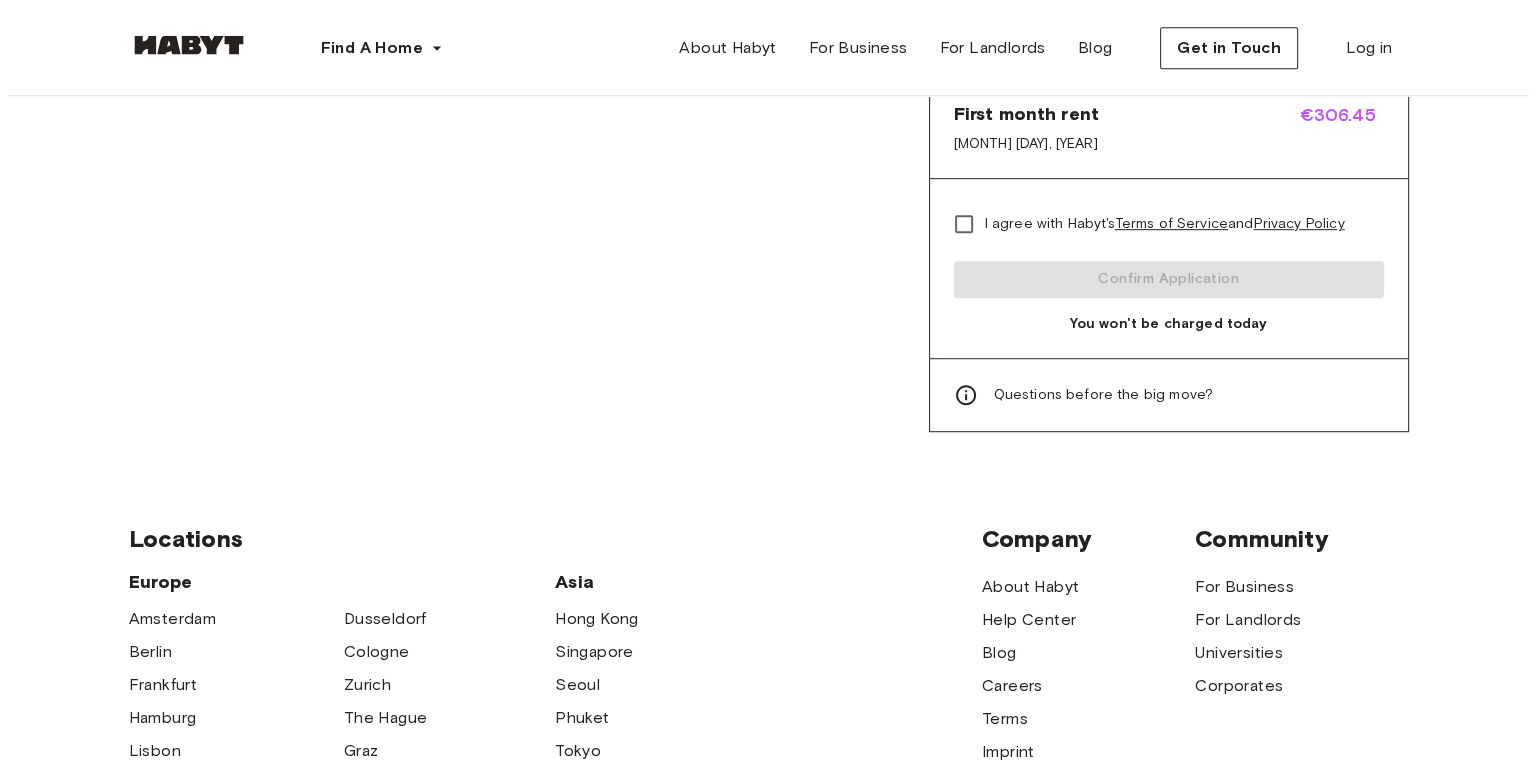 scroll, scrollTop: 1200, scrollLeft: 0, axis: vertical 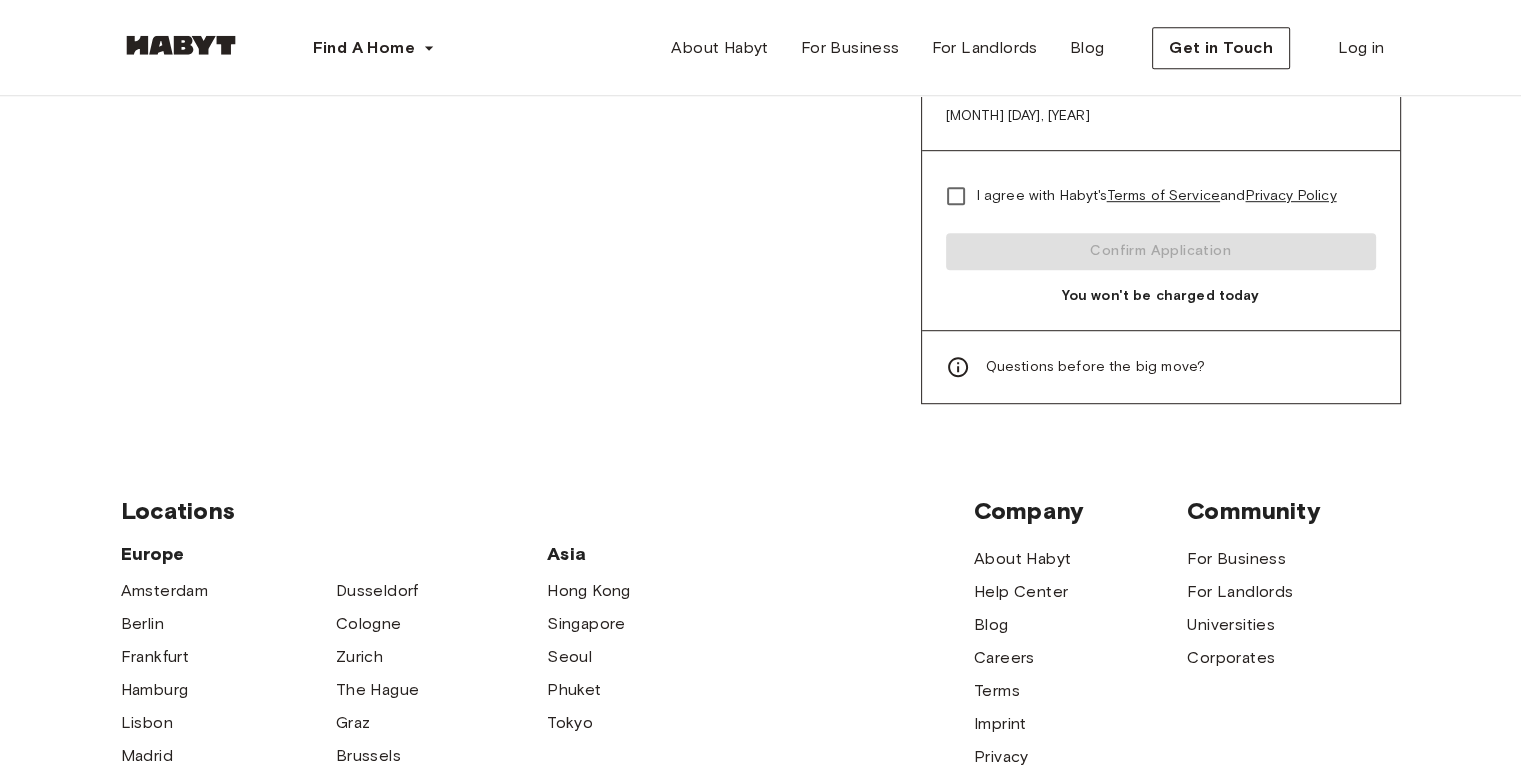 click on "Questions before the big move?" at bounding box center [1096, 367] 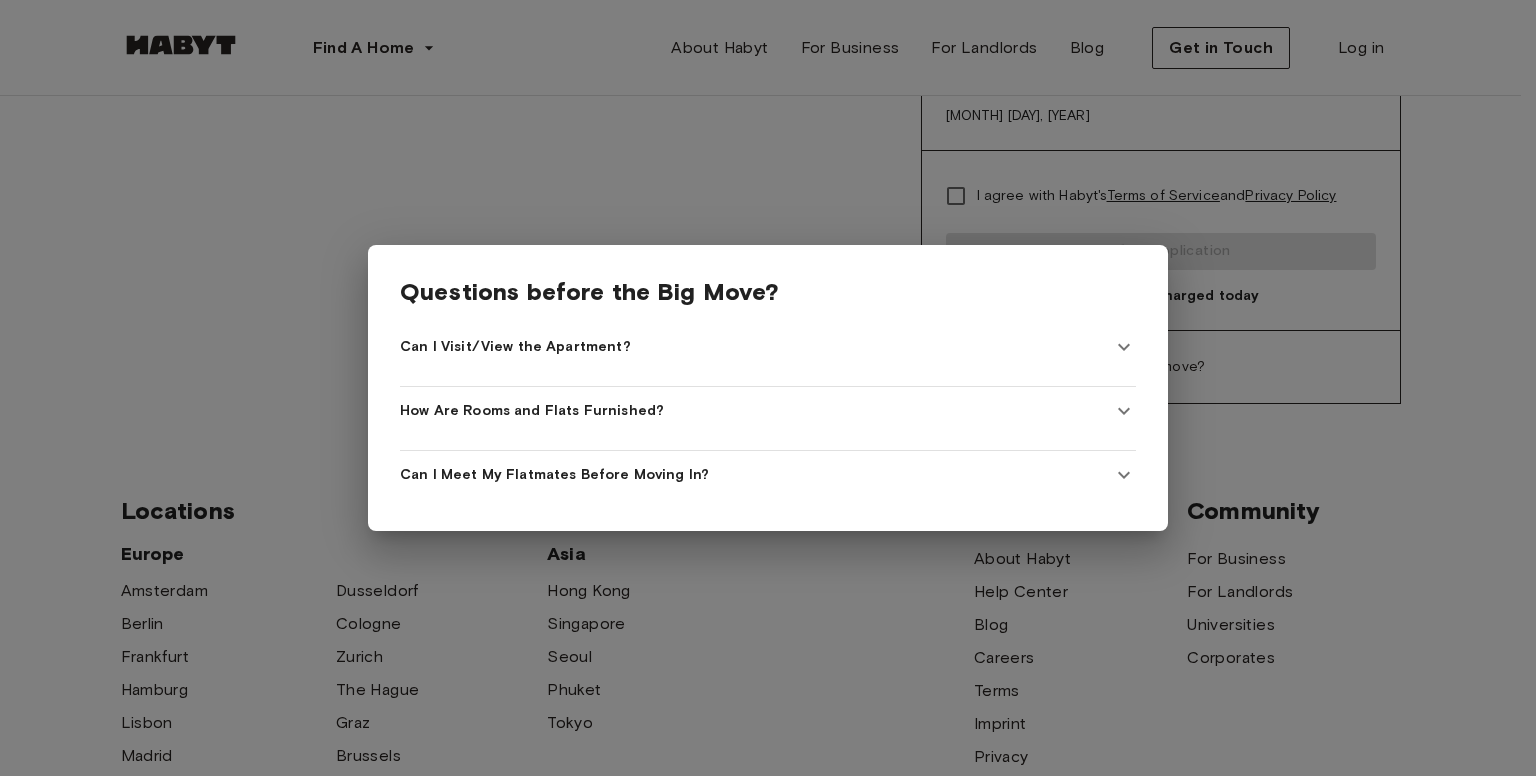 click on "Can I Visit/View the Apartment?" at bounding box center (768, 347) 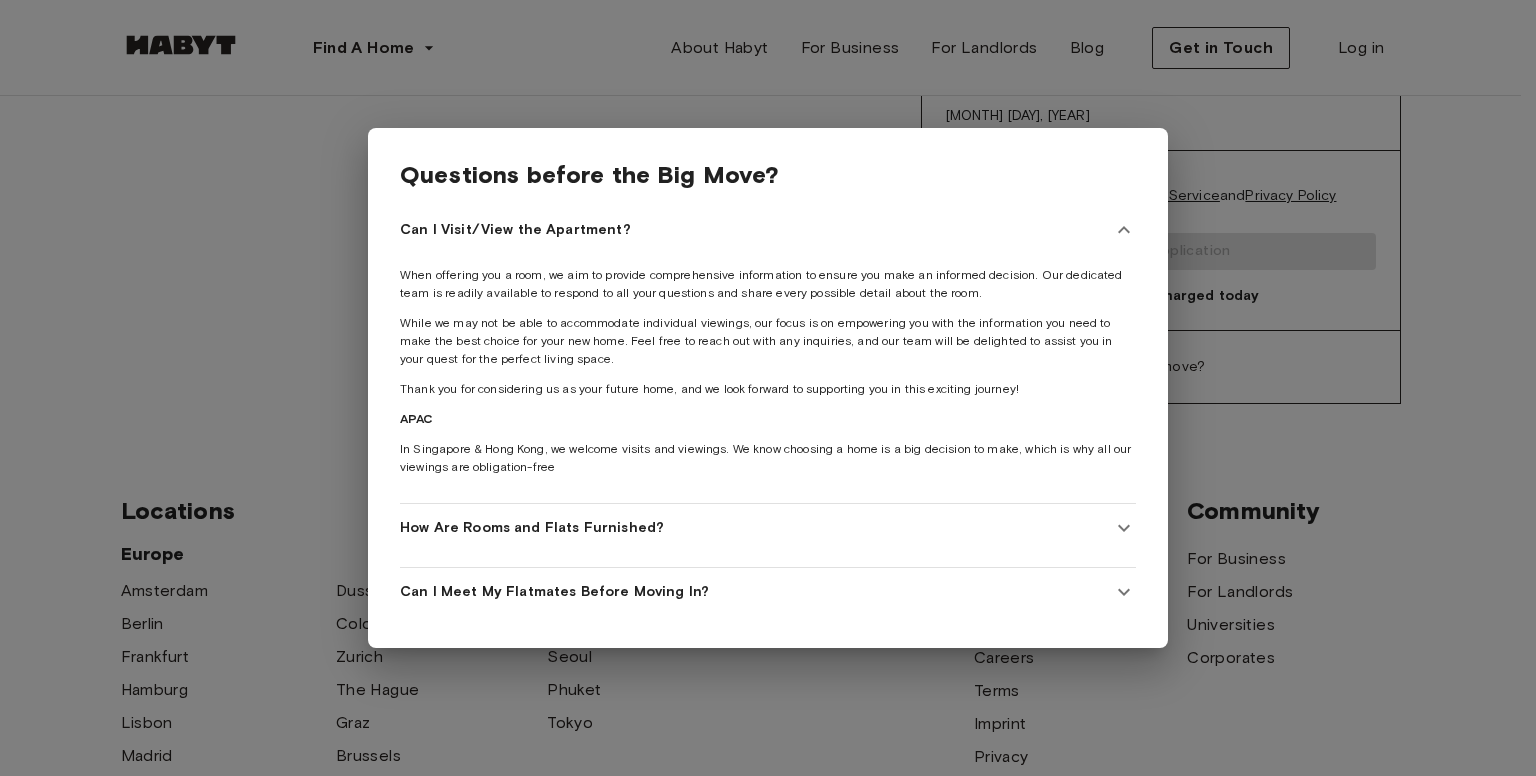 click on "How Are Rooms and Flats Furnished?" at bounding box center (532, 528) 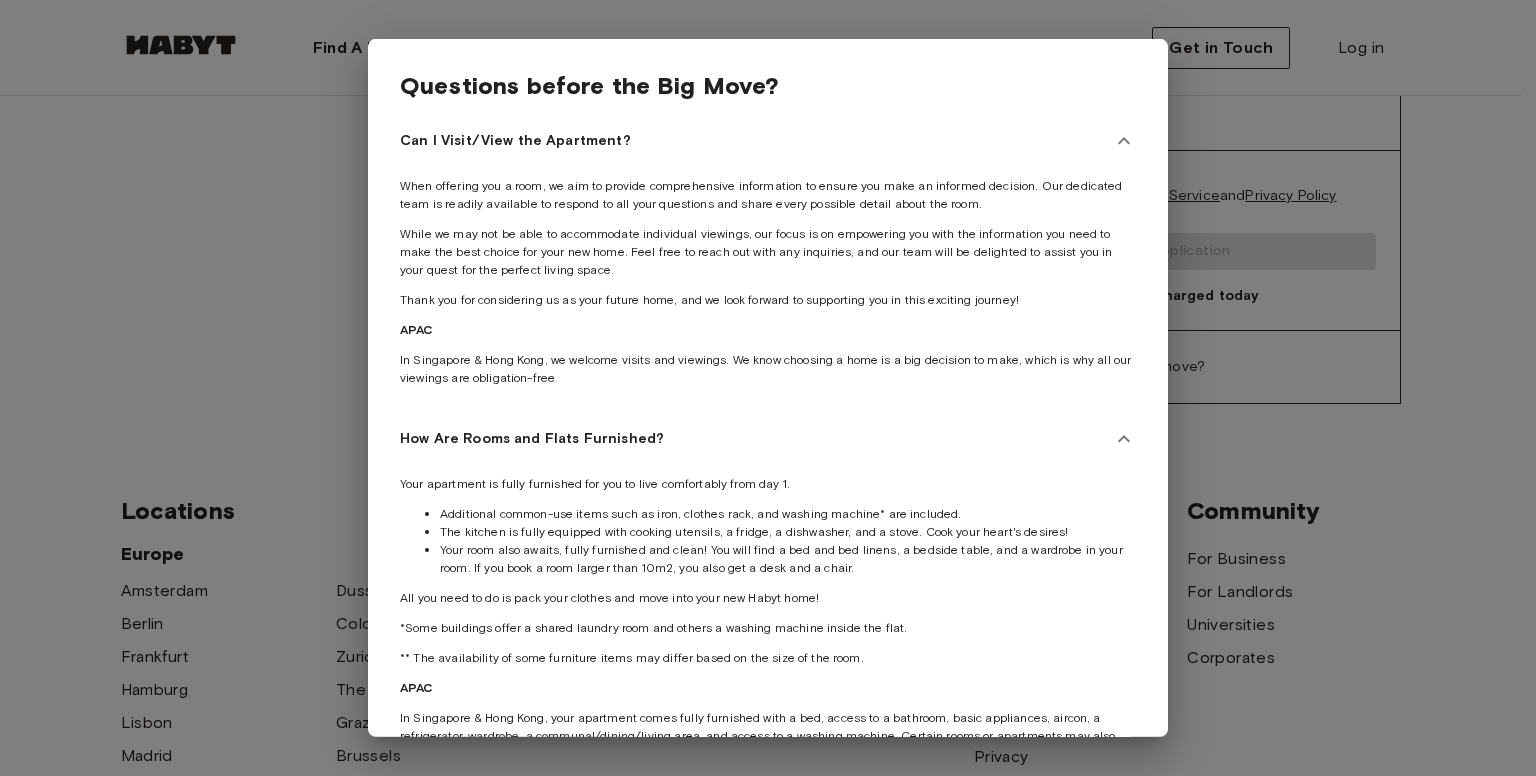 scroll, scrollTop: 179, scrollLeft: 0, axis: vertical 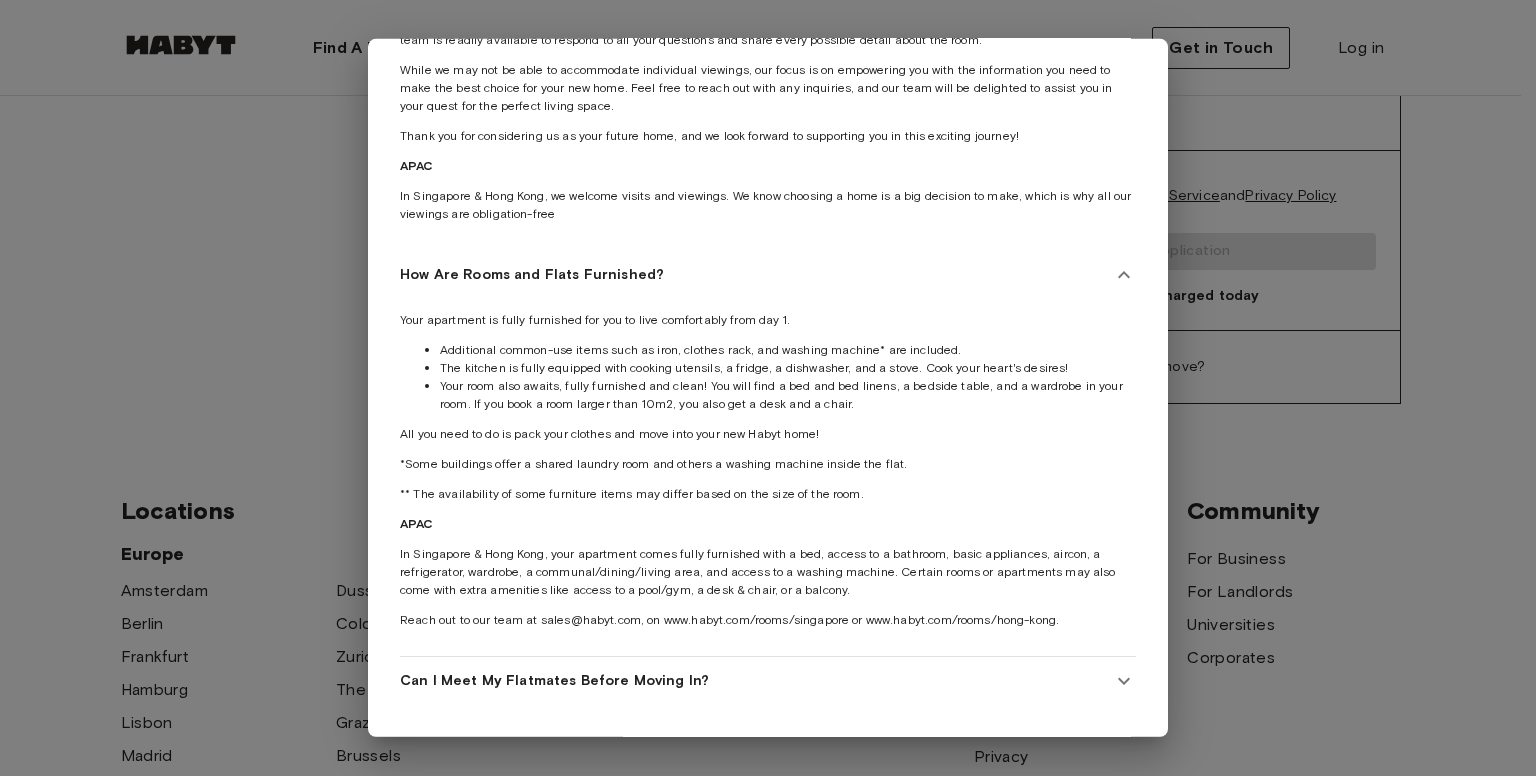 click on "Can I Meet My Flatmates Before Moving In?" at bounding box center [554, 681] 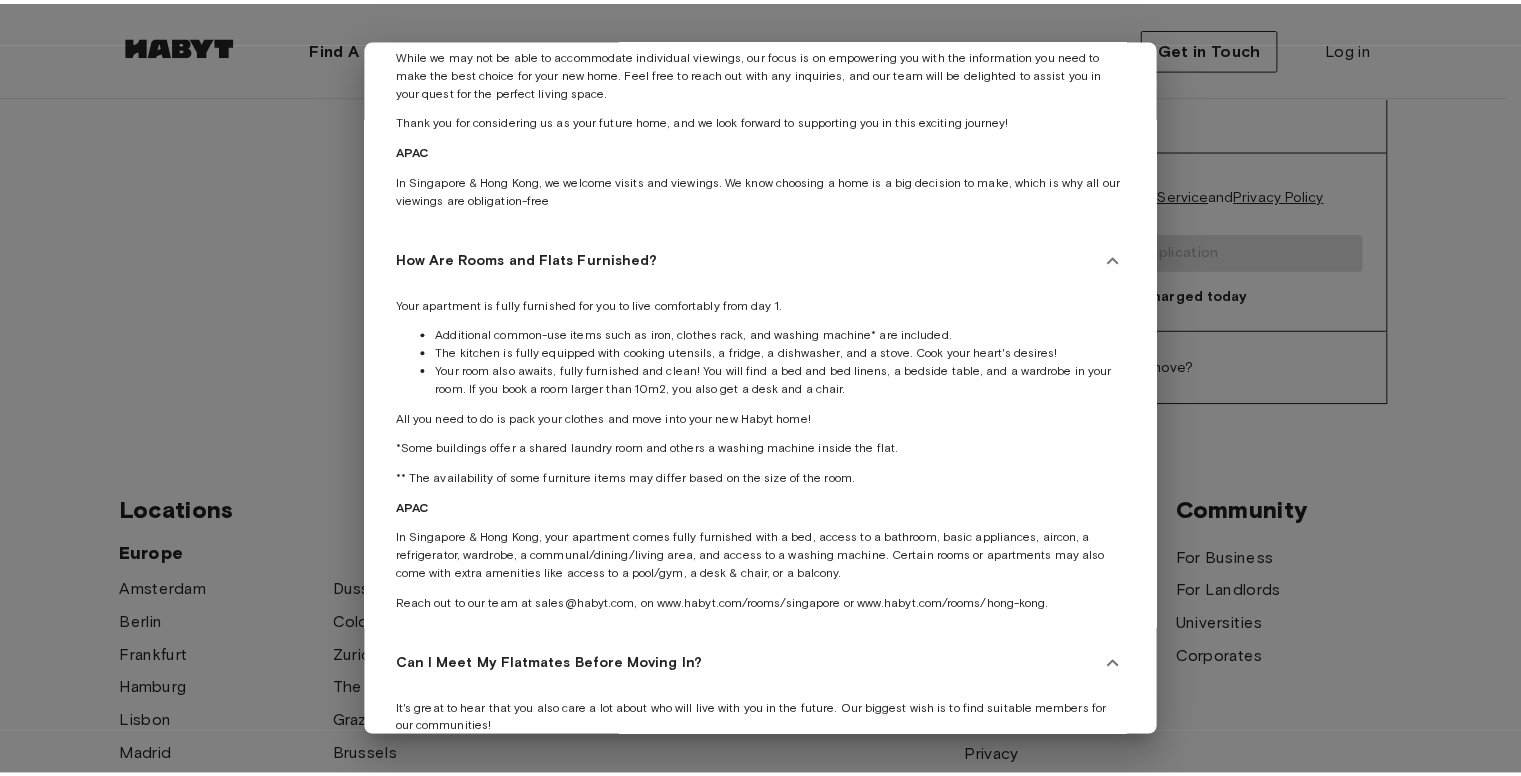 scroll, scrollTop: 412, scrollLeft: 0, axis: vertical 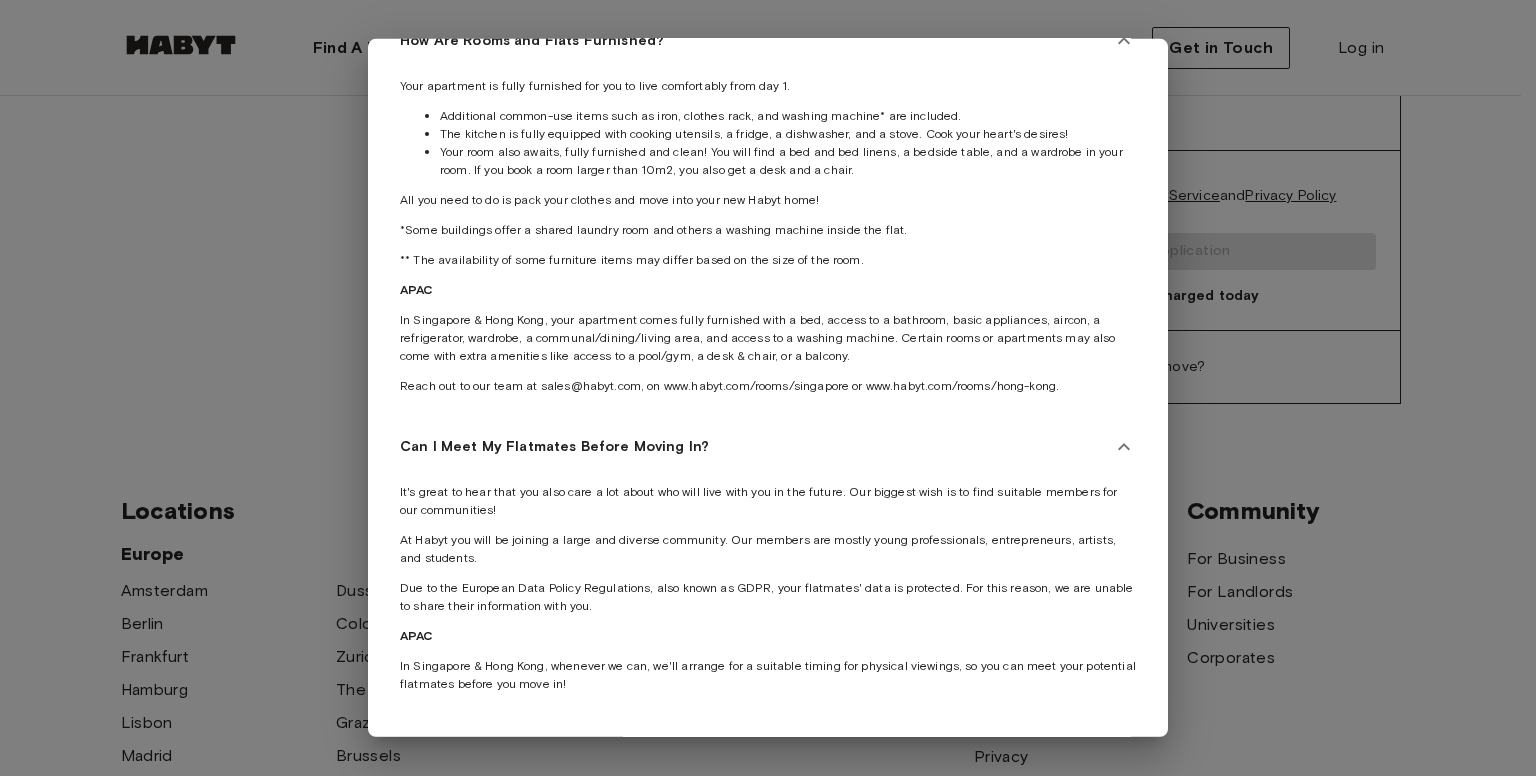 click at bounding box center [768, 388] 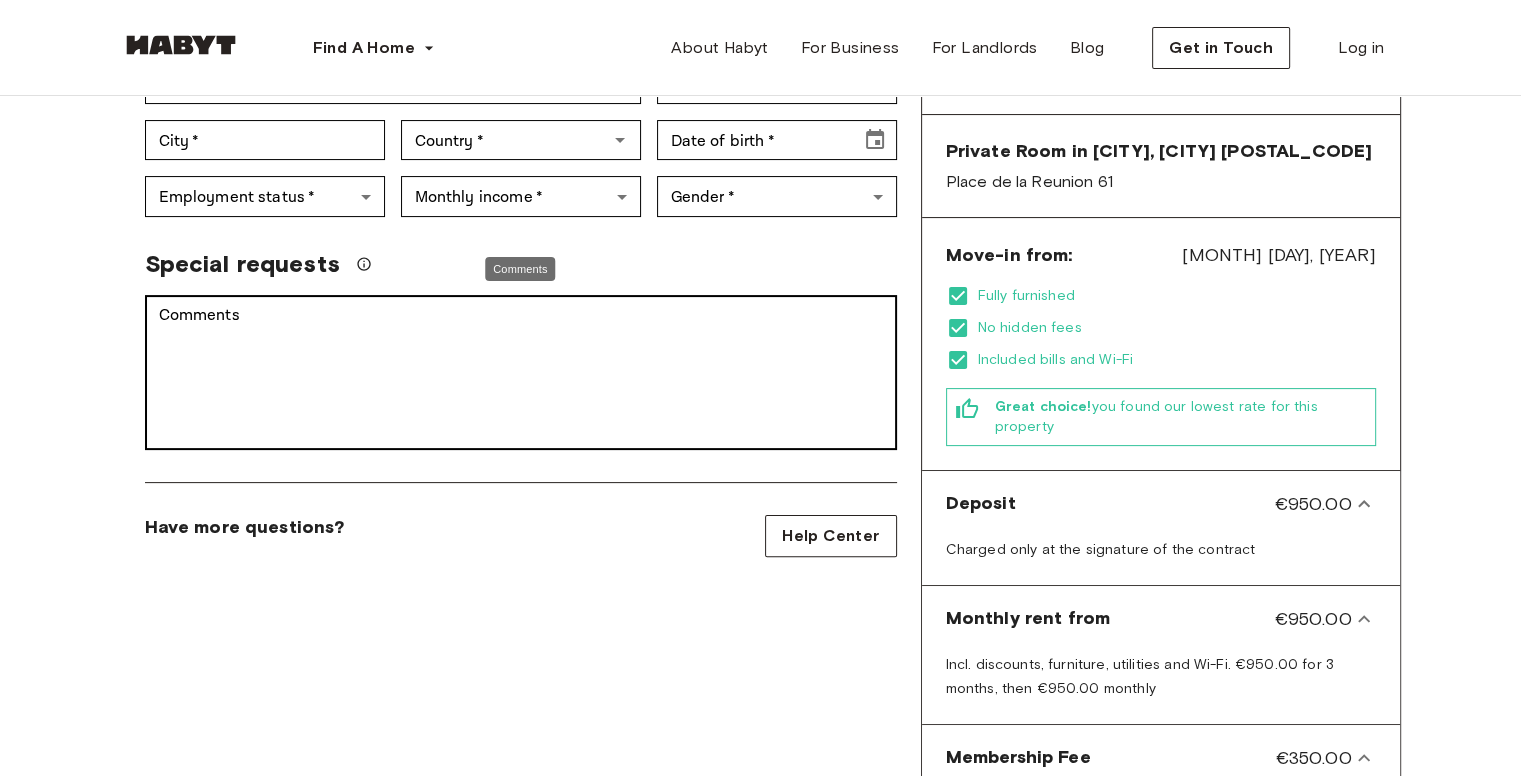scroll, scrollTop: 600, scrollLeft: 0, axis: vertical 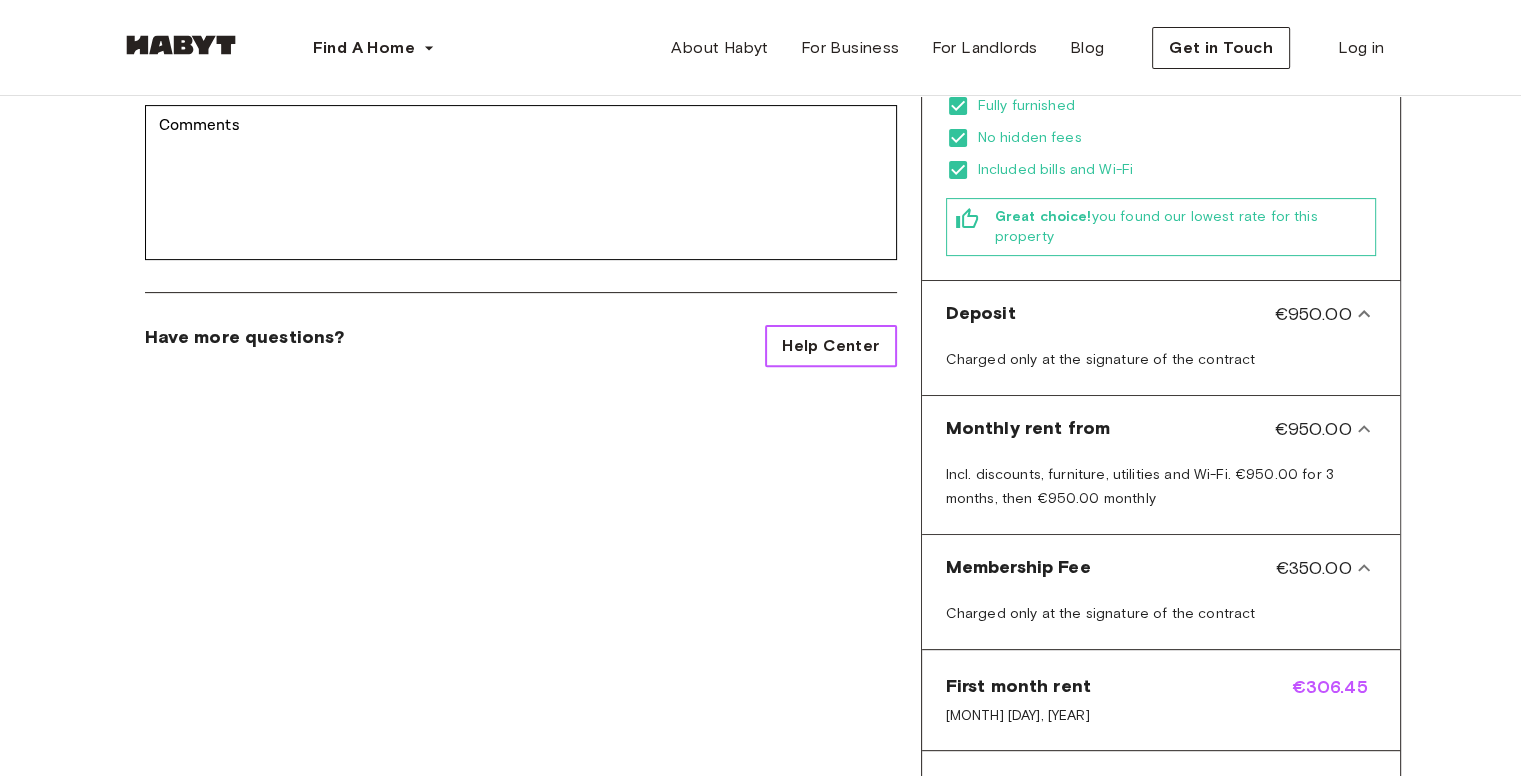 click on "Help Center" at bounding box center [830, 346] 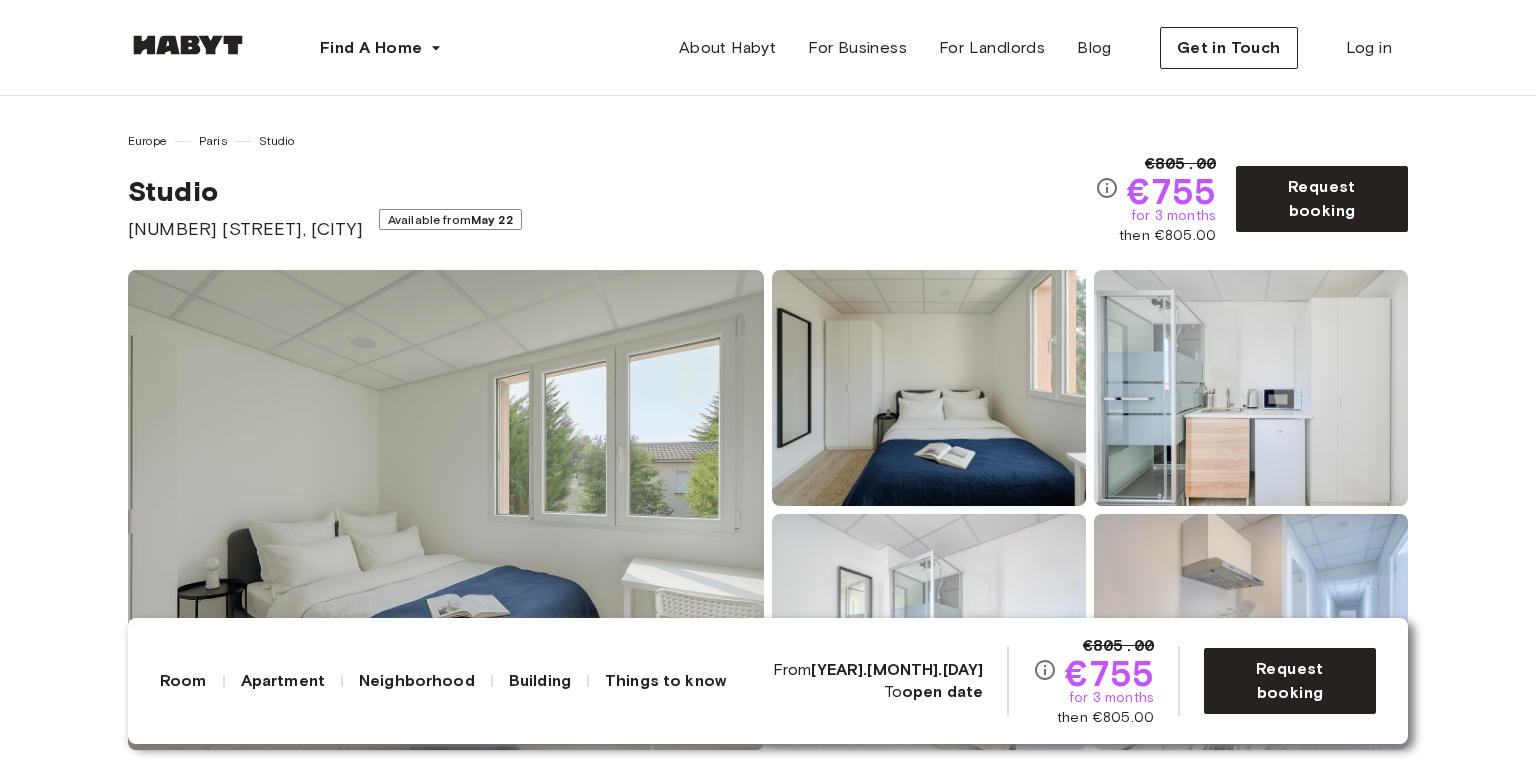 scroll, scrollTop: 0, scrollLeft: 0, axis: both 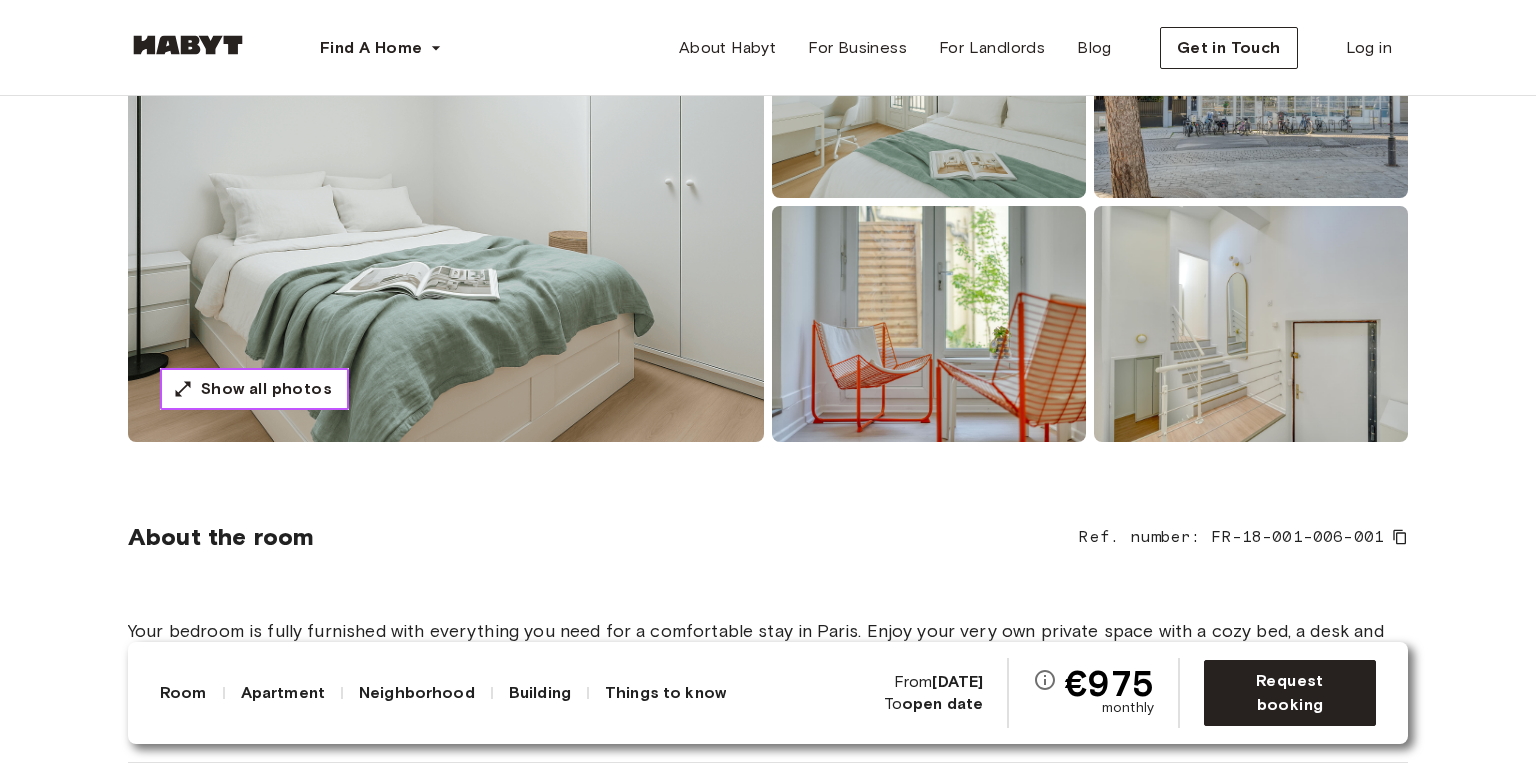 click on "Show all photos" at bounding box center (266, 389) 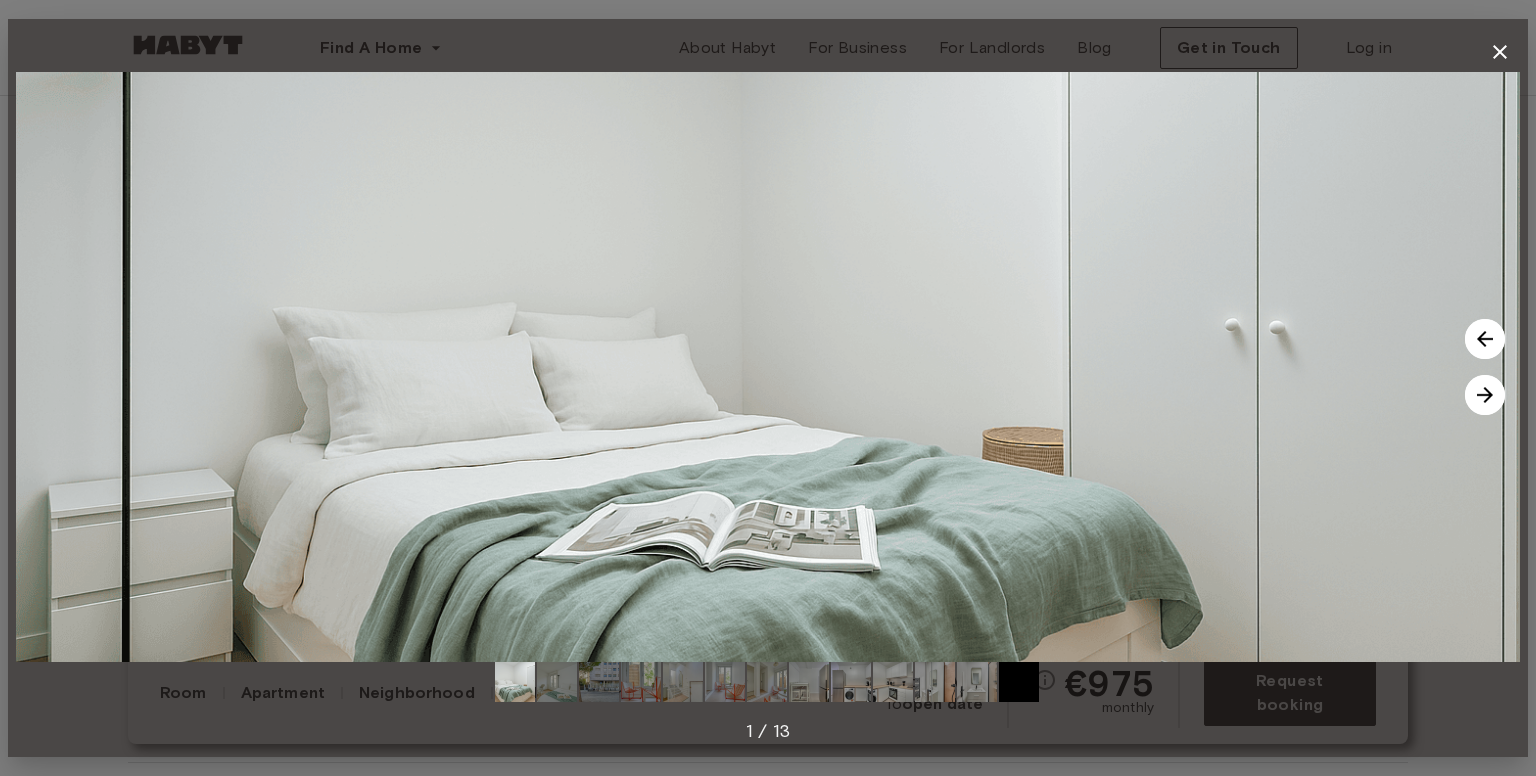 click at bounding box center [1485, 395] 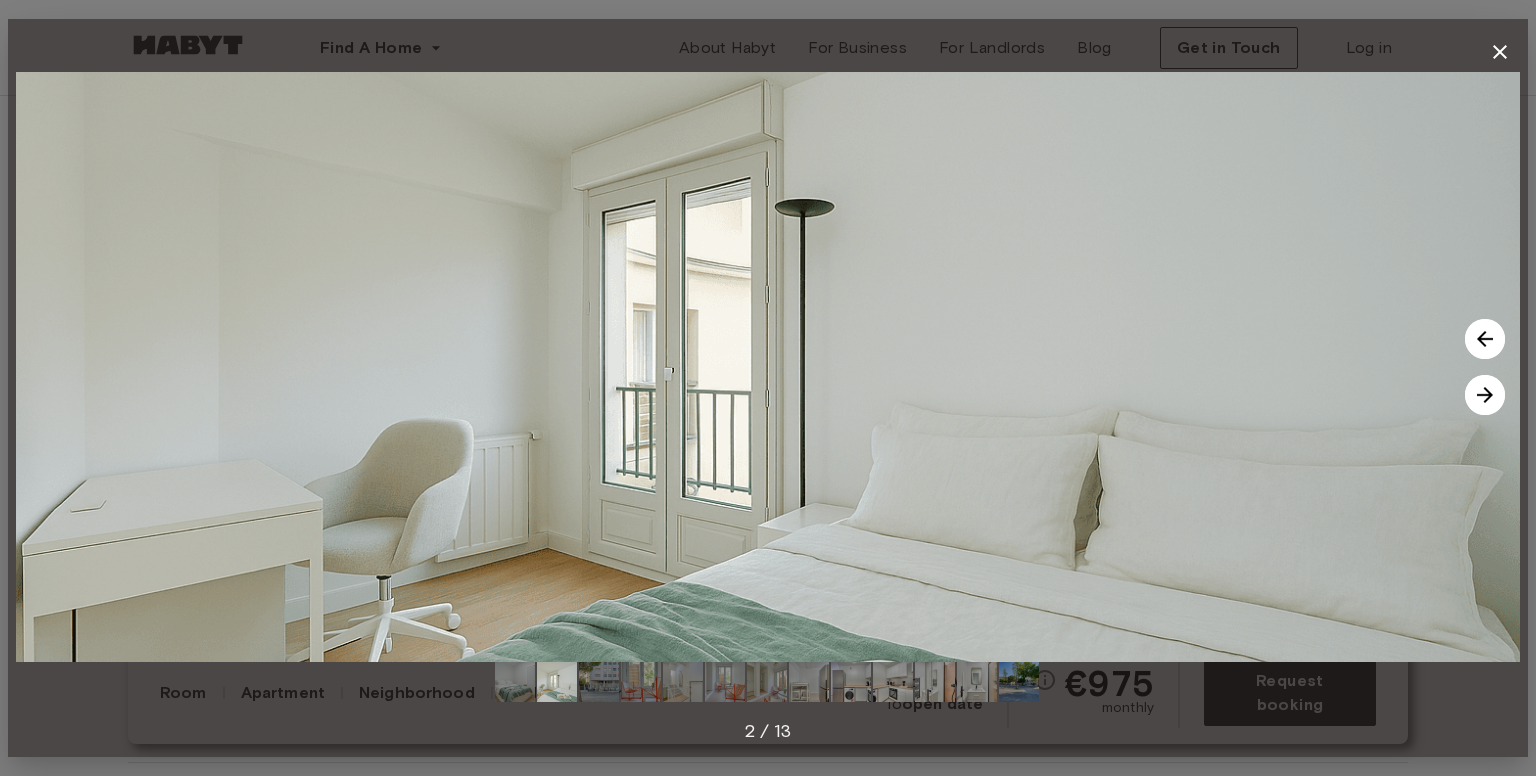 click at bounding box center [1485, 395] 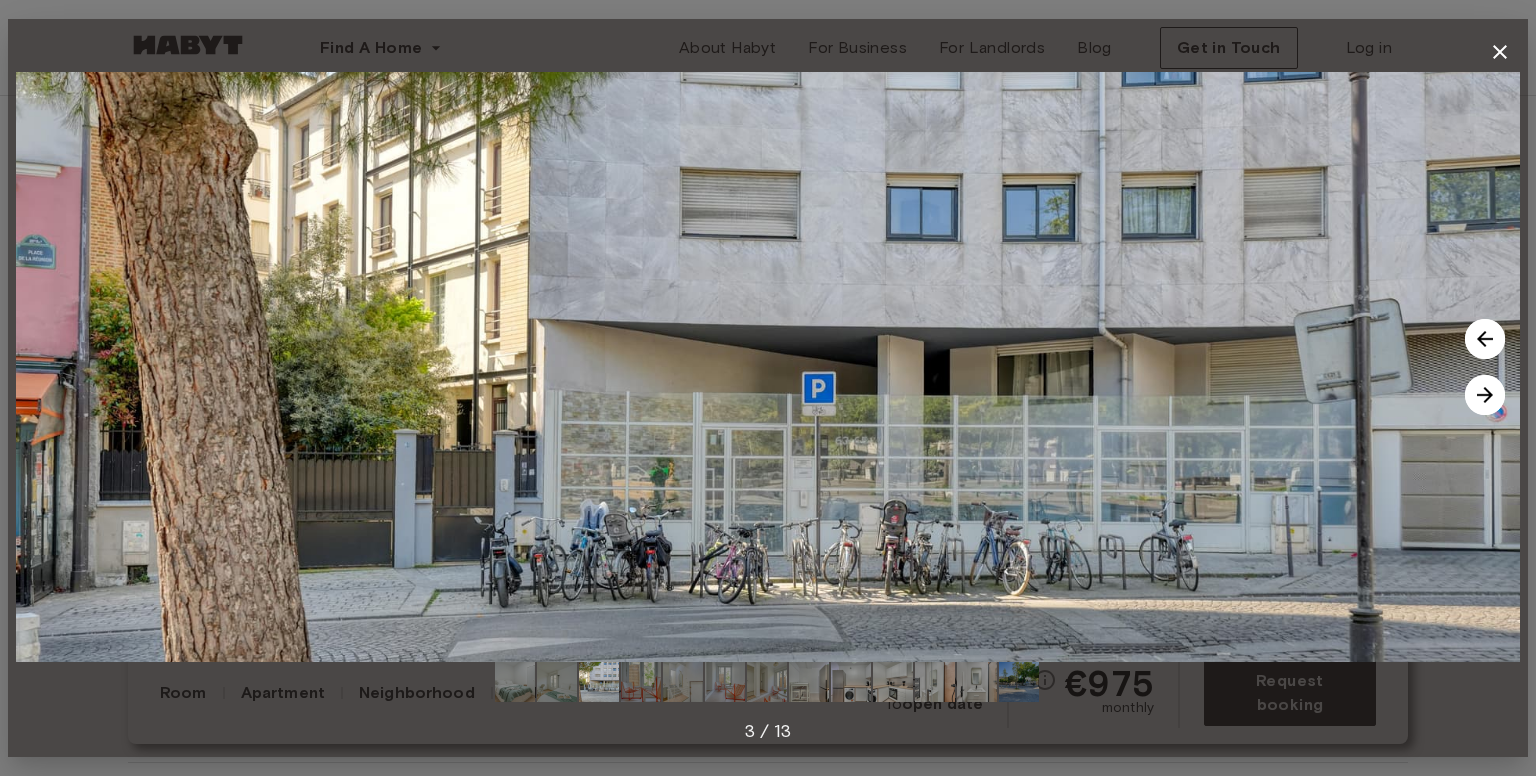 click at bounding box center [1485, 395] 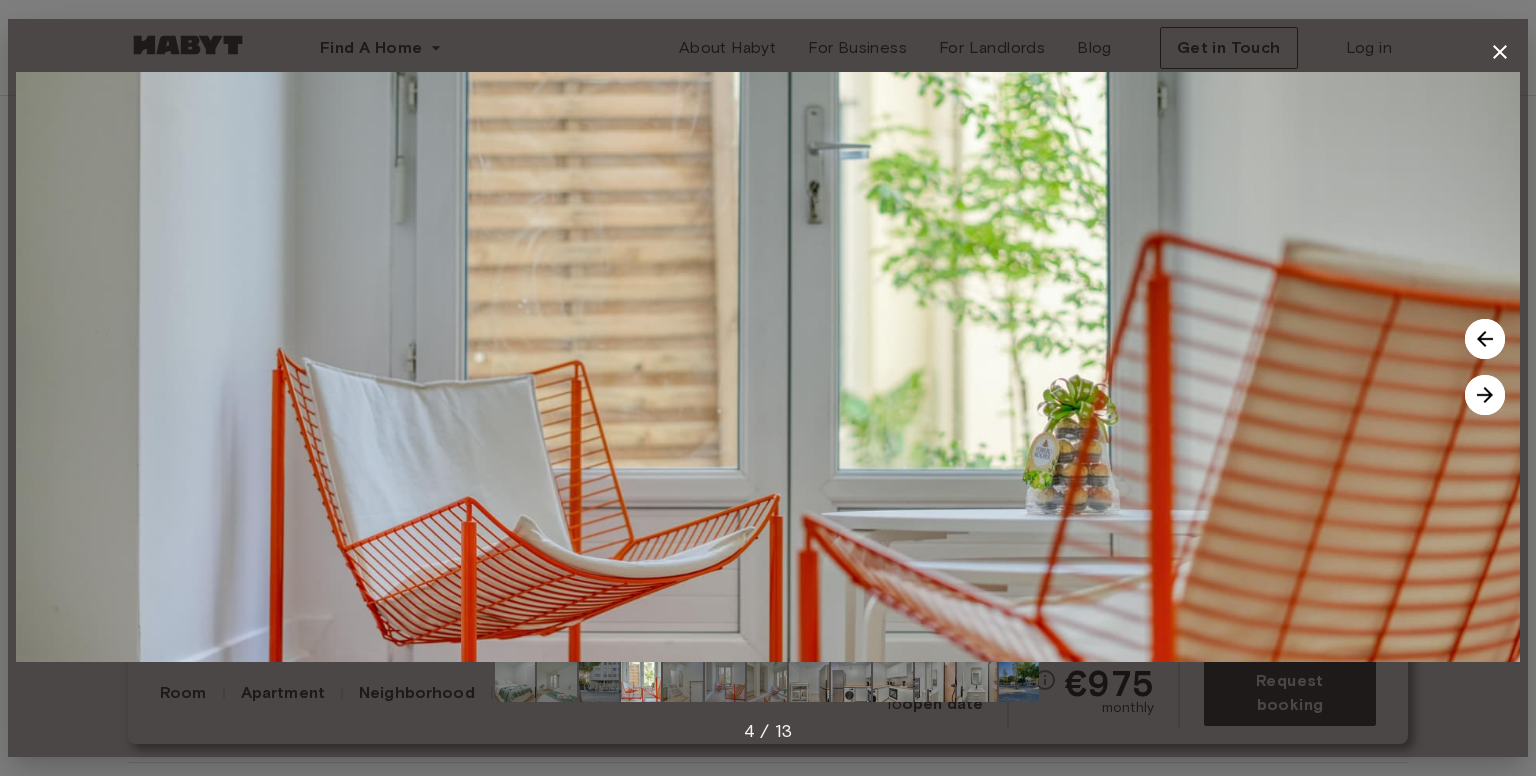 click at bounding box center (1485, 339) 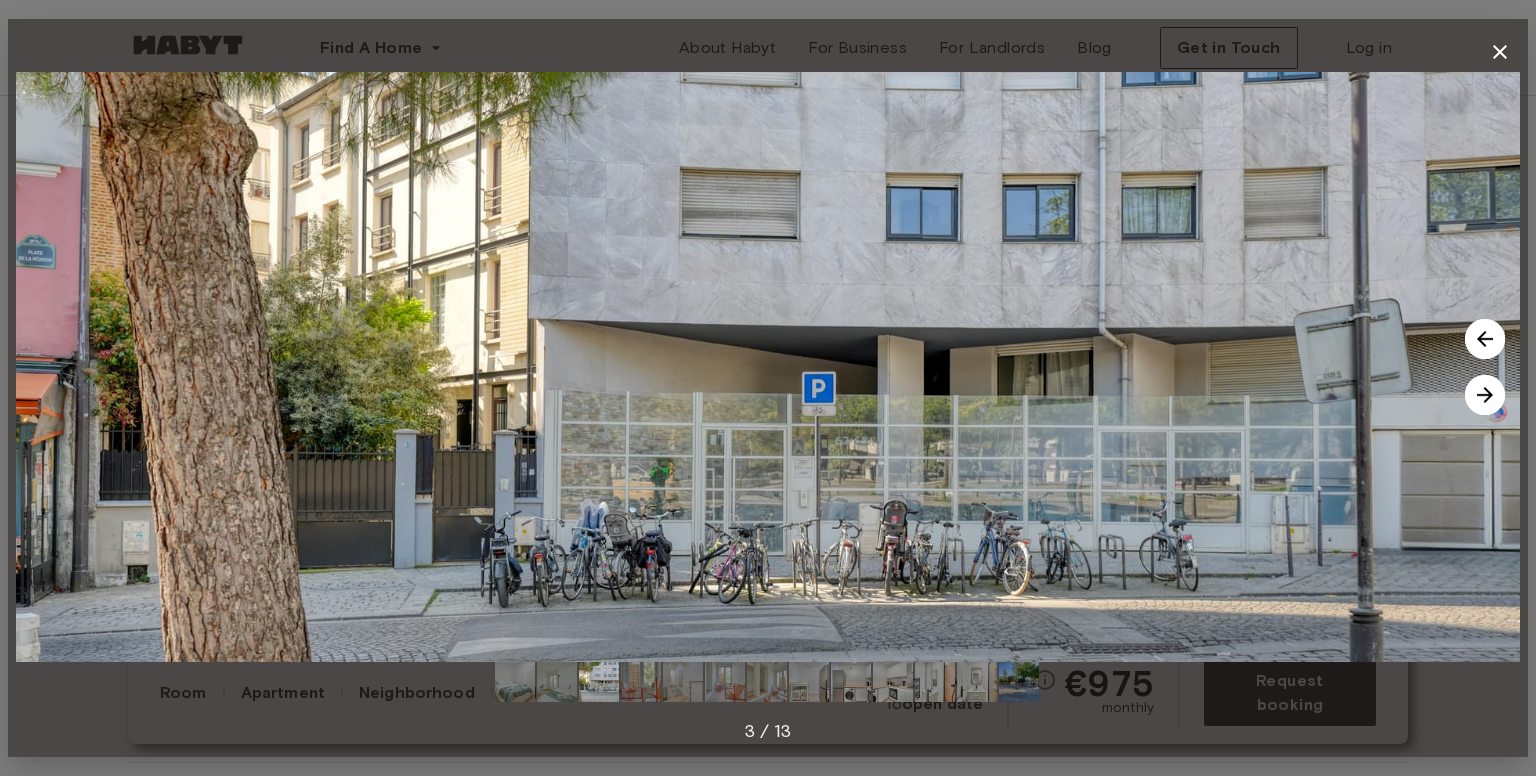 click at bounding box center [1485, 339] 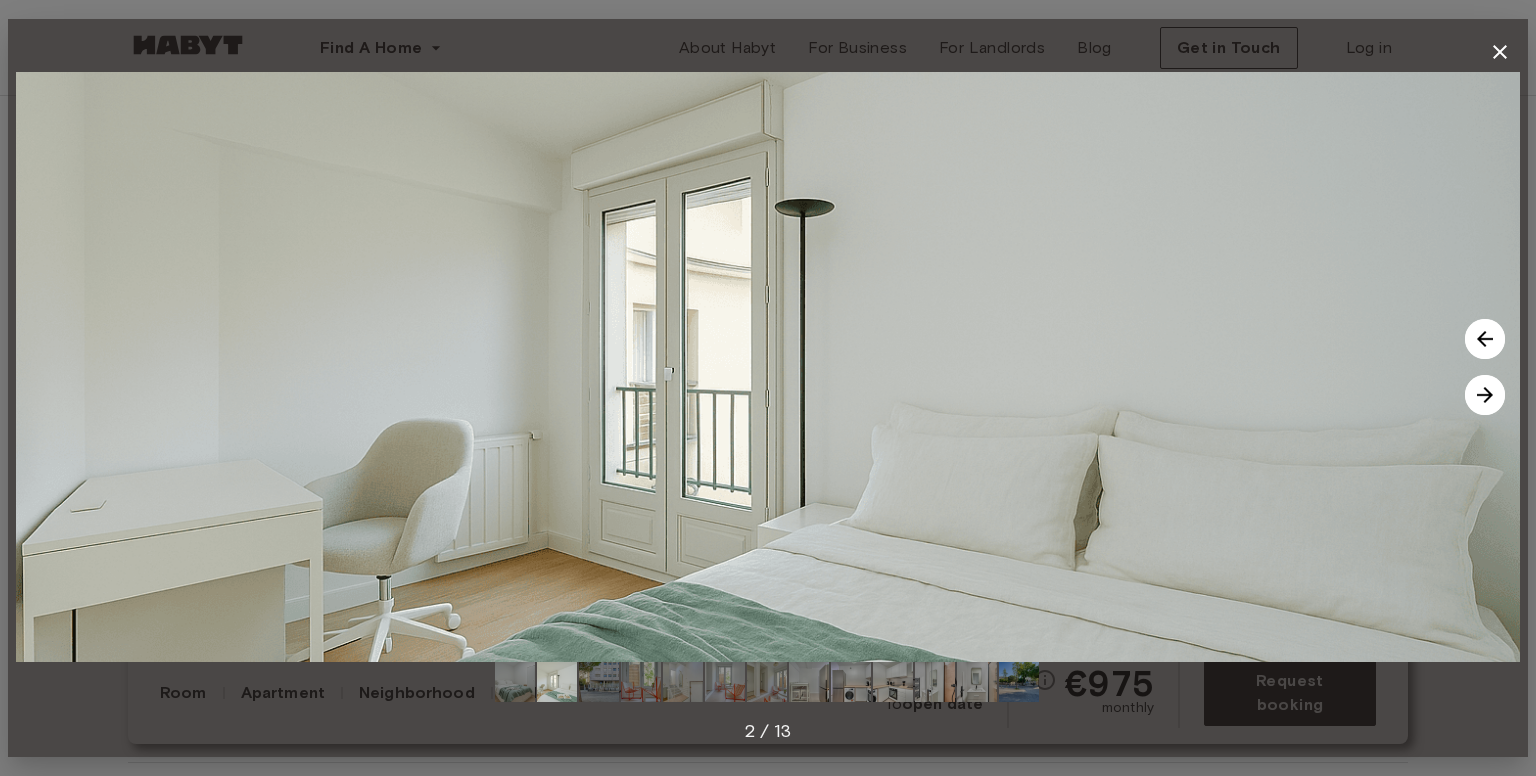 click at bounding box center [1485, 395] 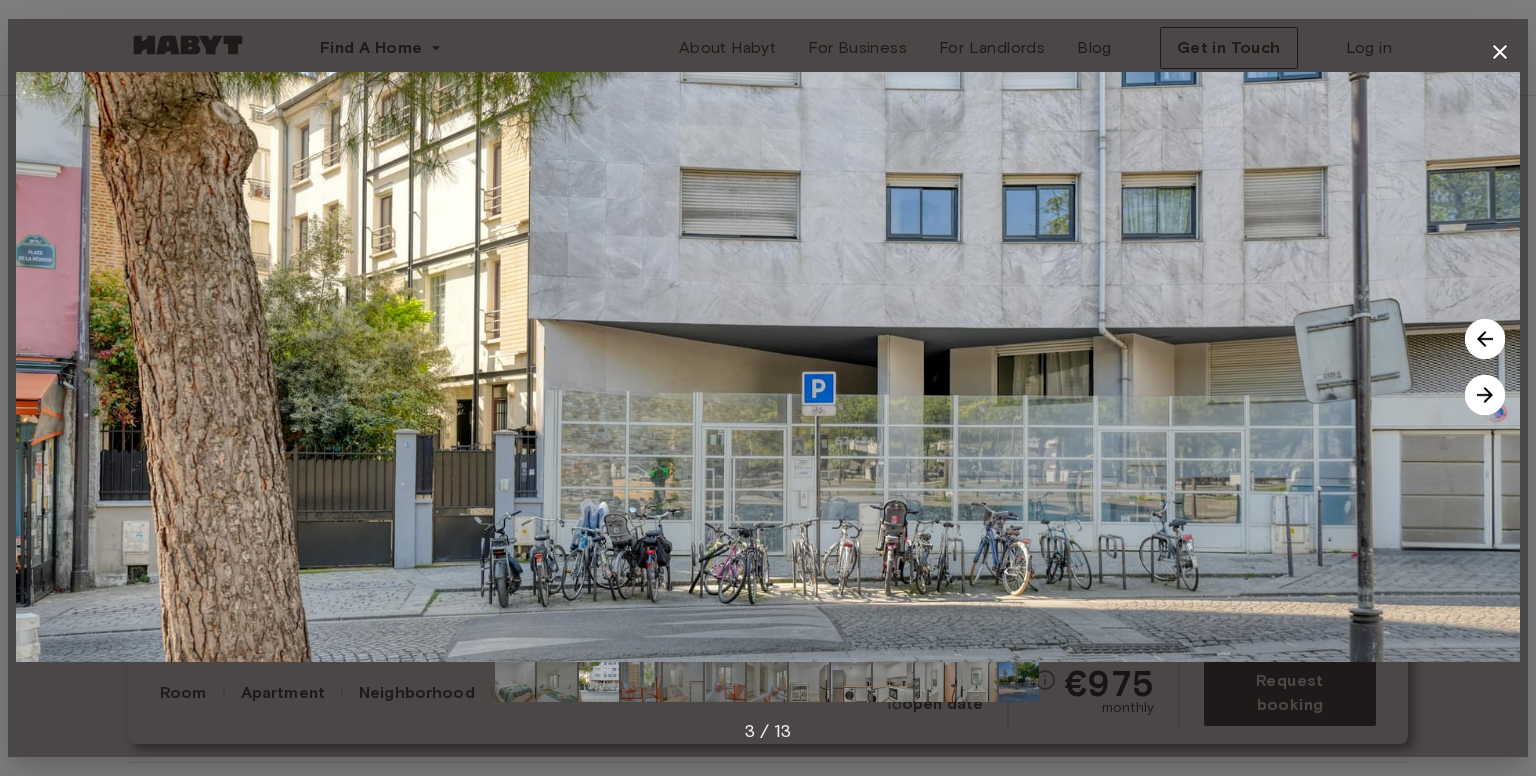 click at bounding box center (1485, 395) 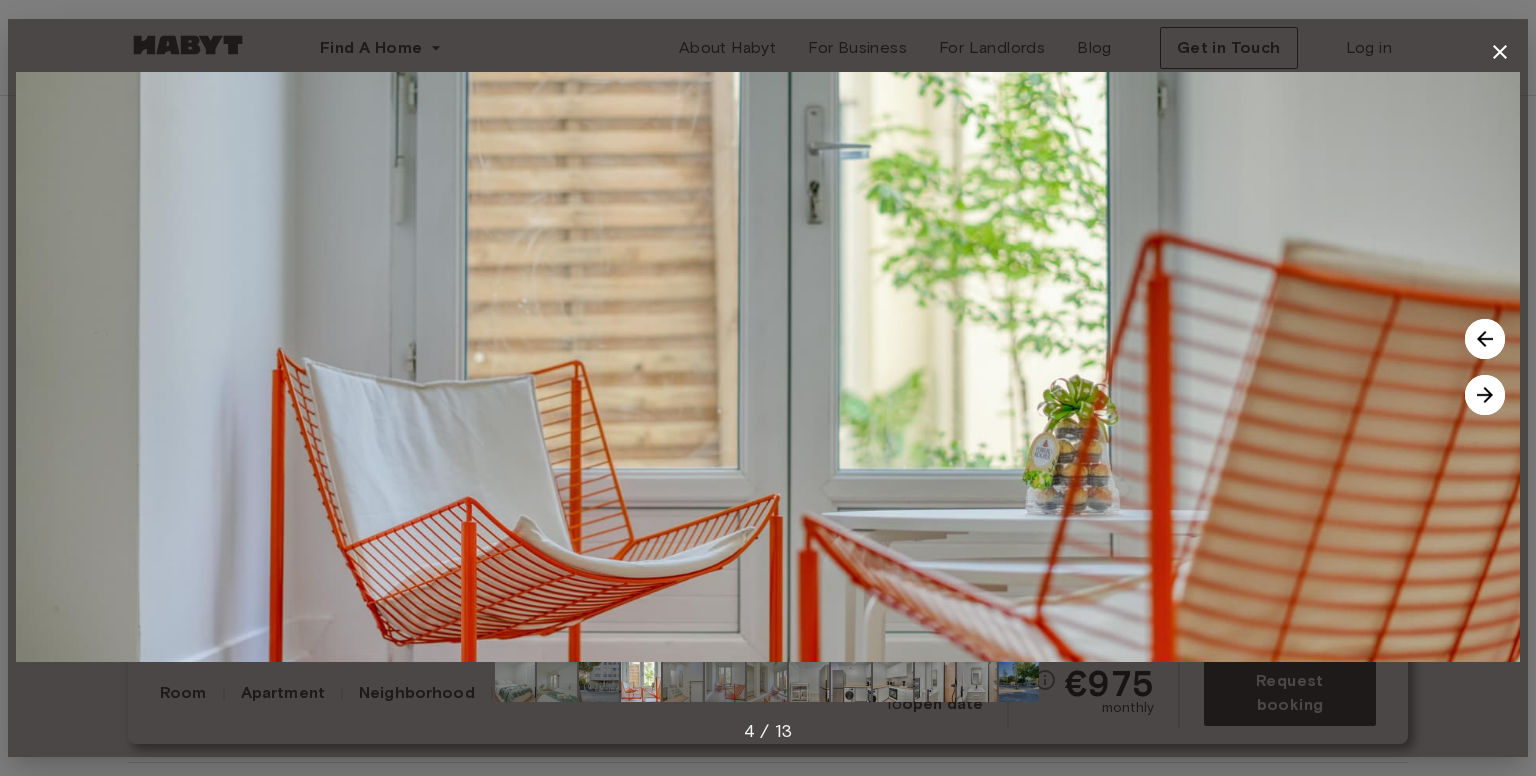 click at bounding box center (1485, 395) 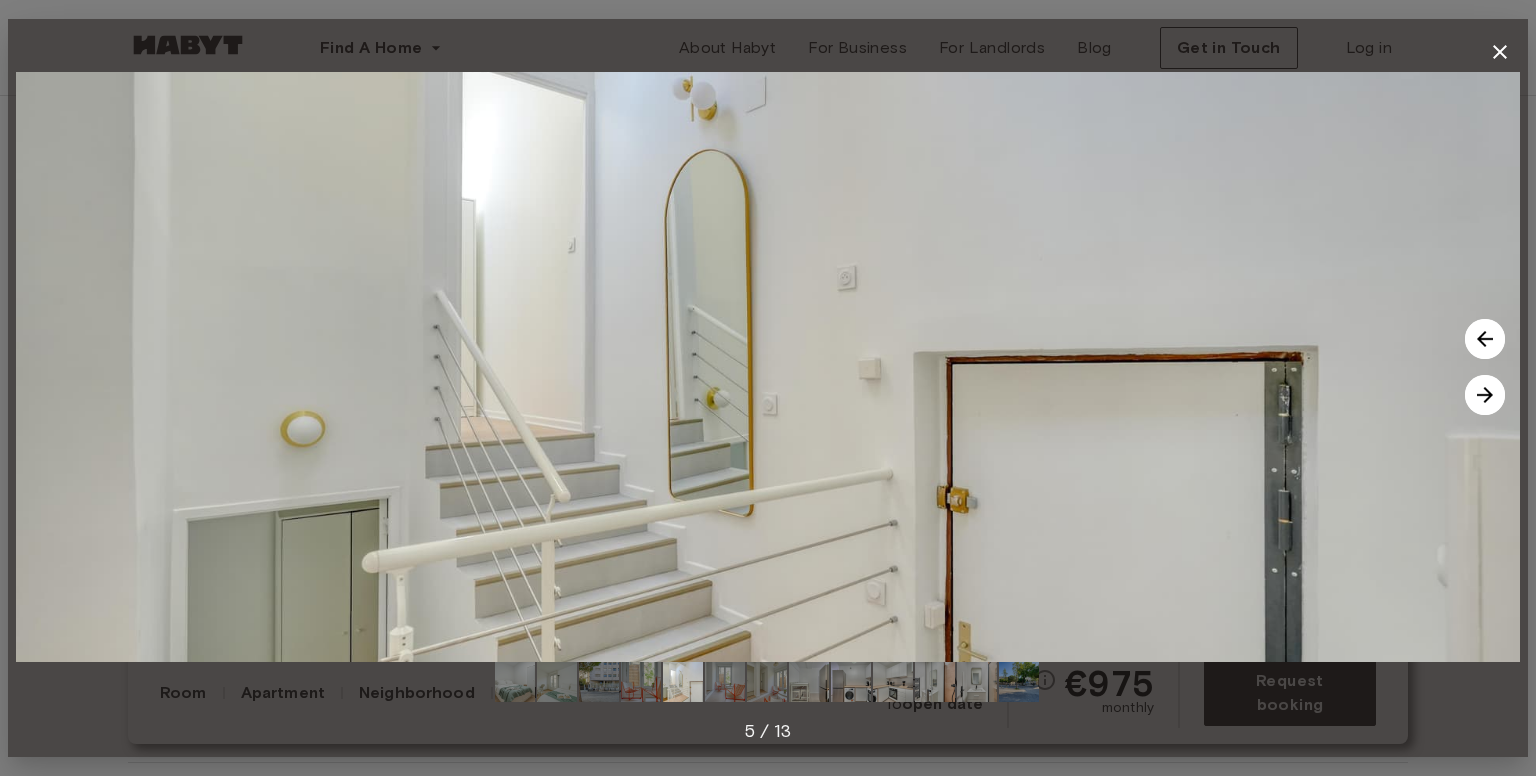 click at bounding box center [1485, 395] 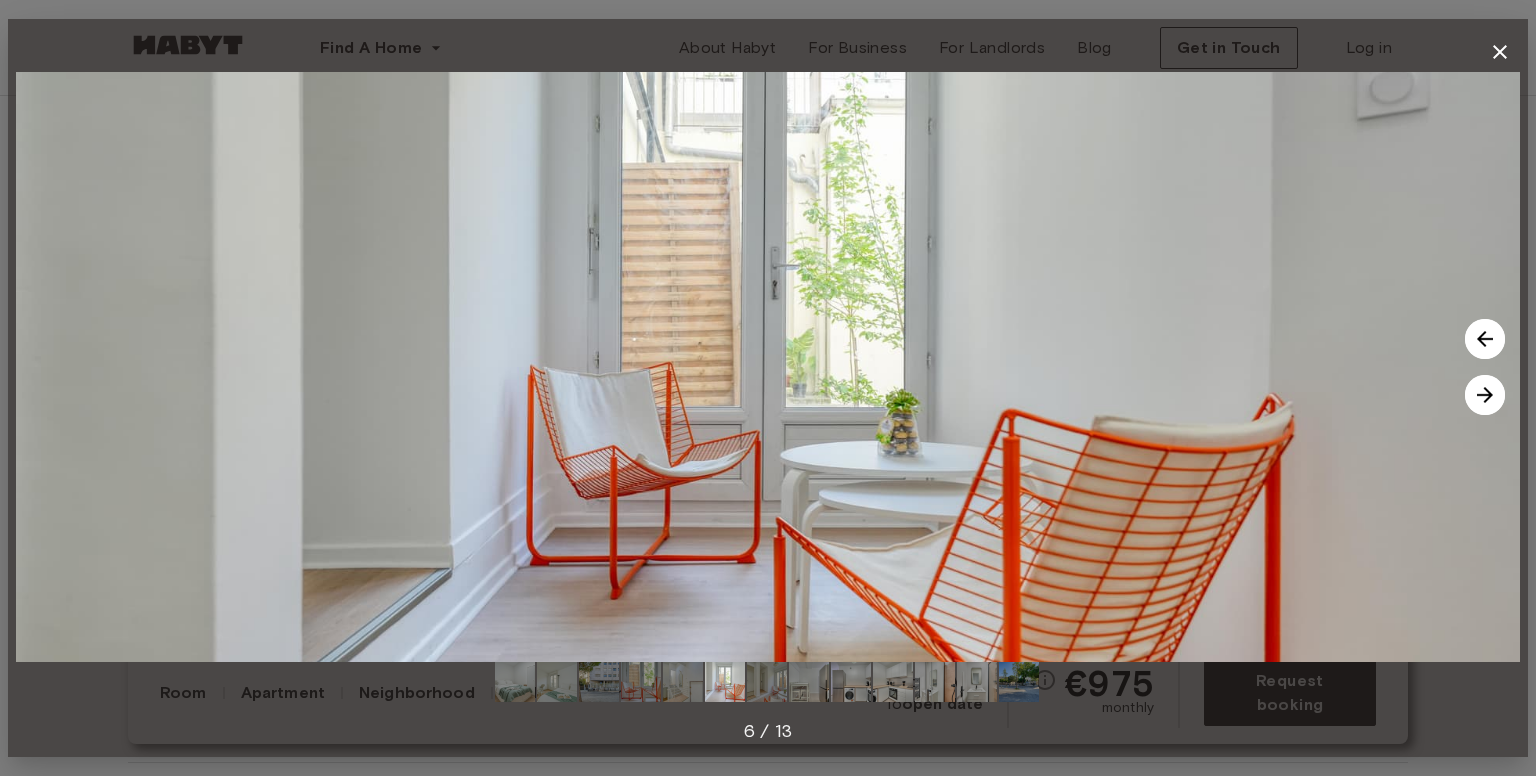 click at bounding box center (1485, 395) 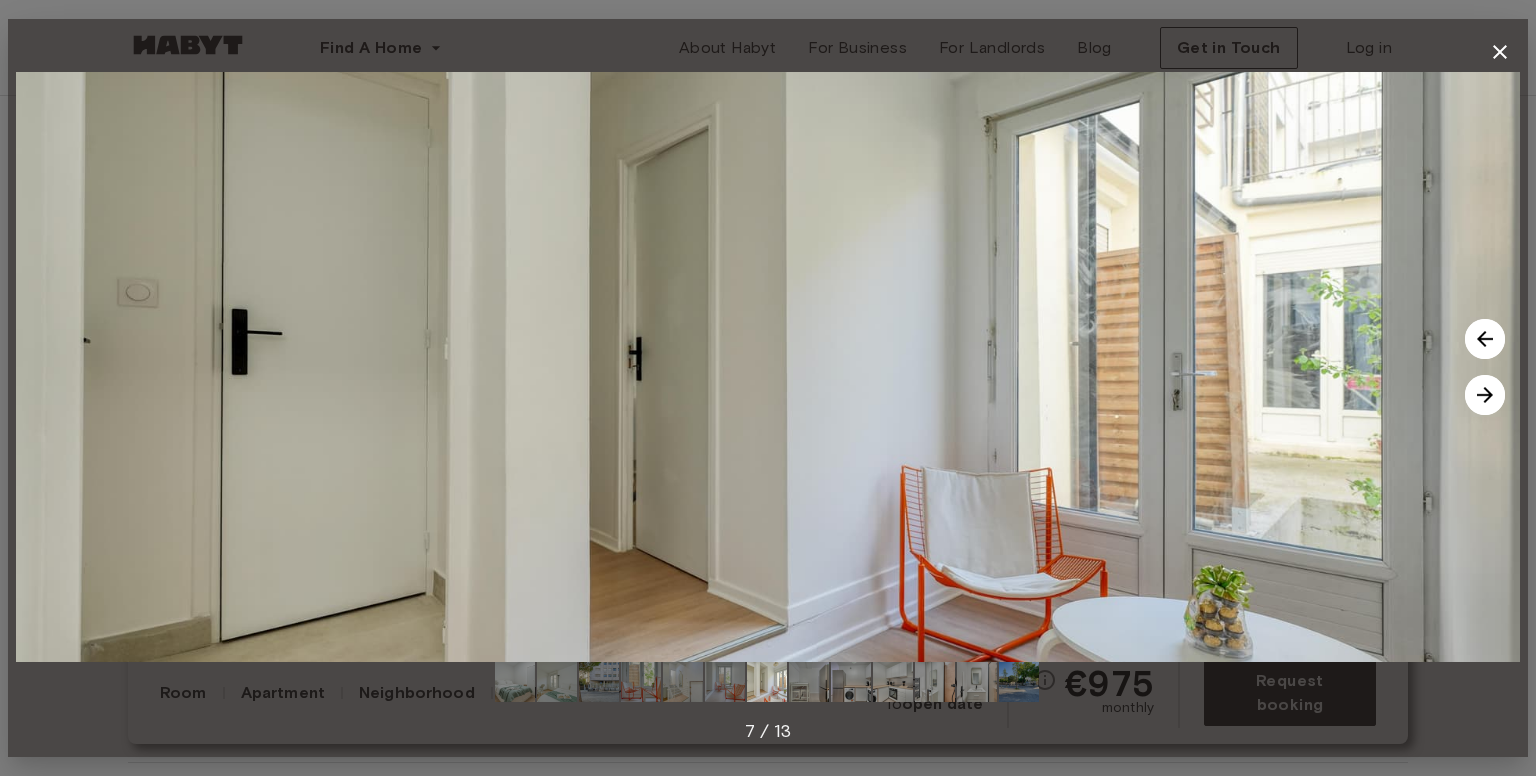 click at bounding box center (1485, 395) 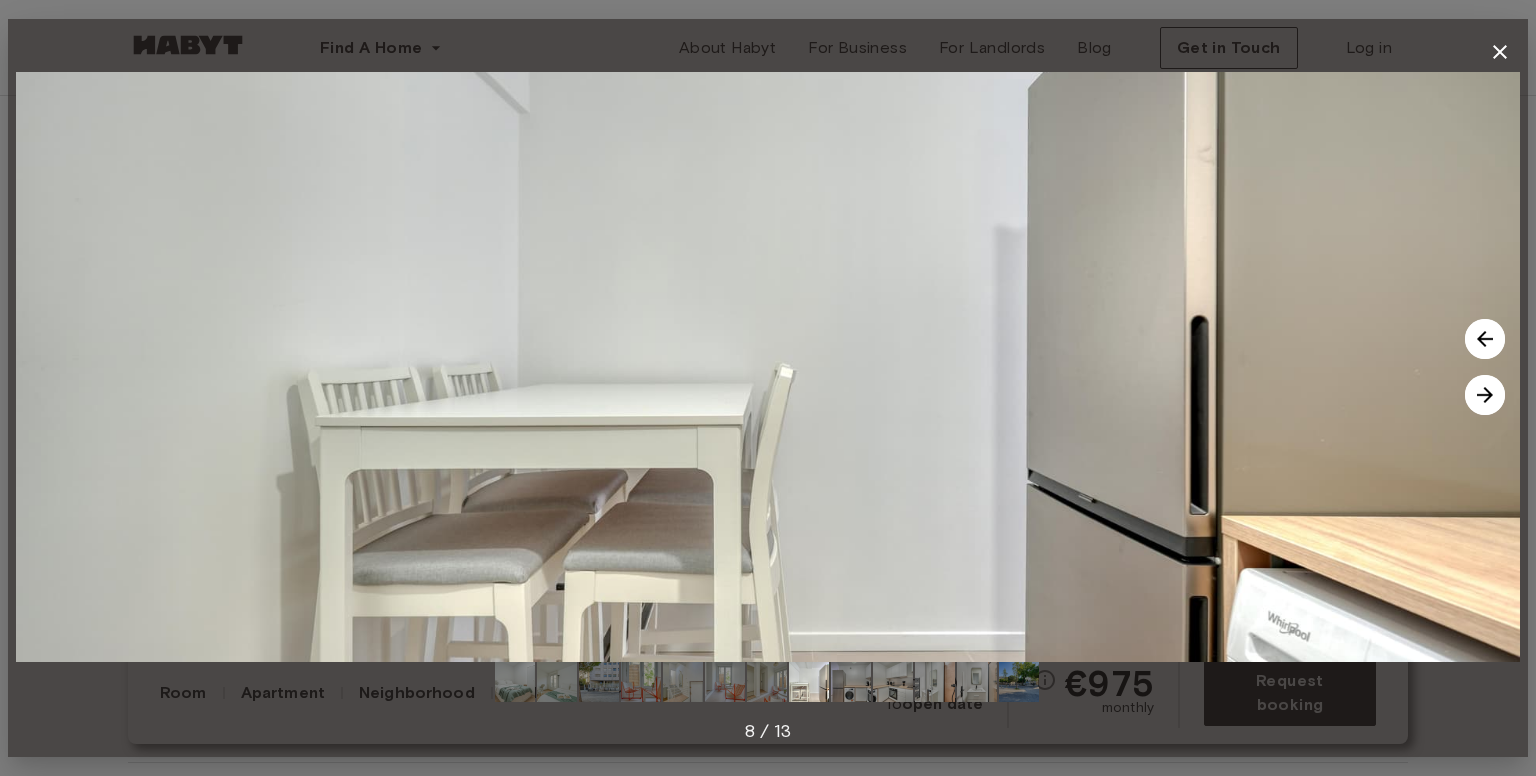 click at bounding box center [1485, 339] 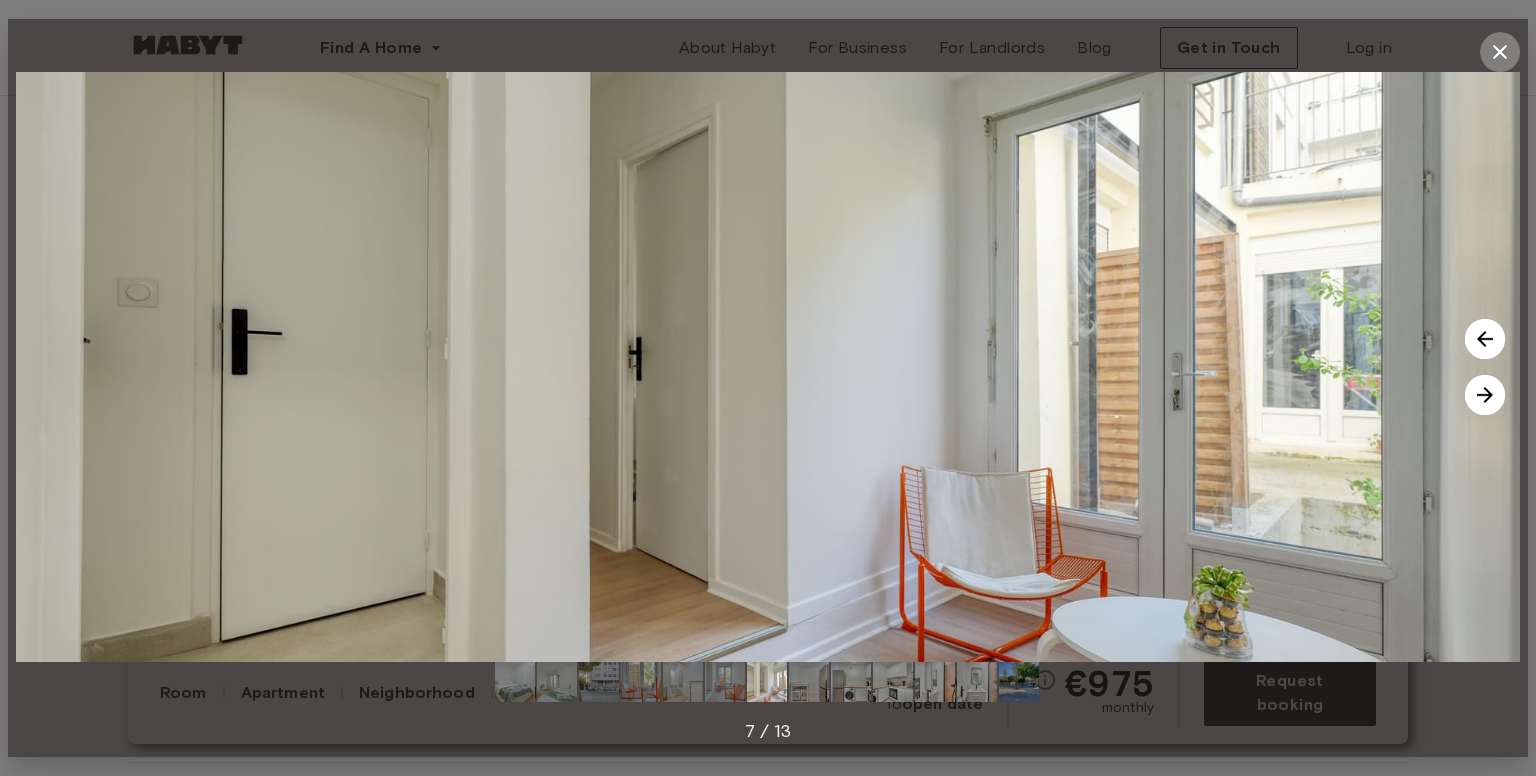click 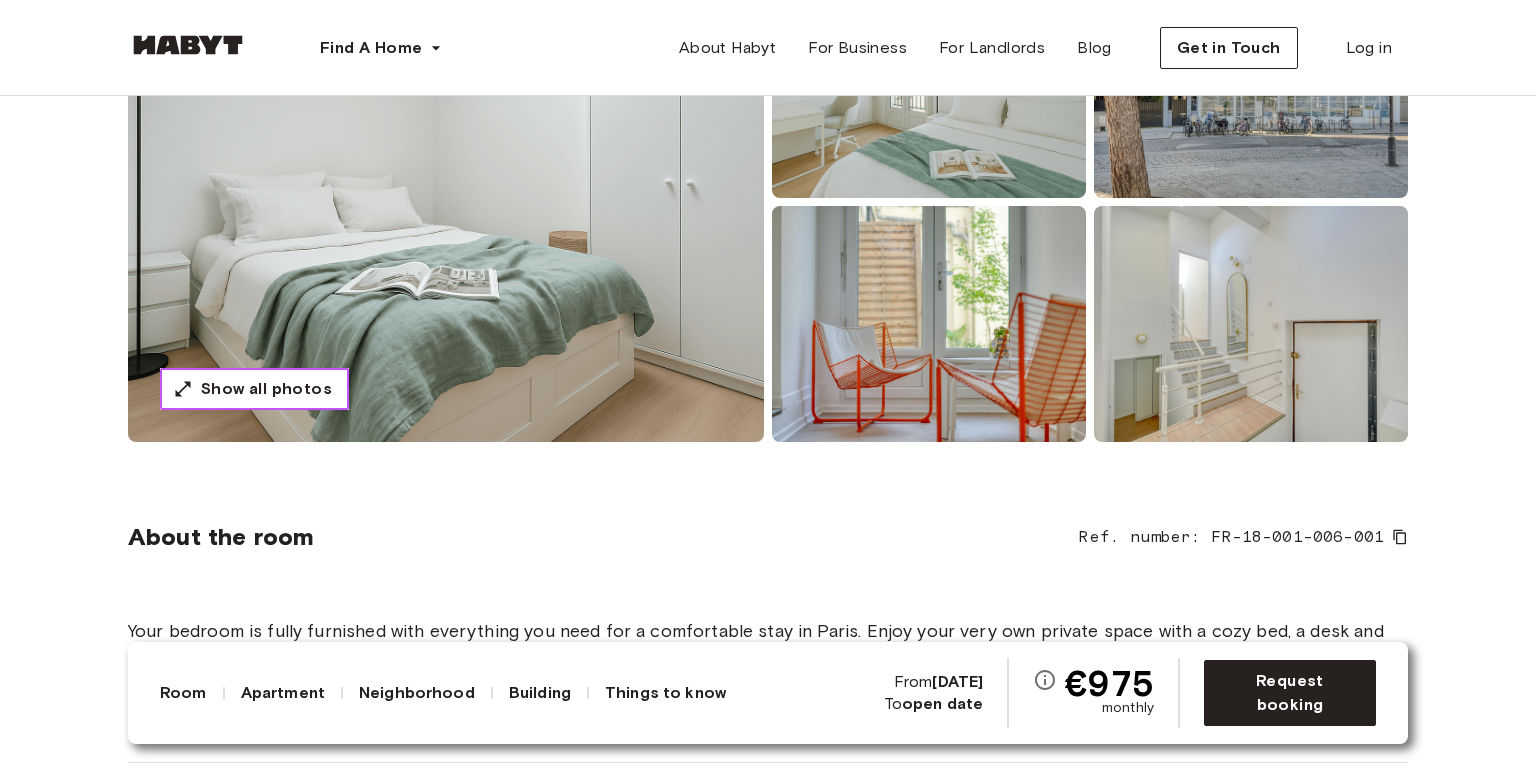 scroll, scrollTop: 0, scrollLeft: 0, axis: both 